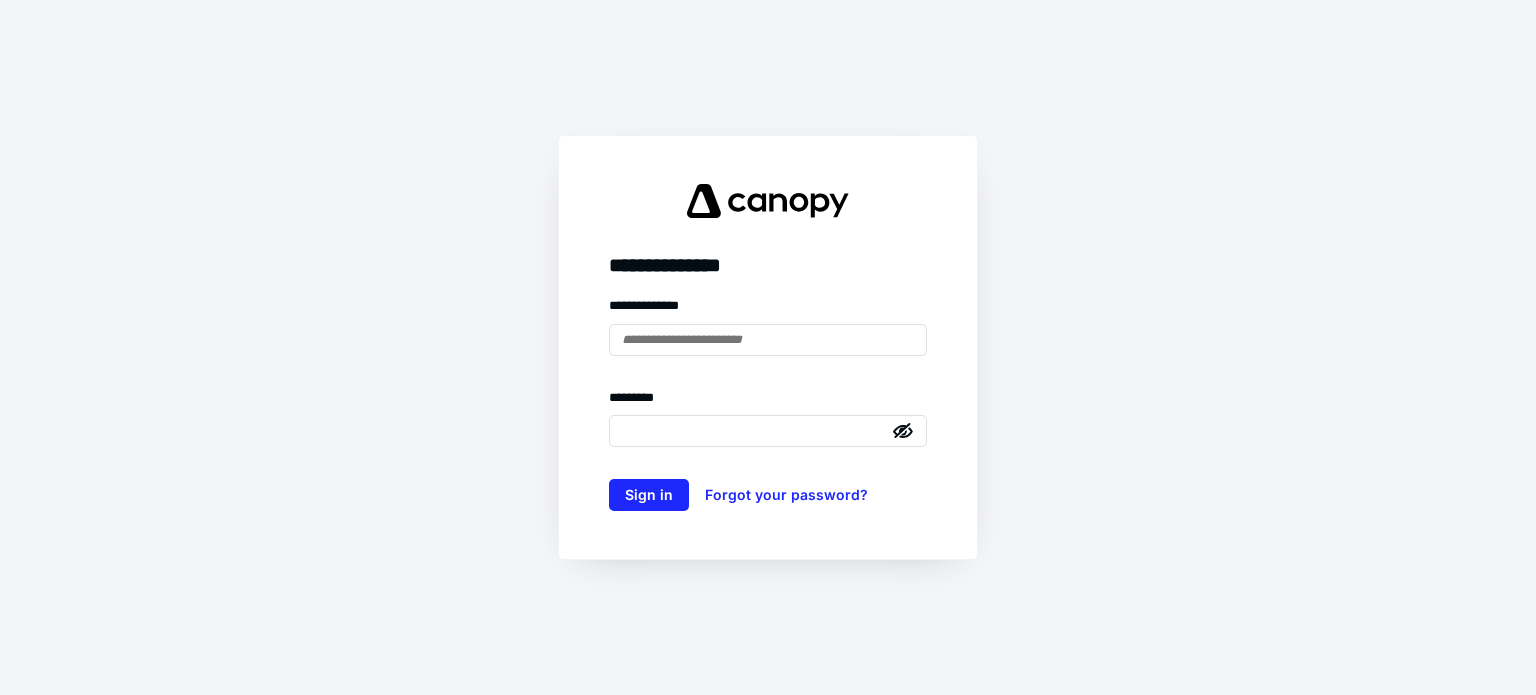 scroll, scrollTop: 0, scrollLeft: 0, axis: both 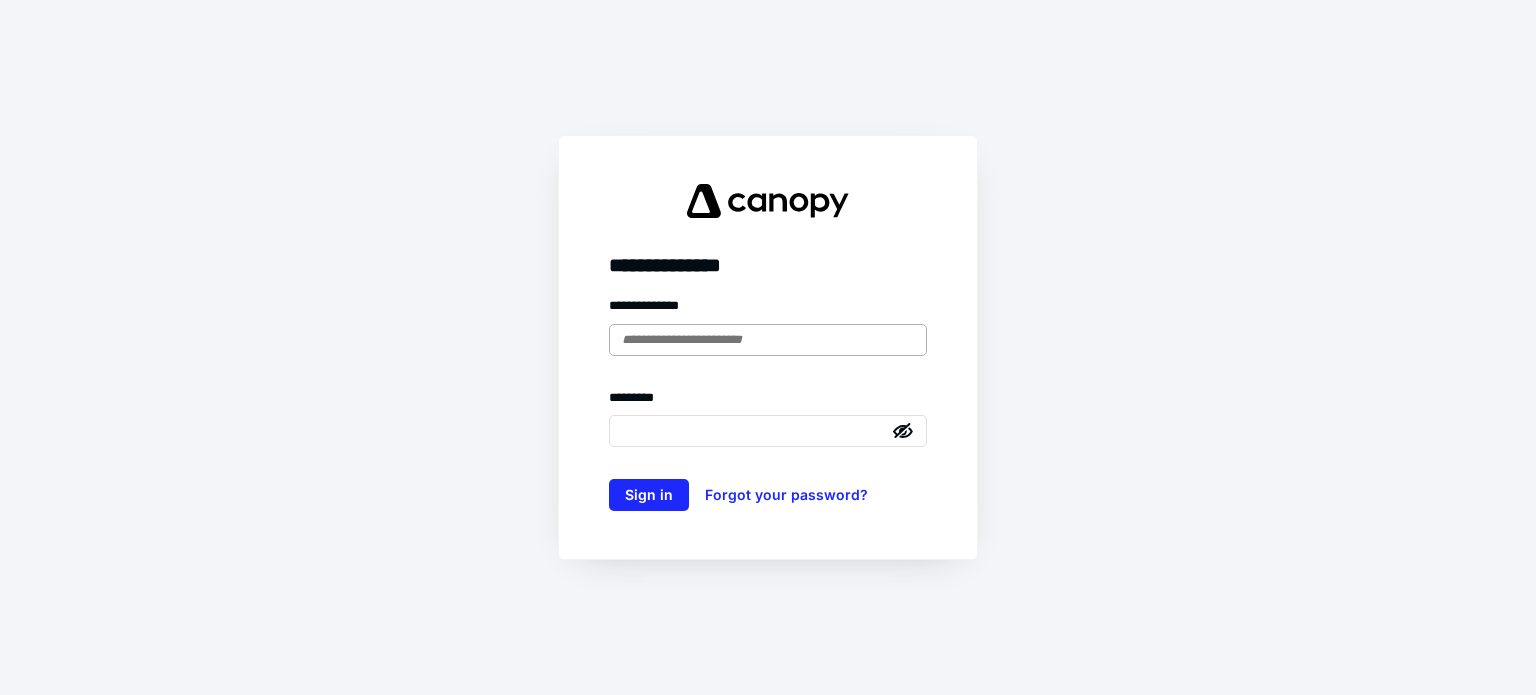 drag, startPoint x: 412, startPoint y: 9, endPoint x: 691, endPoint y: 335, distance: 429.08856 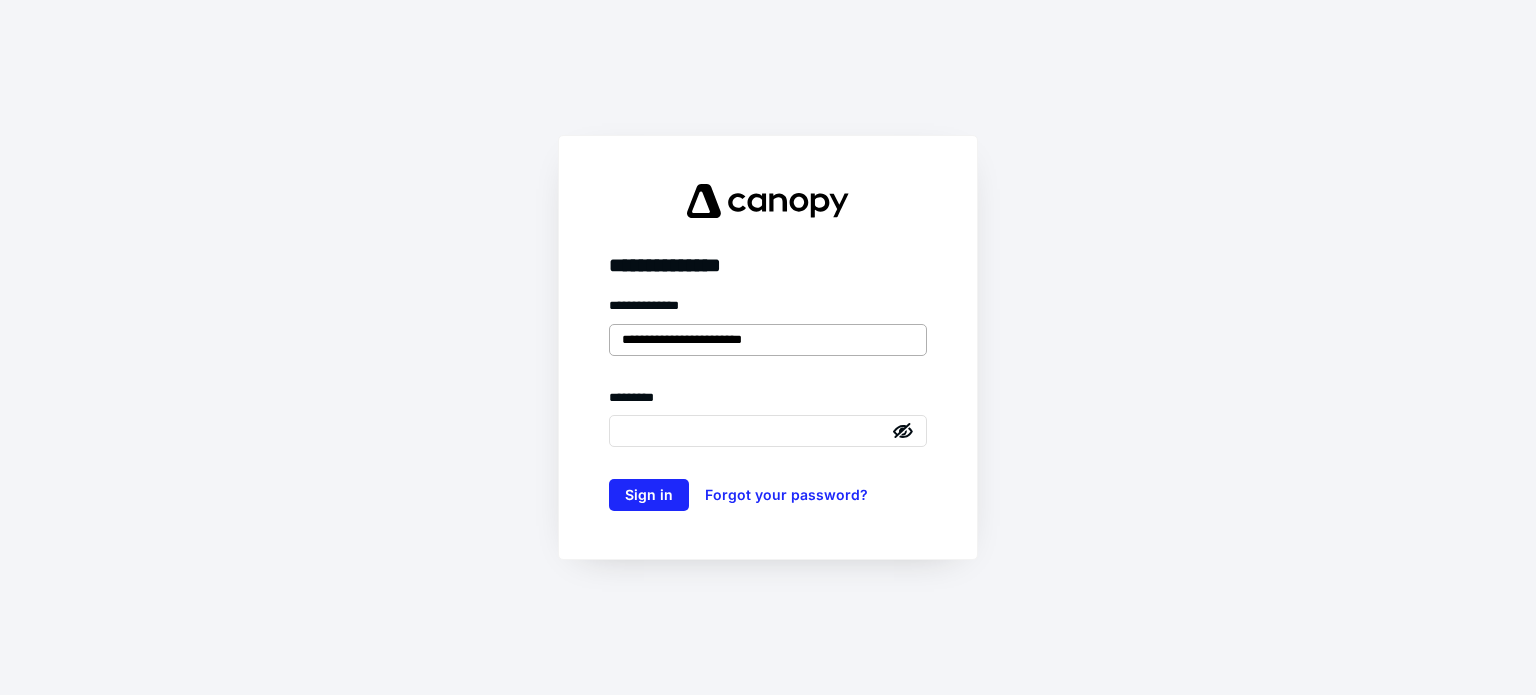 type on "**********" 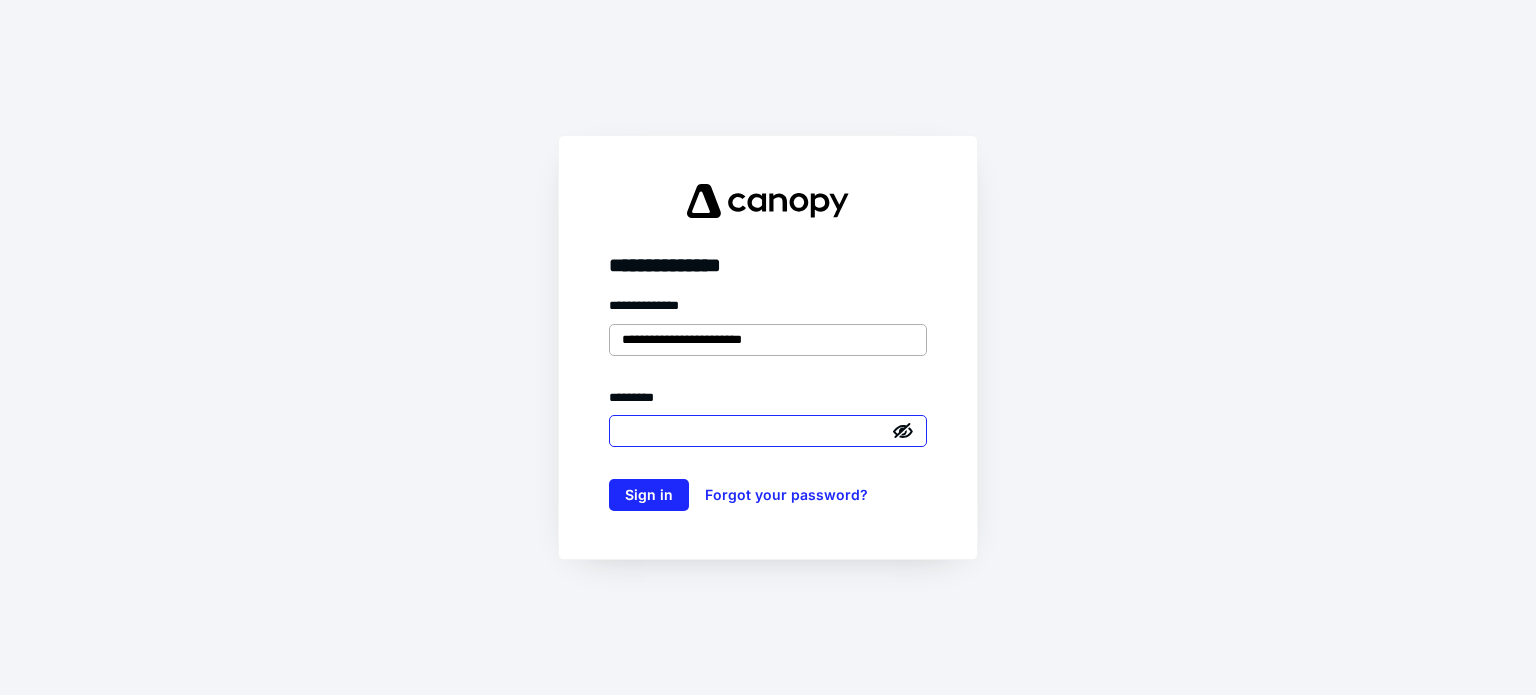 click on "Sign in" at bounding box center (649, 495) 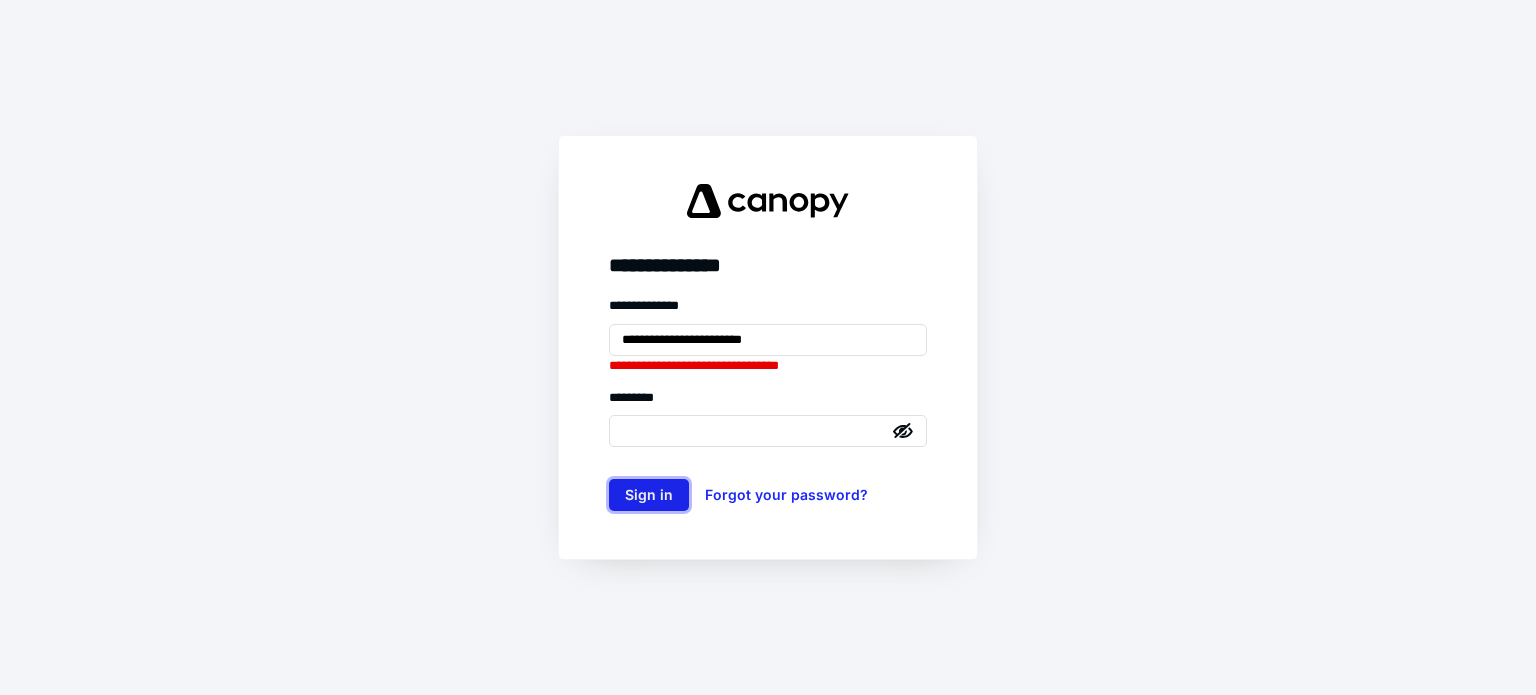 click on "Sign in" at bounding box center (649, 495) 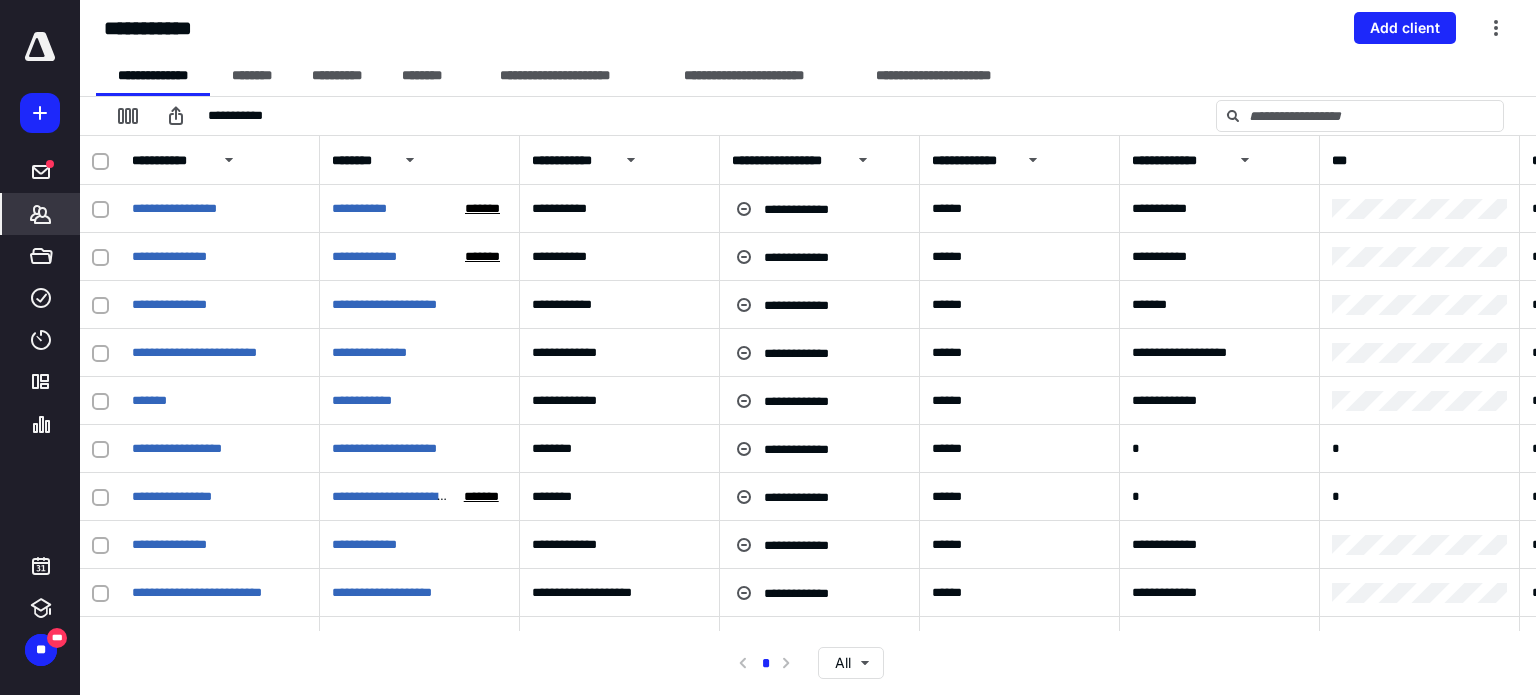 scroll, scrollTop: 0, scrollLeft: 0, axis: both 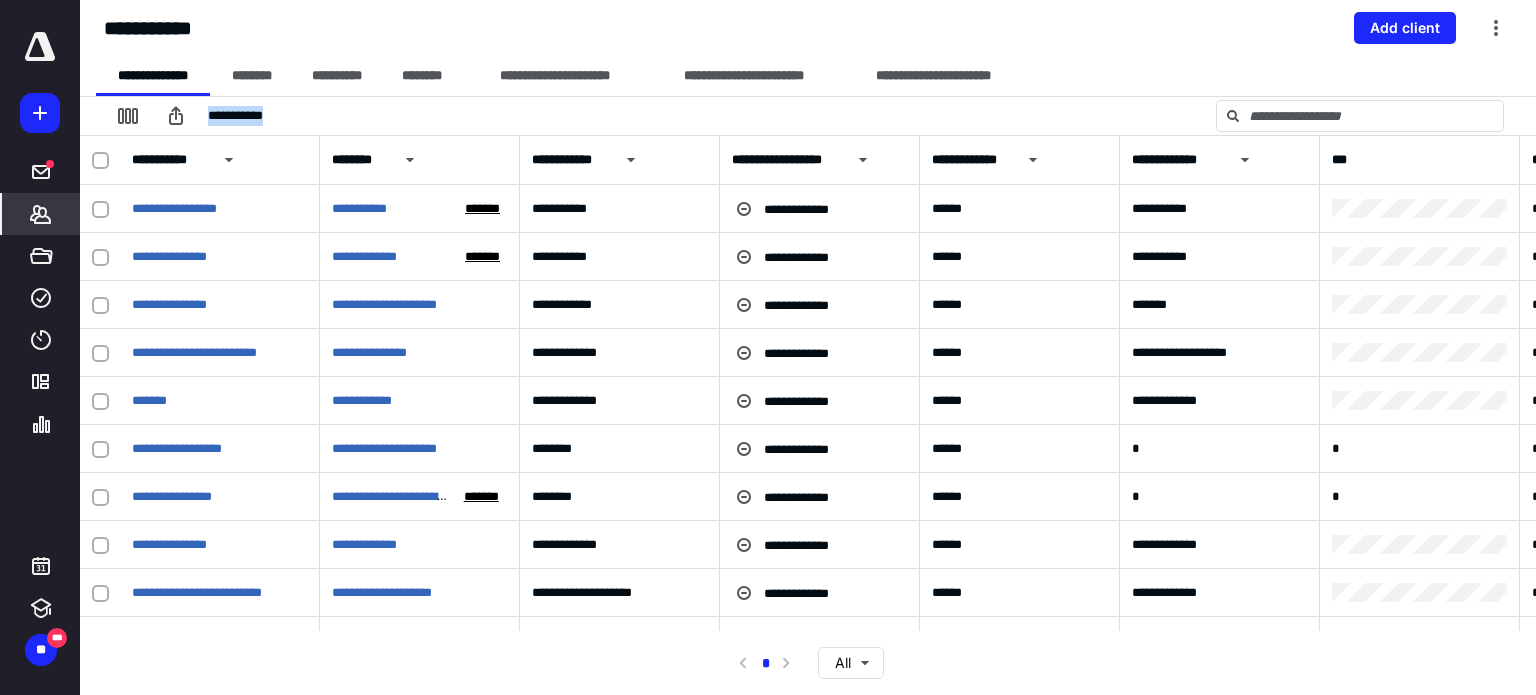 drag, startPoint x: 201, startPoint y: 112, endPoint x: 272, endPoint y: 120, distance: 71.44928 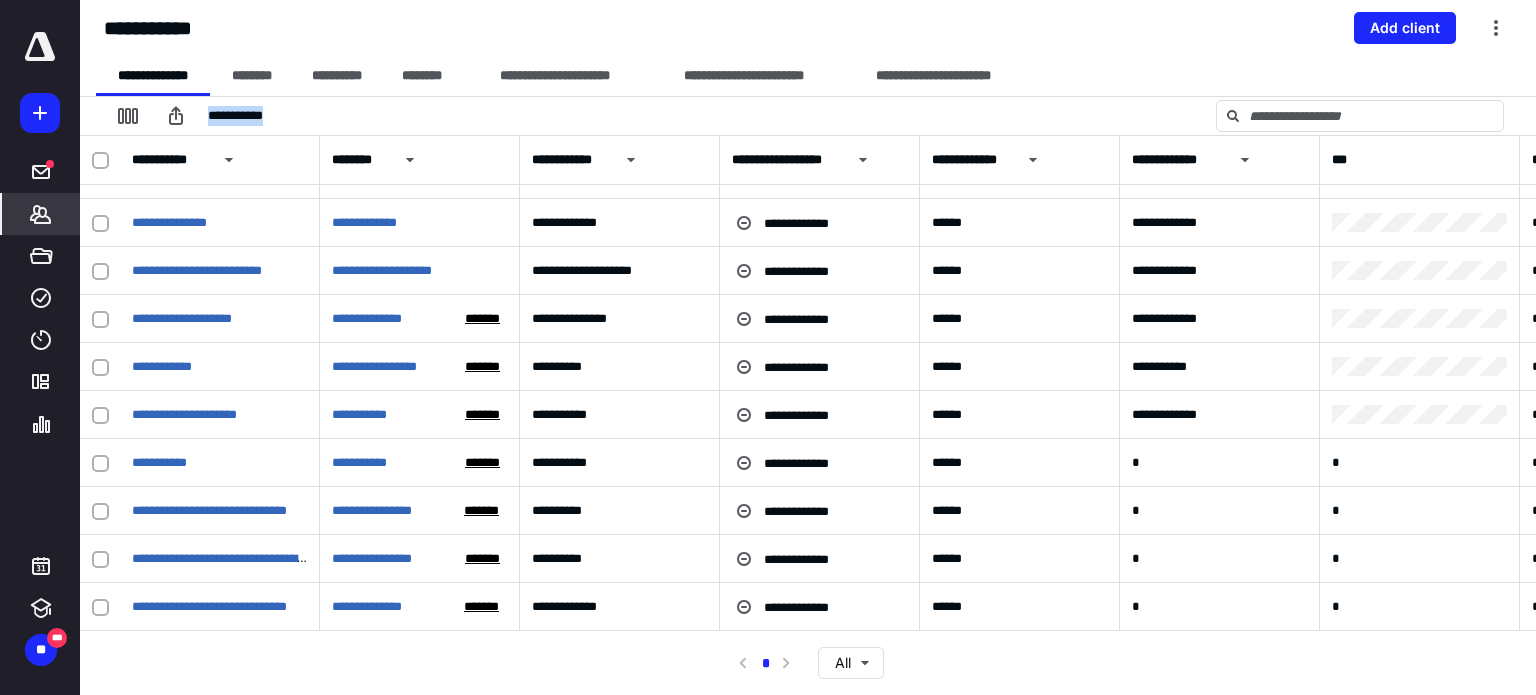 scroll, scrollTop: 0, scrollLeft: 0, axis: both 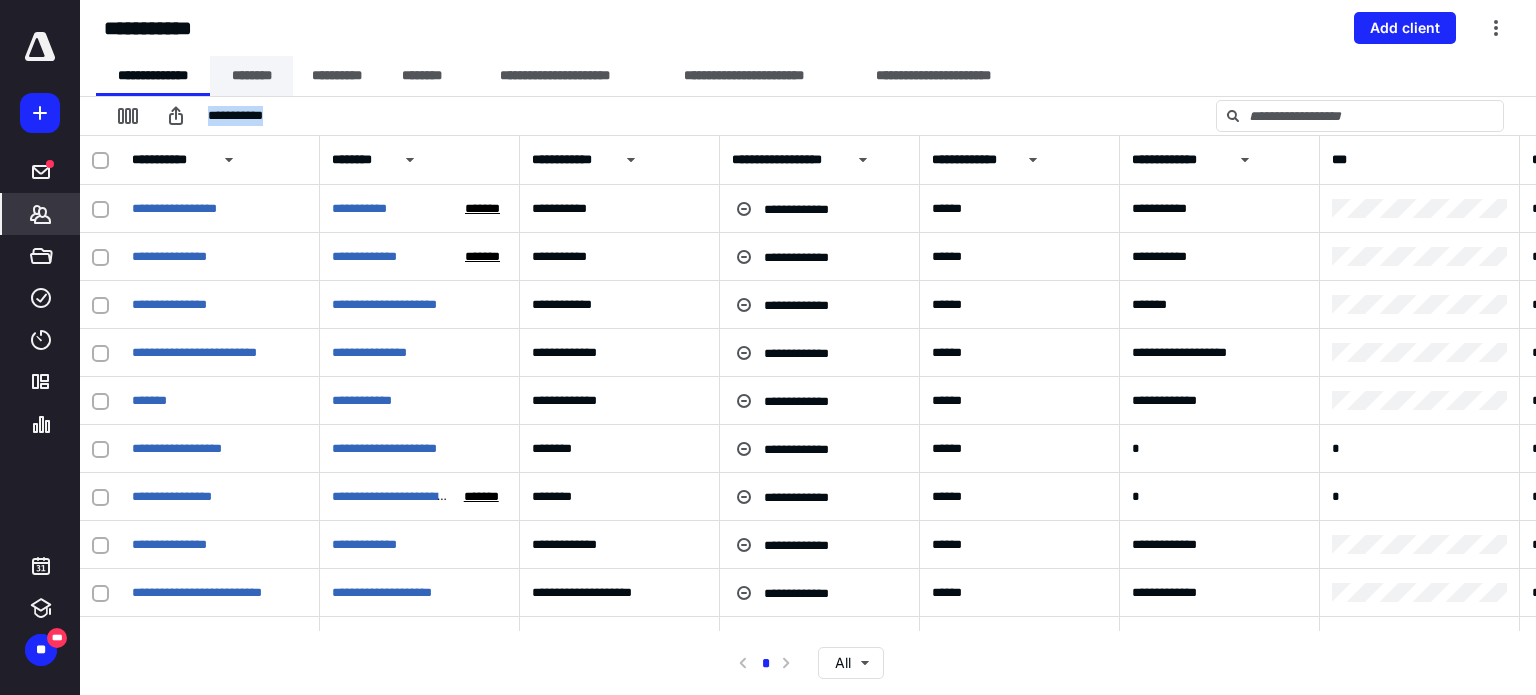 click on "********" at bounding box center [251, 76] 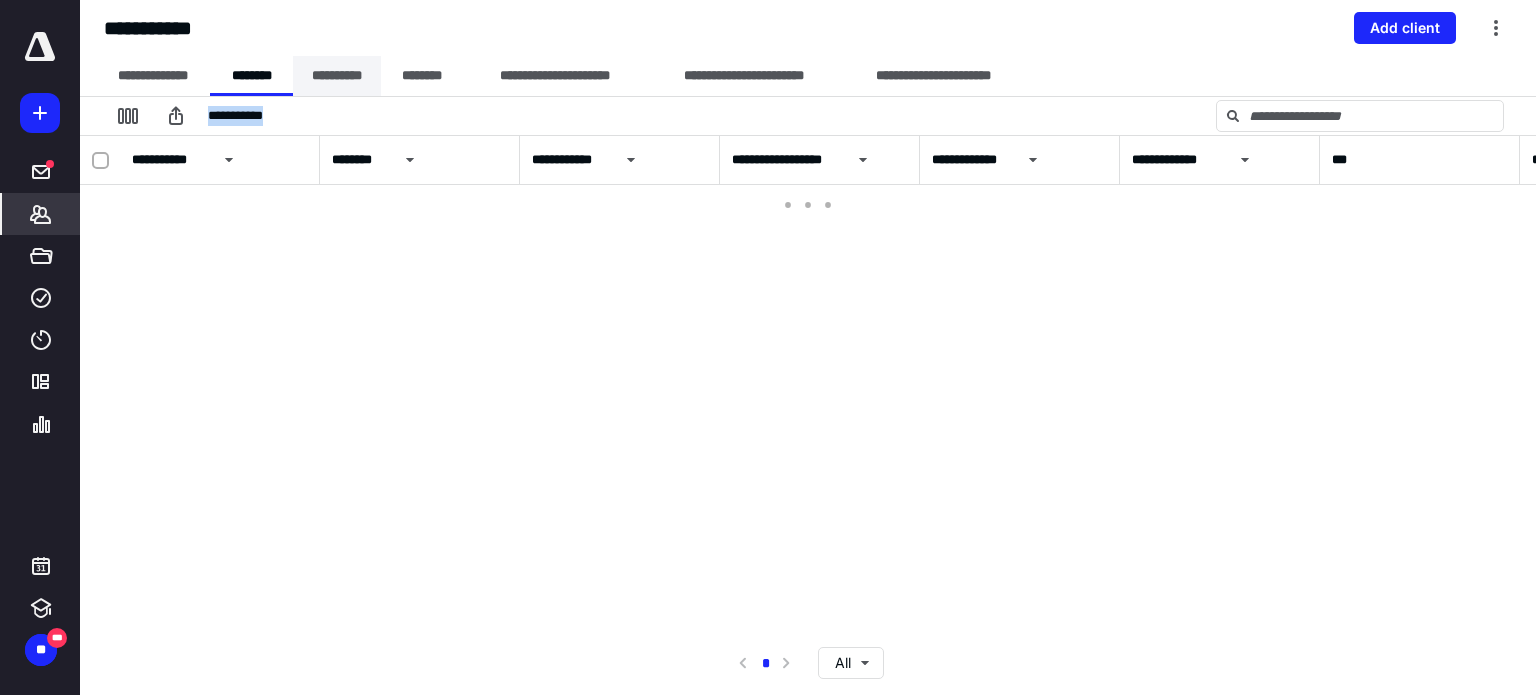 click on "**********" at bounding box center (337, 76) 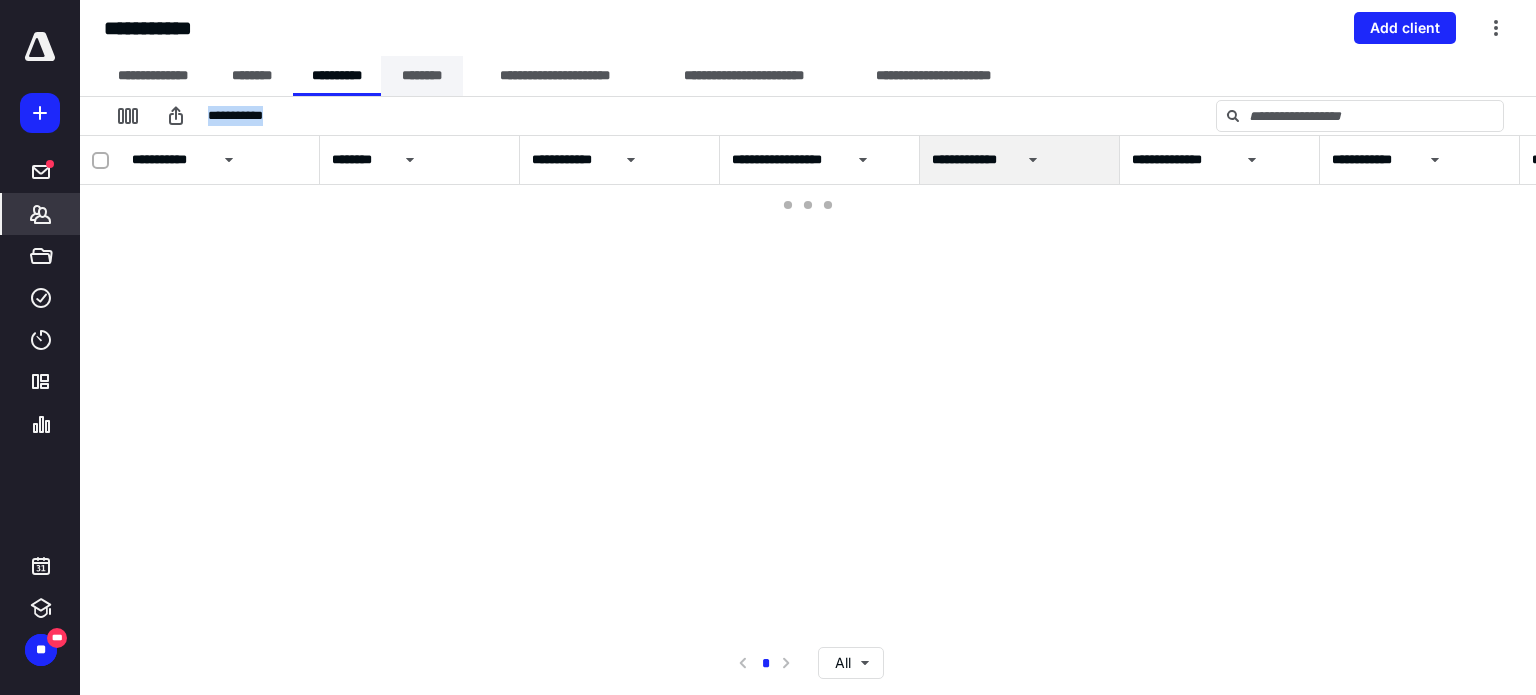 click on "********" at bounding box center [422, 76] 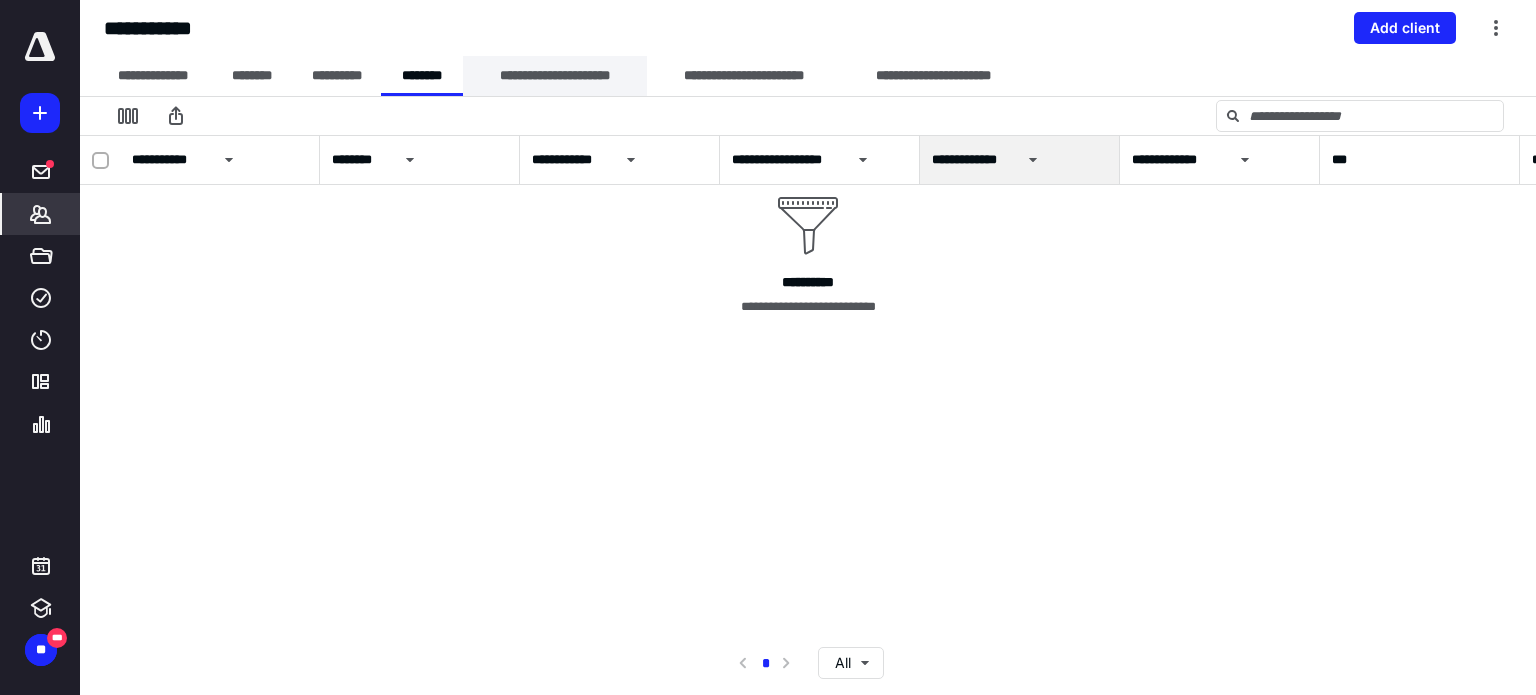 click on "**********" at bounding box center [555, 76] 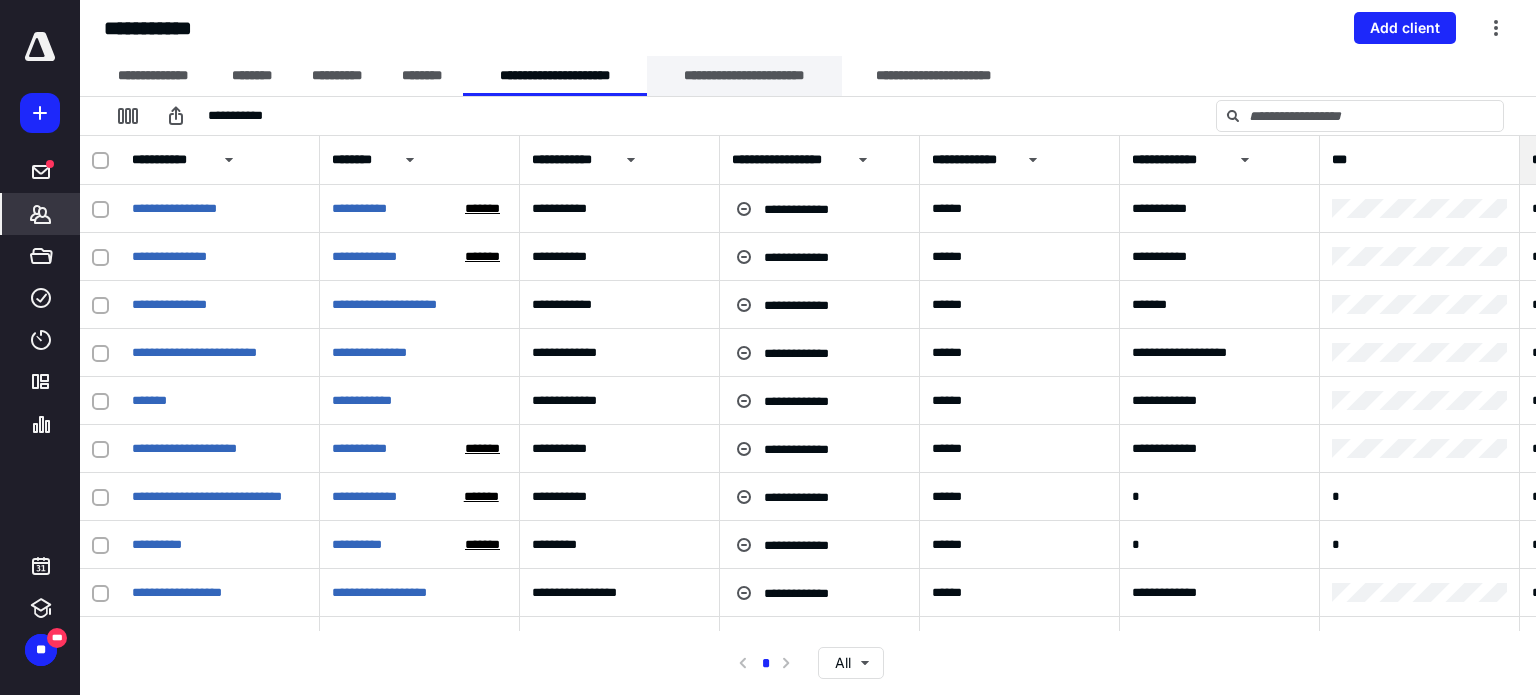 click on "**********" at bounding box center [744, 76] 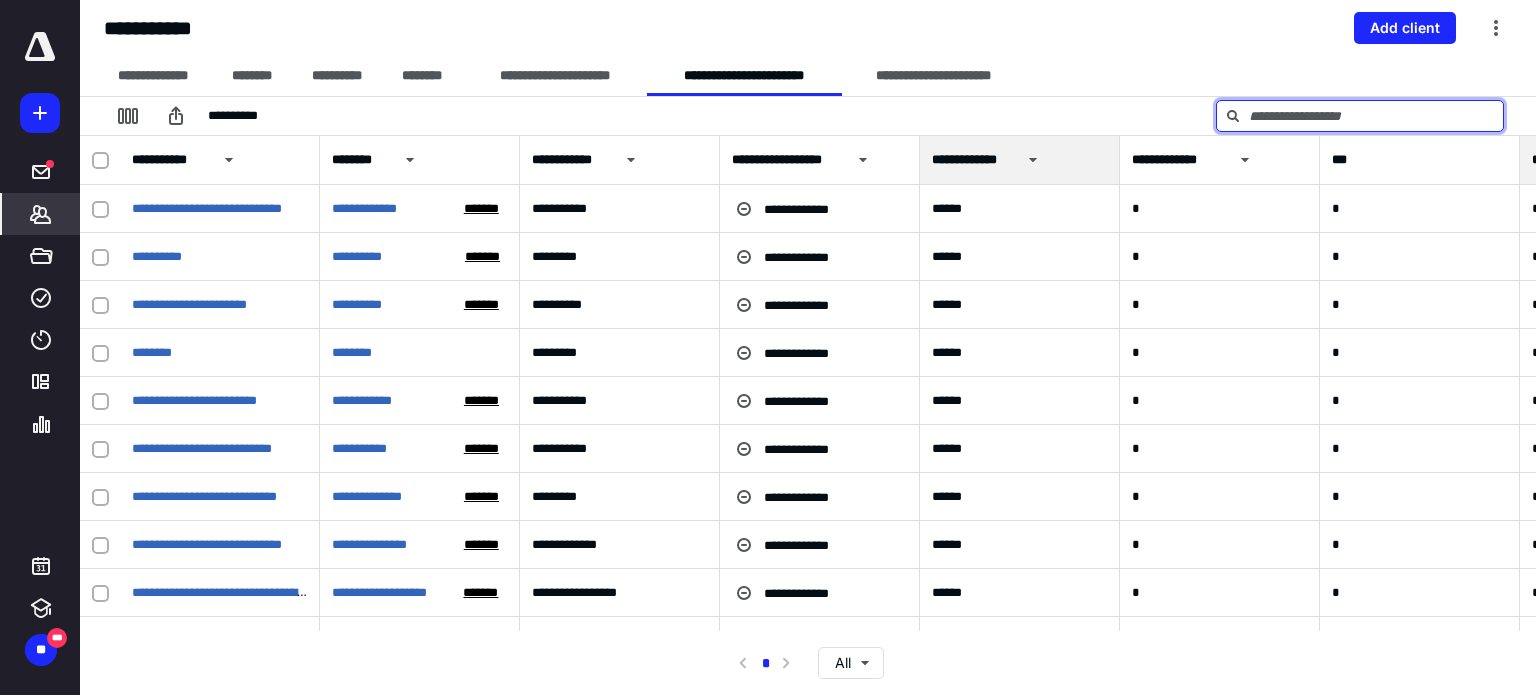 click at bounding box center [1360, 116] 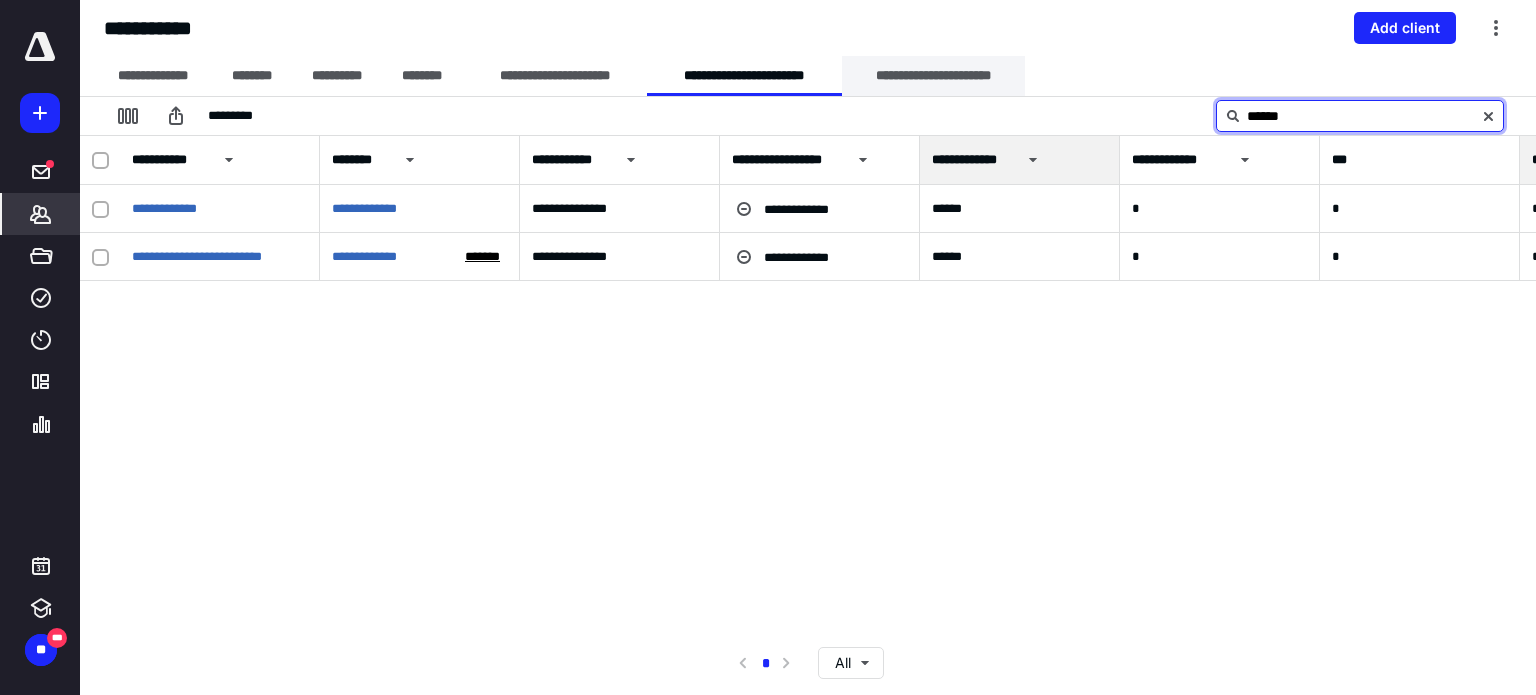 type on "******" 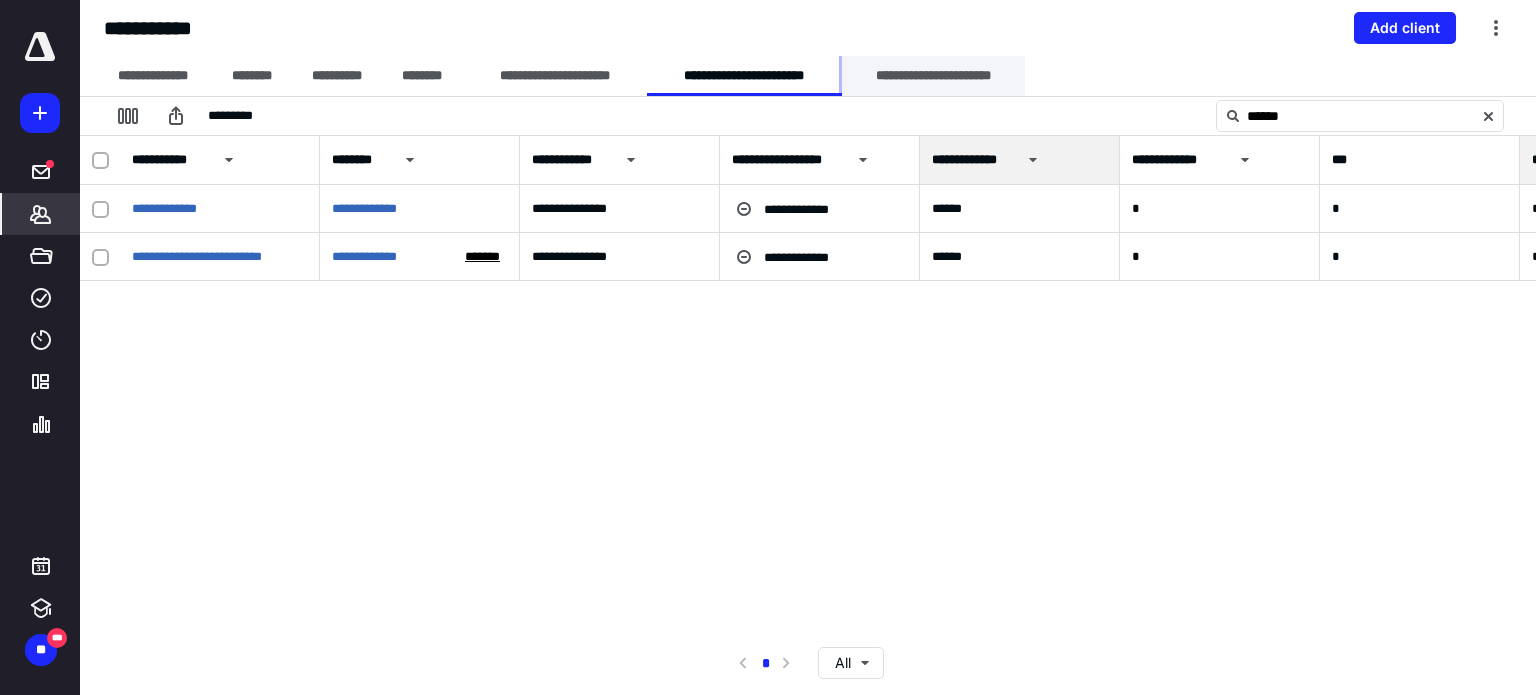 click on "**********" at bounding box center [933, 76] 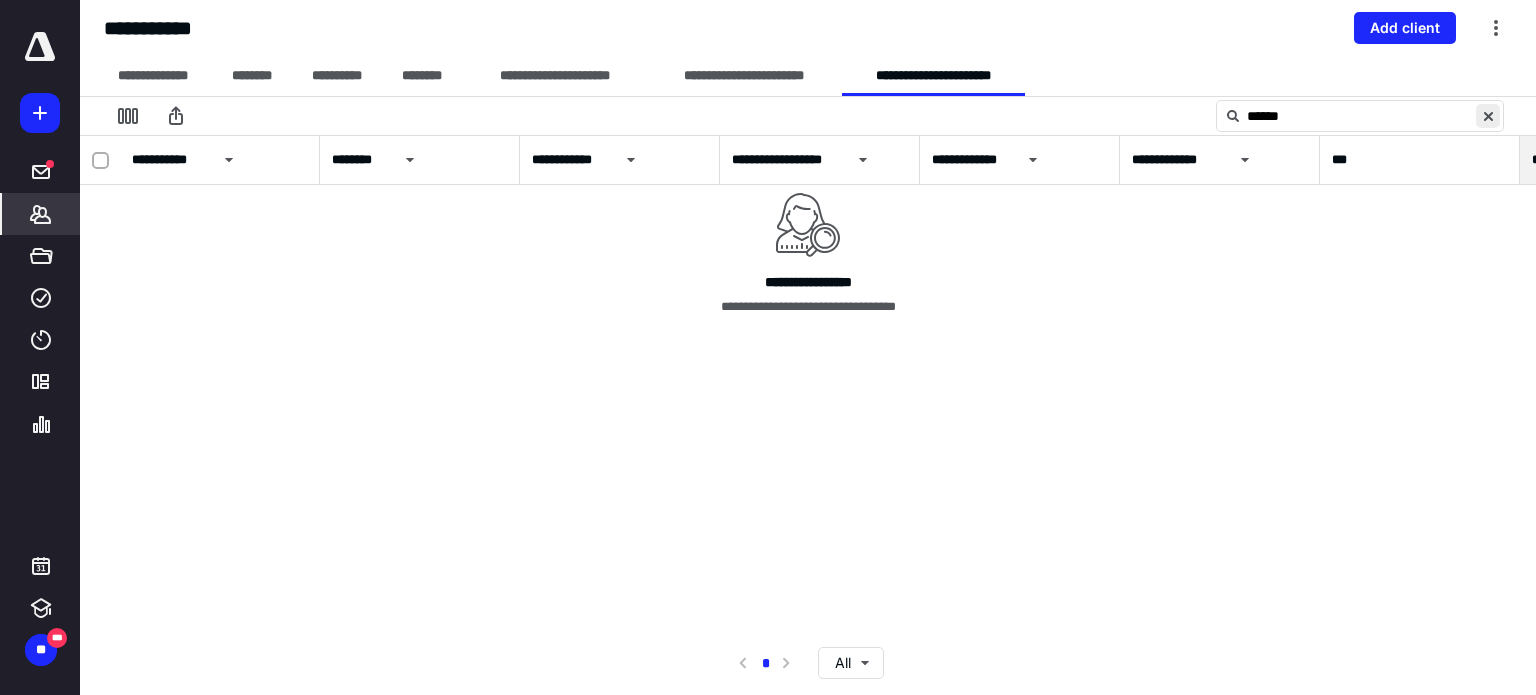 click at bounding box center (1488, 116) 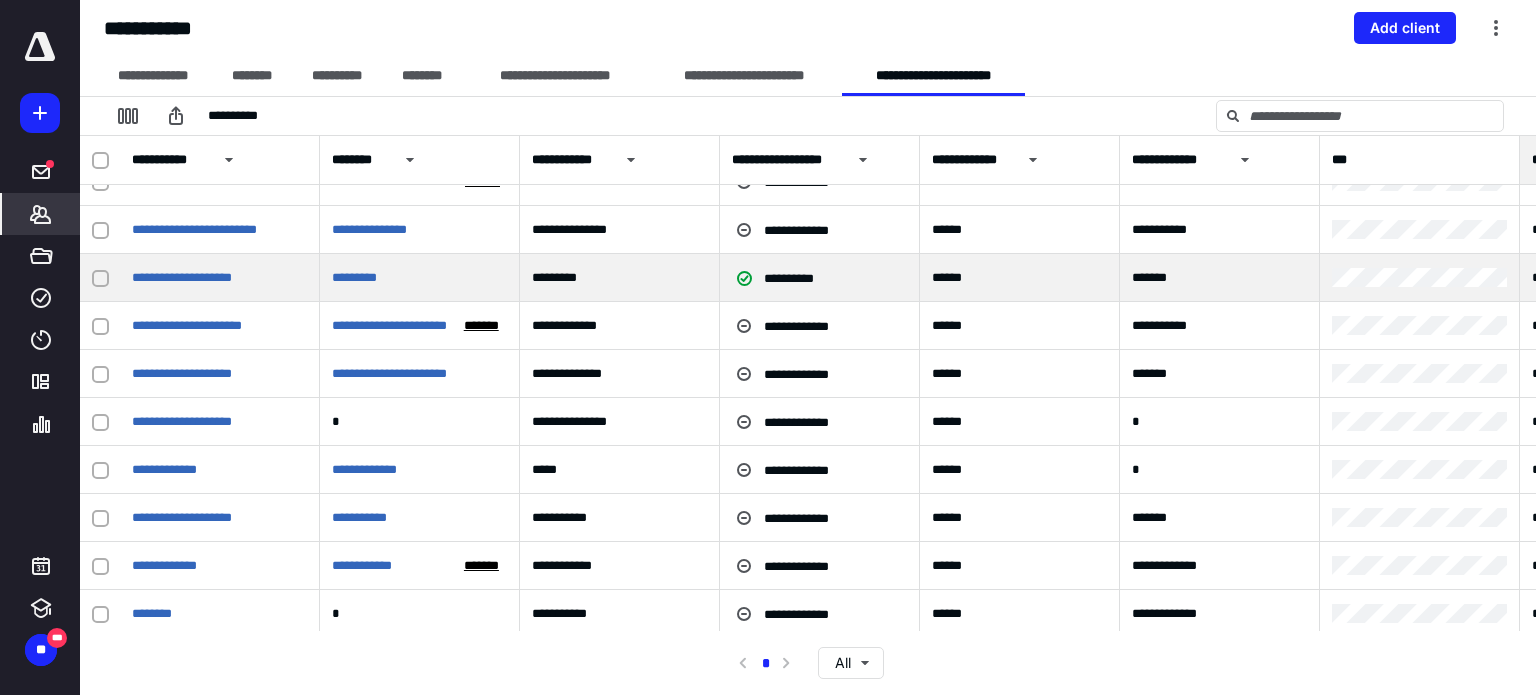 scroll, scrollTop: 1968, scrollLeft: 0, axis: vertical 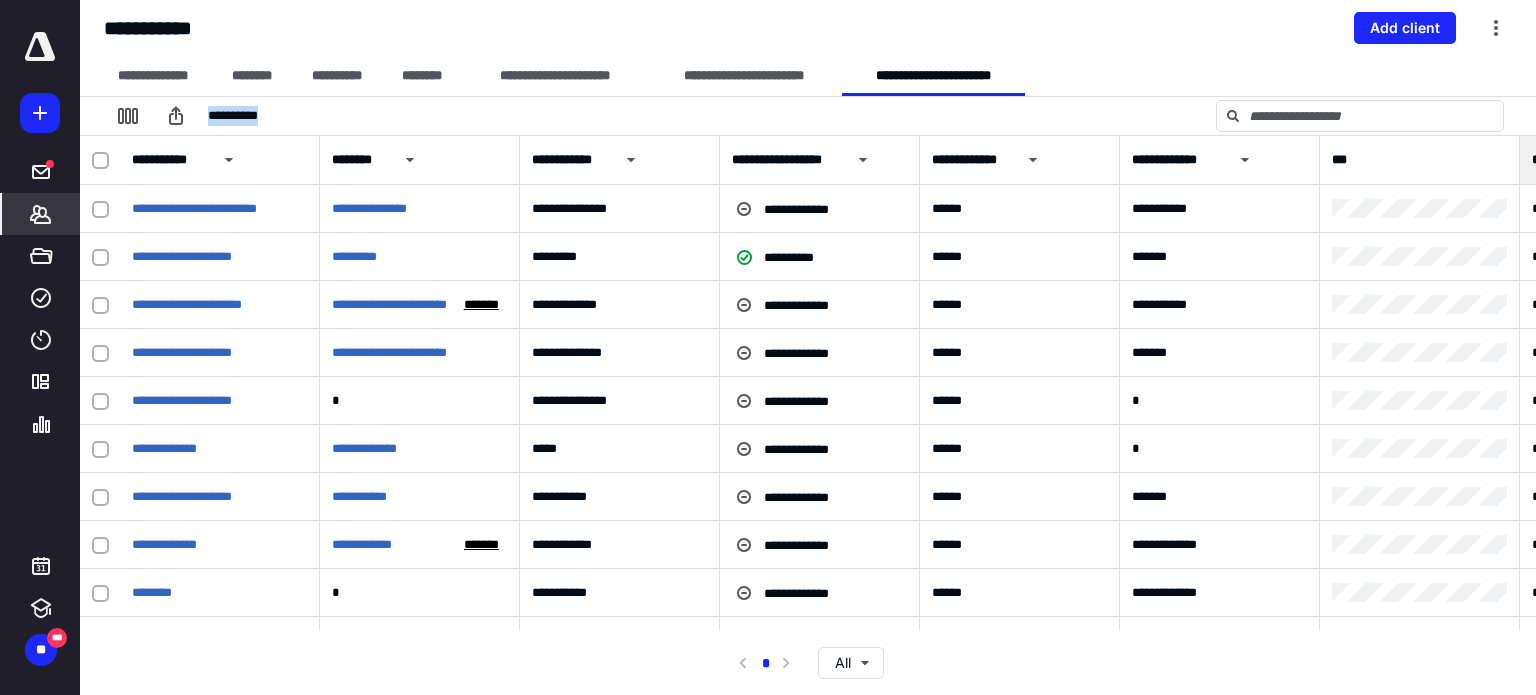 drag, startPoint x: 210, startPoint y: 119, endPoint x: 264, endPoint y: 119, distance: 54 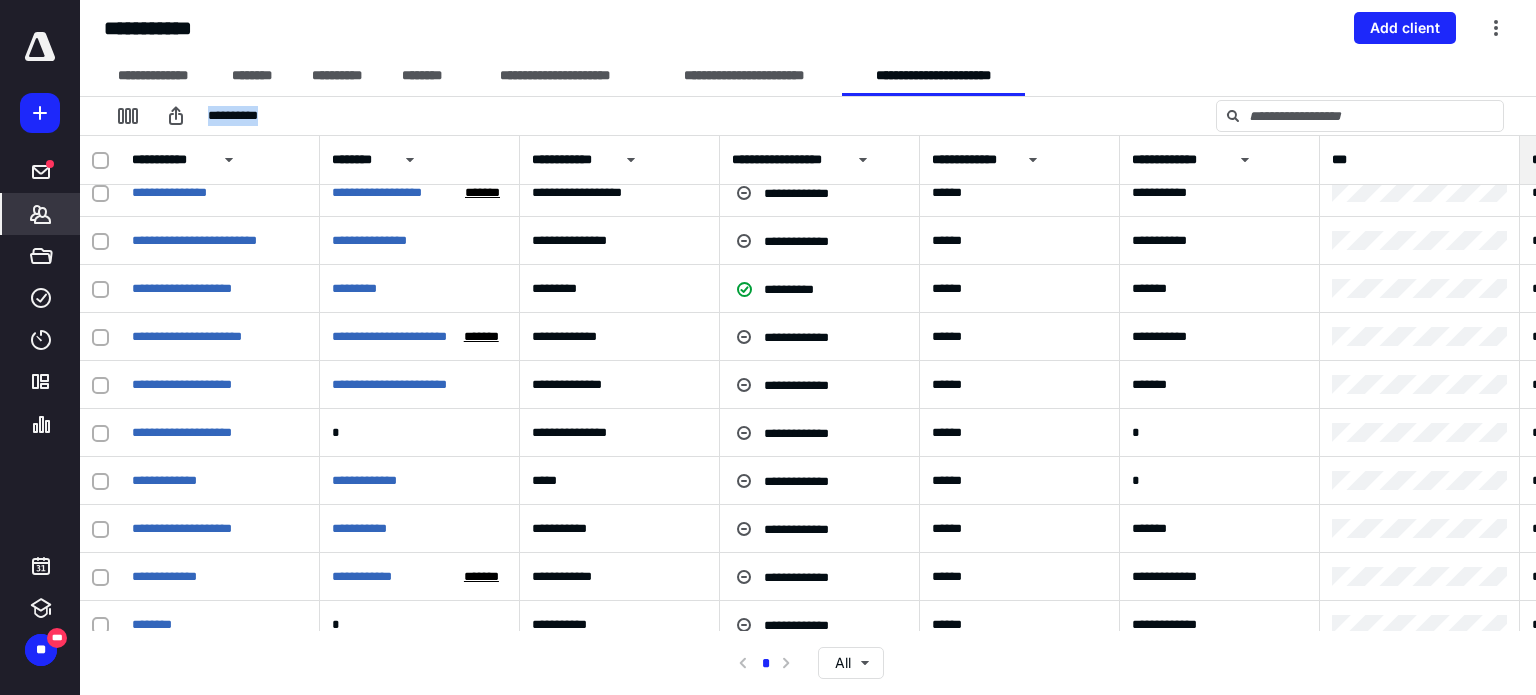 scroll, scrollTop: 1784, scrollLeft: 0, axis: vertical 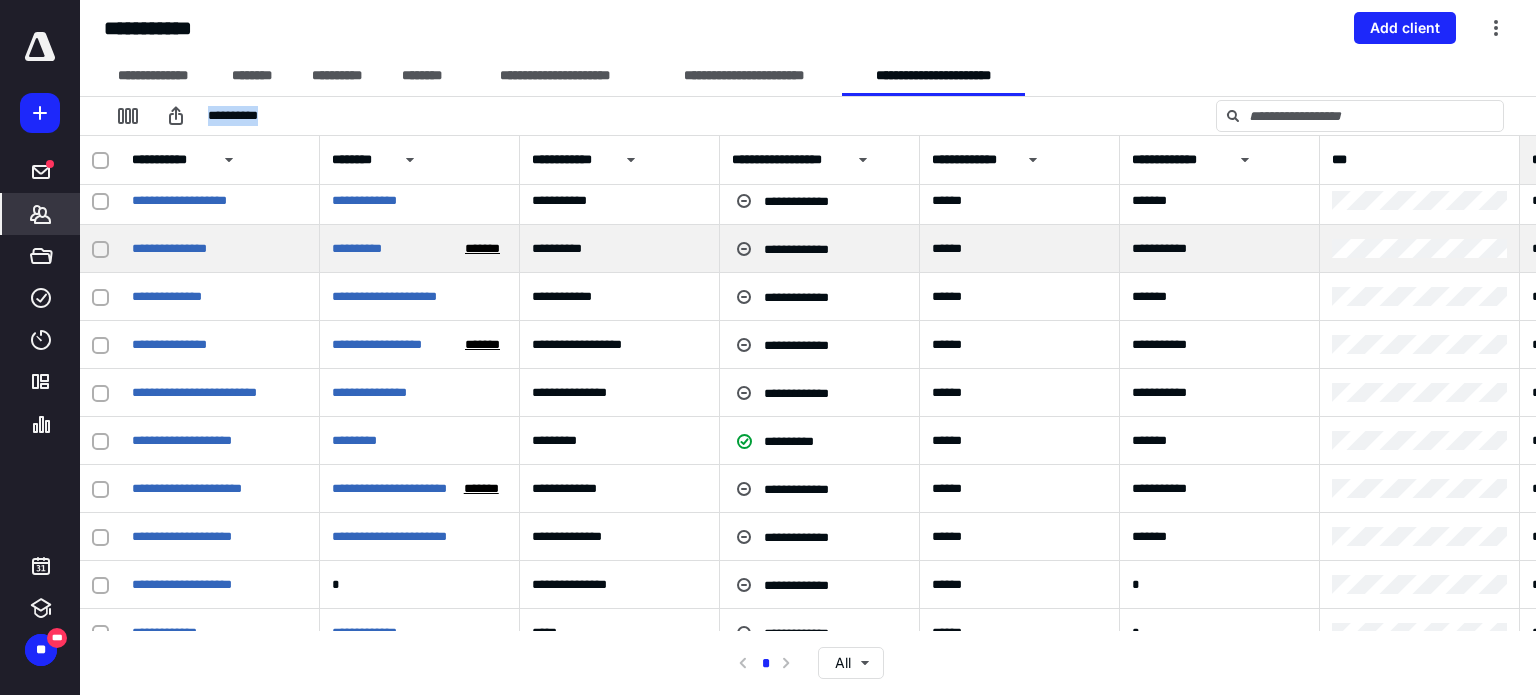 click on "*******" at bounding box center (482, 249) 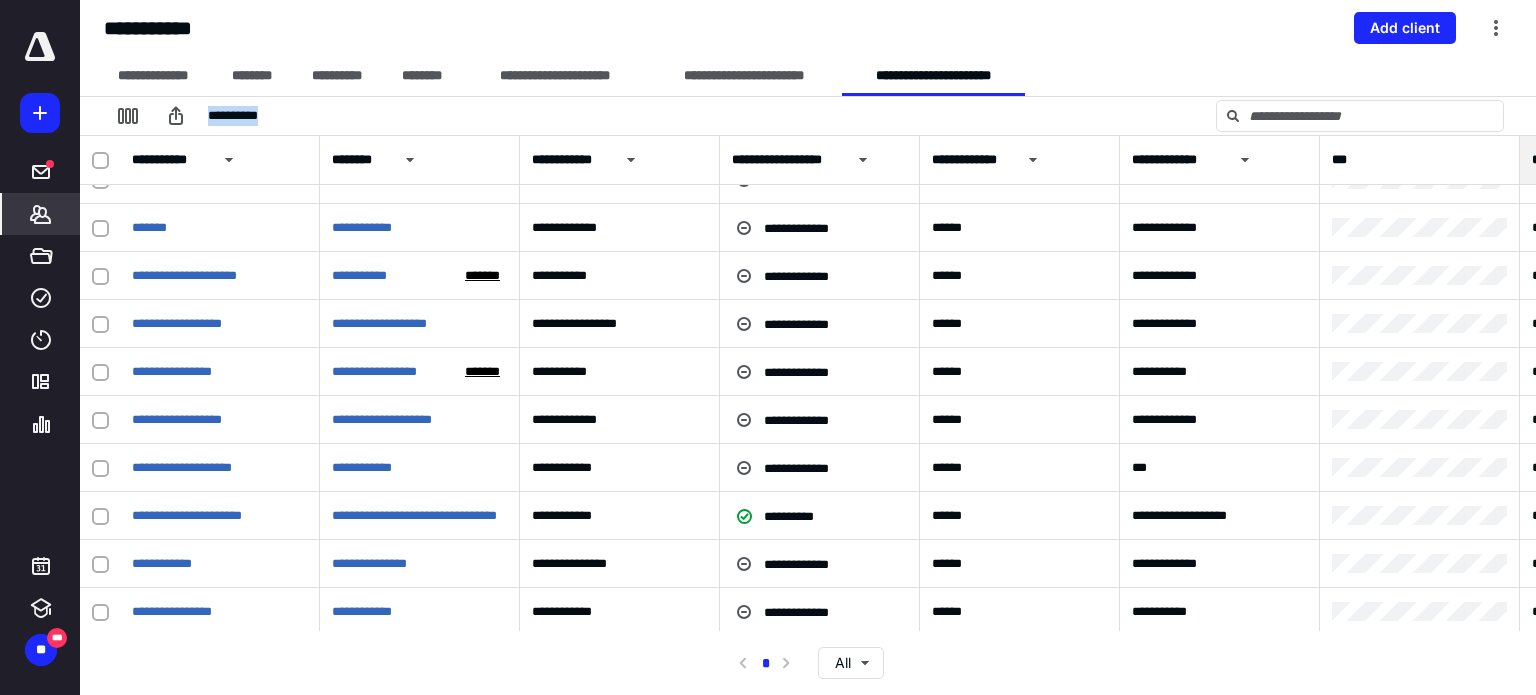 scroll, scrollTop: 0, scrollLeft: 0, axis: both 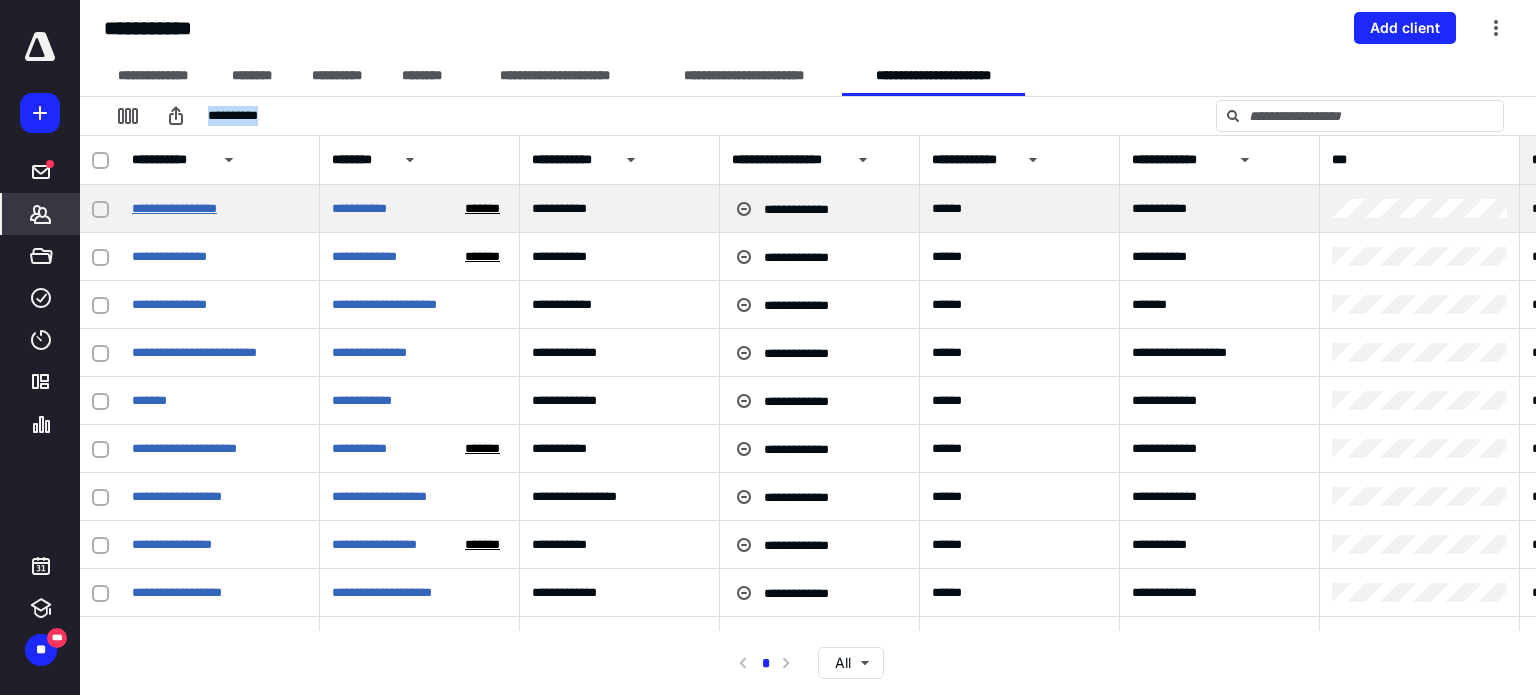 click on "**********" at bounding box center [174, 208] 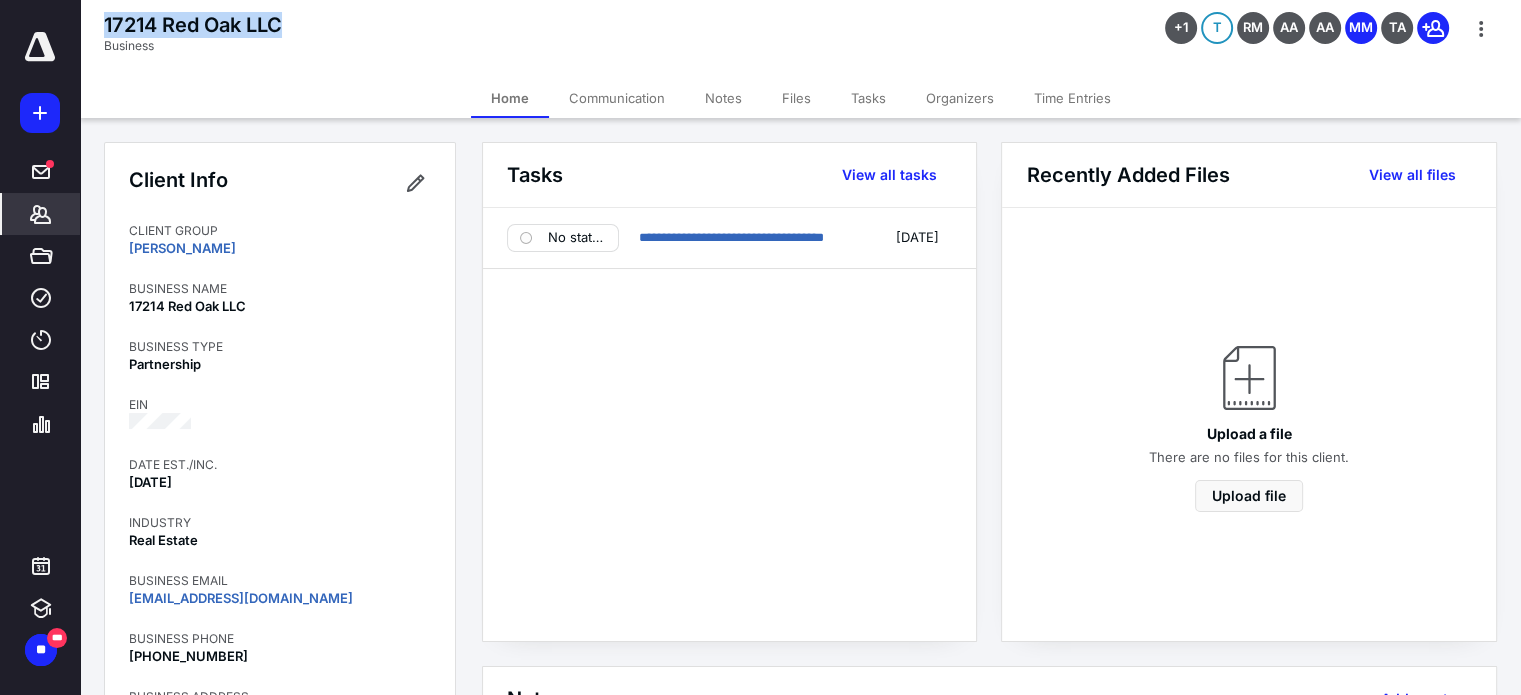 drag, startPoint x: 283, startPoint y: 21, endPoint x: 107, endPoint y: 33, distance: 176.40862 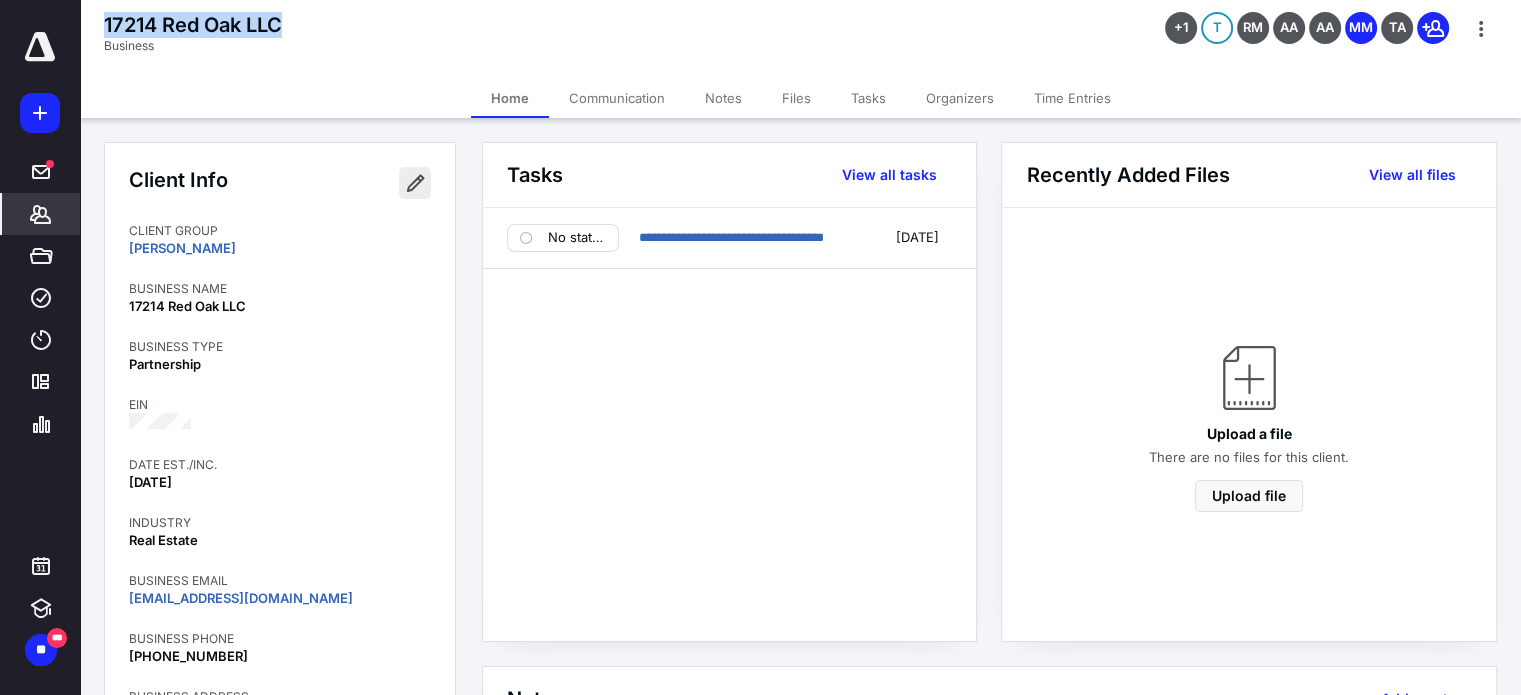 click at bounding box center (415, 183) 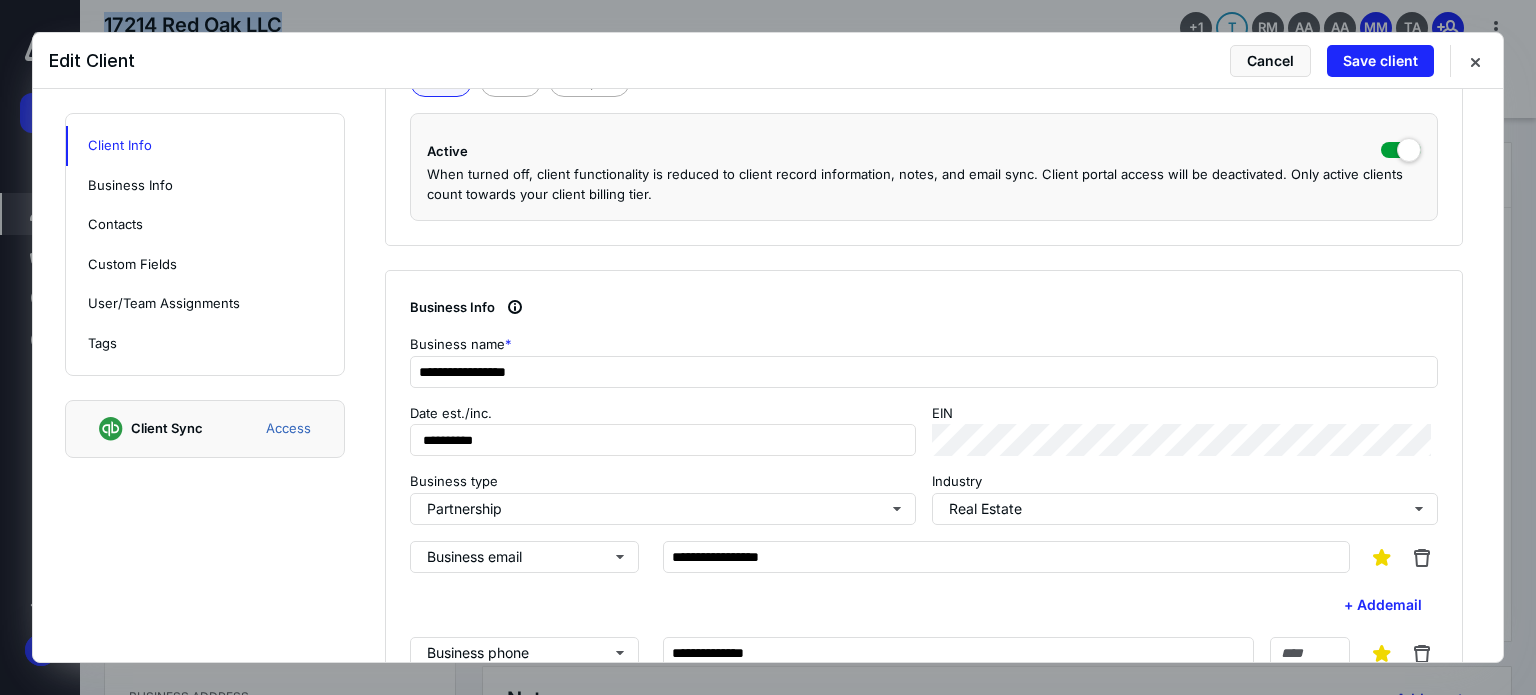 scroll, scrollTop: 600, scrollLeft: 0, axis: vertical 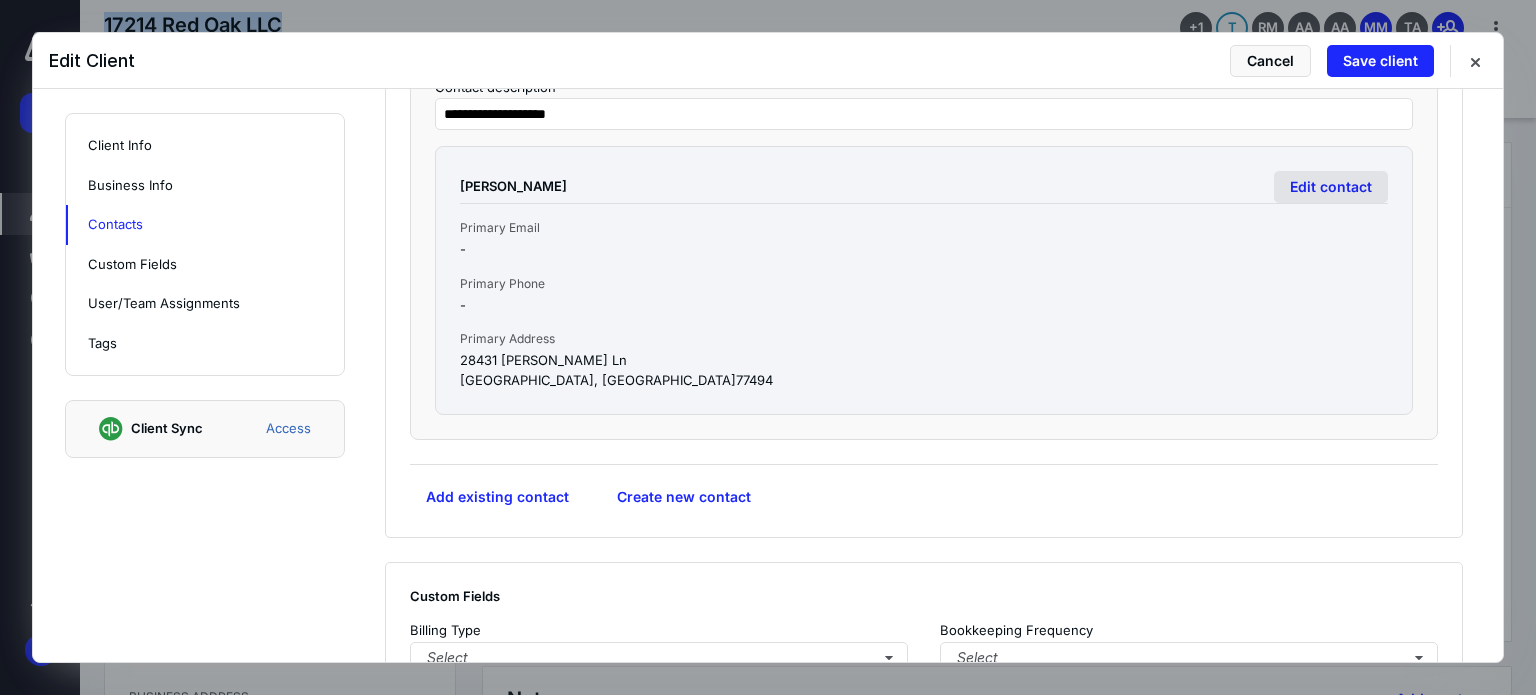 click on "Edit contact" at bounding box center [1331, 187] 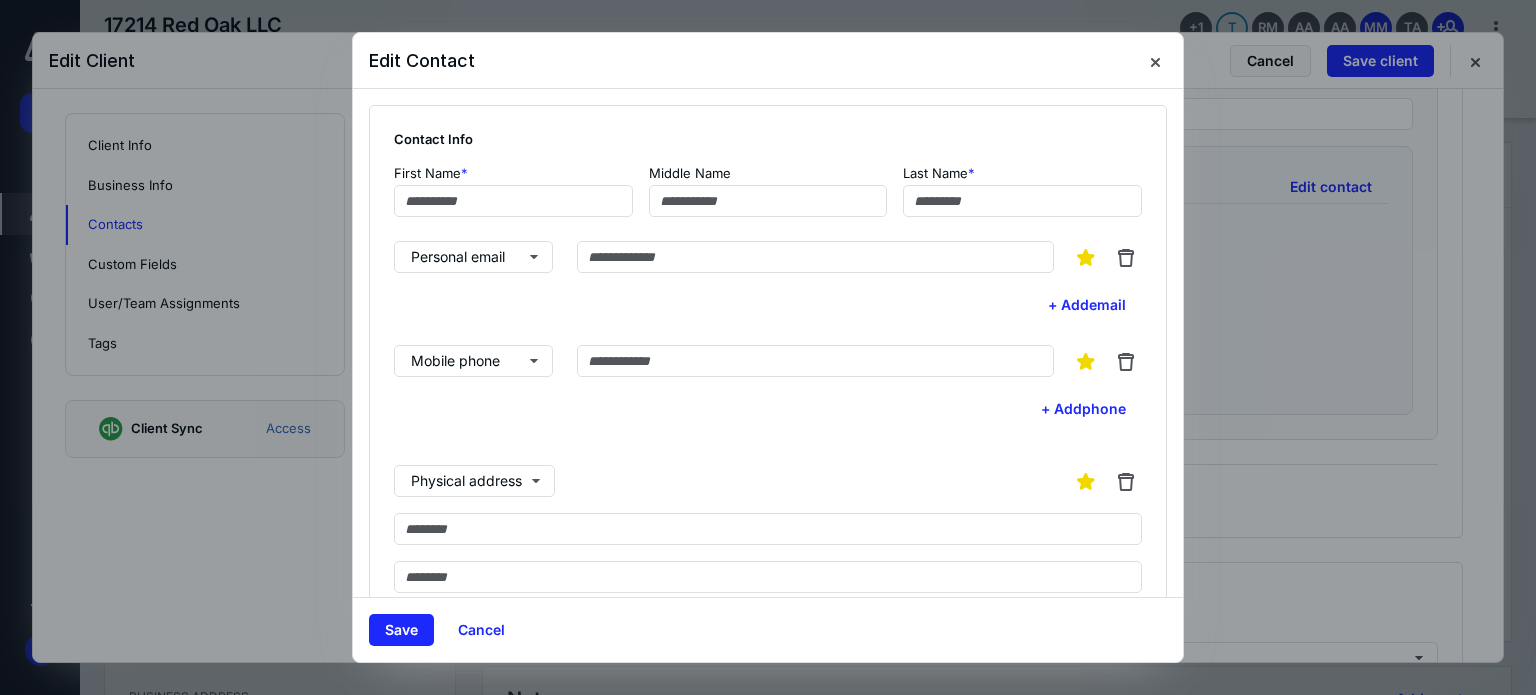 type on "****" 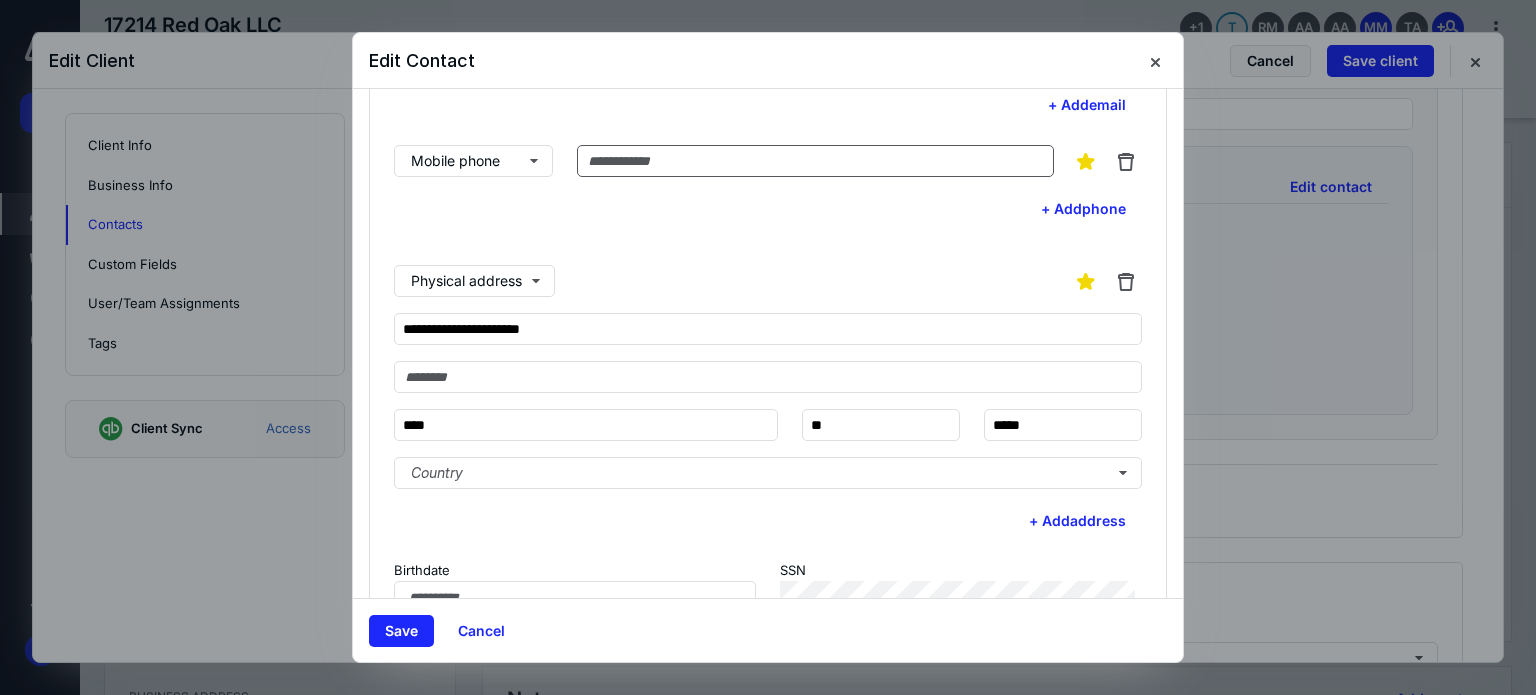 scroll, scrollTop: 332, scrollLeft: 0, axis: vertical 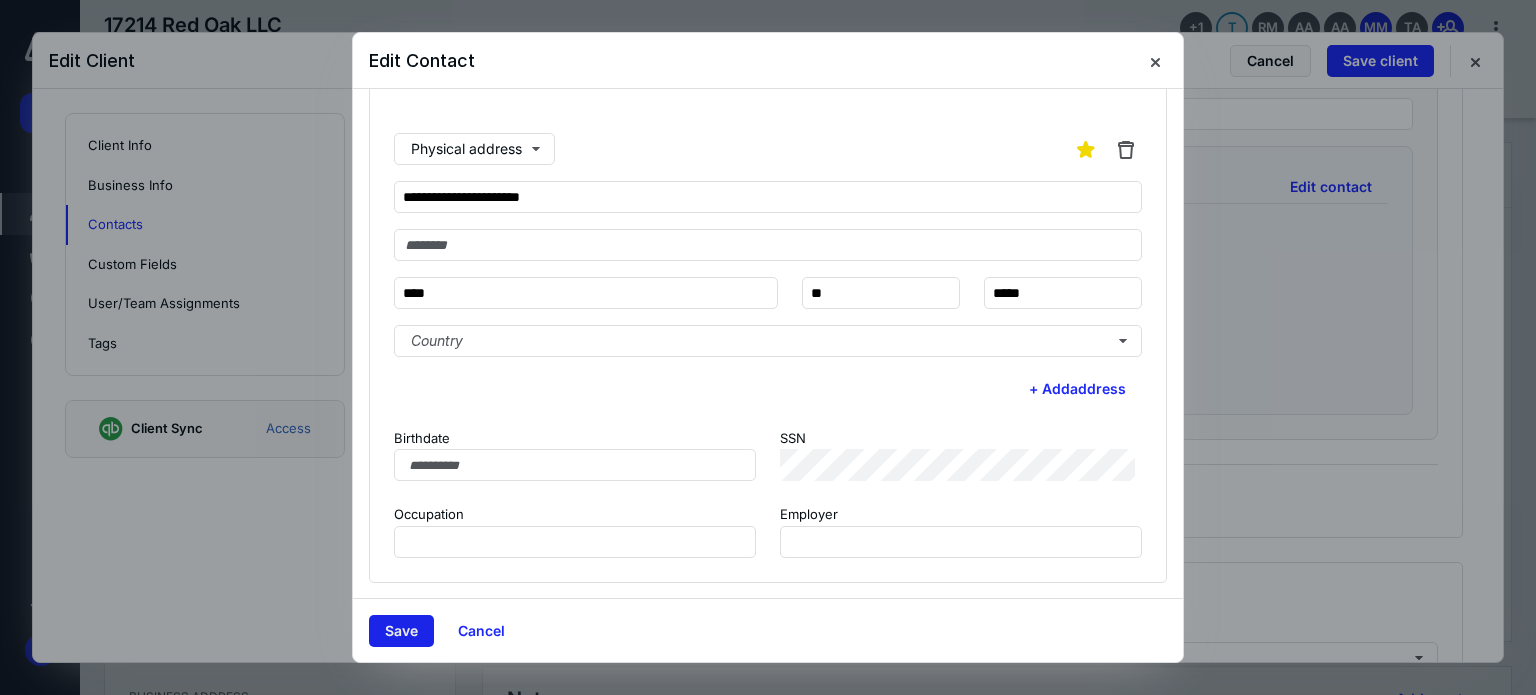 click on "Save" at bounding box center (401, 631) 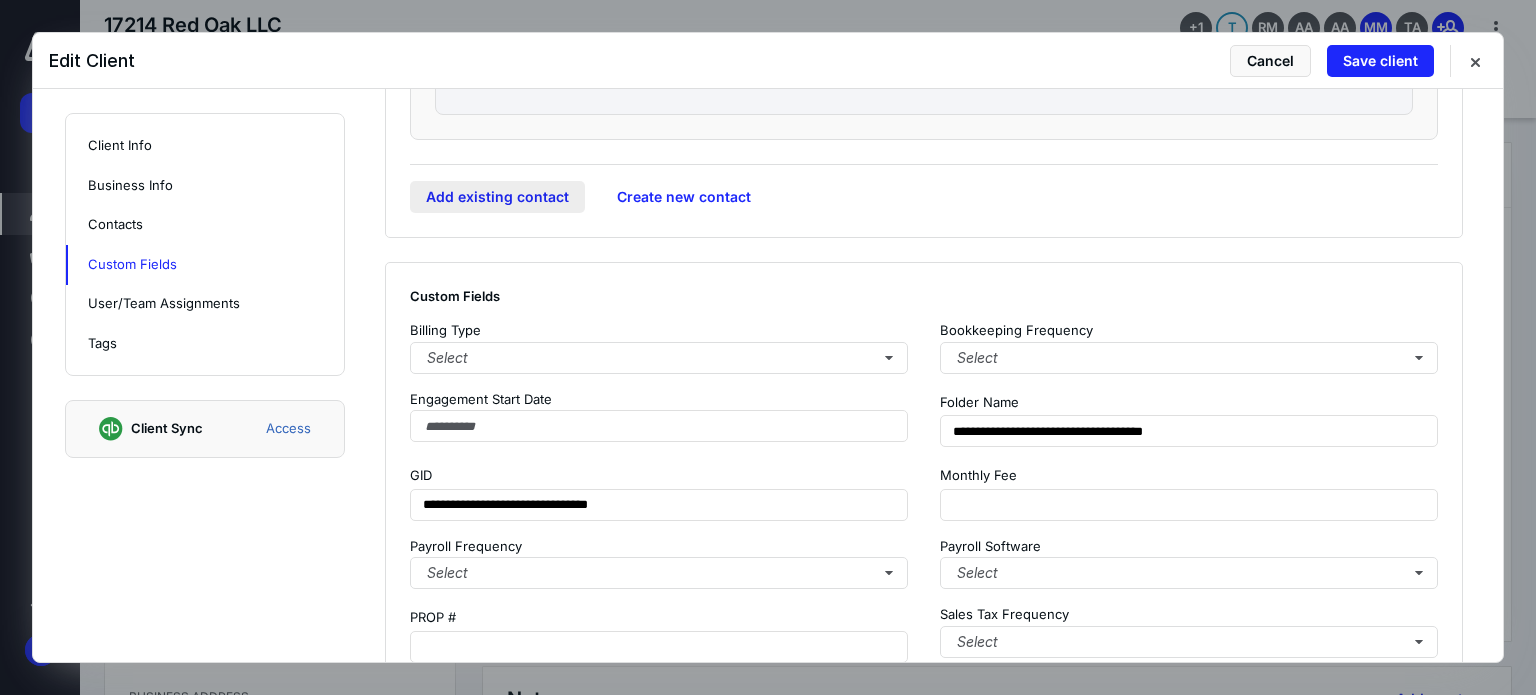 scroll, scrollTop: 2800, scrollLeft: 0, axis: vertical 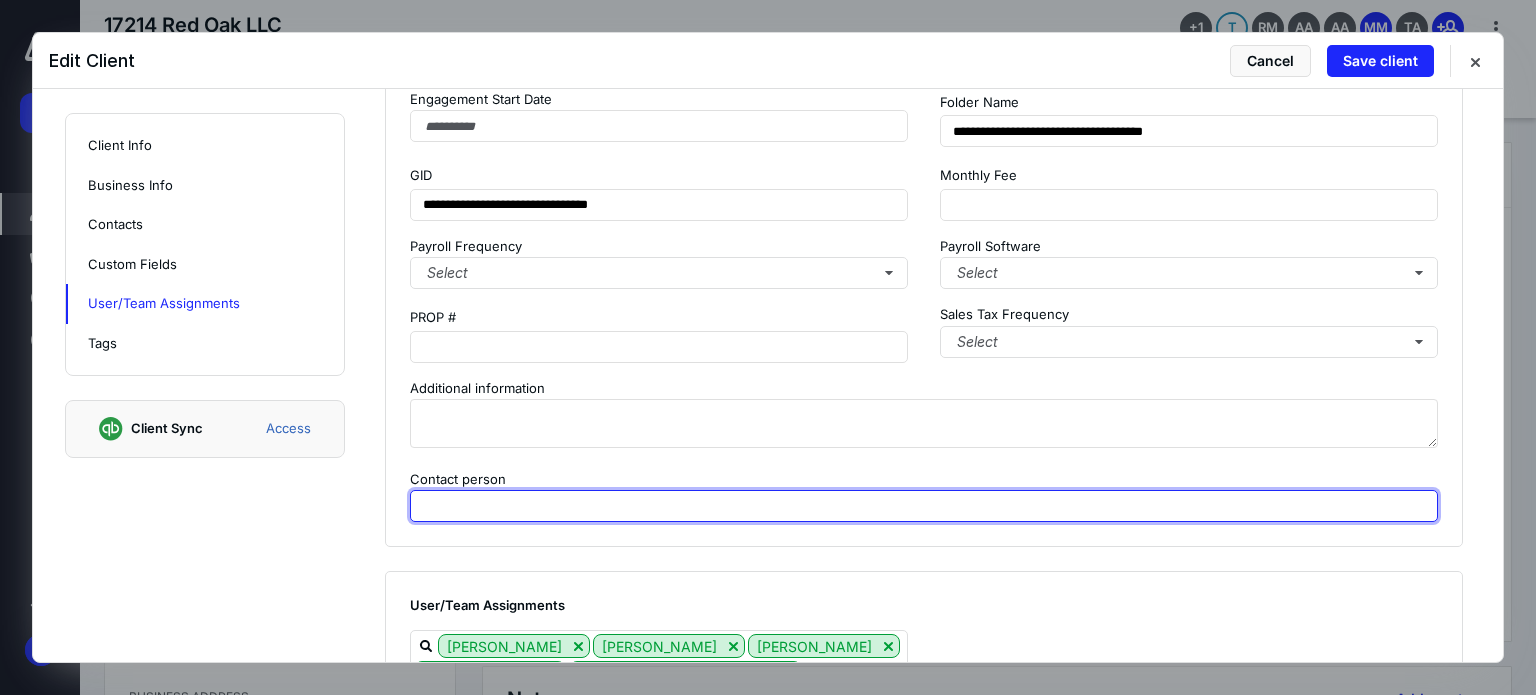 click at bounding box center [924, 506] 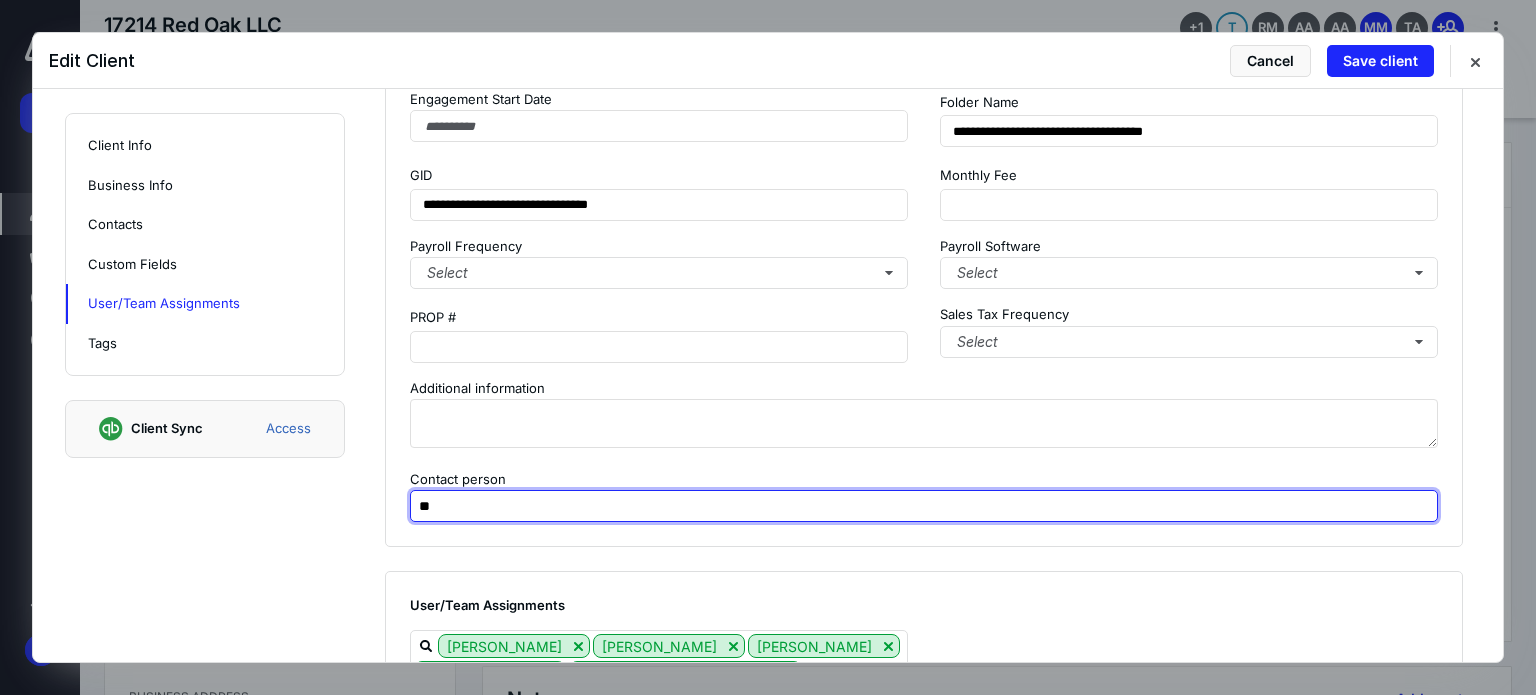 type on "*" 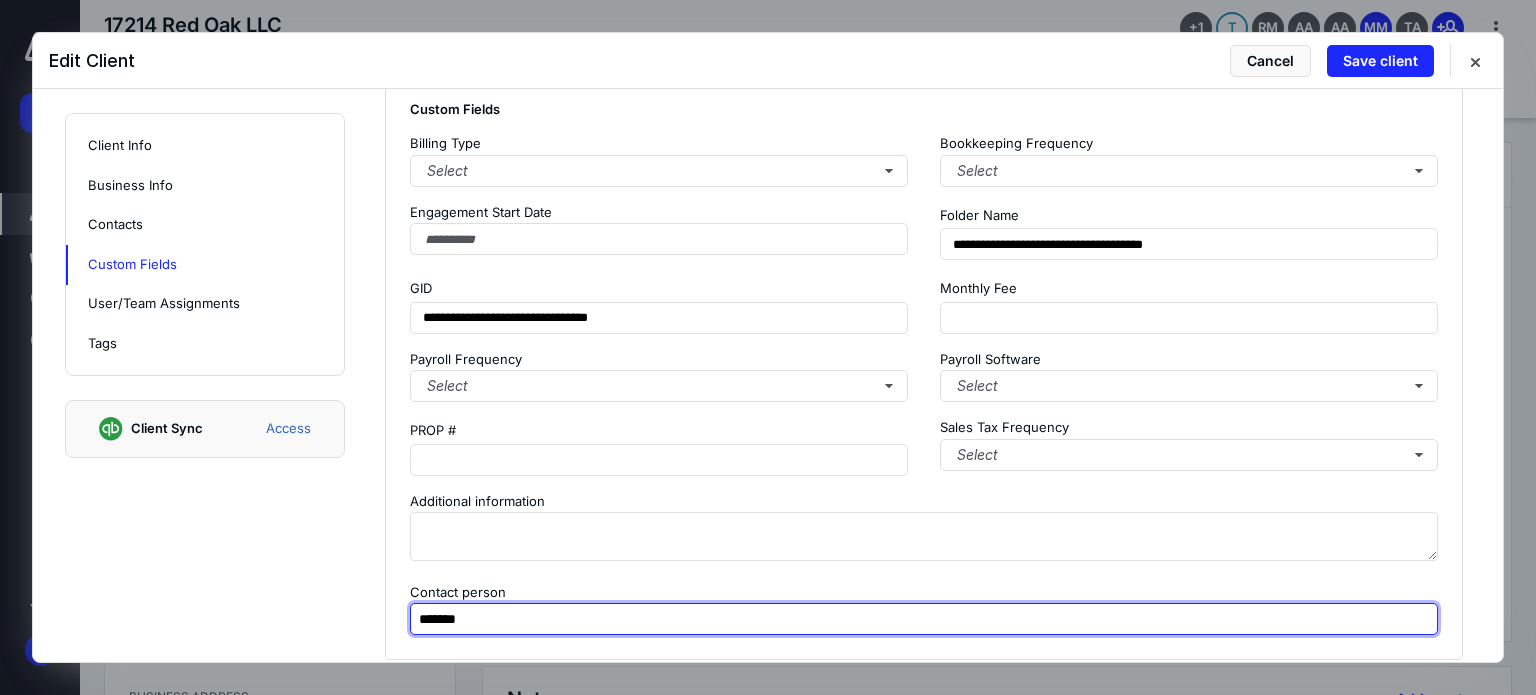 scroll, scrollTop: 2600, scrollLeft: 0, axis: vertical 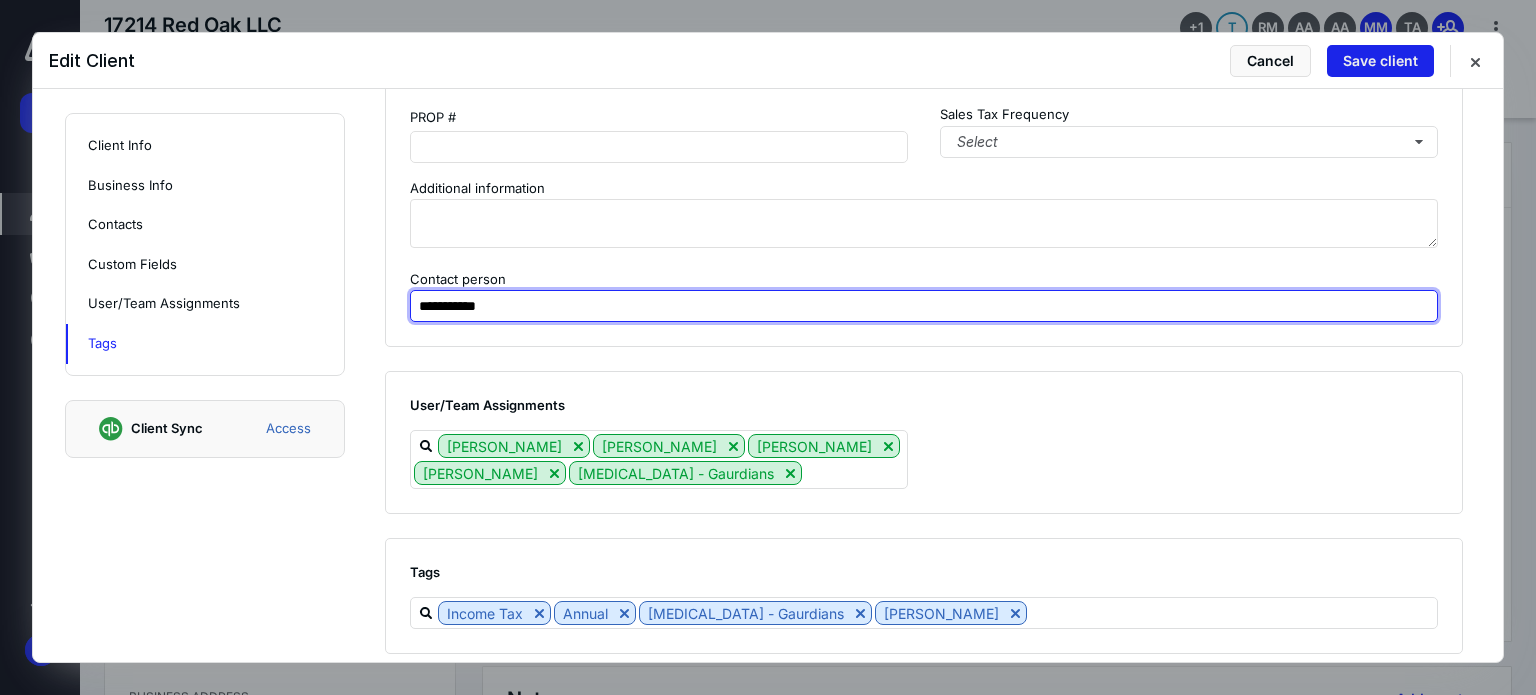 type on "**********" 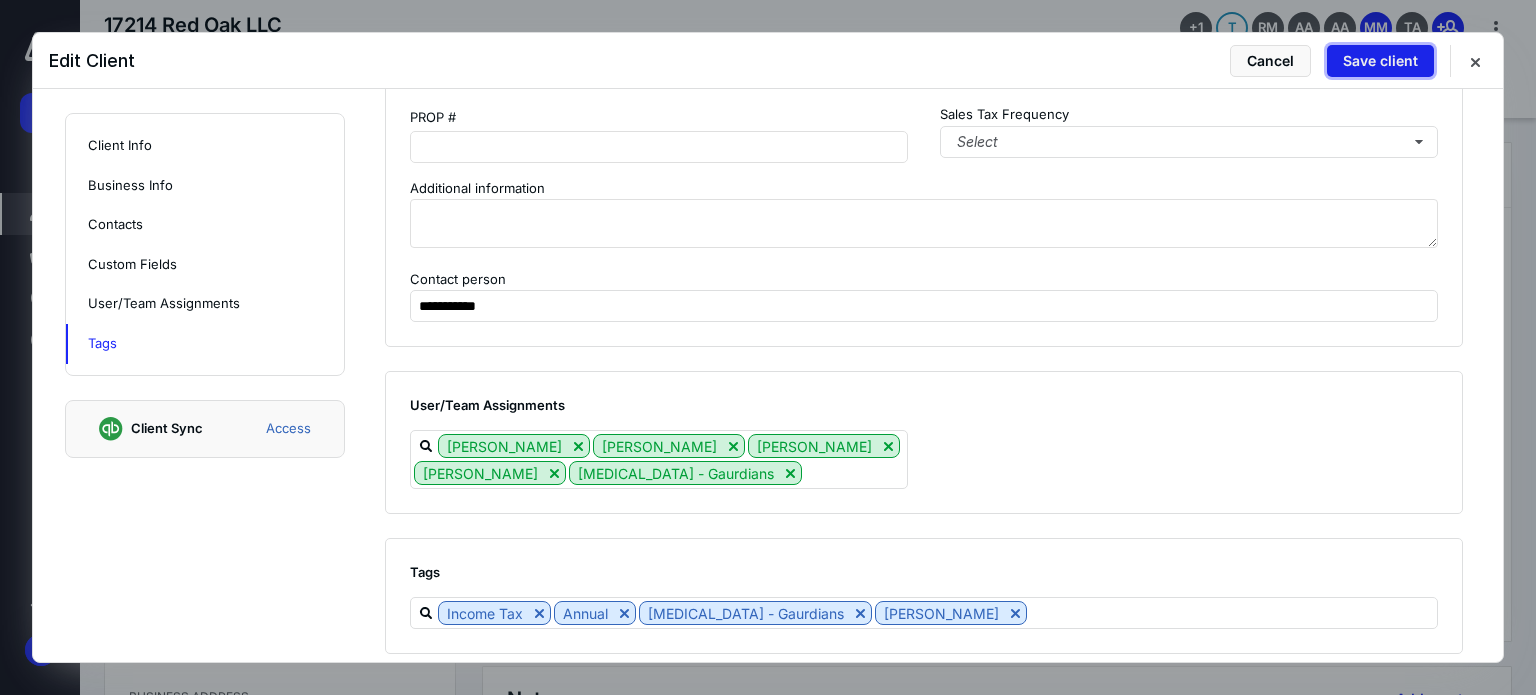 click on "Save client" at bounding box center (1380, 61) 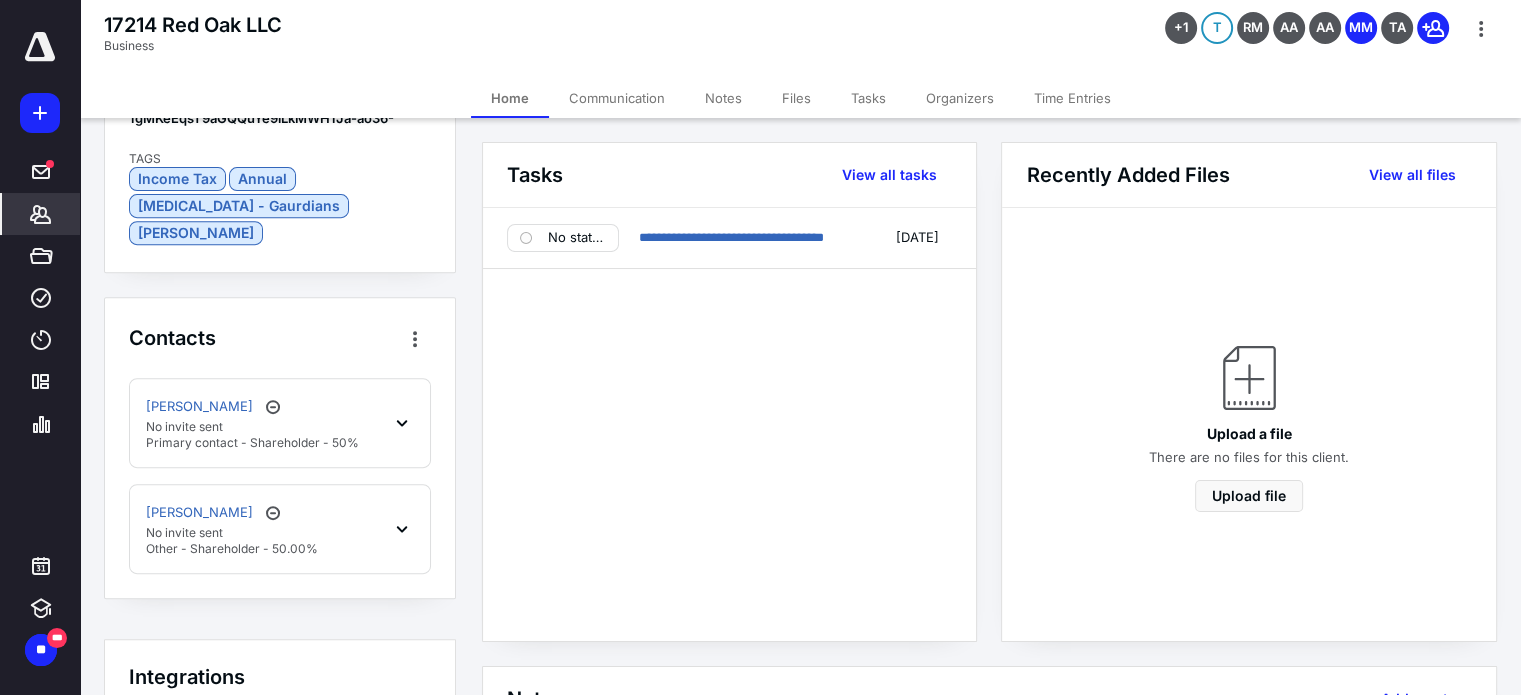 scroll, scrollTop: 900, scrollLeft: 0, axis: vertical 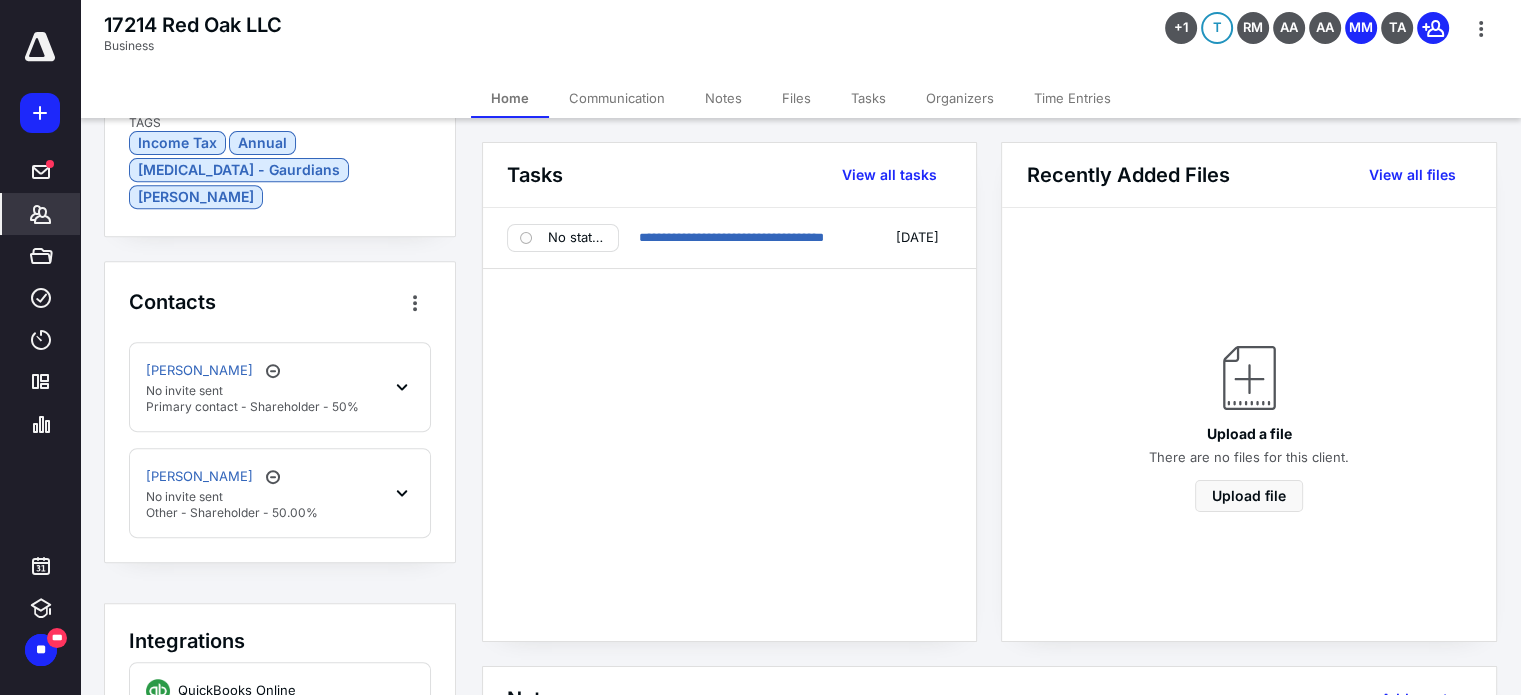 click 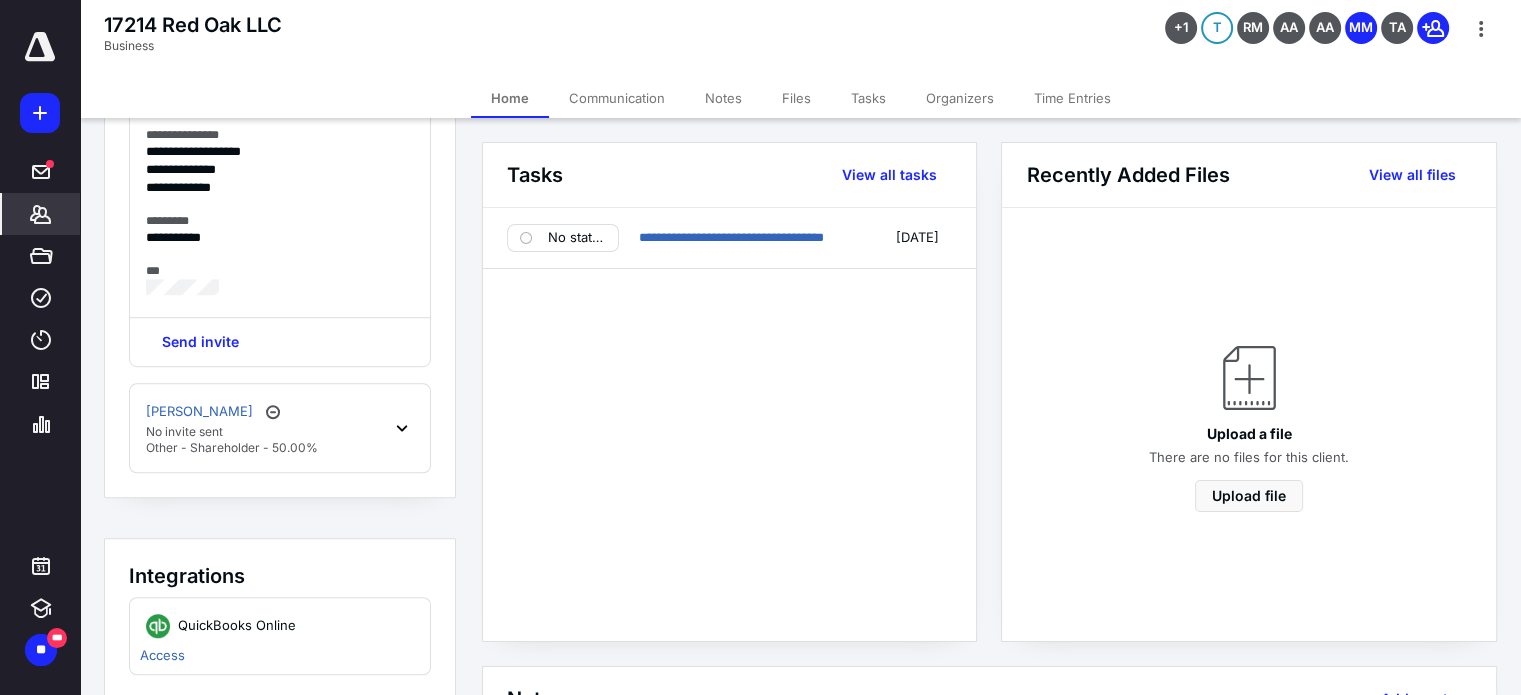 scroll, scrollTop: 1469, scrollLeft: 0, axis: vertical 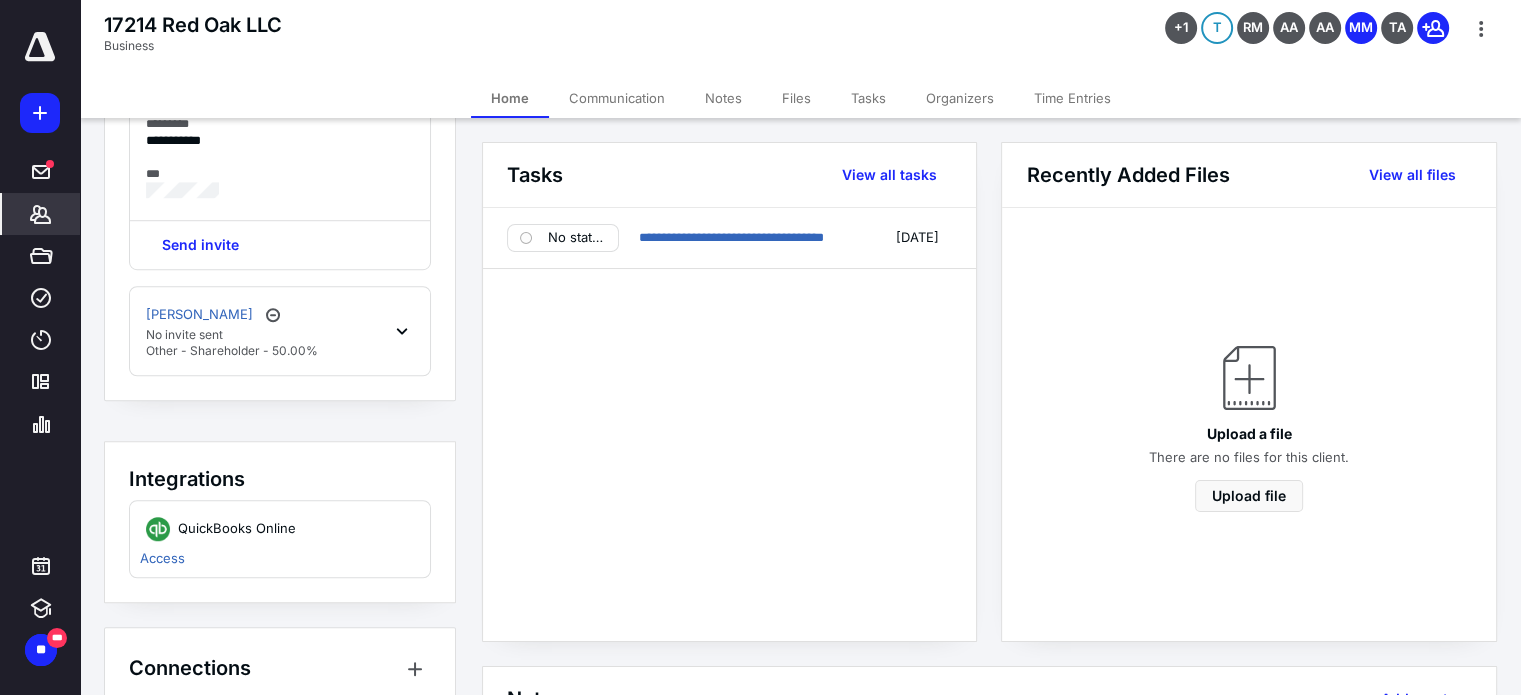 click 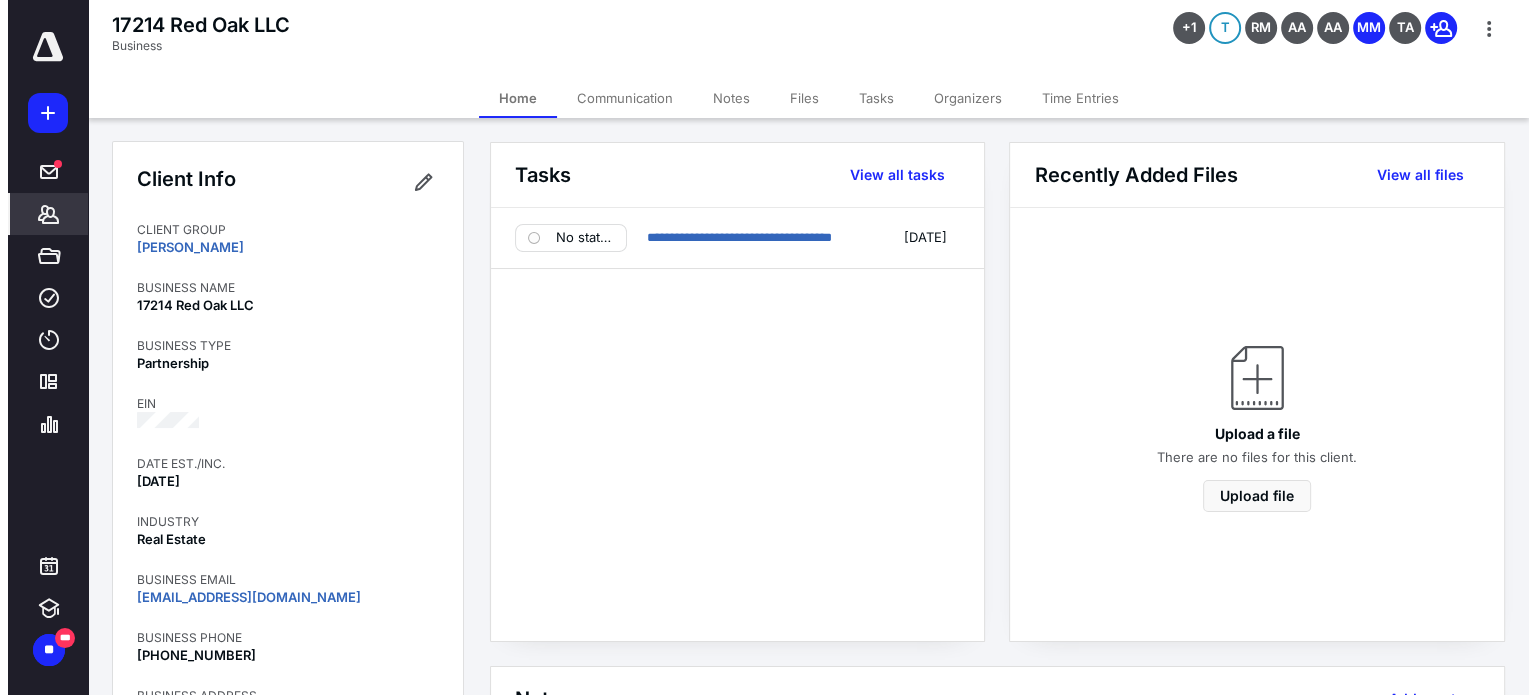 scroll, scrollTop: 0, scrollLeft: 0, axis: both 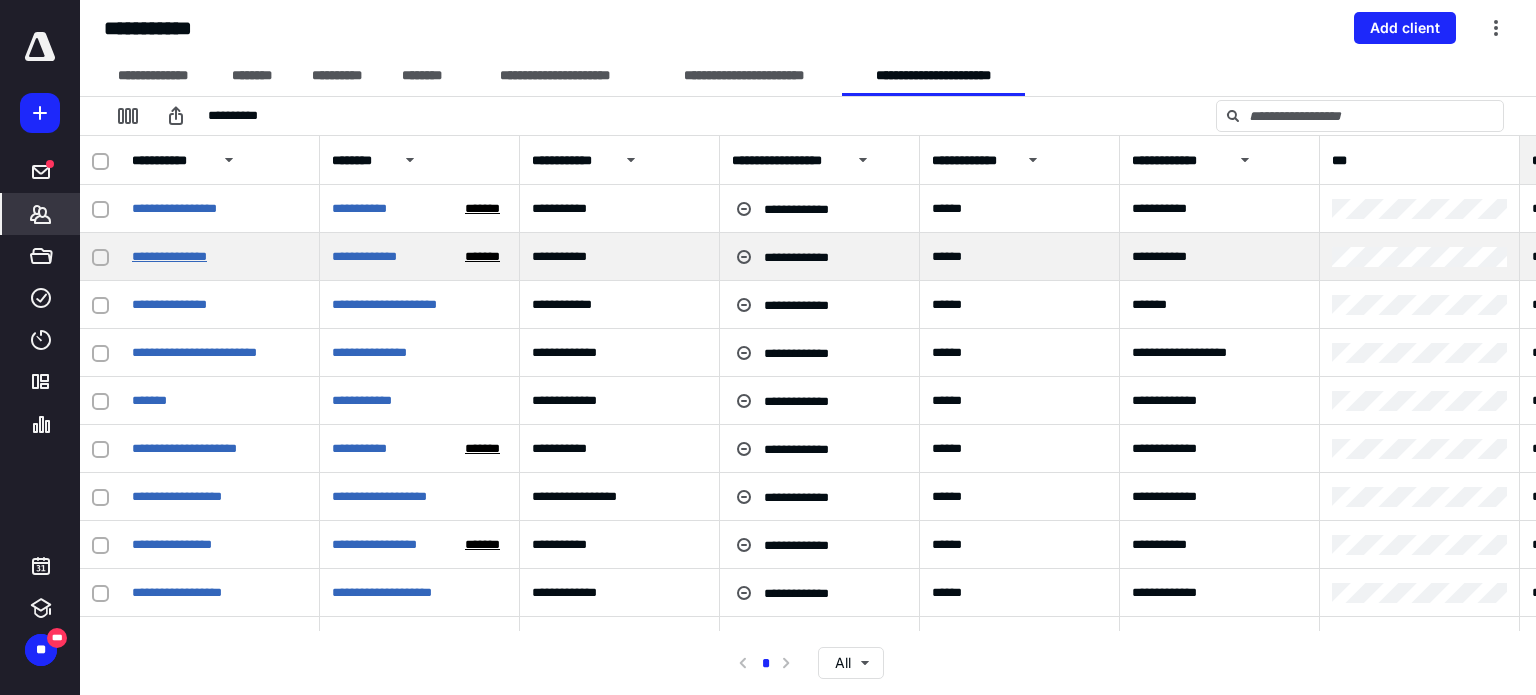 click on "**********" at bounding box center (169, 256) 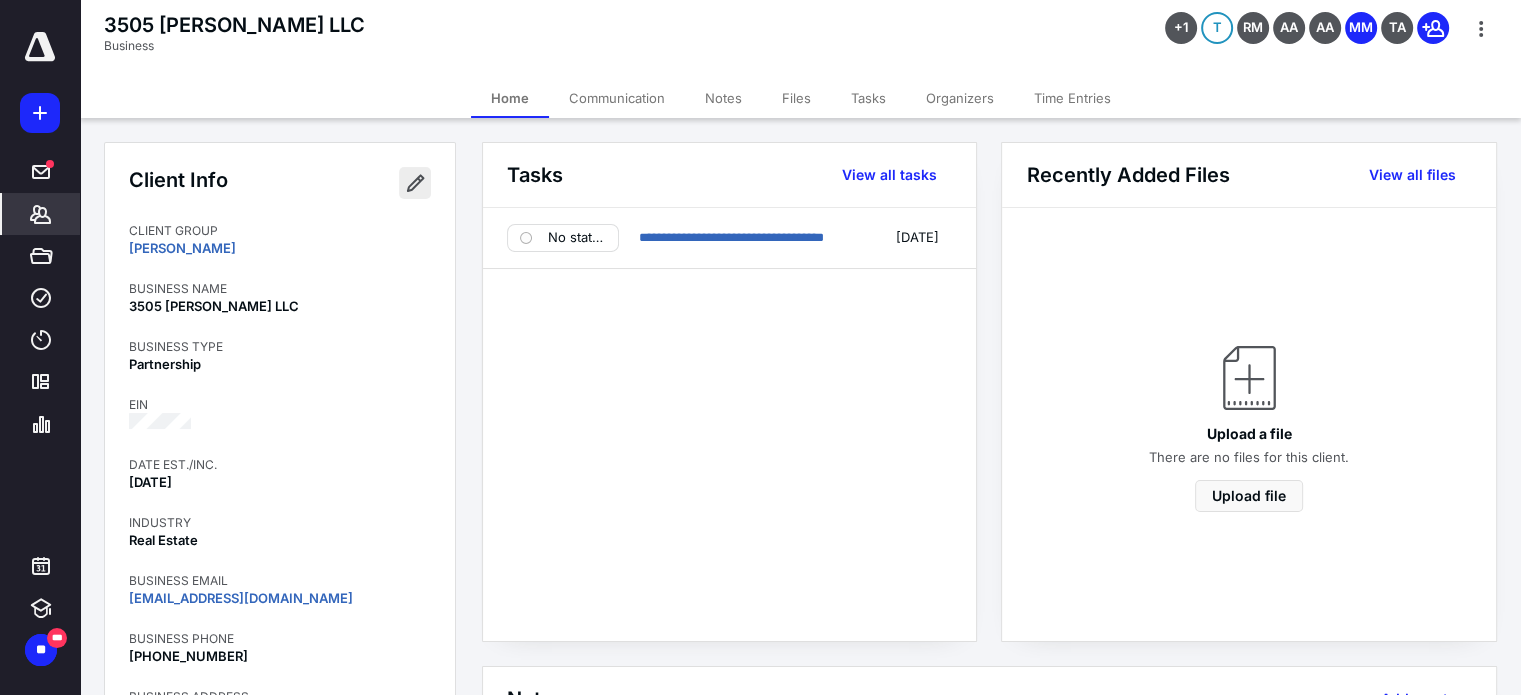 click at bounding box center [415, 183] 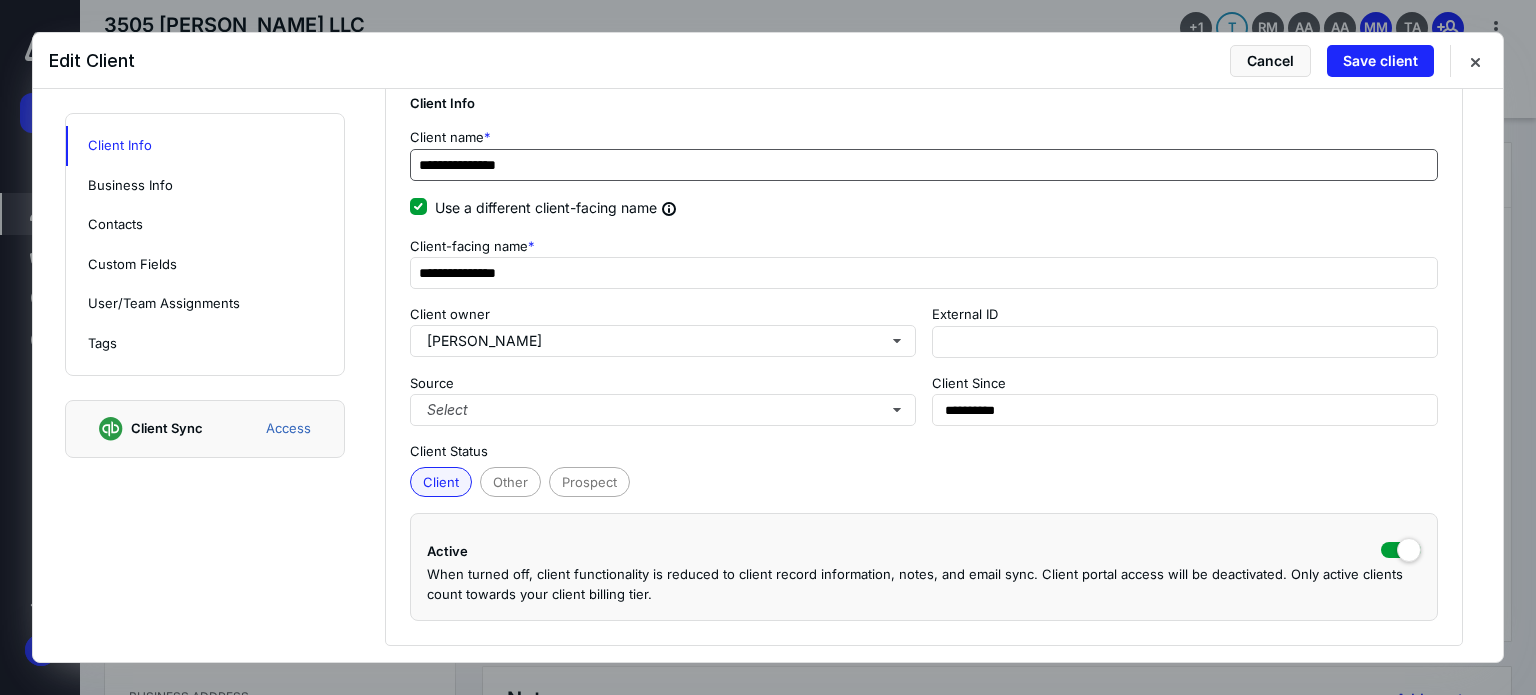 scroll, scrollTop: 0, scrollLeft: 0, axis: both 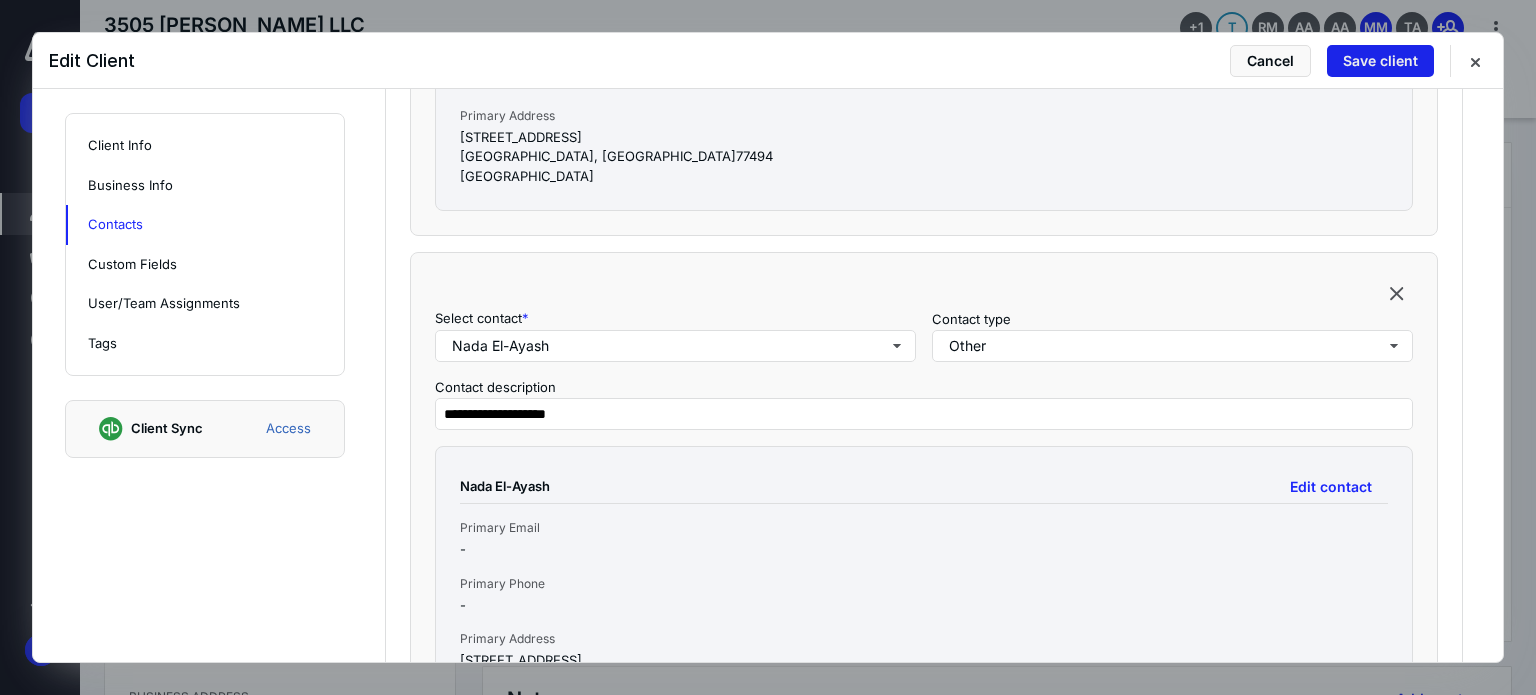 click on "Save client" at bounding box center [1380, 61] 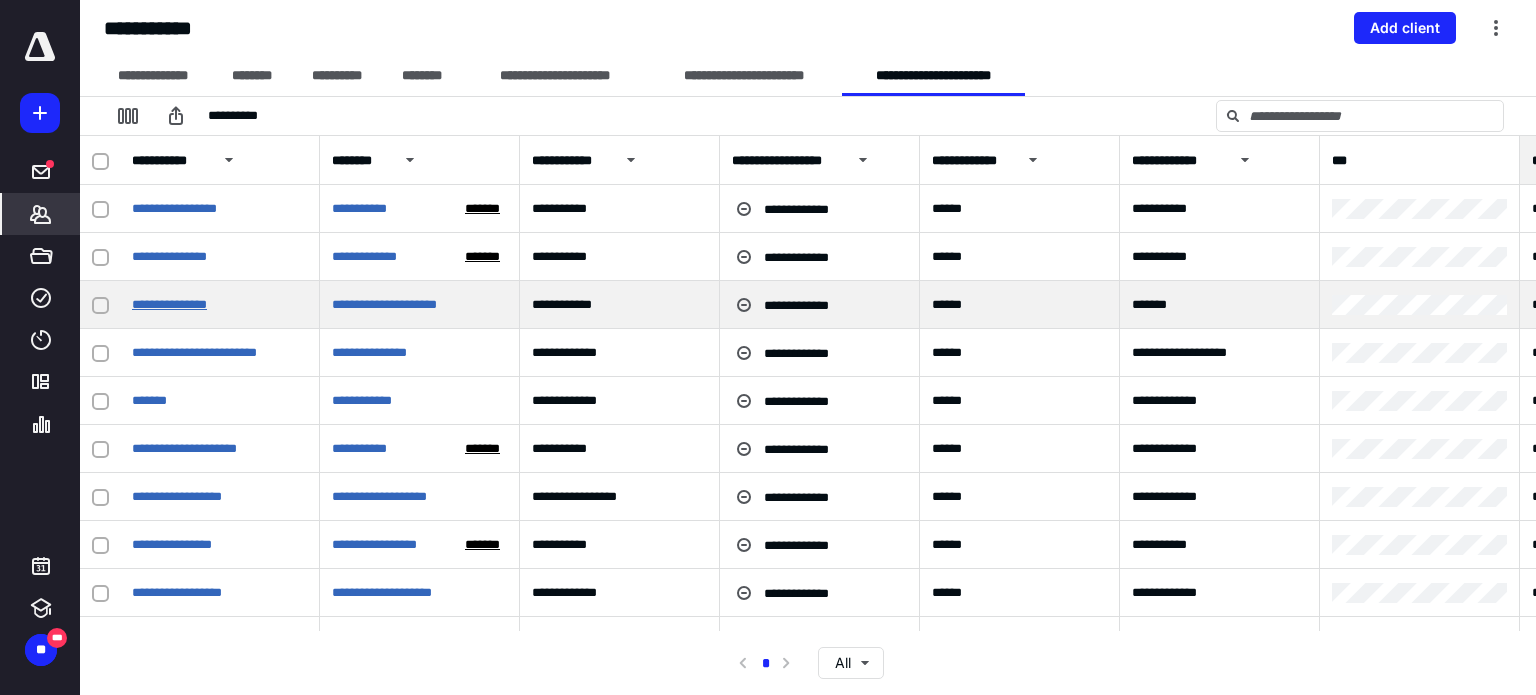 click on "**********" at bounding box center [169, 304] 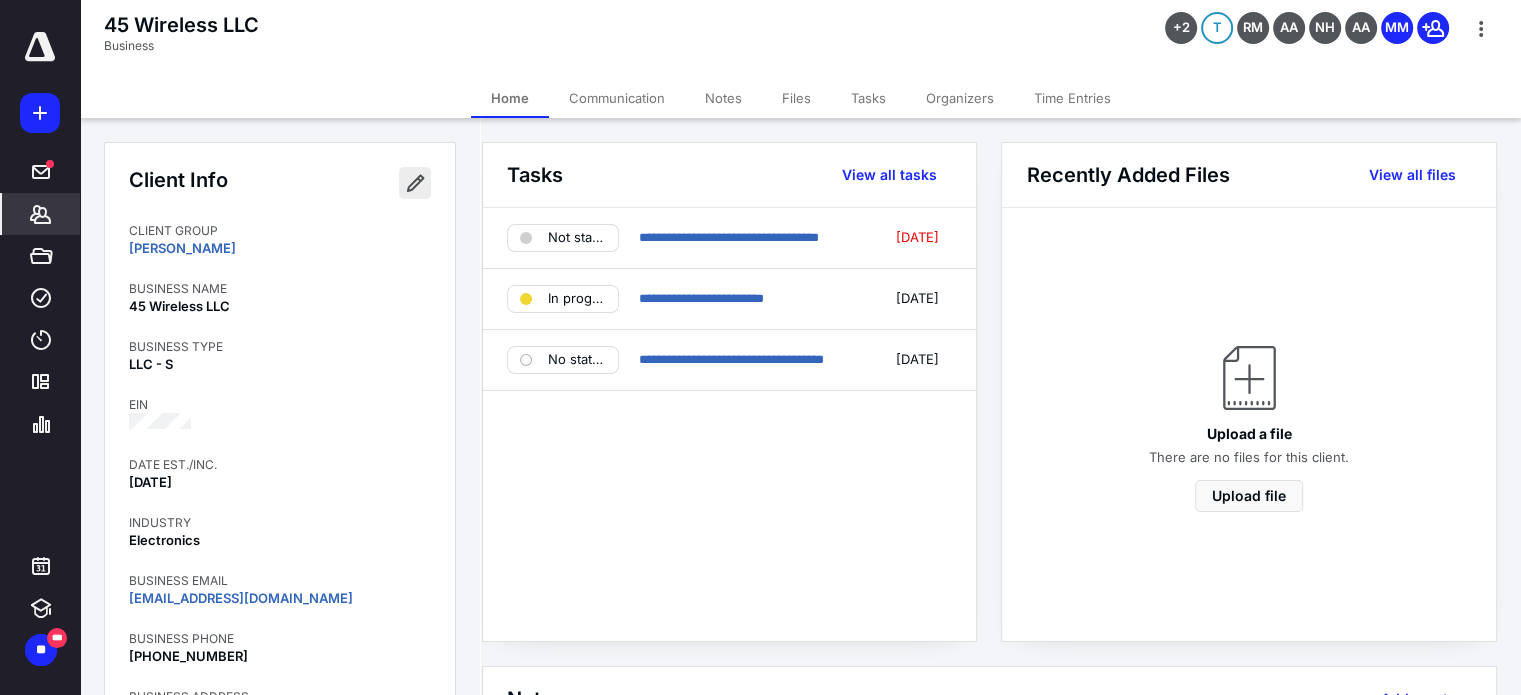 click at bounding box center (415, 183) 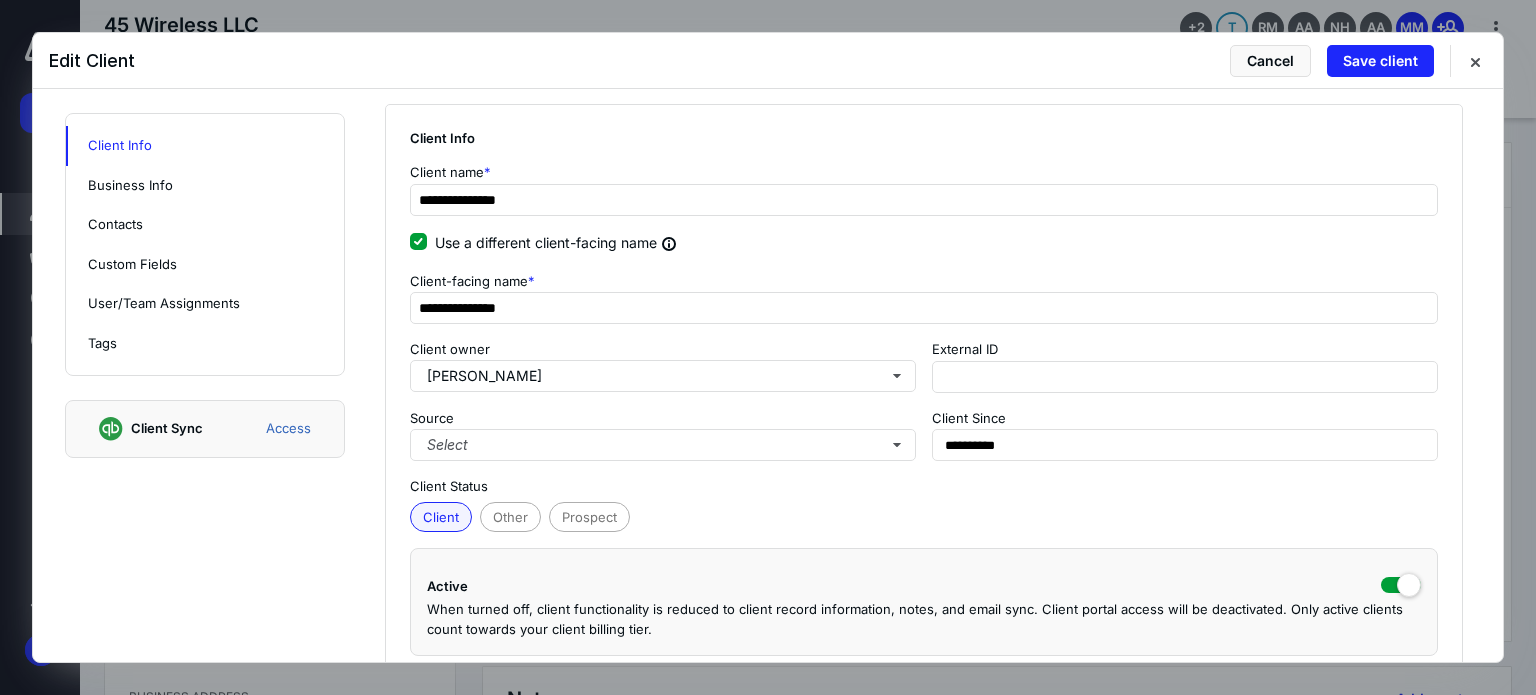 scroll, scrollTop: 100, scrollLeft: 0, axis: vertical 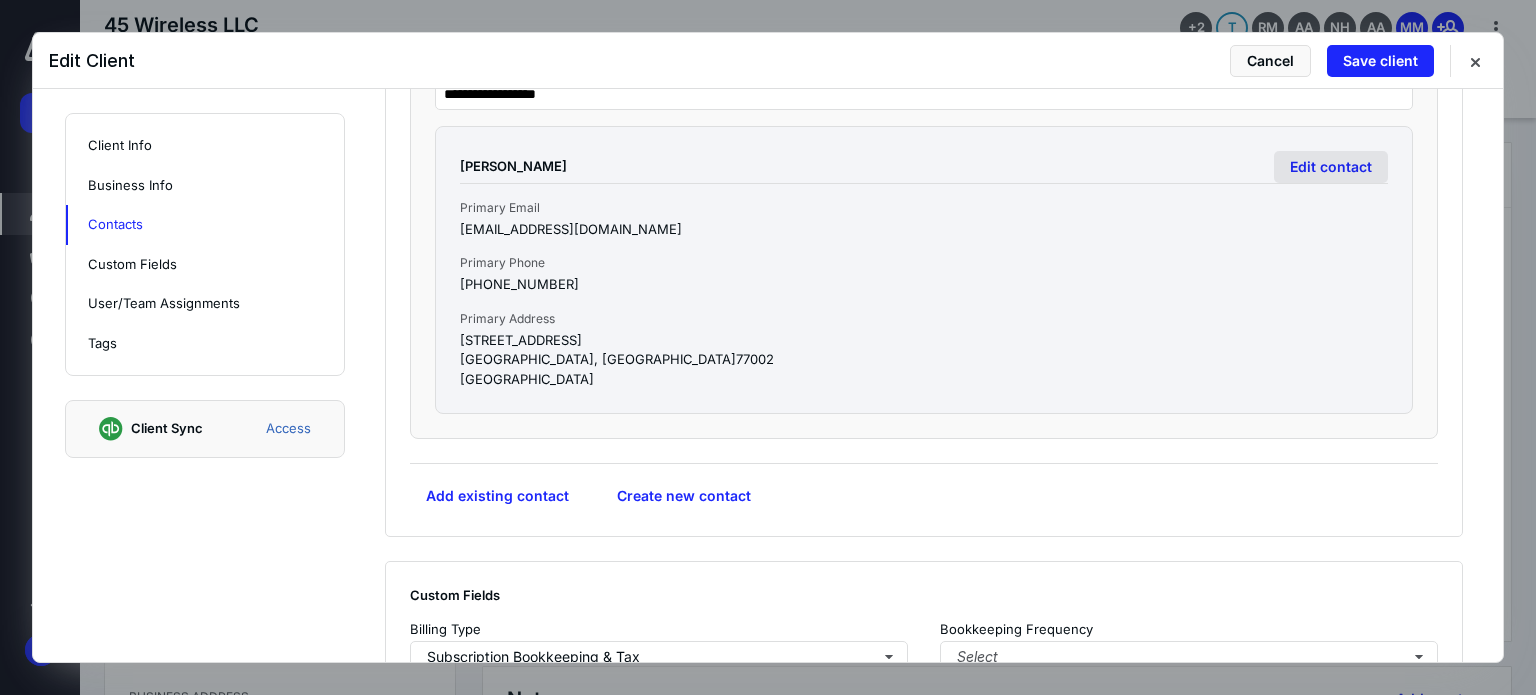 click on "Edit contact" at bounding box center (1331, 167) 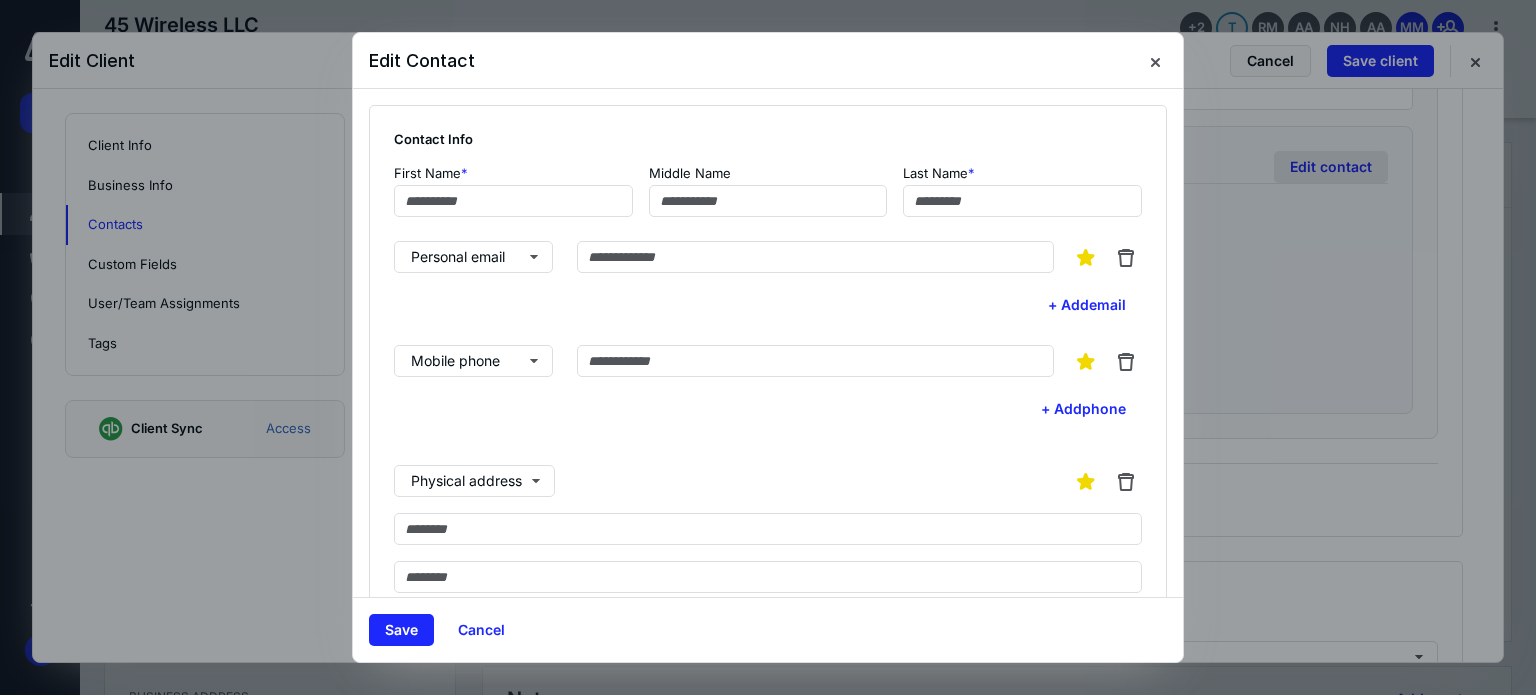type on "**********" 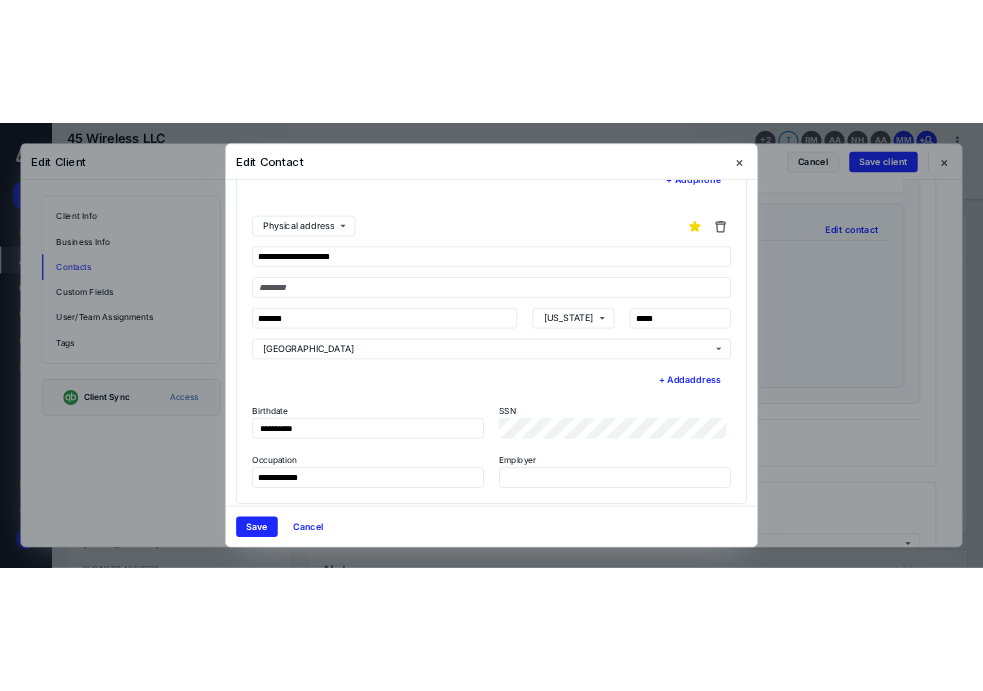 scroll, scrollTop: 332, scrollLeft: 0, axis: vertical 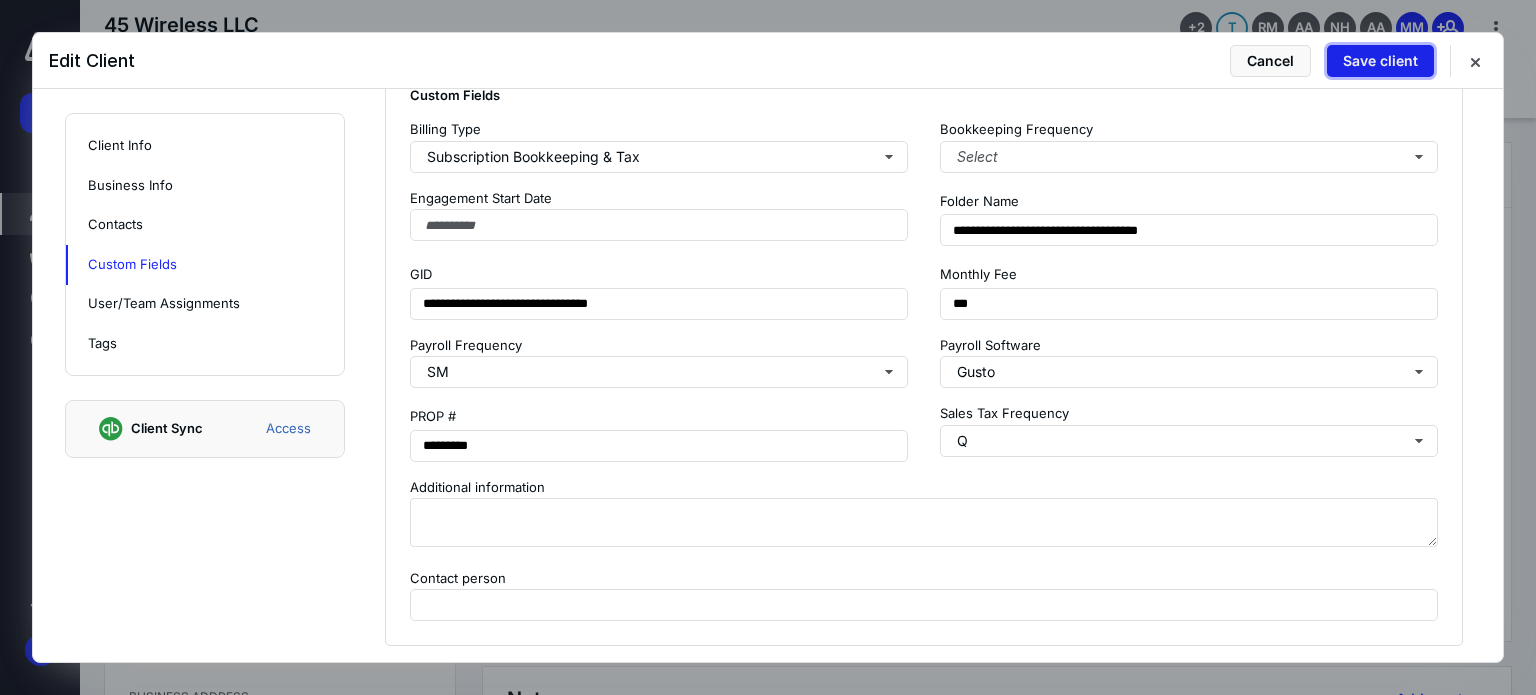 click on "Save client" at bounding box center [1380, 61] 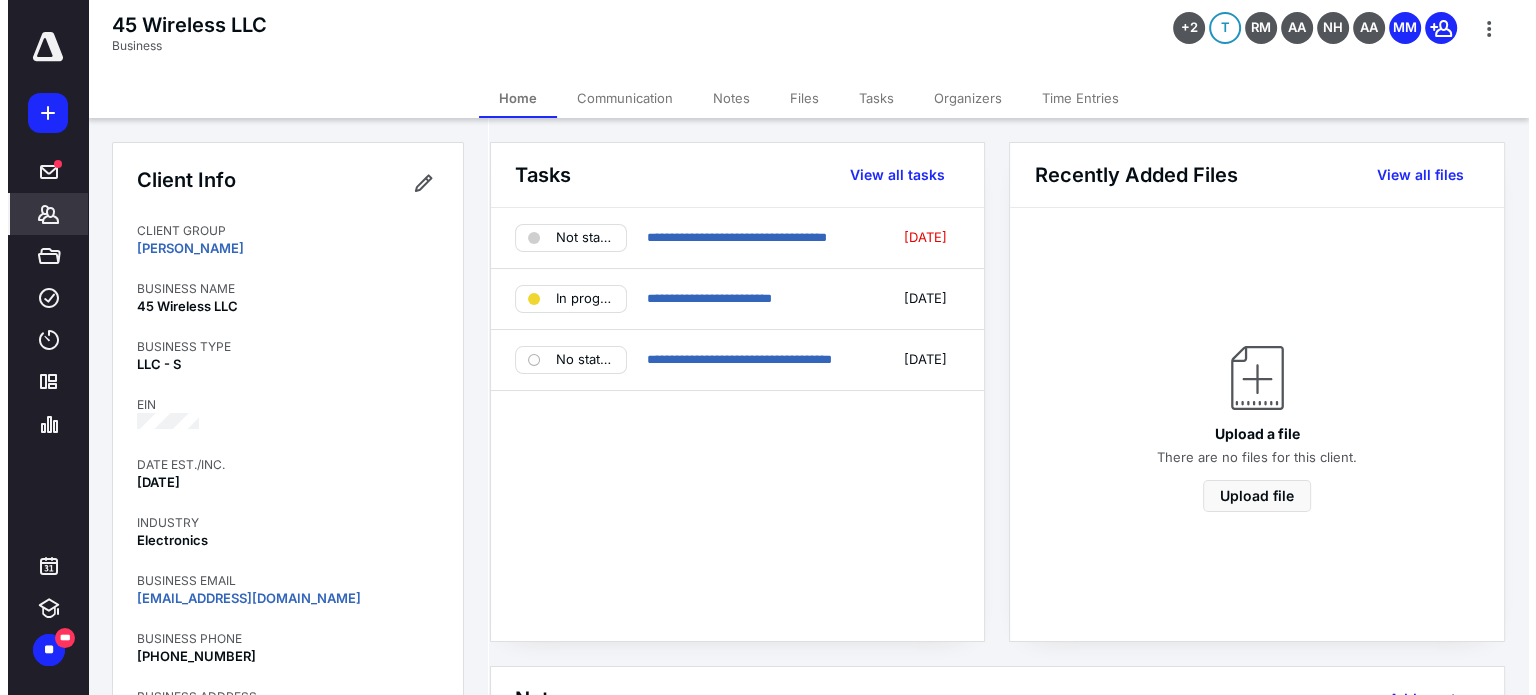 scroll, scrollTop: 0, scrollLeft: 0, axis: both 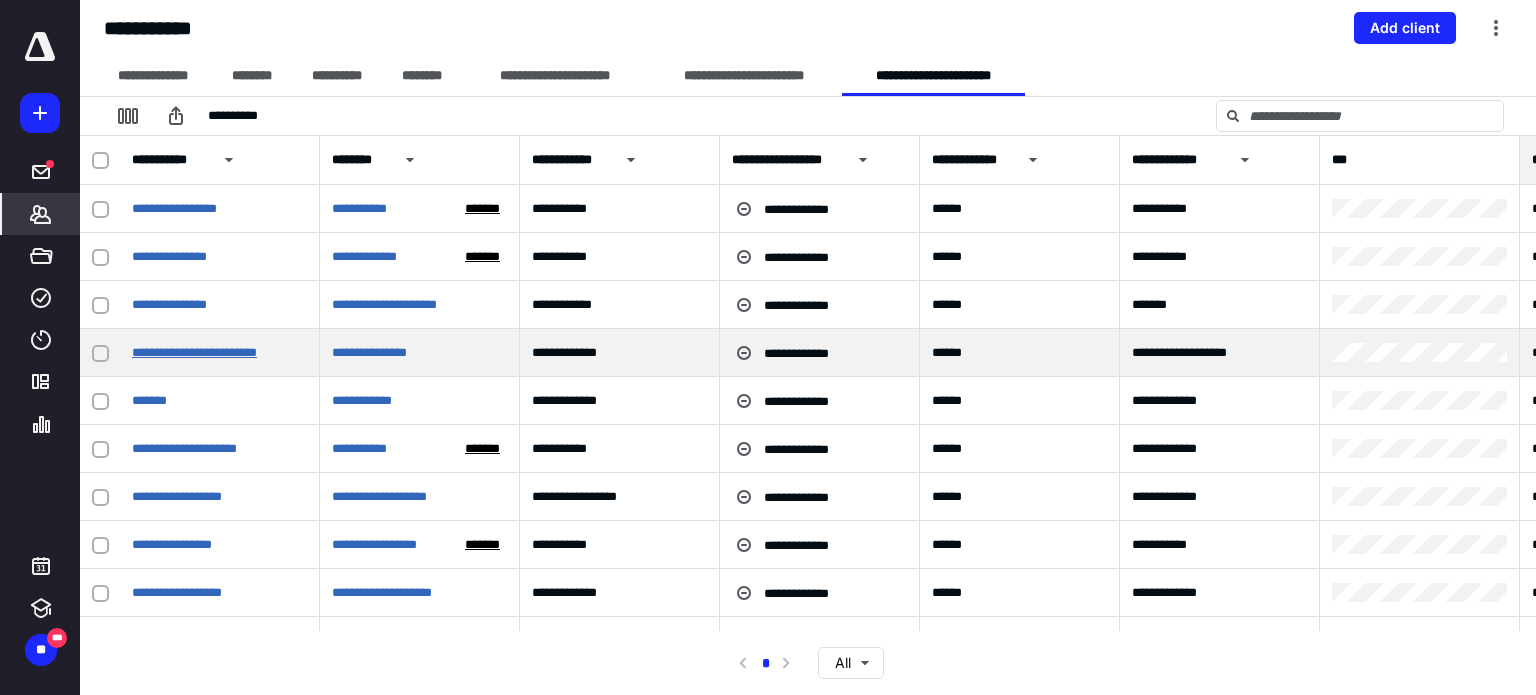 click on "**********" at bounding box center (194, 352) 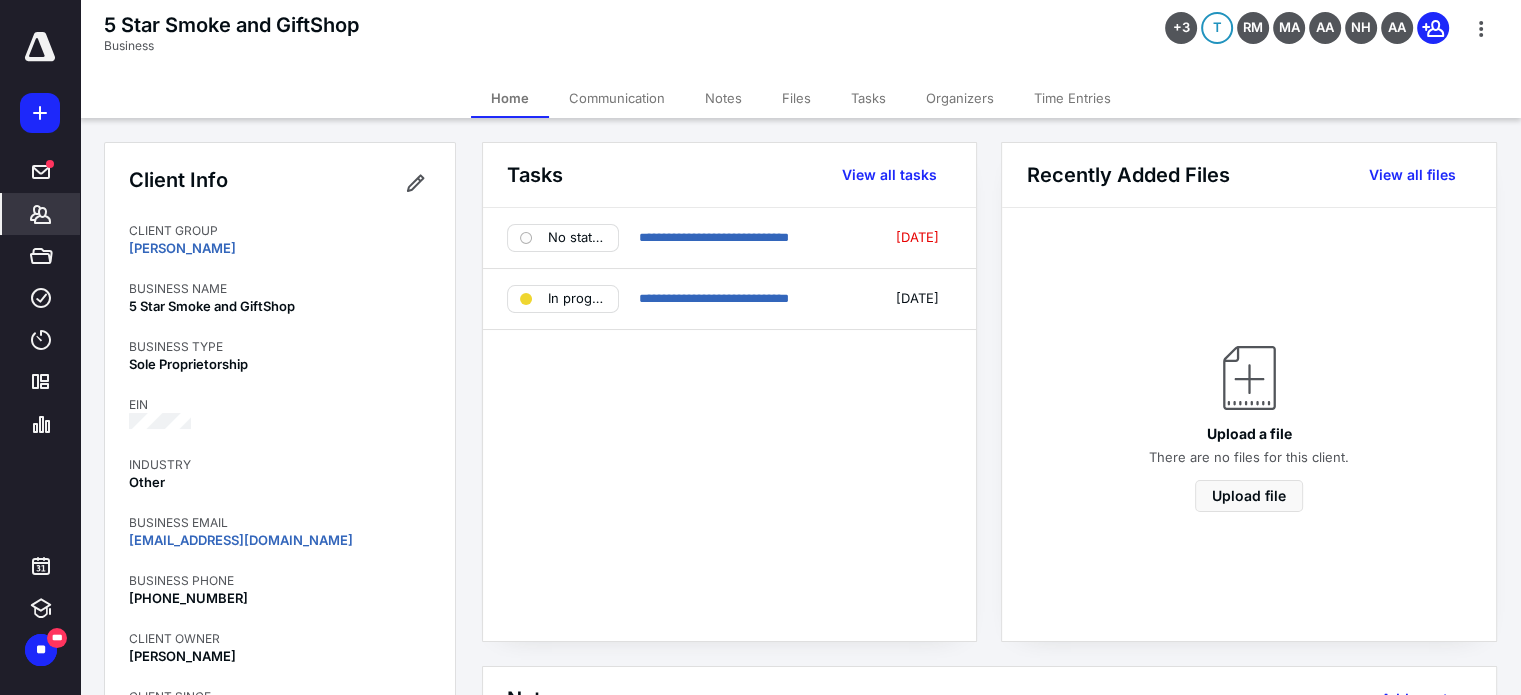 click on "**********" at bounding box center (729, 424) 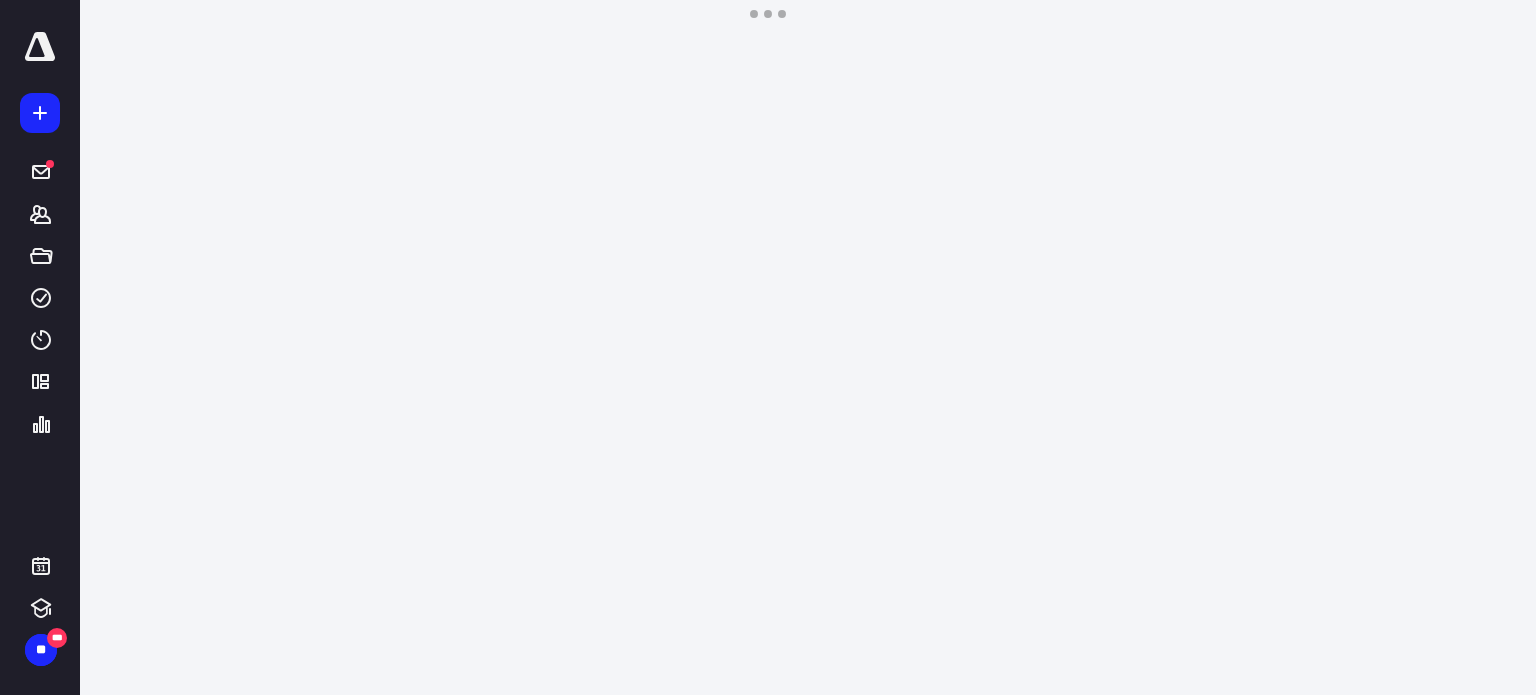 click on "**********" at bounding box center [768, 347] 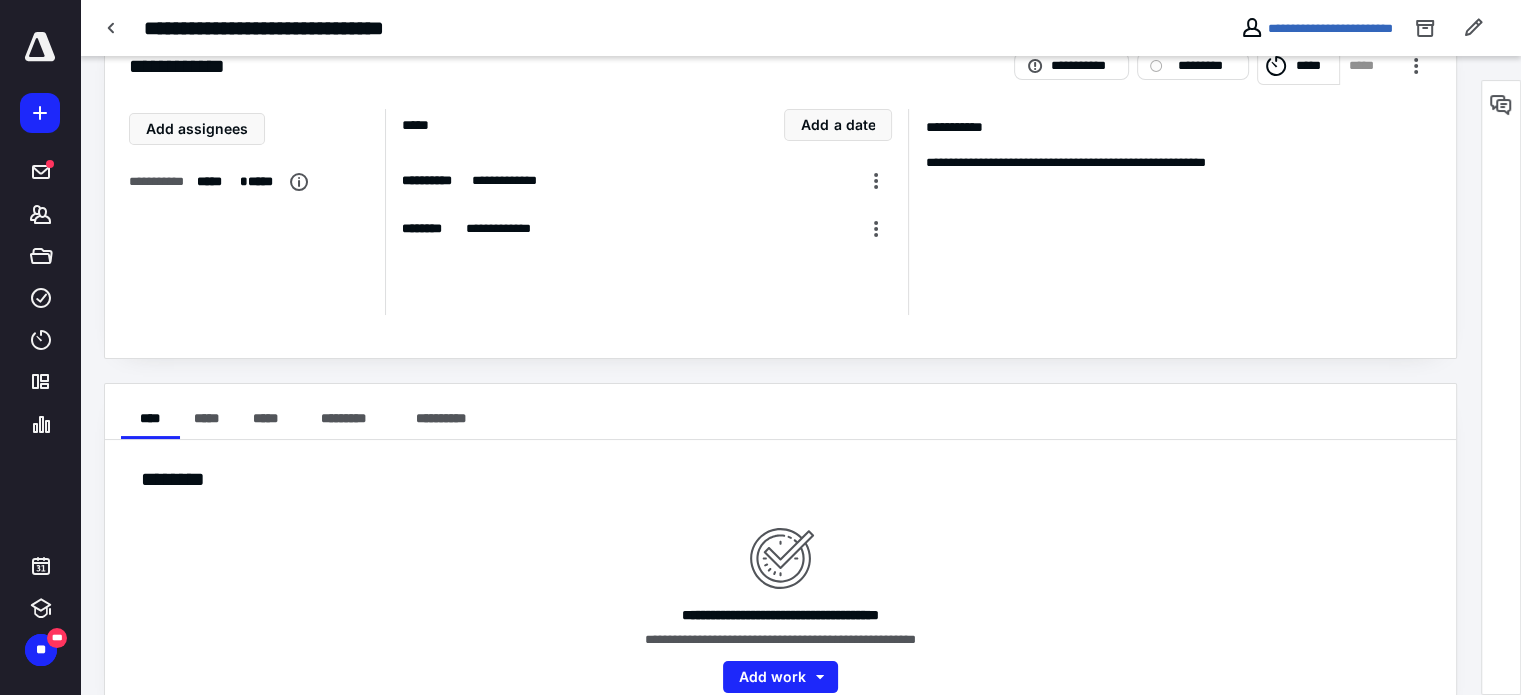scroll, scrollTop: 0, scrollLeft: 0, axis: both 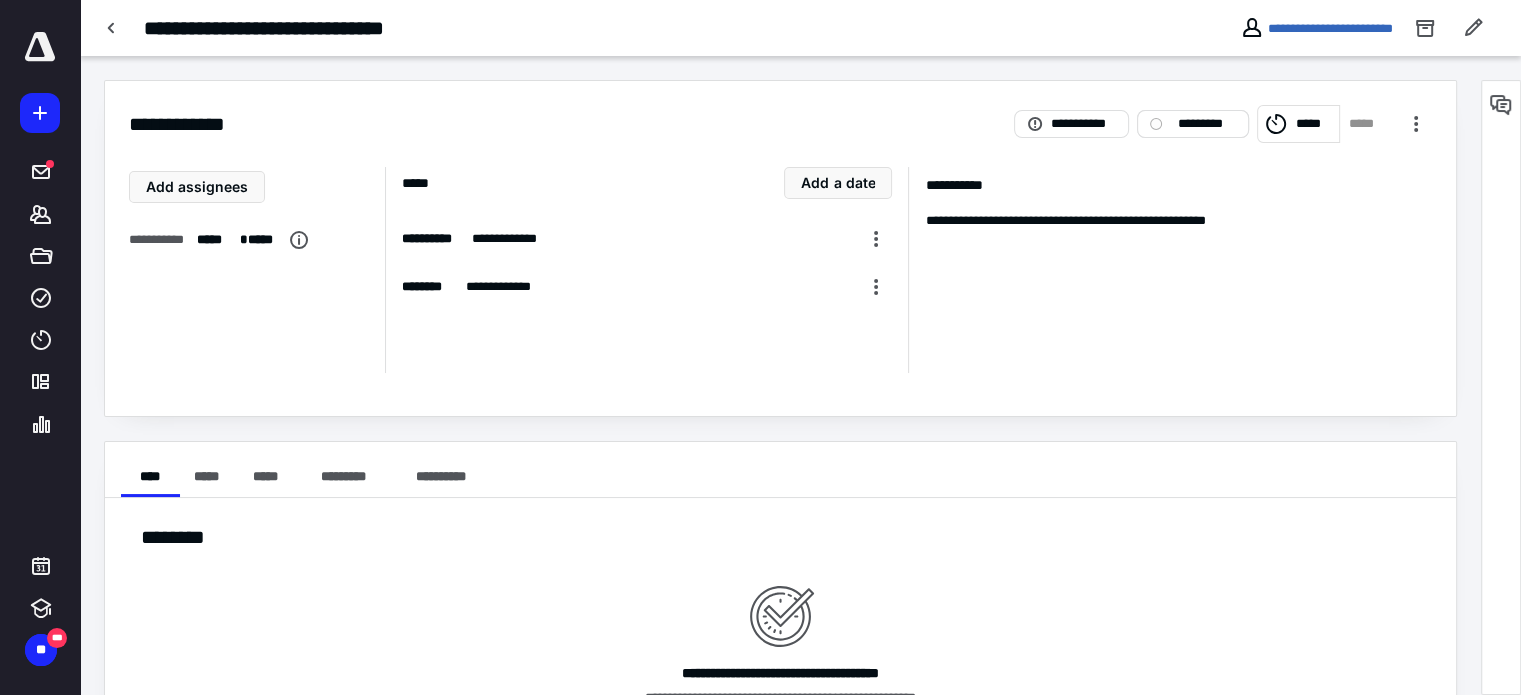 click on "*********" at bounding box center [1207, 124] 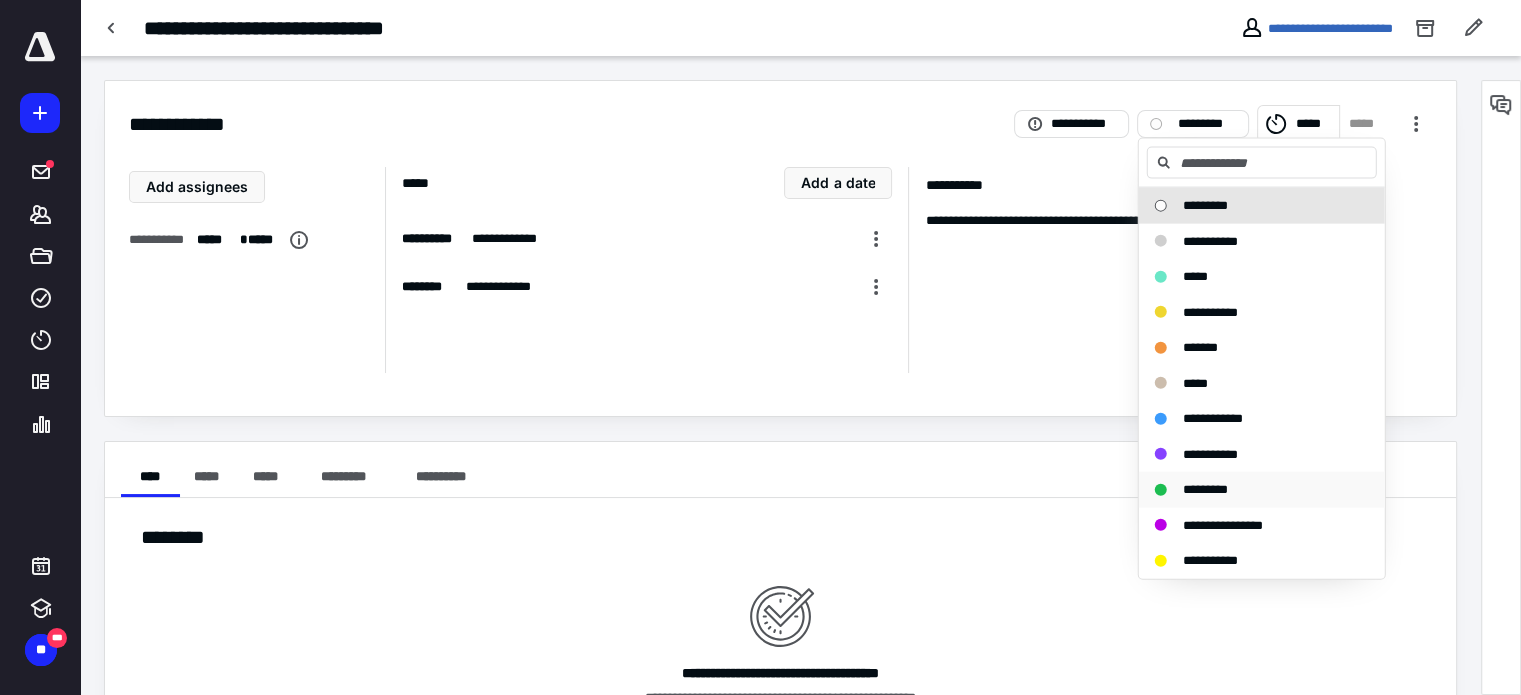 click on "*********" at bounding box center (1205, 489) 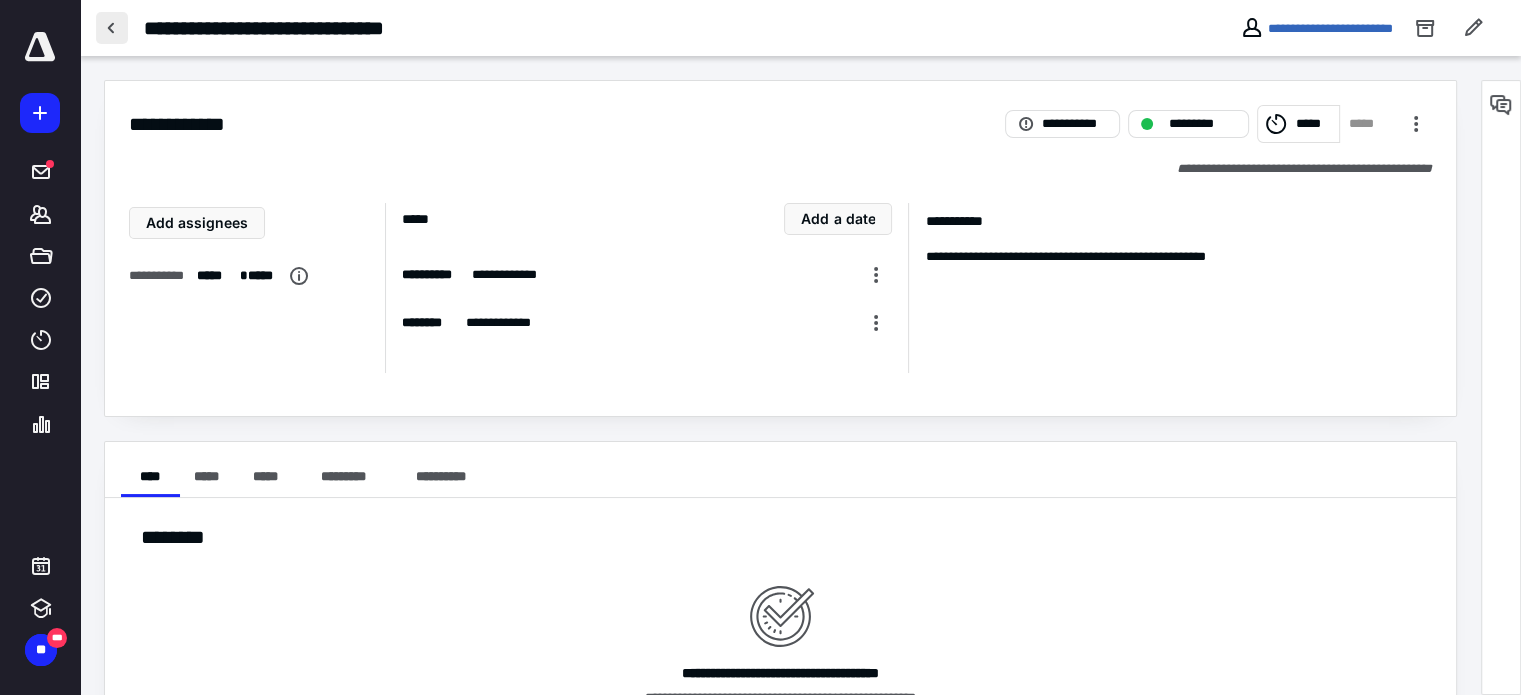 click at bounding box center (112, 28) 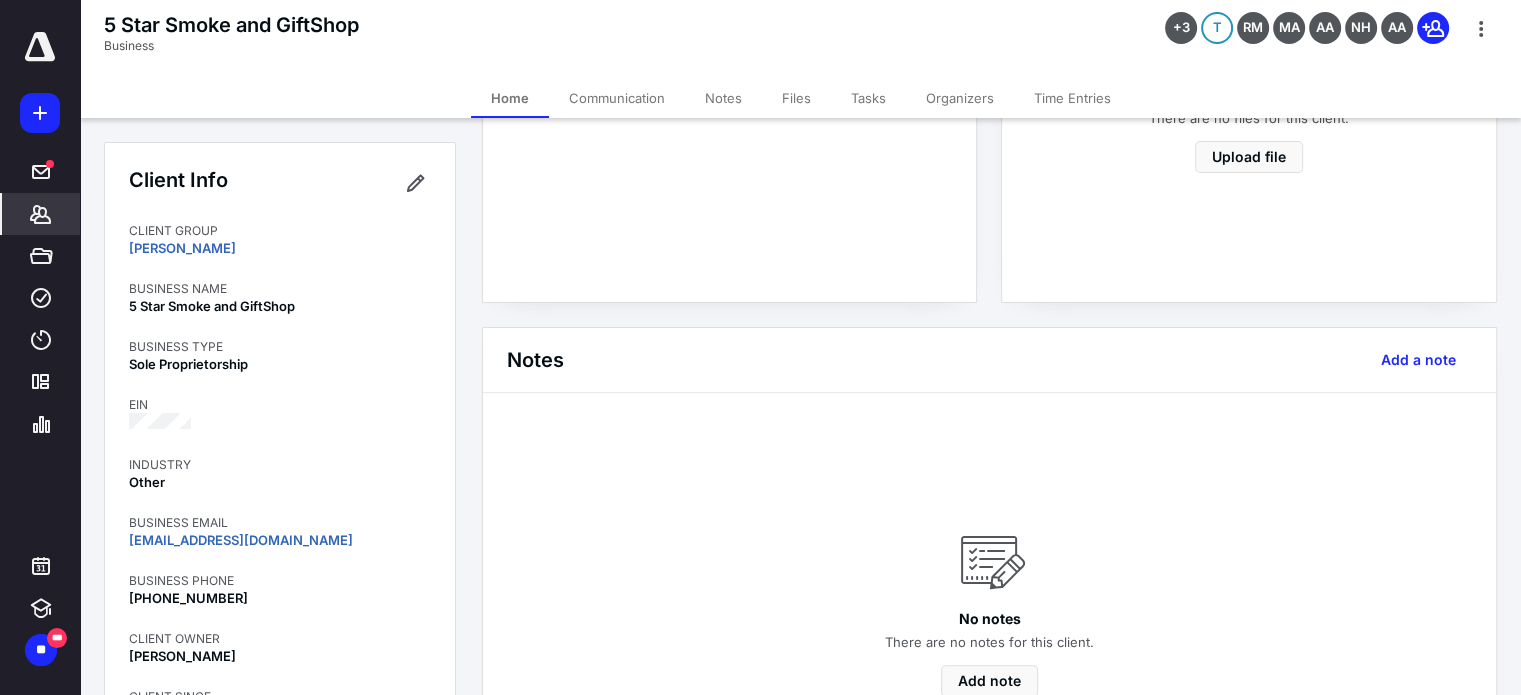 scroll, scrollTop: 500, scrollLeft: 0, axis: vertical 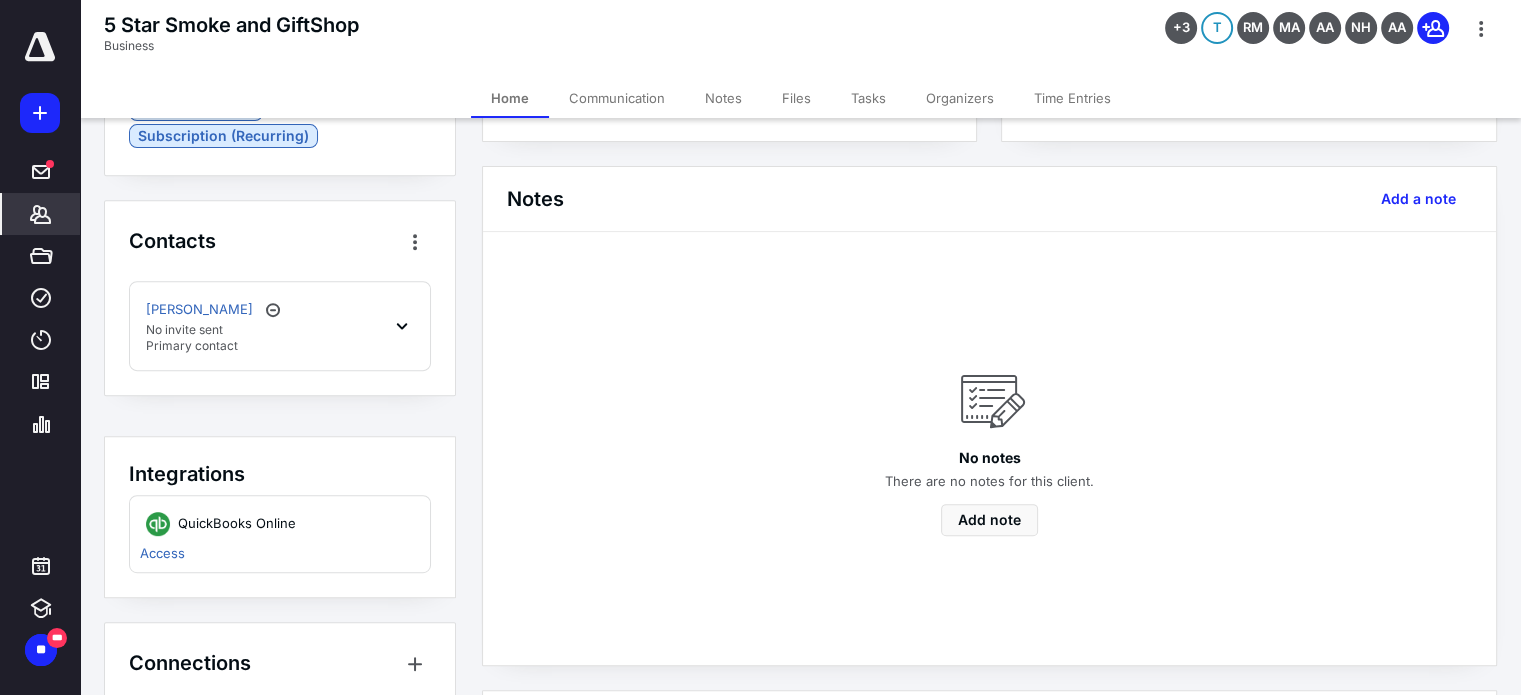click on "[PERSON_NAME] No invite sent Primary contact" at bounding box center [280, 326] 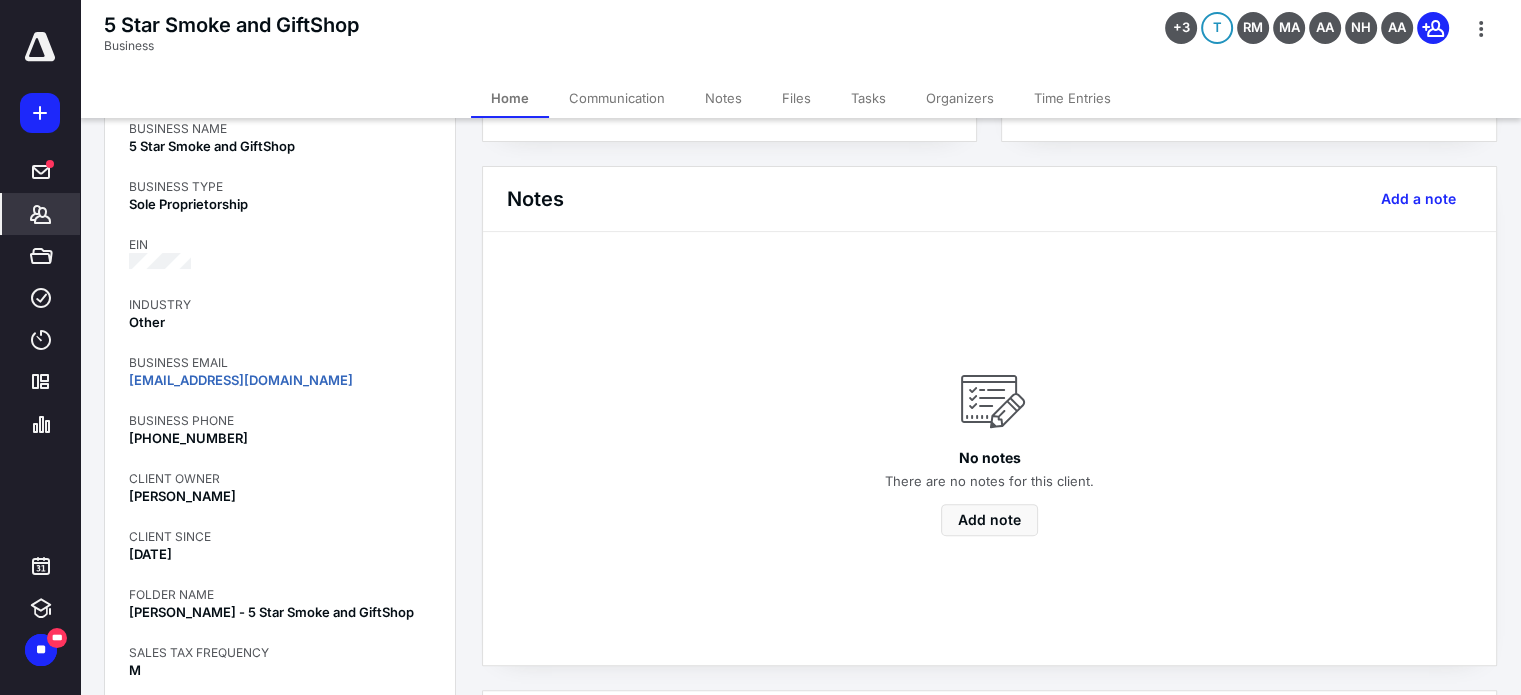 scroll, scrollTop: 0, scrollLeft: 0, axis: both 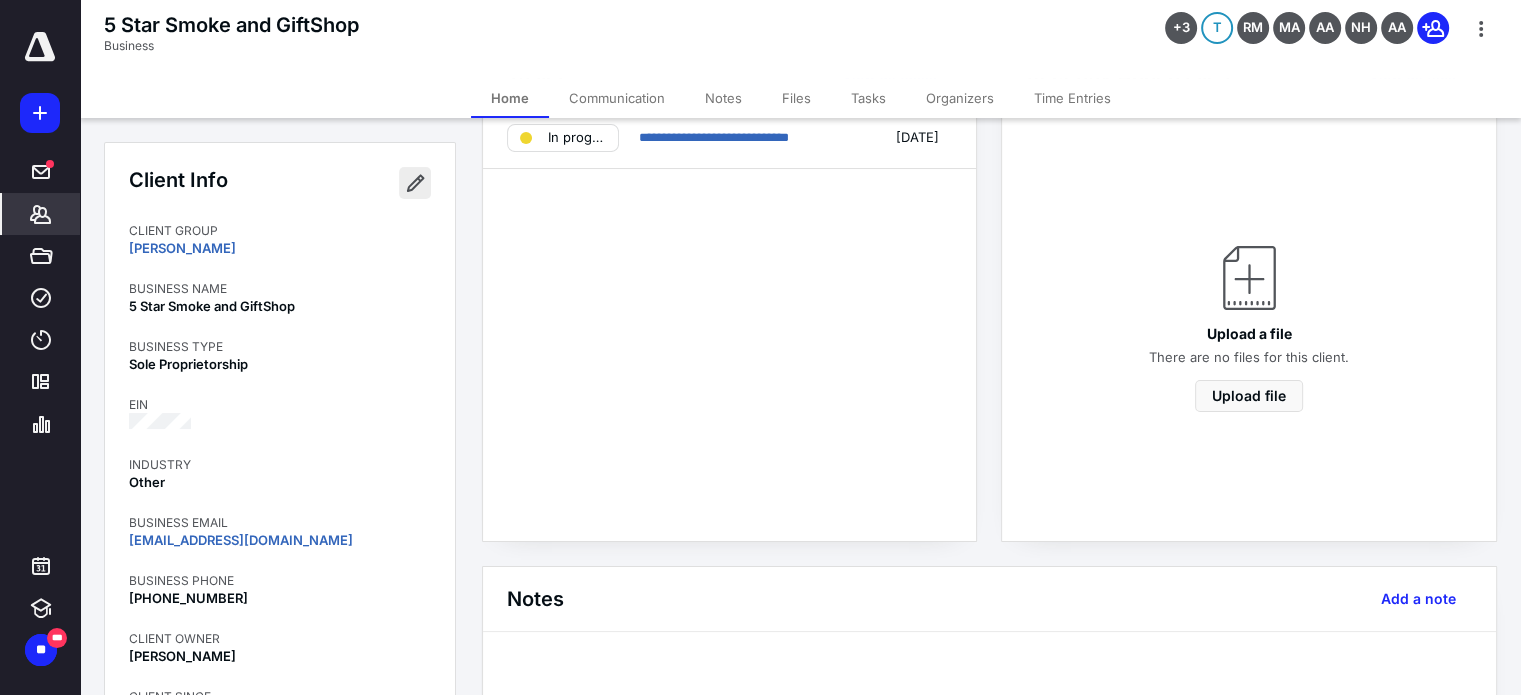 click at bounding box center [415, 183] 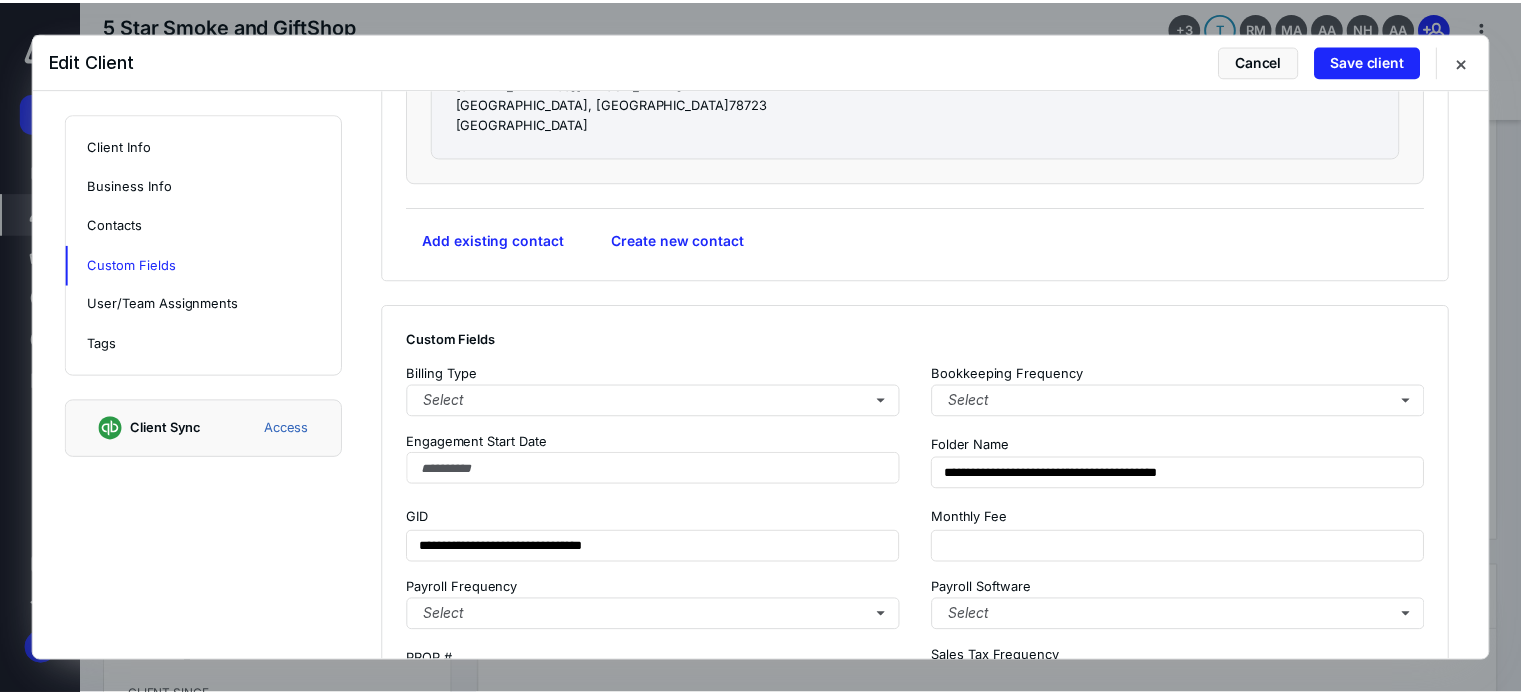 scroll, scrollTop: 1700, scrollLeft: 0, axis: vertical 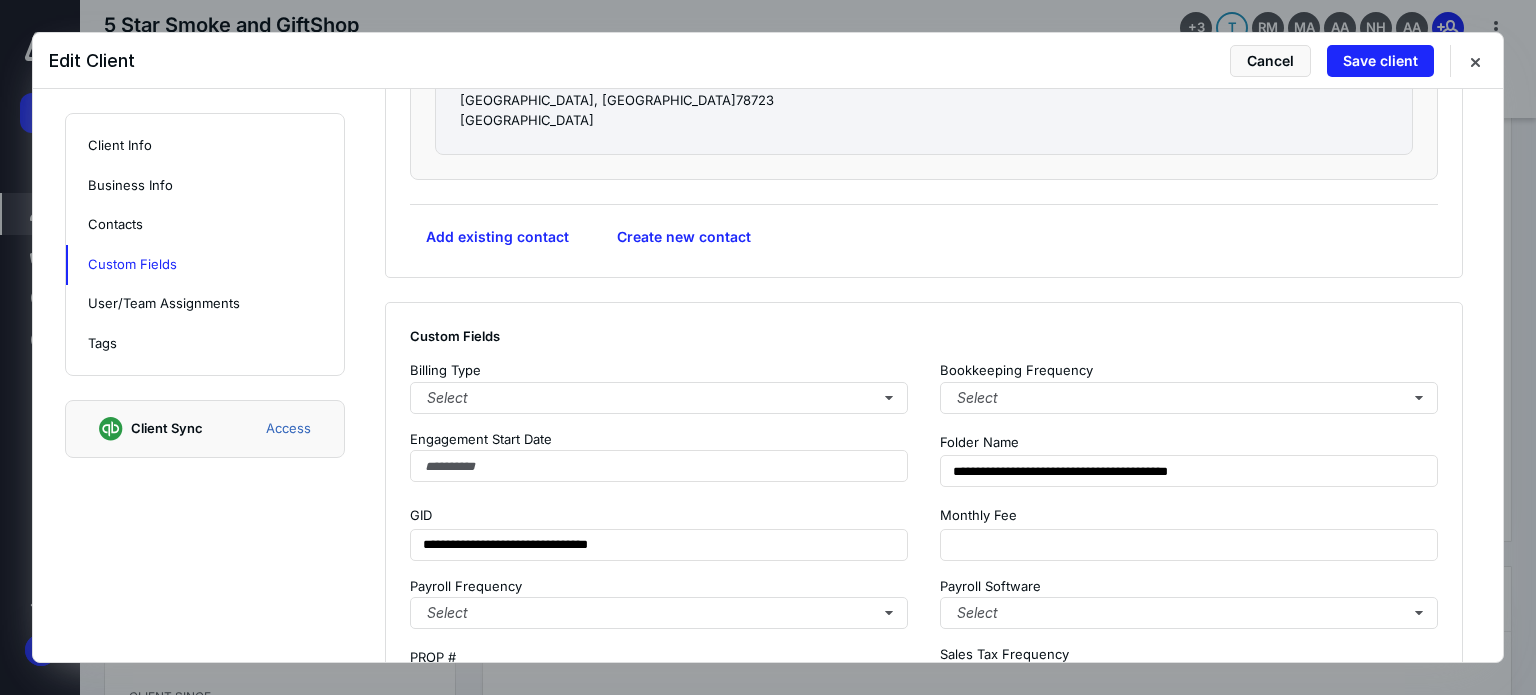 click on "Edit Client Cancel Save client" at bounding box center (768, 61) 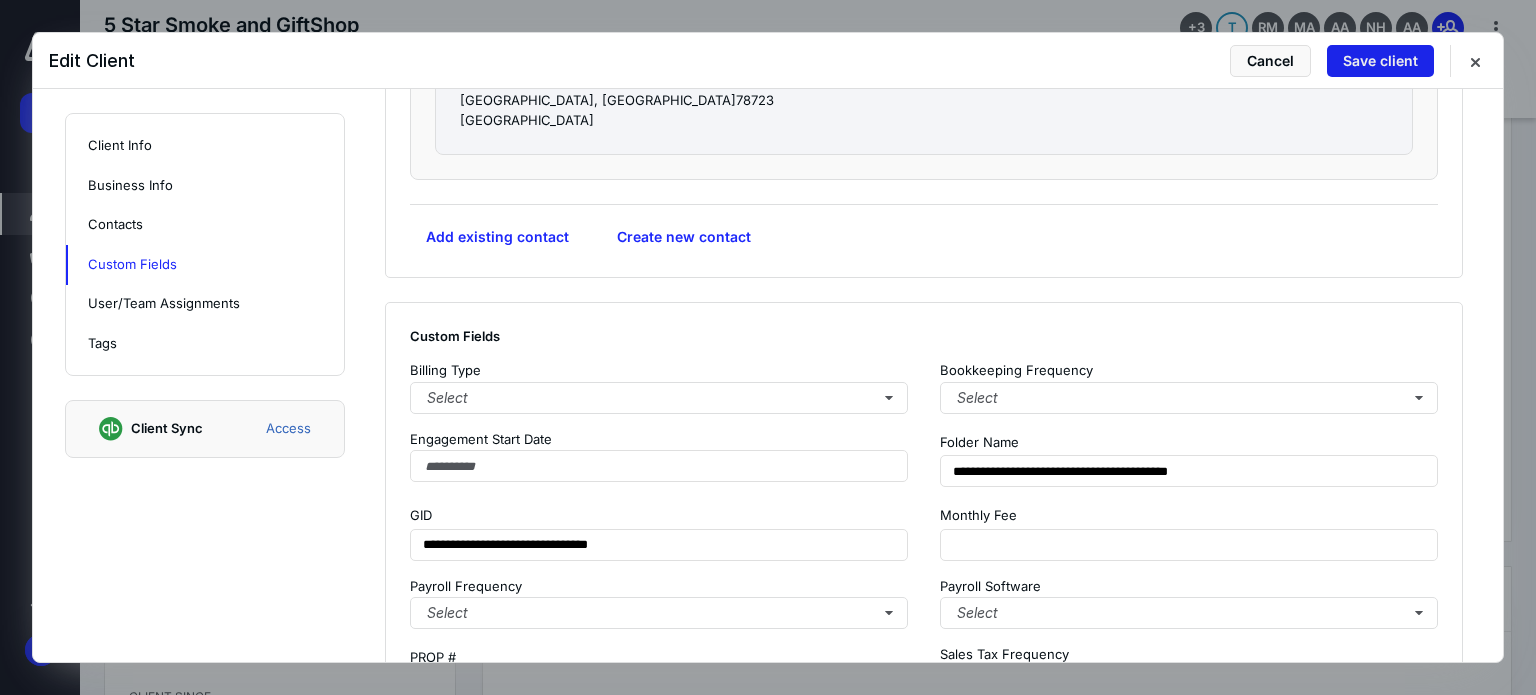 click on "Save client" at bounding box center (1380, 61) 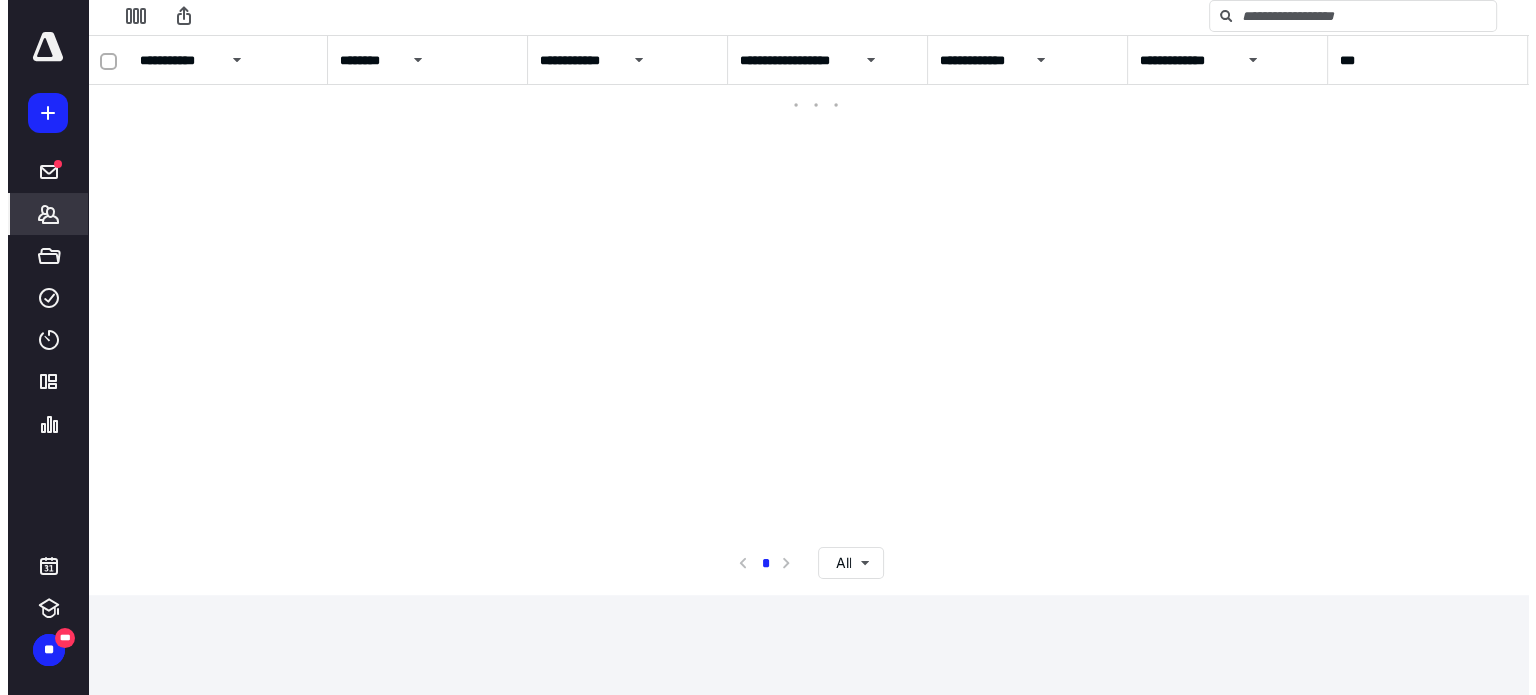 scroll, scrollTop: 0, scrollLeft: 0, axis: both 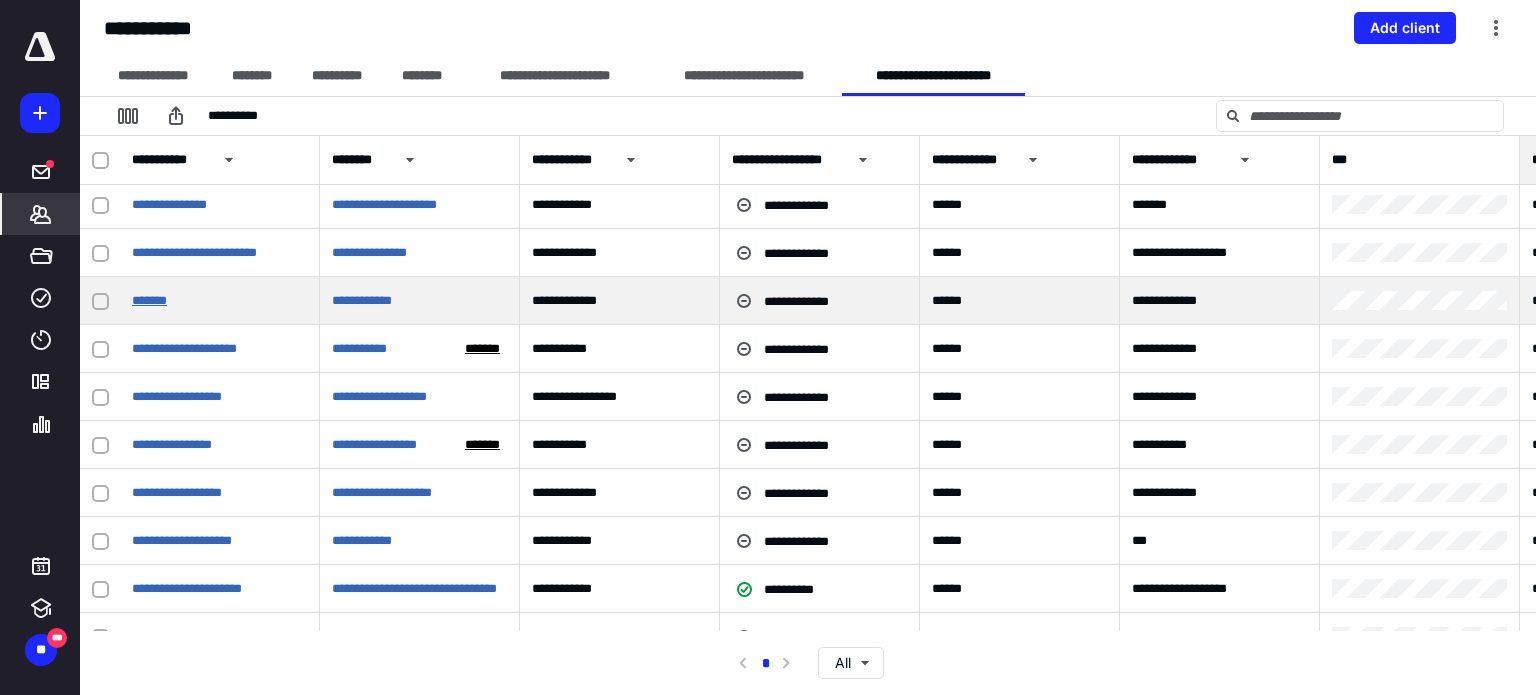 click on "*******" at bounding box center [149, 300] 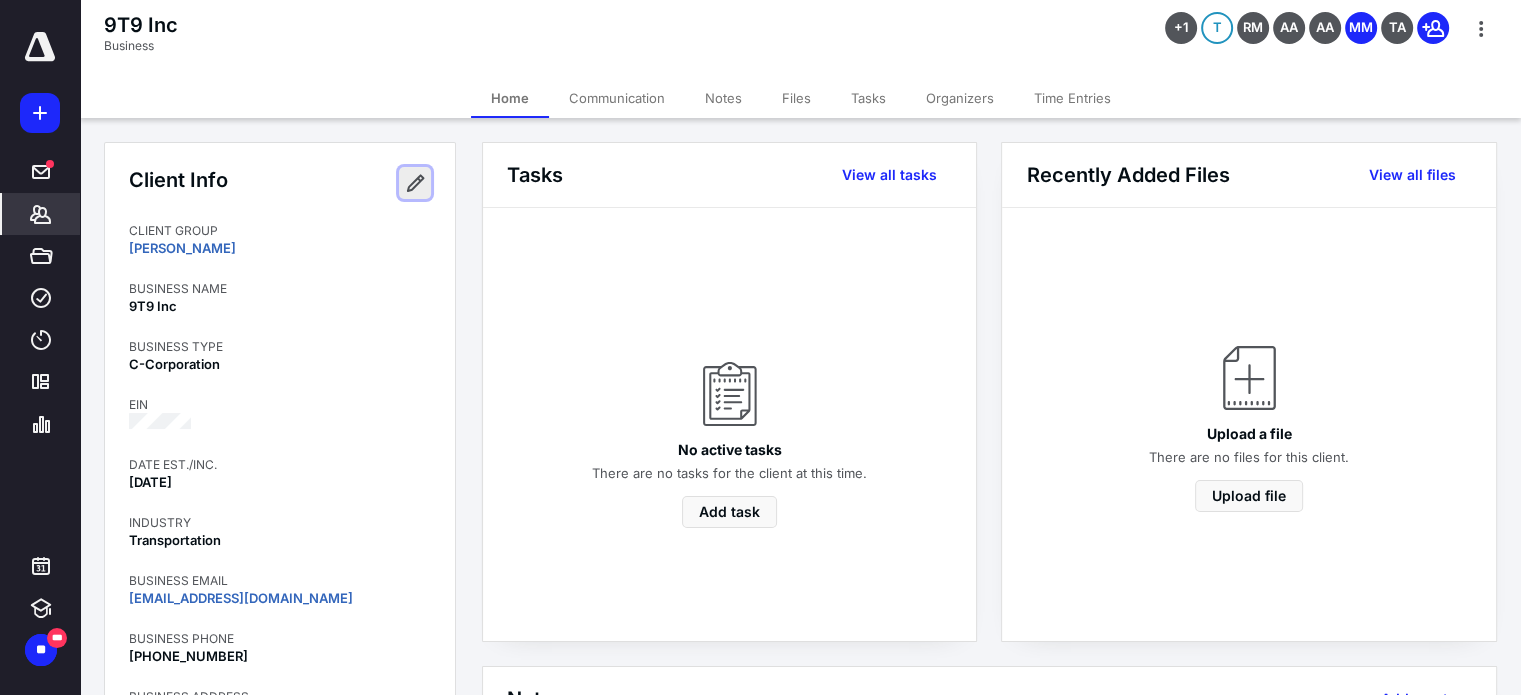 click at bounding box center (415, 183) 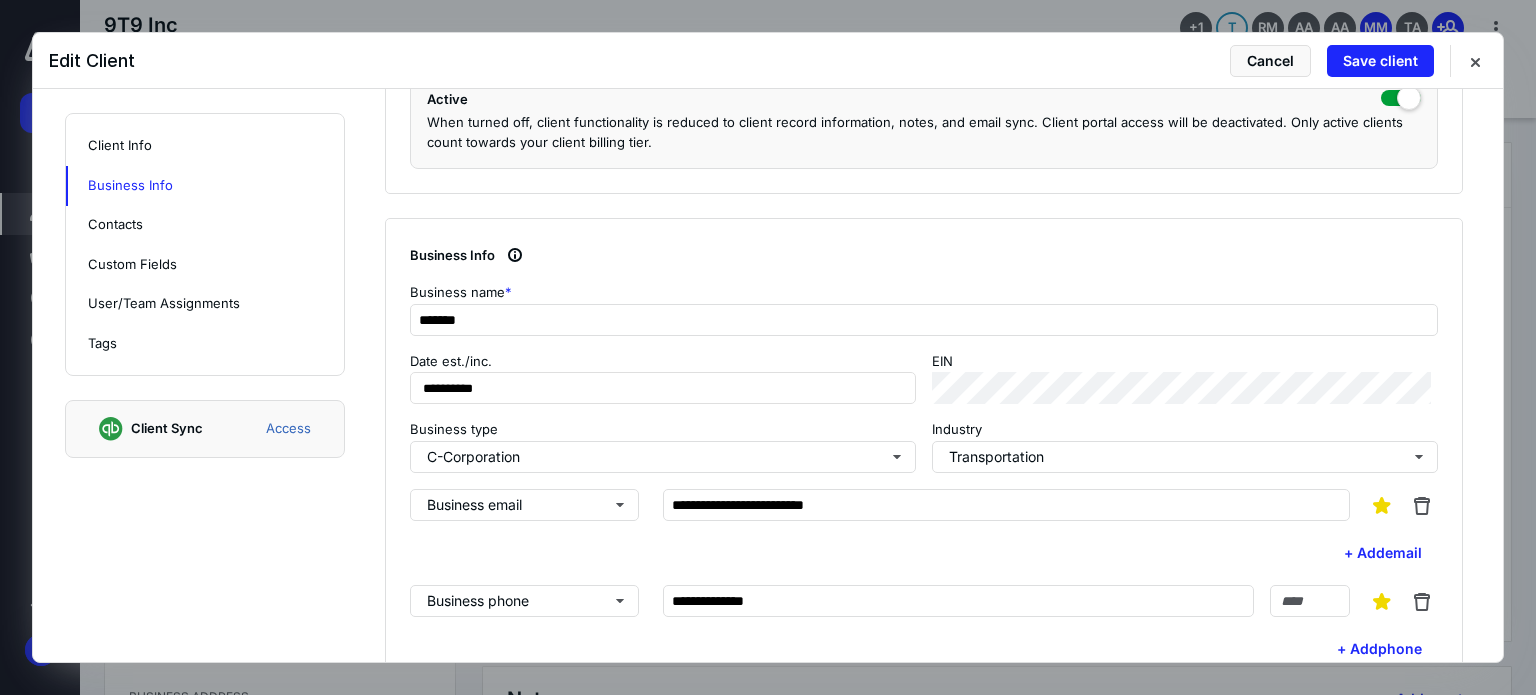 scroll, scrollTop: 600, scrollLeft: 0, axis: vertical 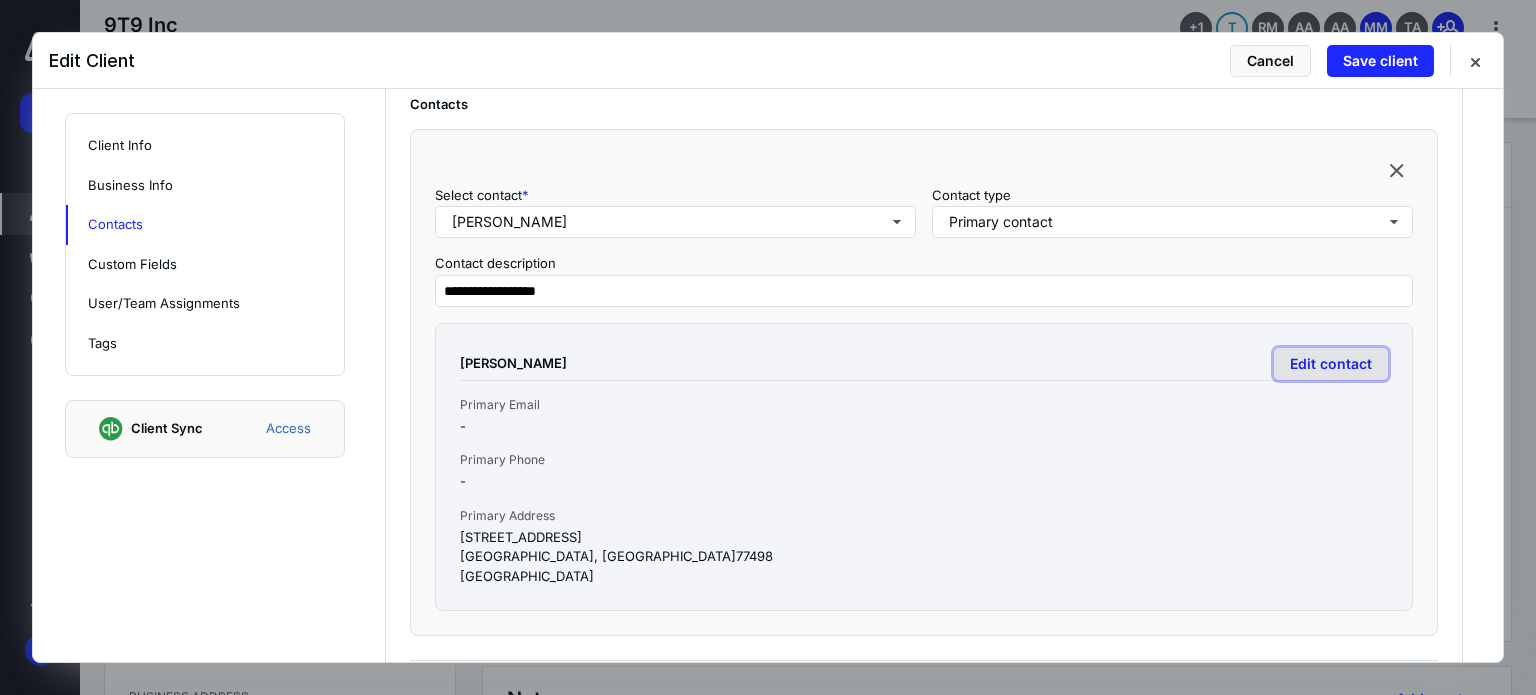 click on "Edit contact" at bounding box center (1331, 364) 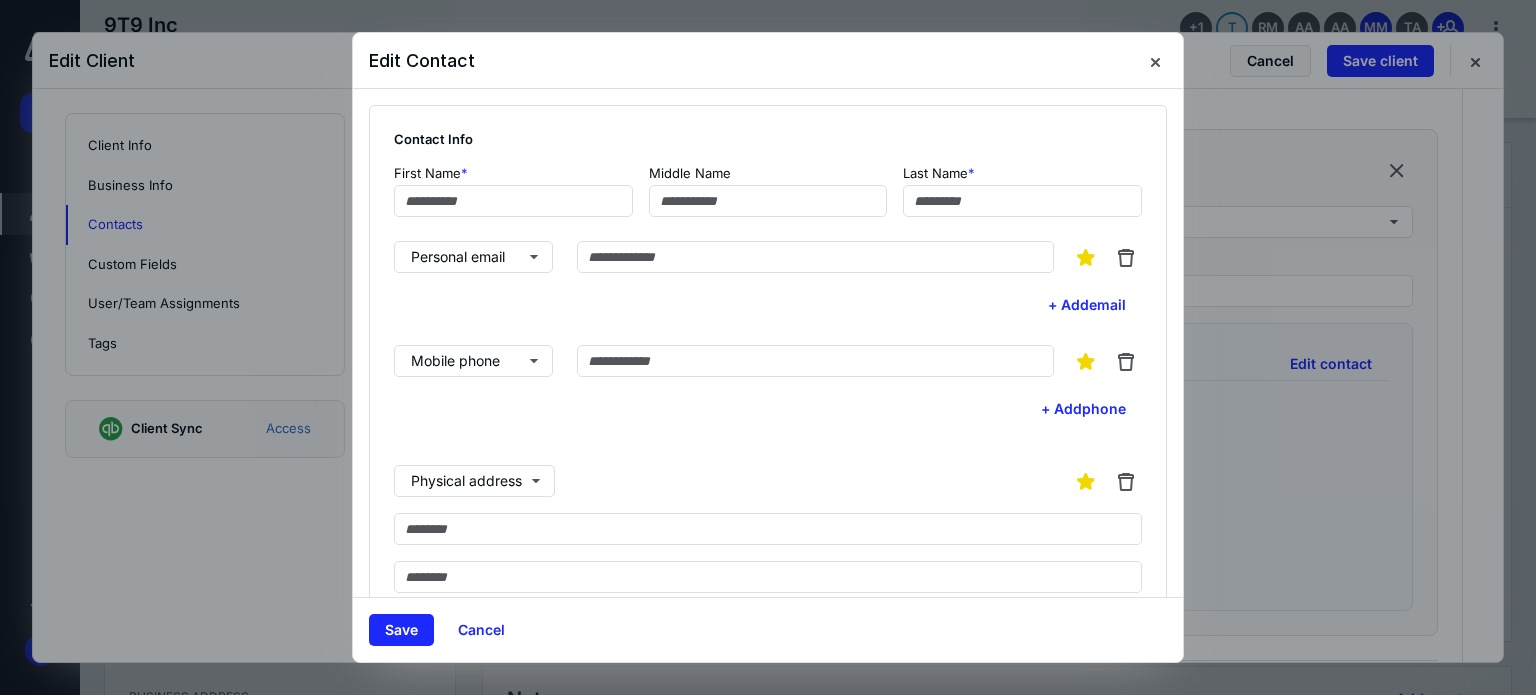 type on "*****" 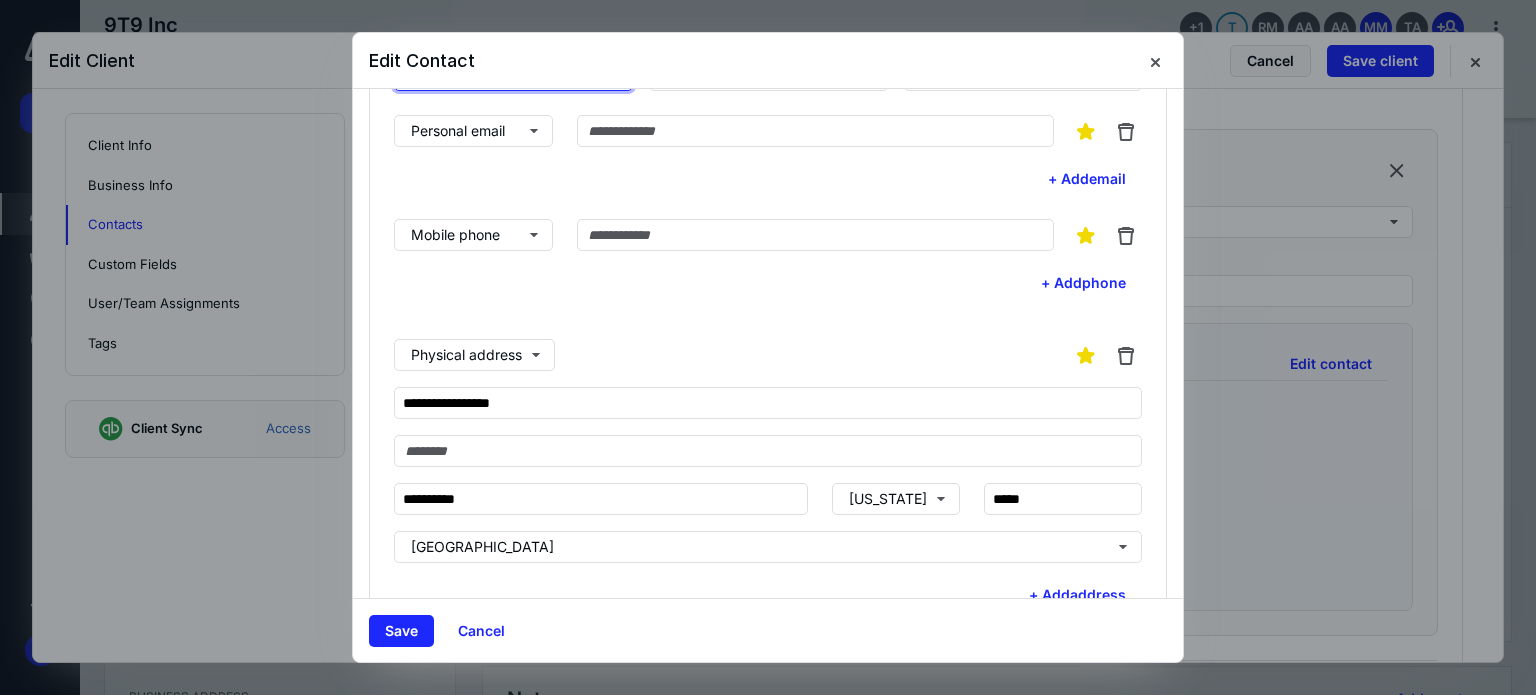 scroll, scrollTop: 332, scrollLeft: 0, axis: vertical 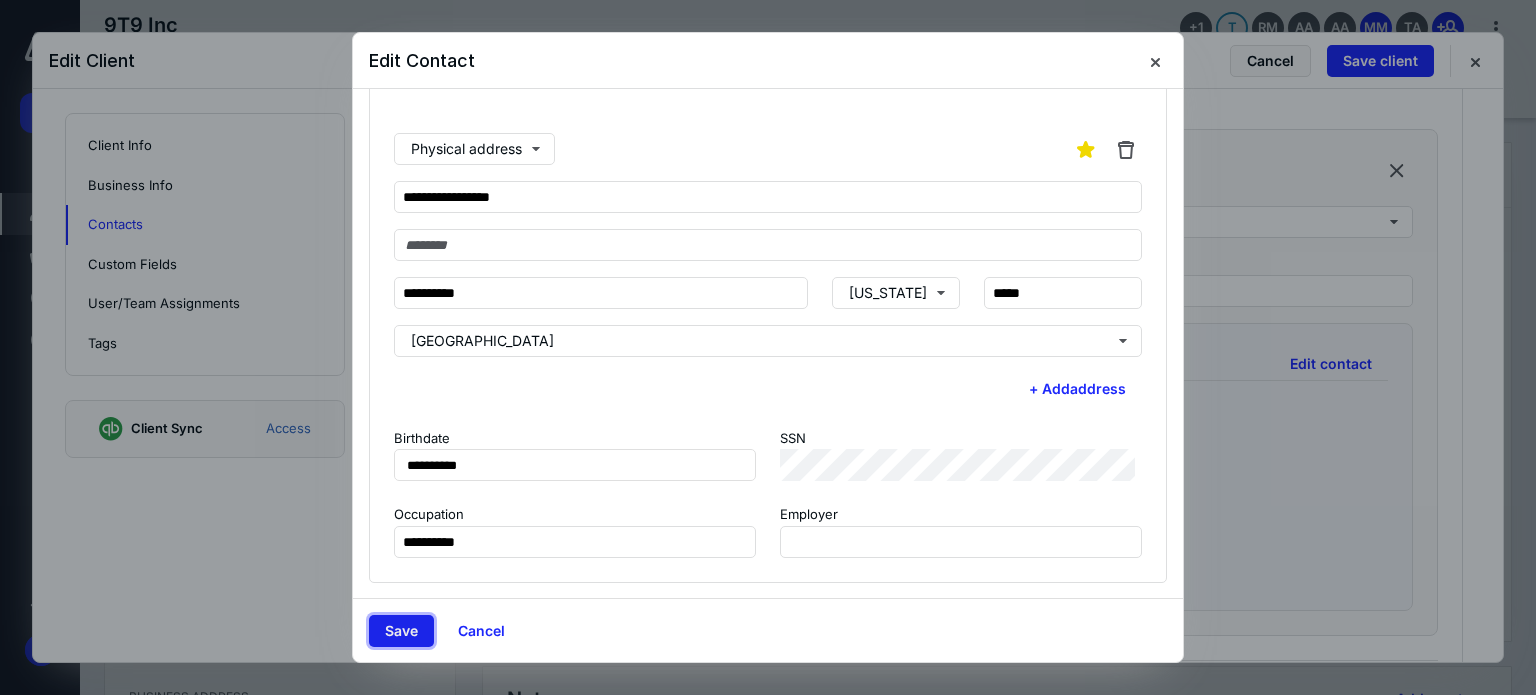 click on "Save" at bounding box center [401, 631] 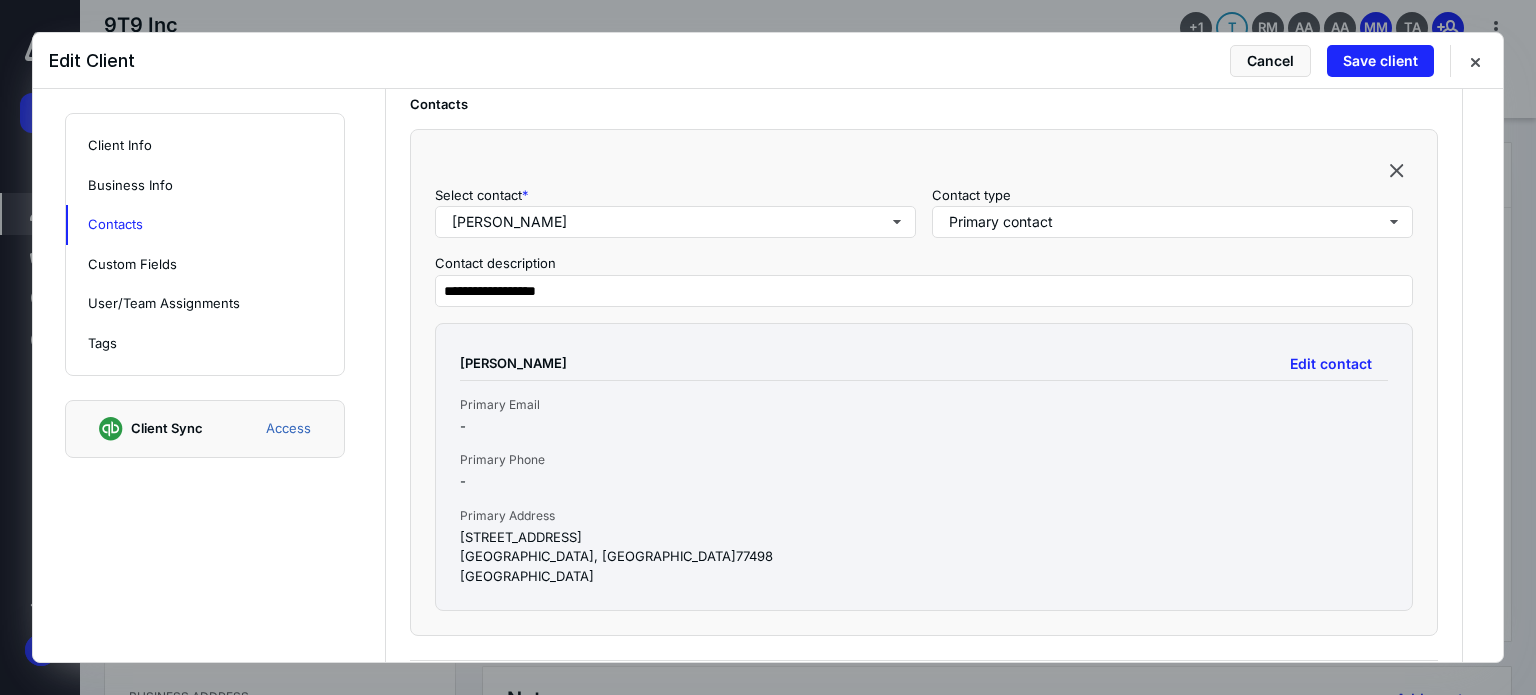 click on "Edit Client Cancel Save client" at bounding box center [768, 61] 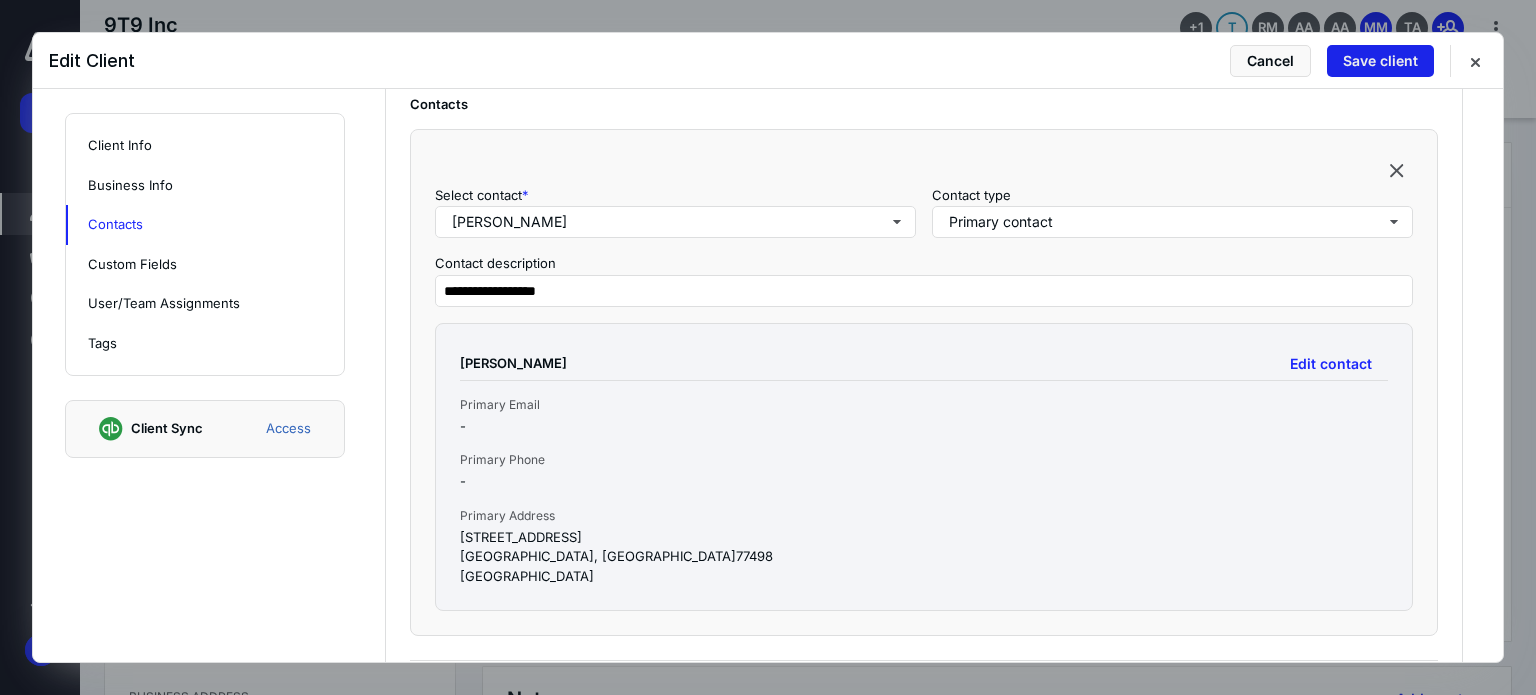 click on "Save client" at bounding box center (1380, 61) 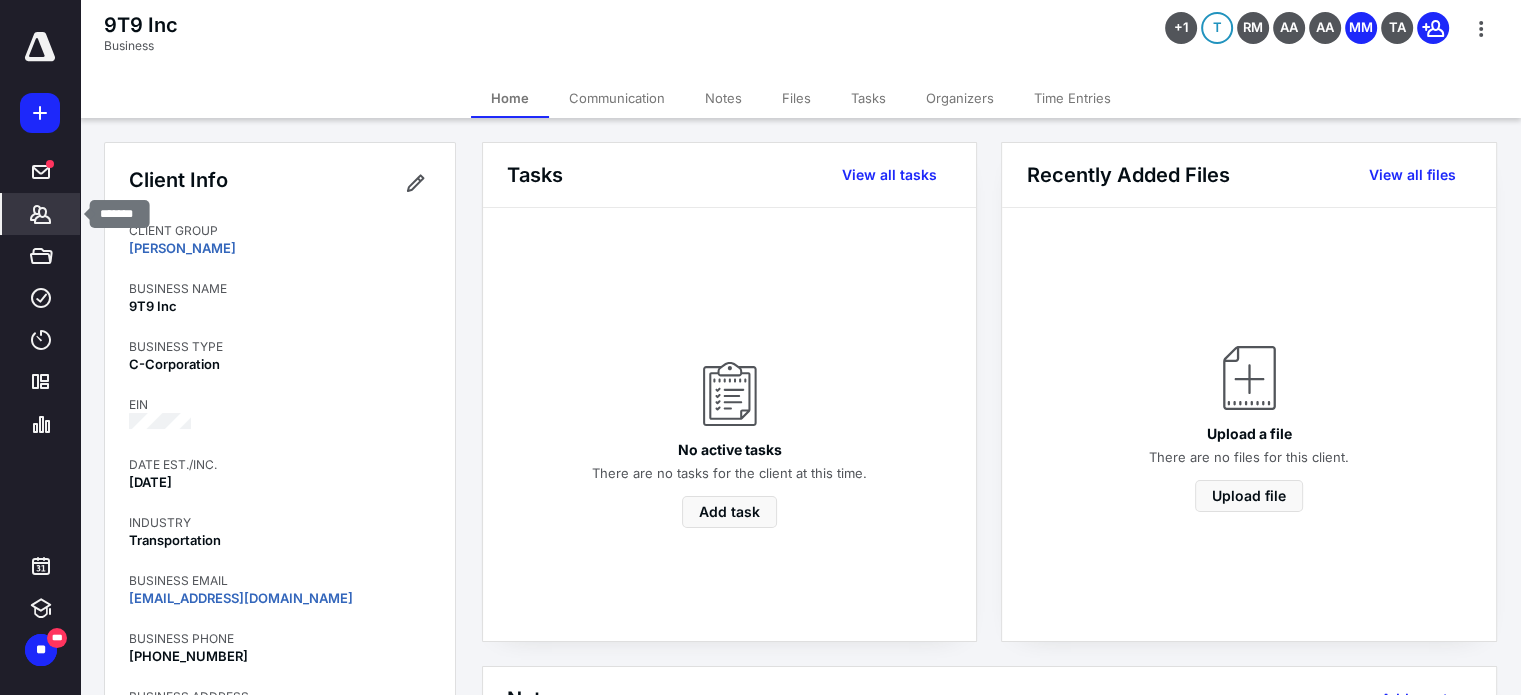 click 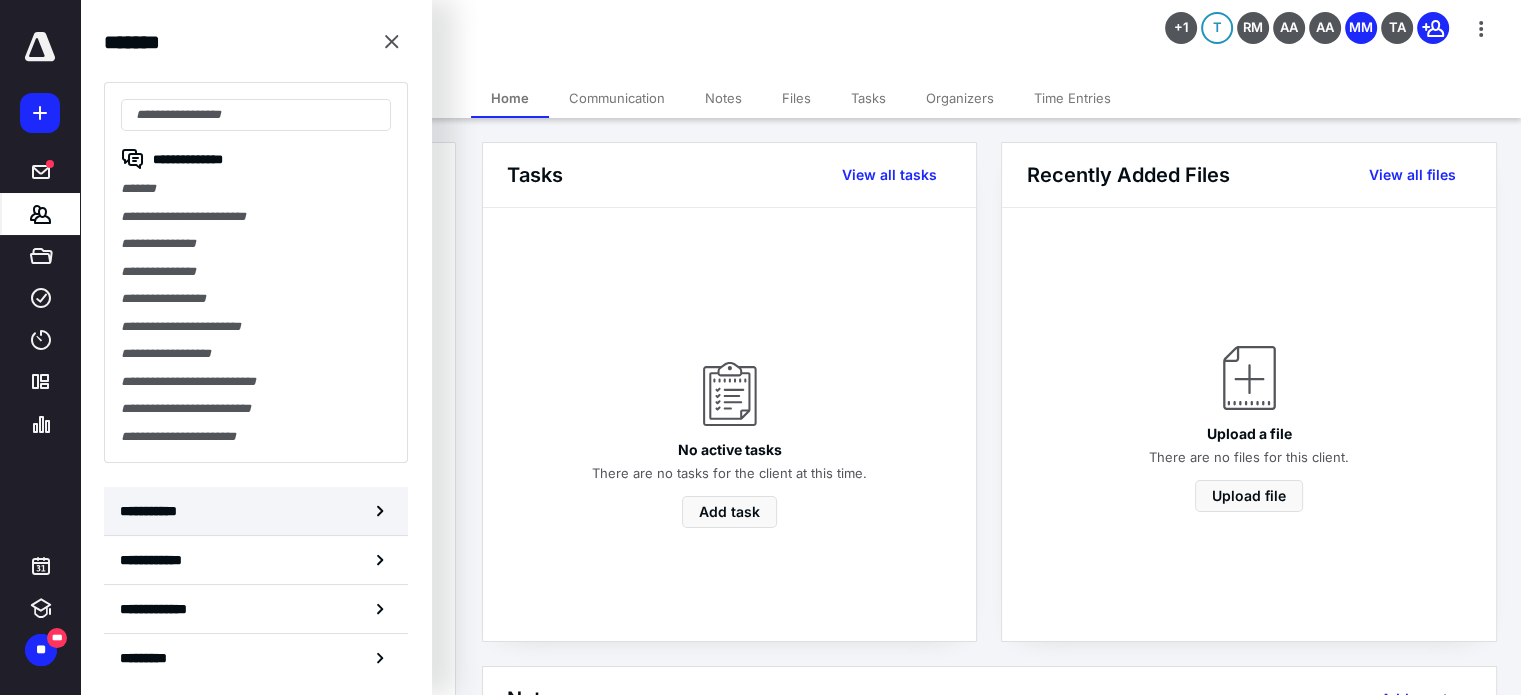 click on "**********" at bounding box center (256, 511) 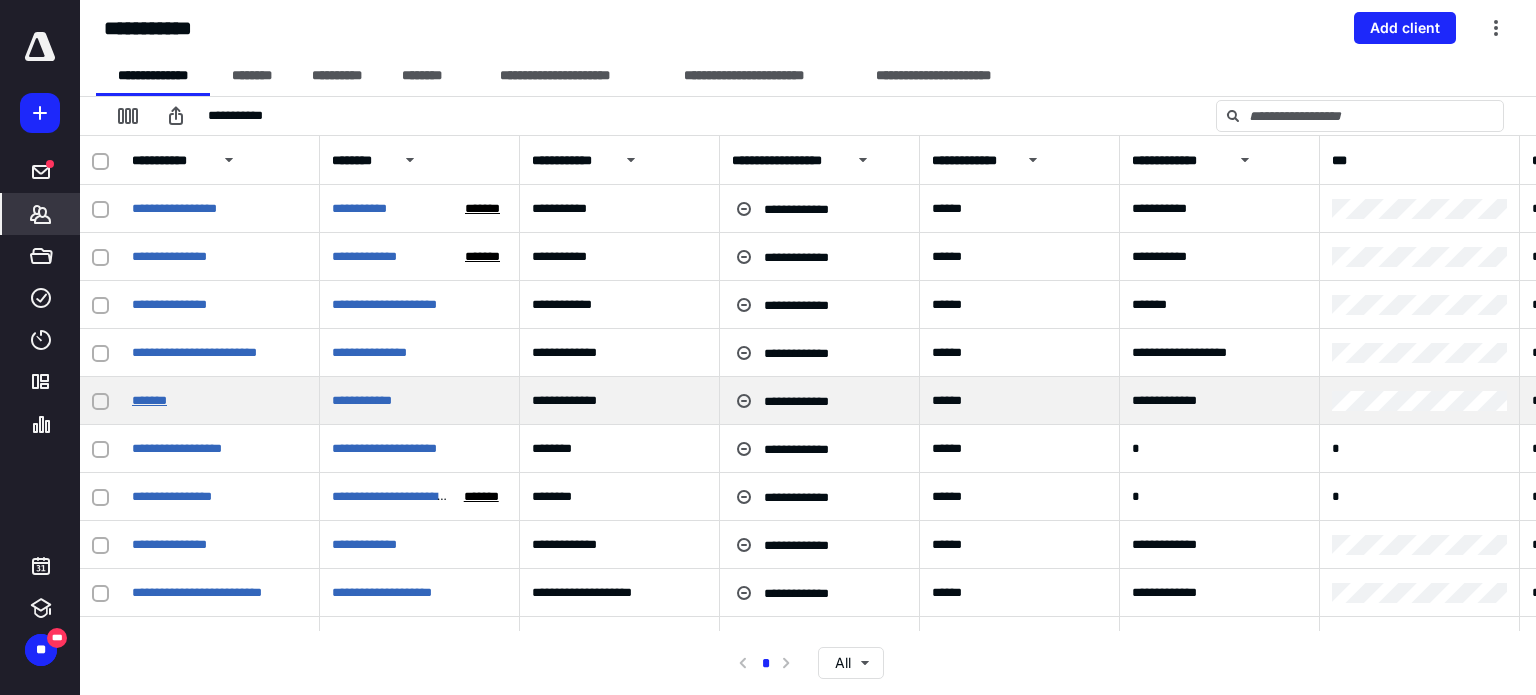 scroll, scrollTop: 100, scrollLeft: 0, axis: vertical 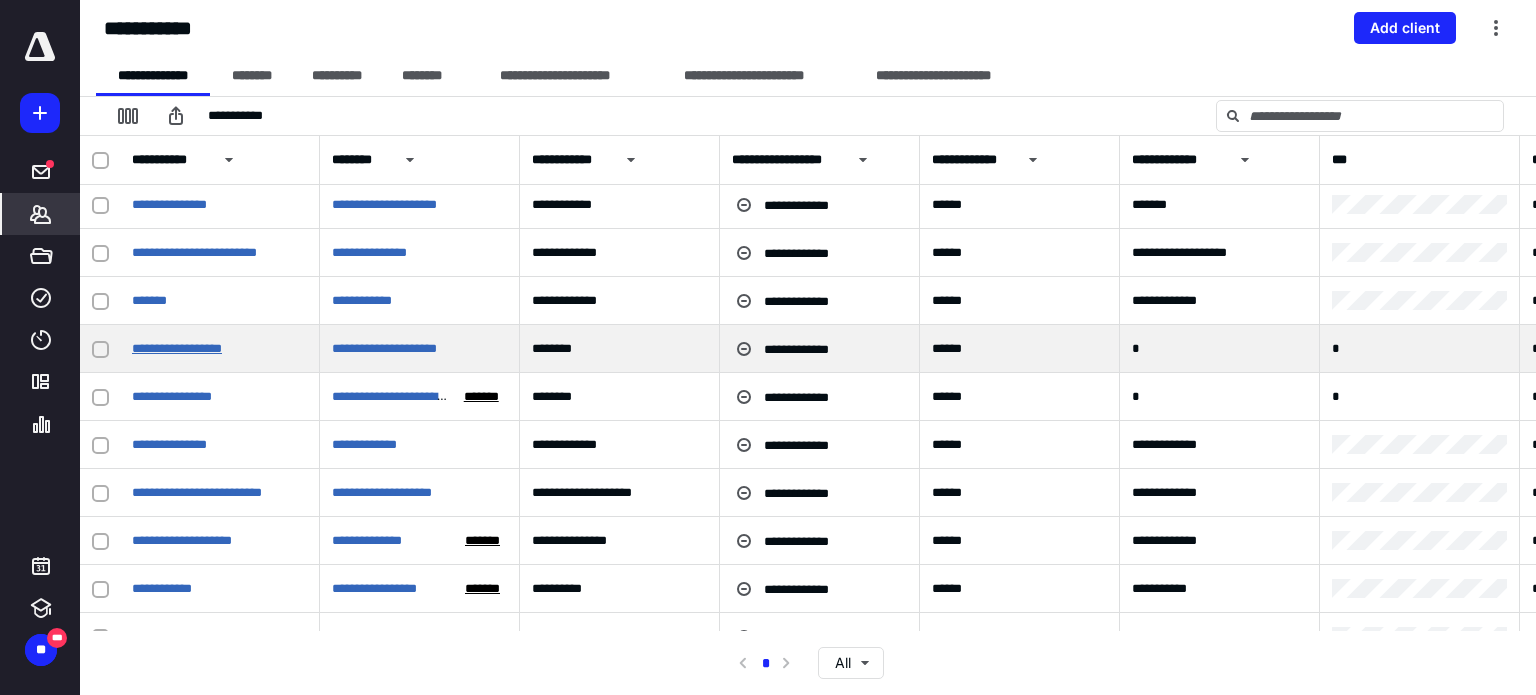 click on "**********" at bounding box center [177, 348] 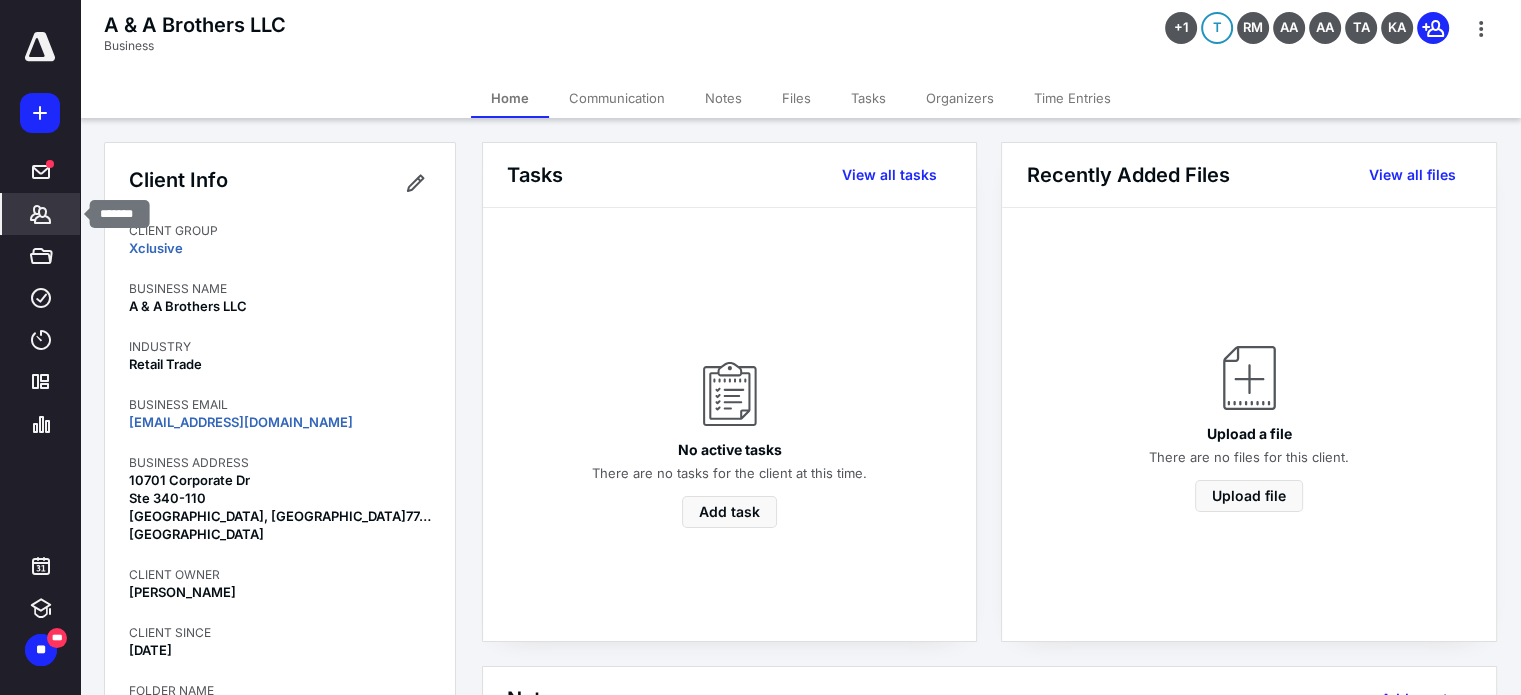 click 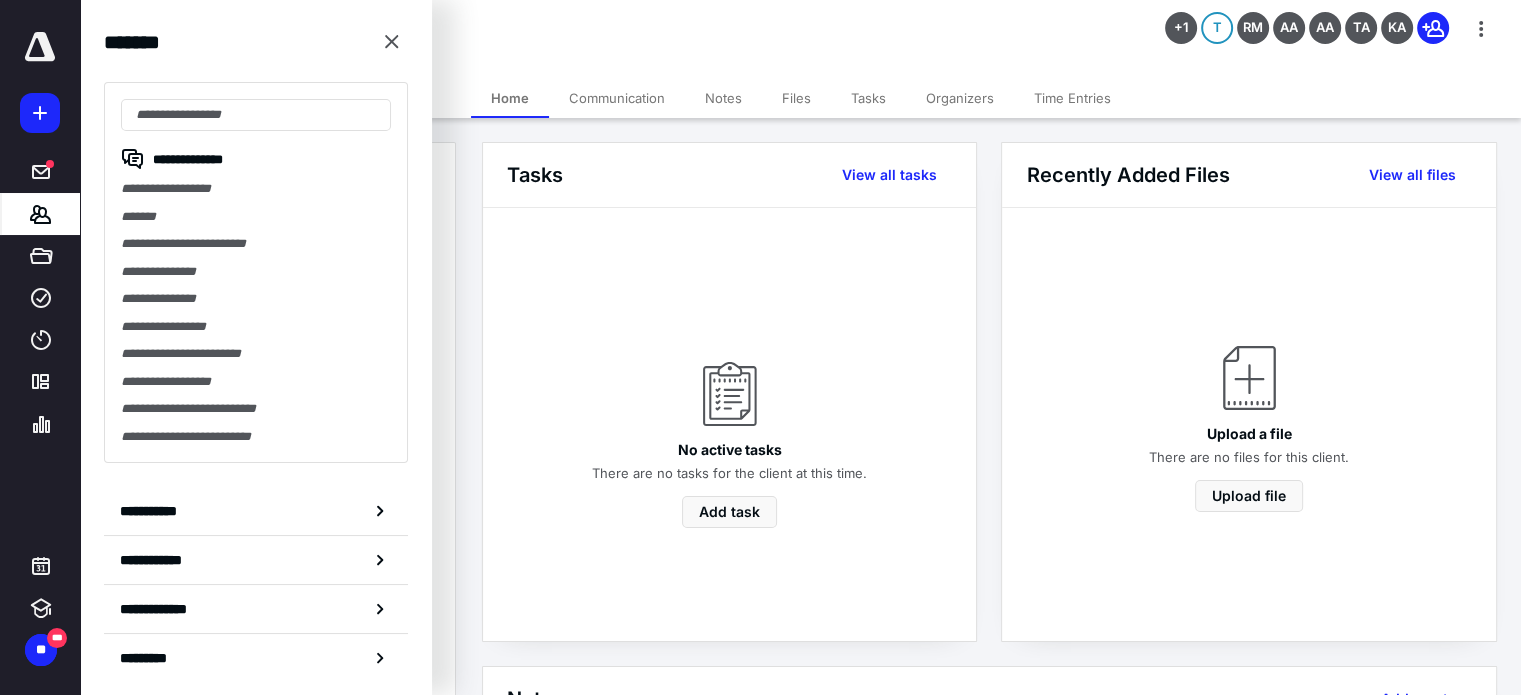 click on "**********" at bounding box center (256, 511) 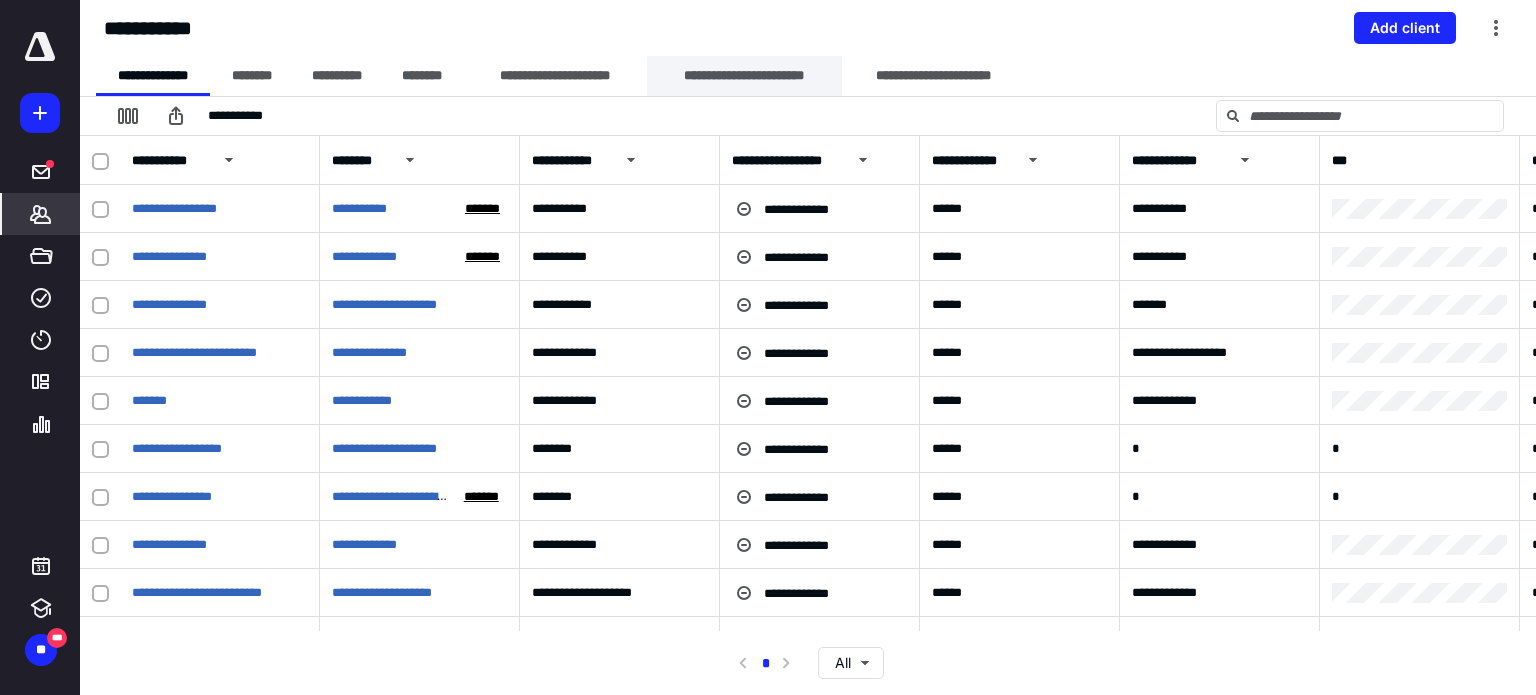 click on "**********" at bounding box center [744, 76] 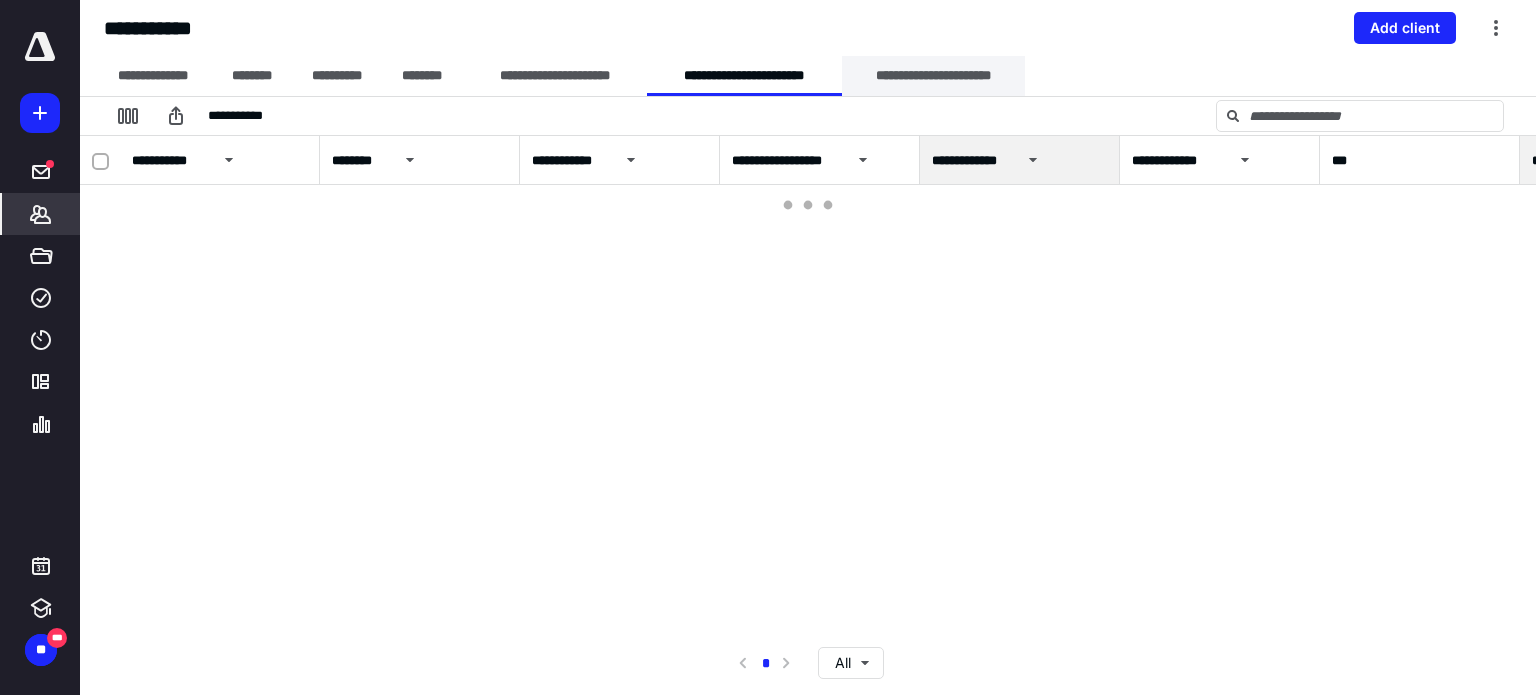 click on "**********" at bounding box center (933, 76) 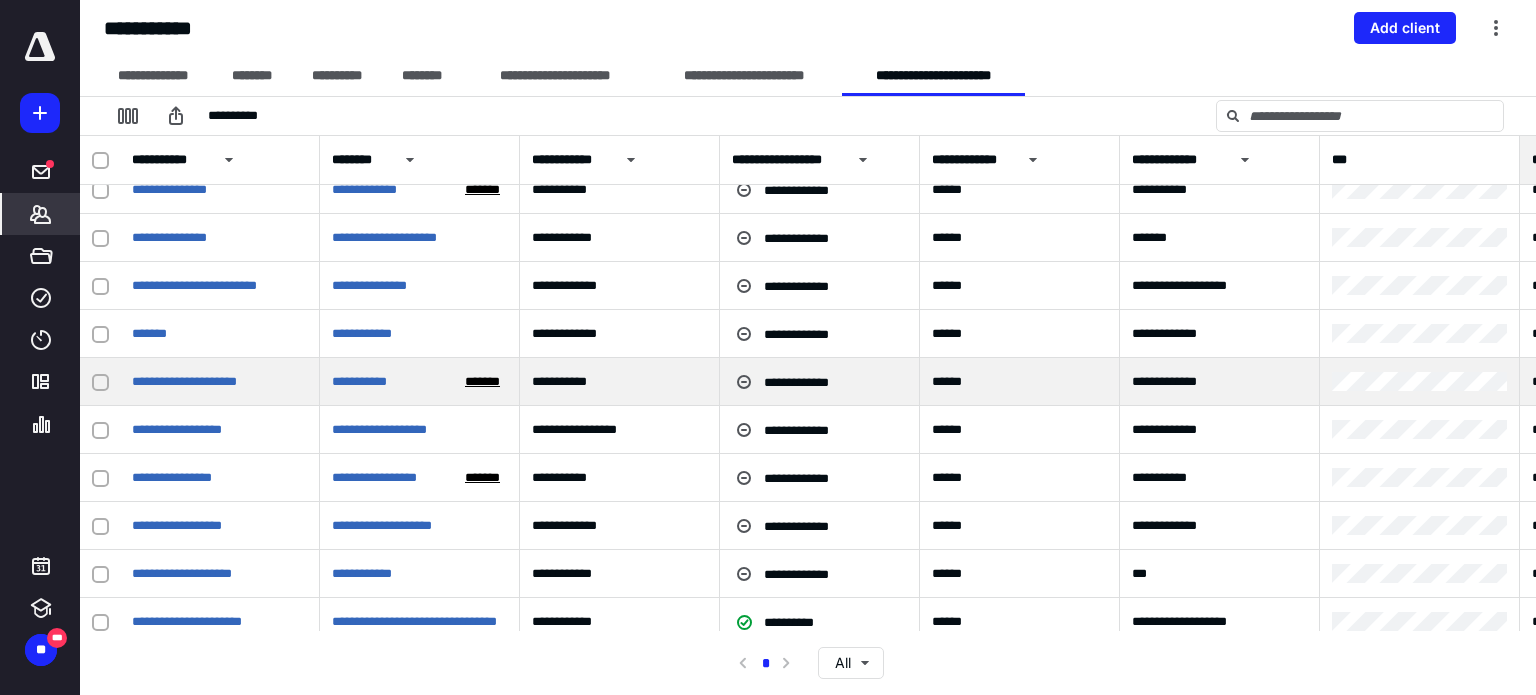 scroll, scrollTop: 100, scrollLeft: 0, axis: vertical 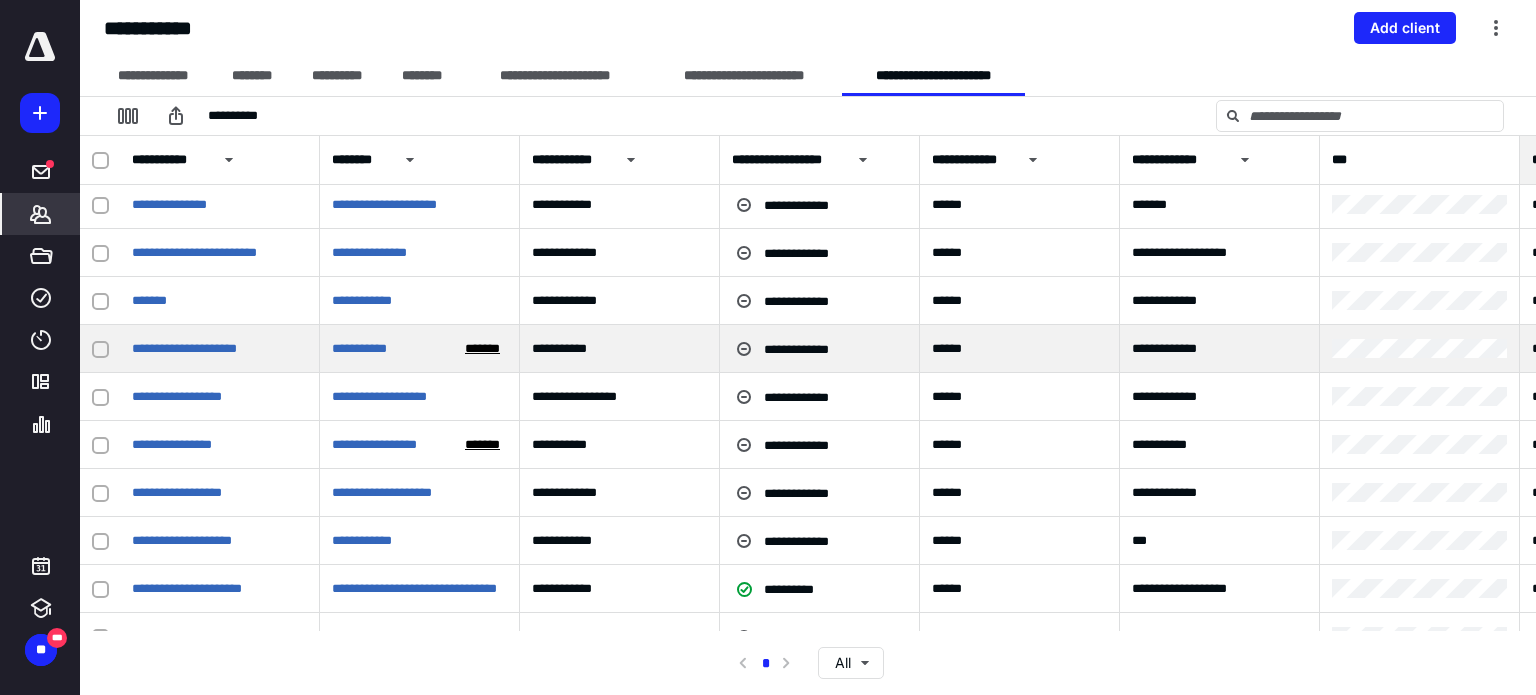 click on "**********" at bounding box center (220, 349) 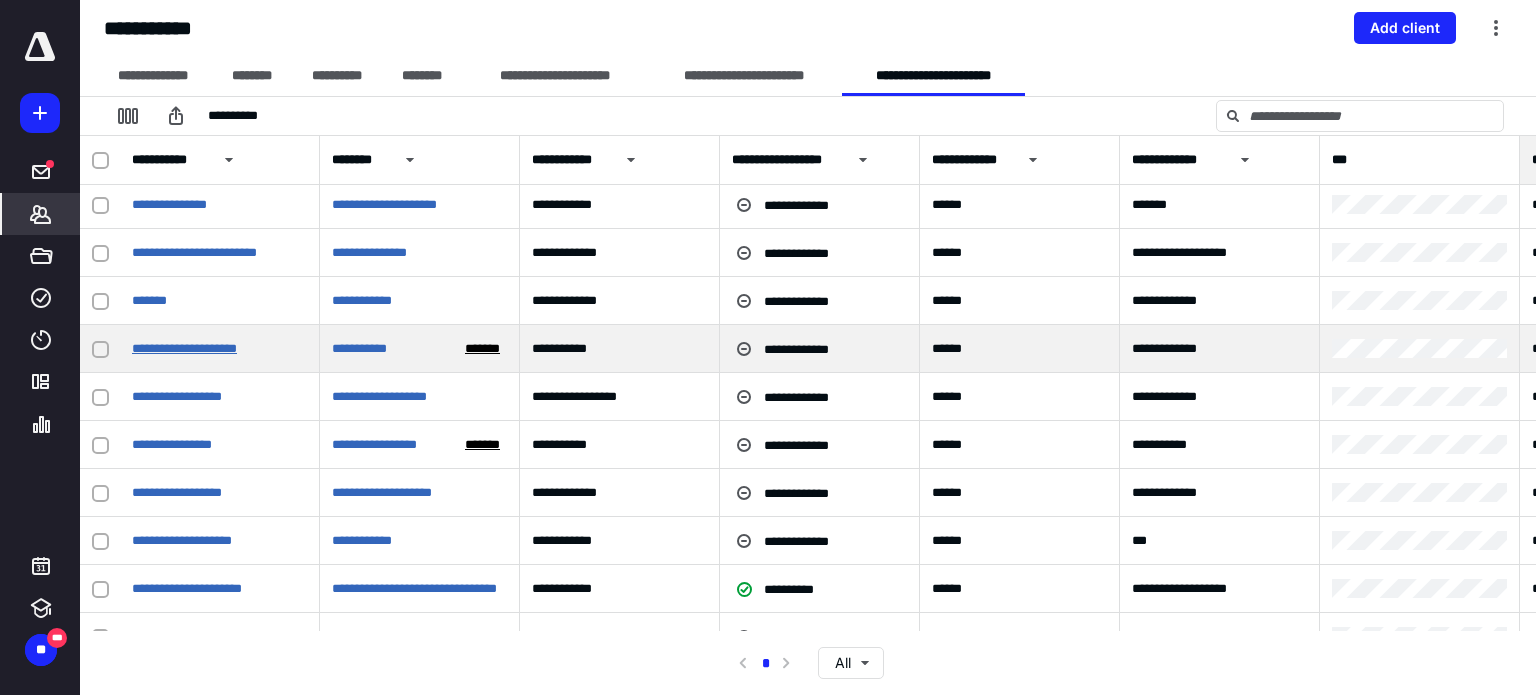 click on "**********" at bounding box center [184, 348] 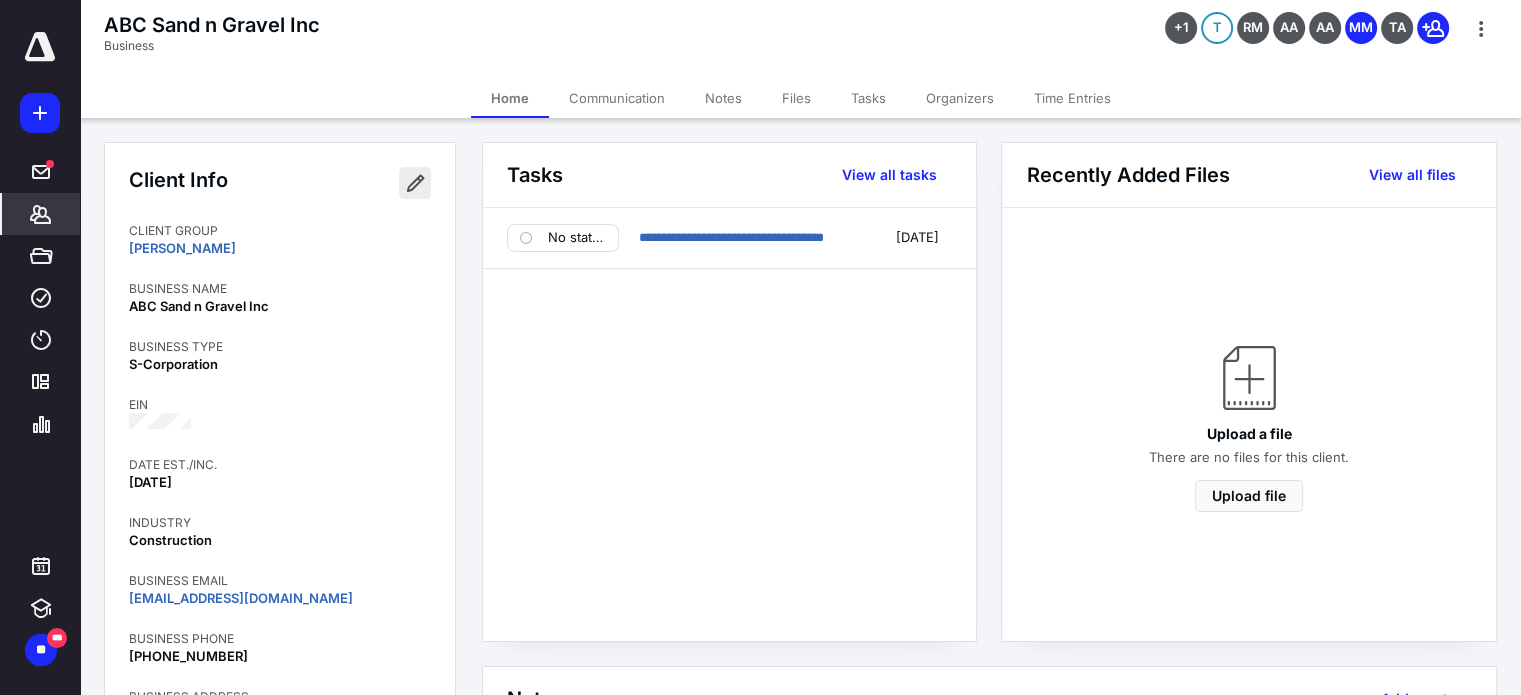 click at bounding box center (415, 183) 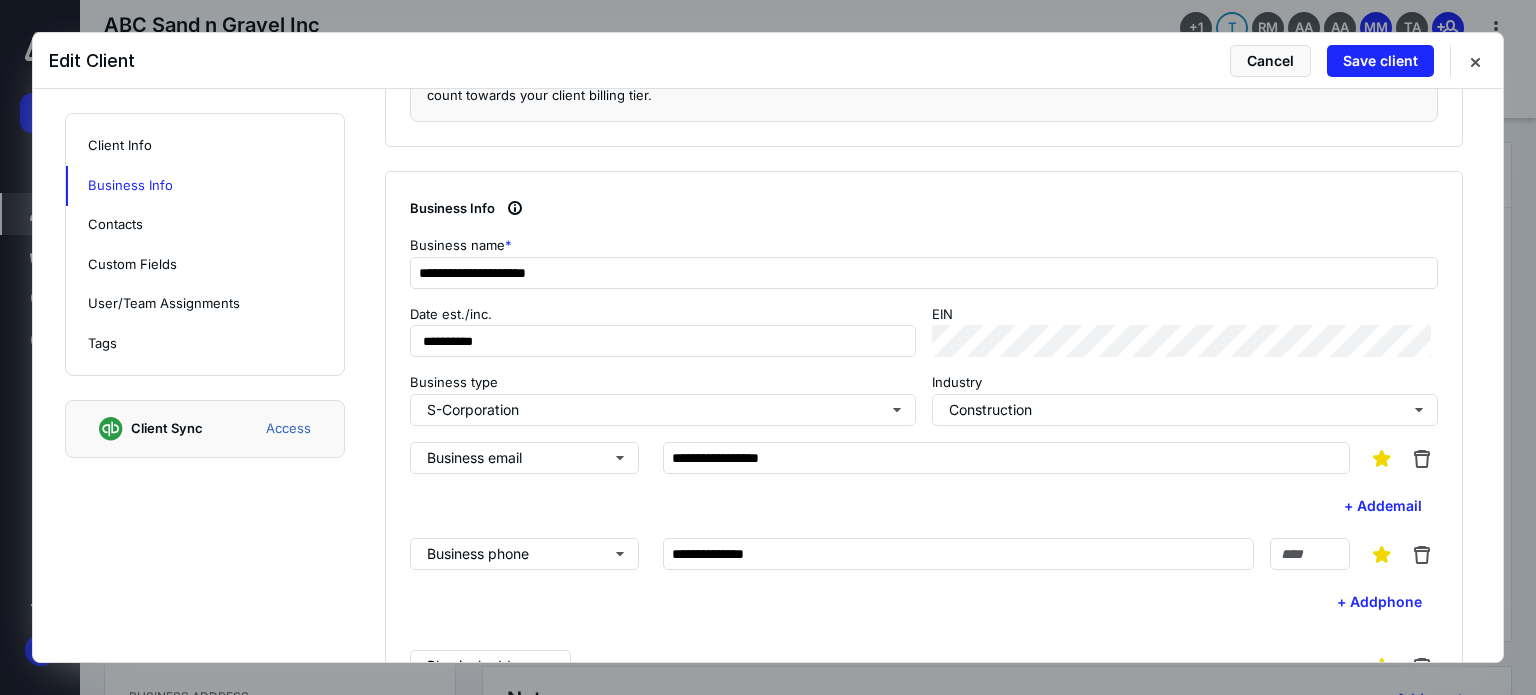 scroll, scrollTop: 600, scrollLeft: 0, axis: vertical 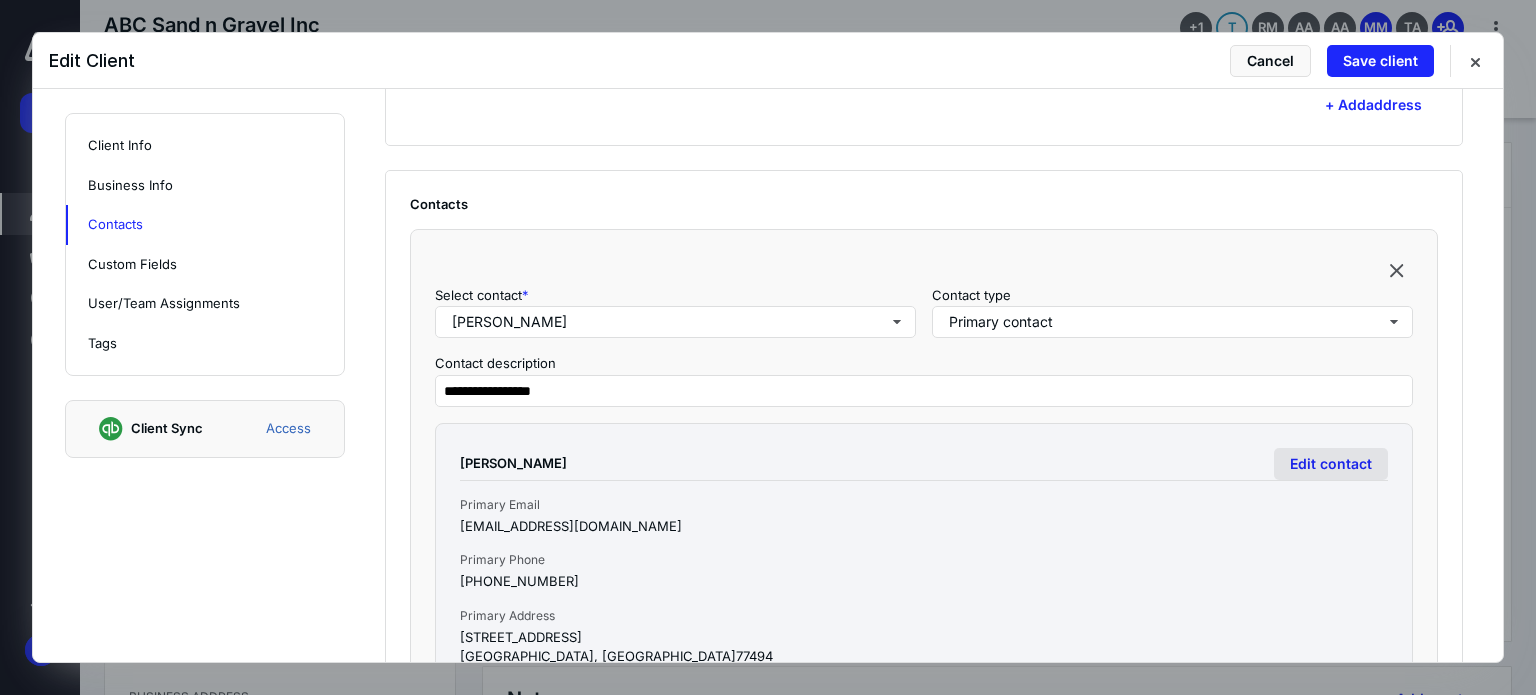 click on "Edit contact" at bounding box center [1331, 464] 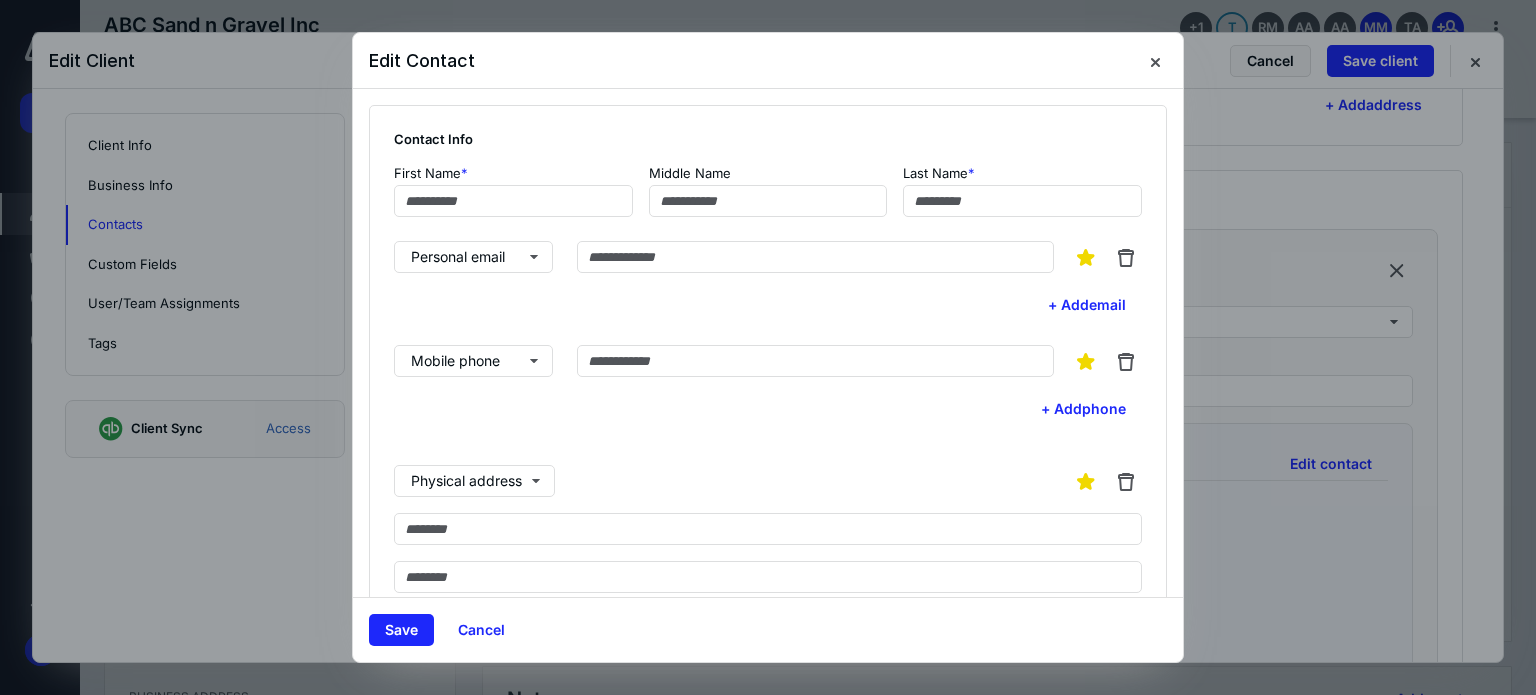 type on "******" 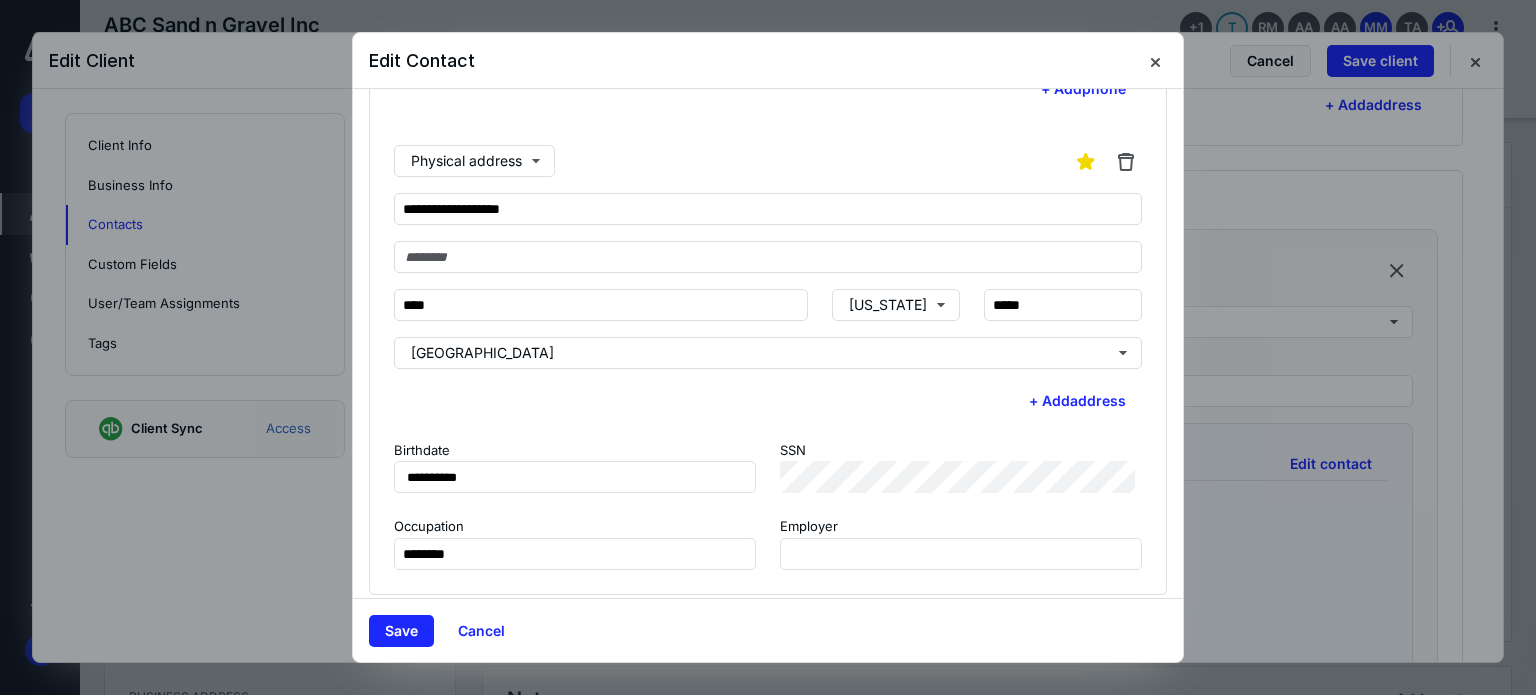 scroll, scrollTop: 332, scrollLeft: 0, axis: vertical 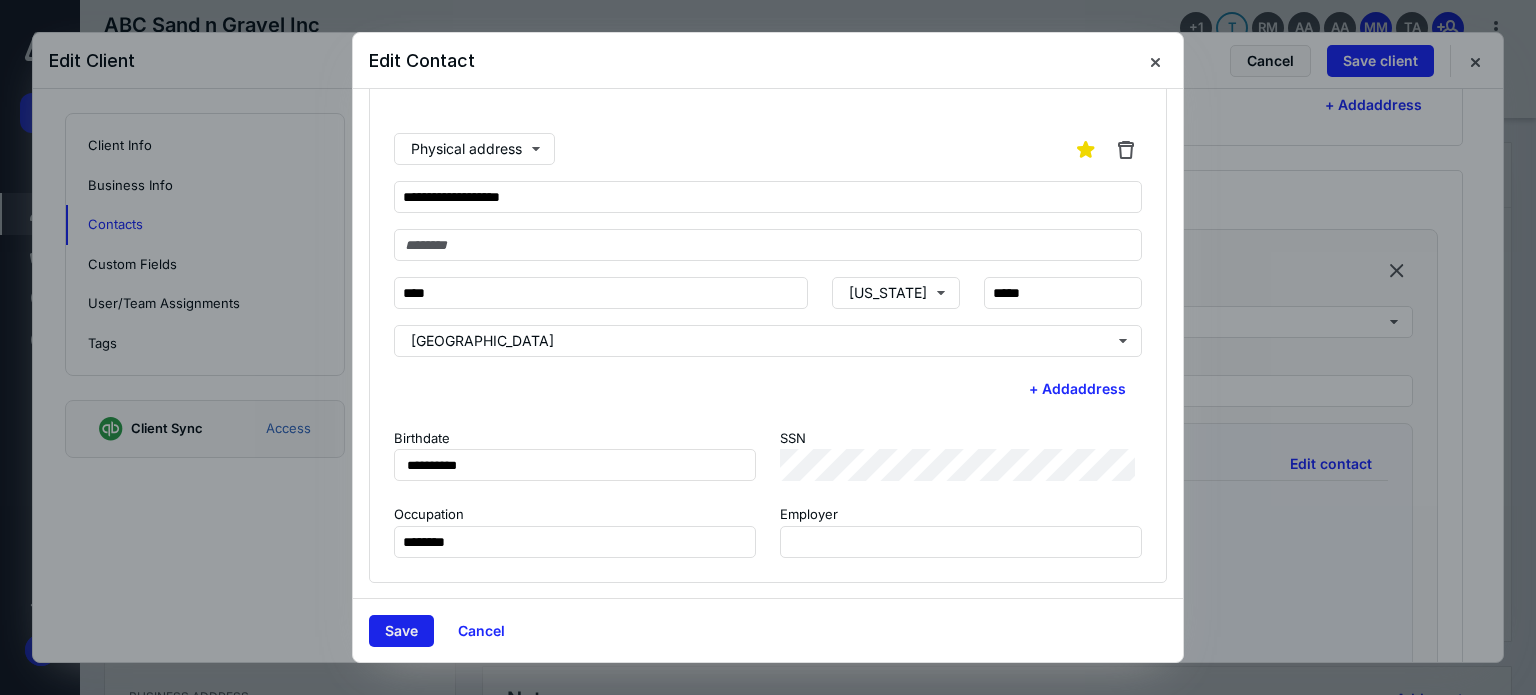 click on "Save" at bounding box center (401, 631) 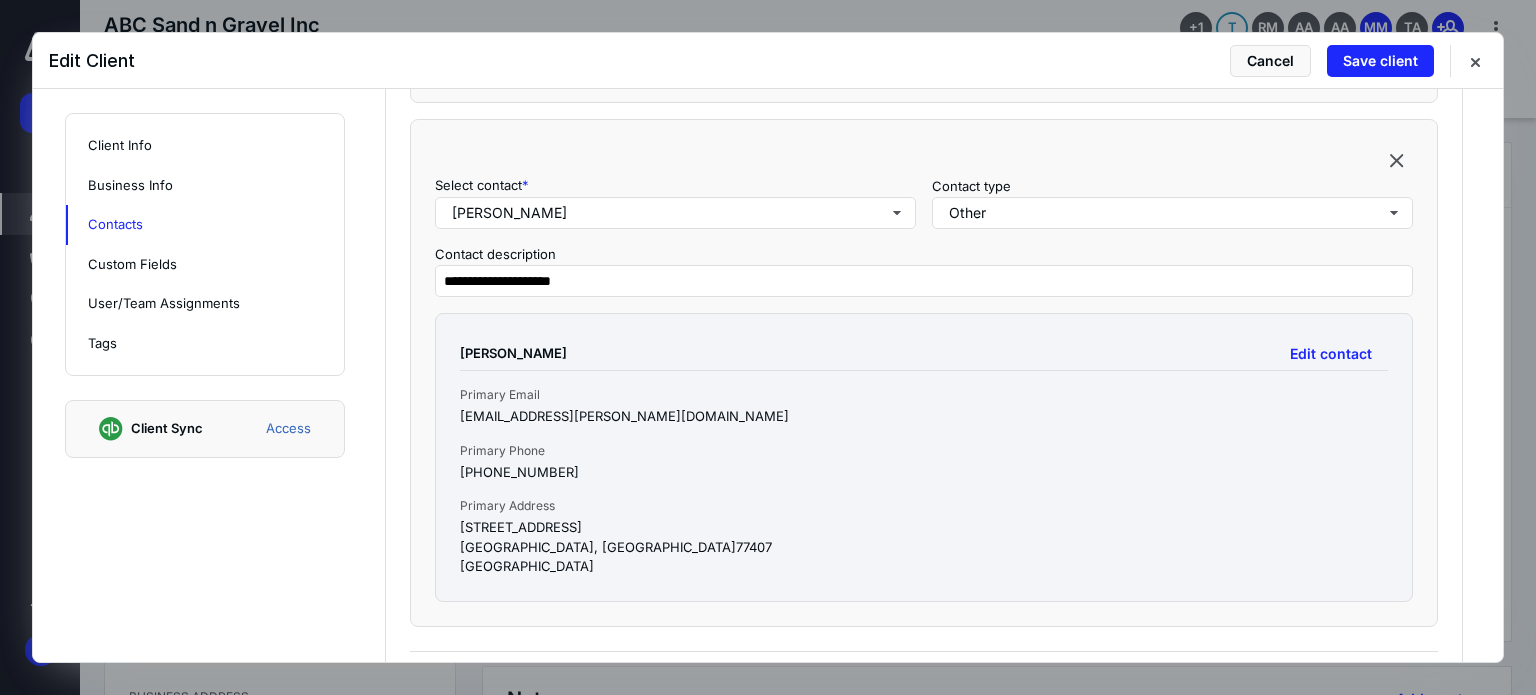 scroll, scrollTop: 2000, scrollLeft: 0, axis: vertical 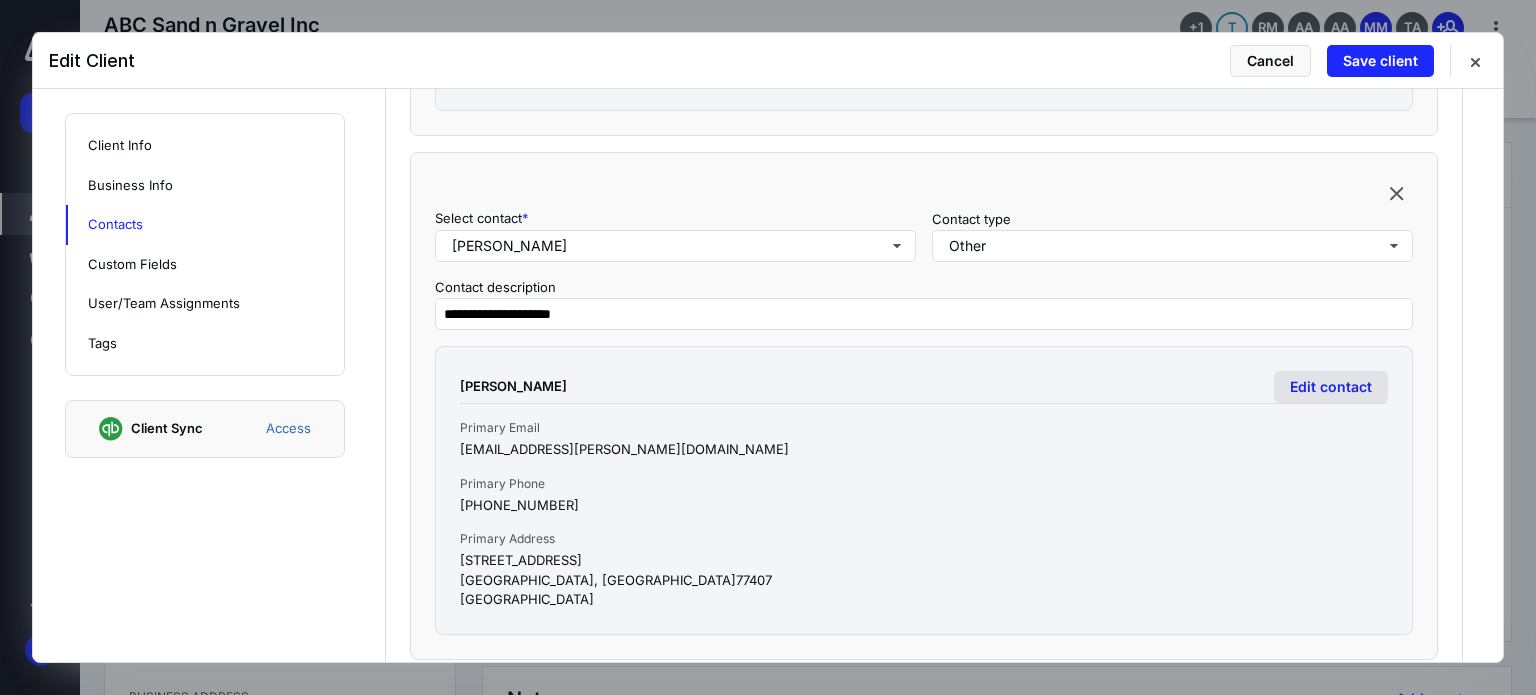 click on "Edit contact" at bounding box center [1331, 387] 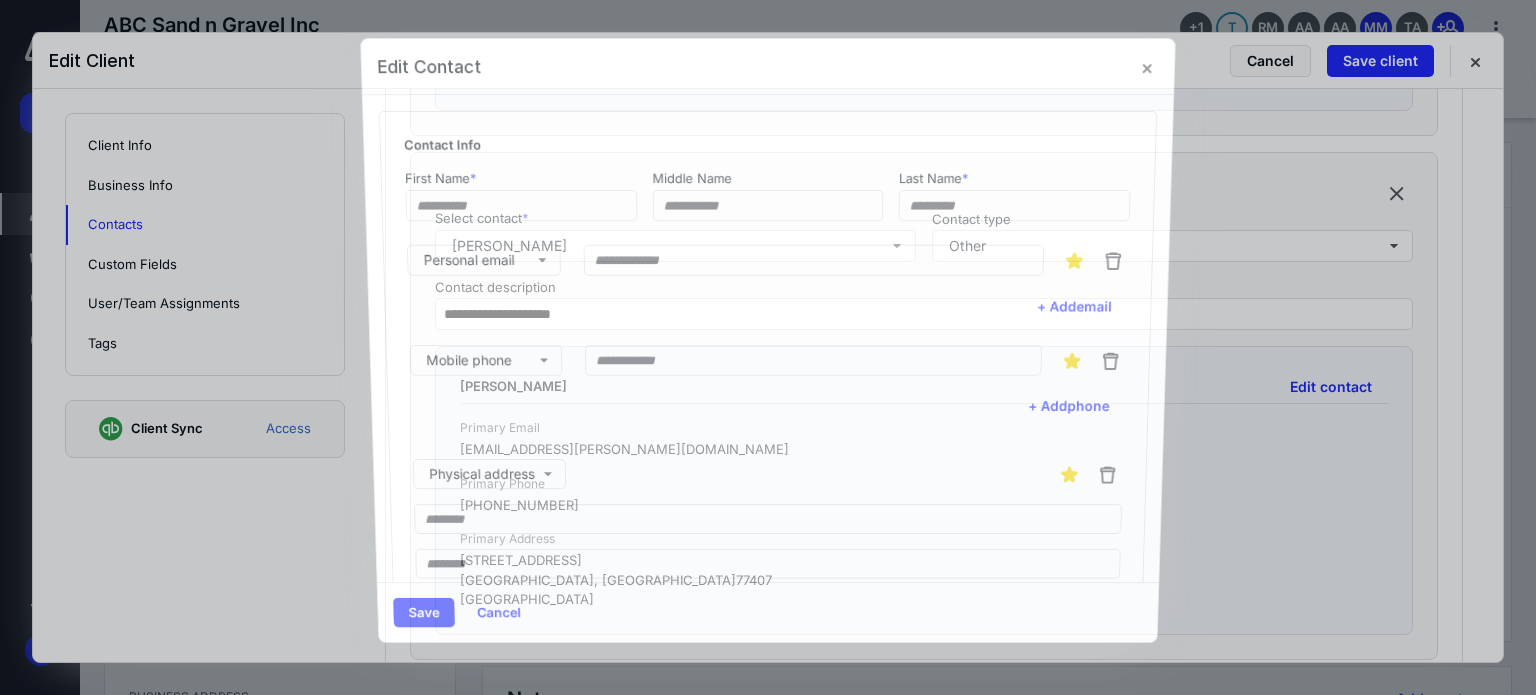 type on "****" 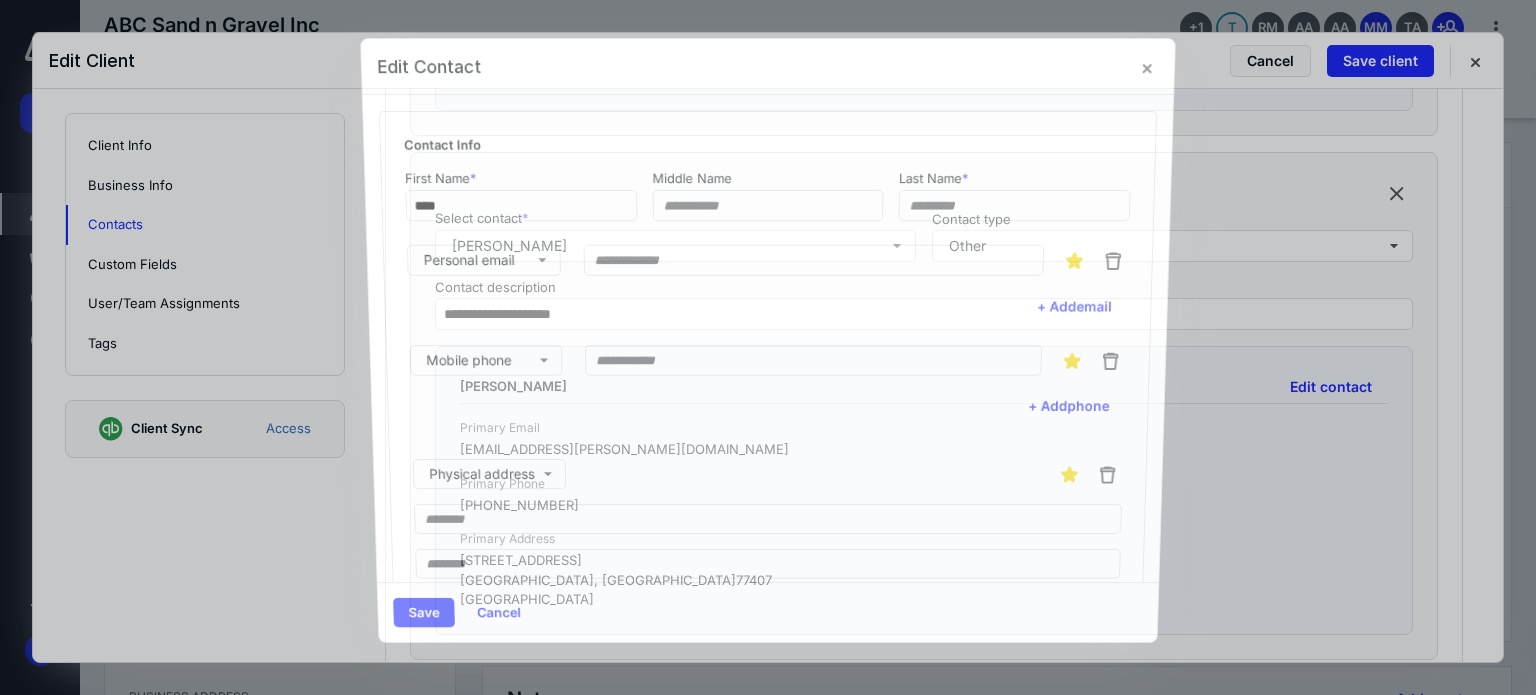 type on "**********" 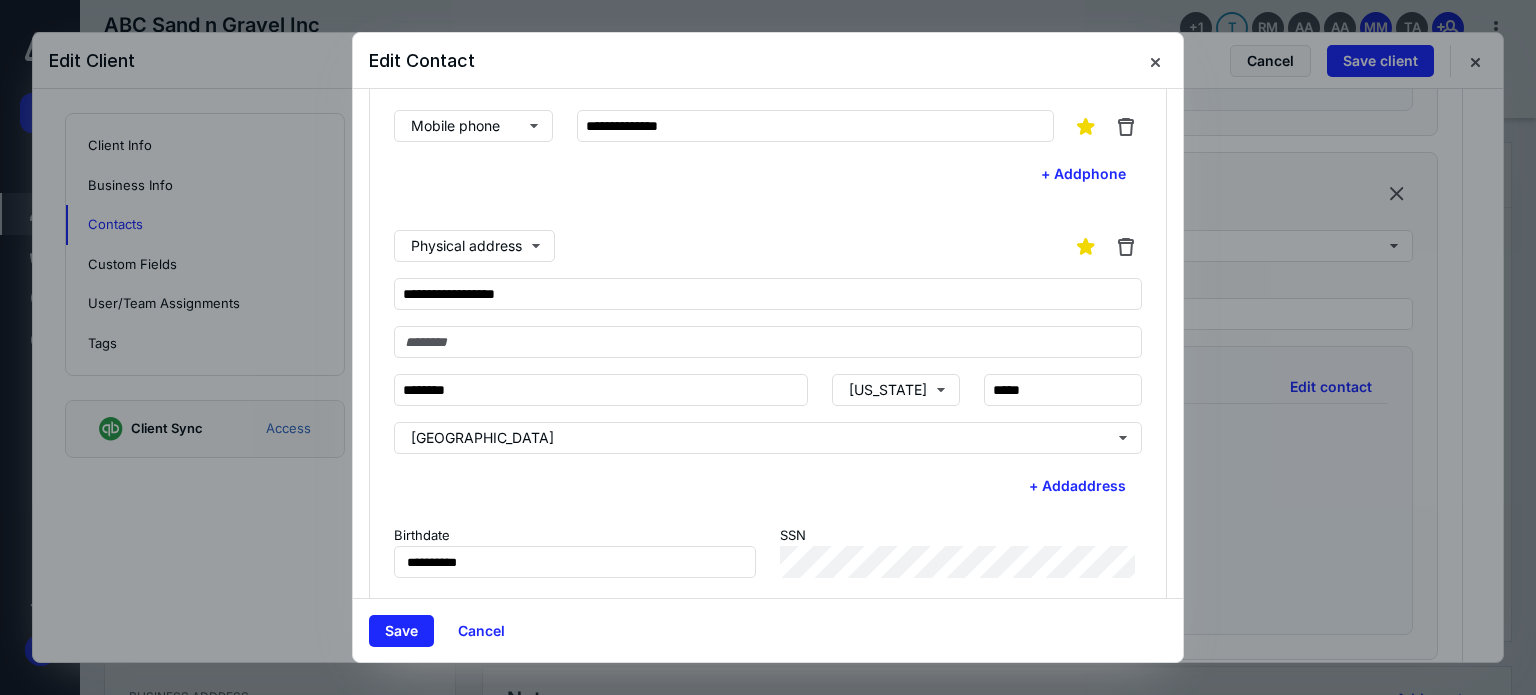 scroll, scrollTop: 200, scrollLeft: 0, axis: vertical 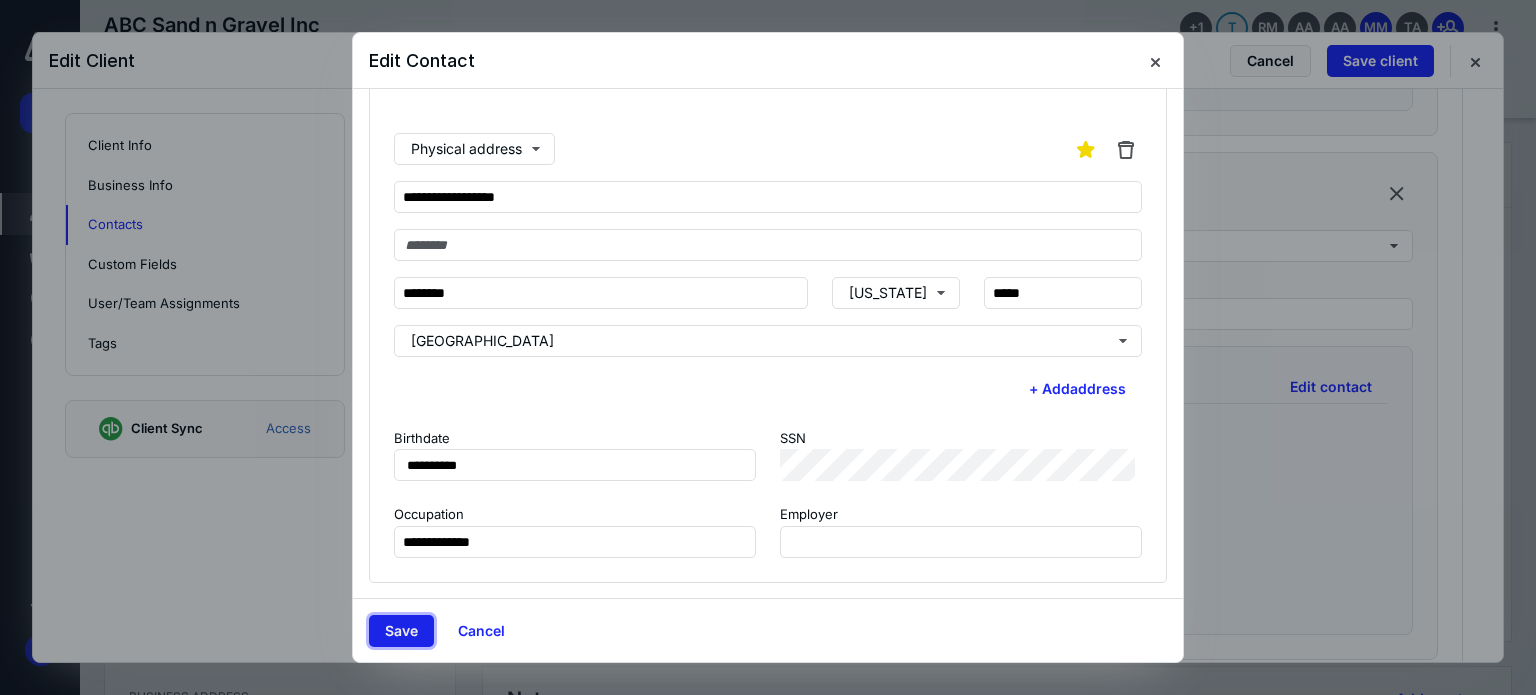 click on "Save" at bounding box center [401, 631] 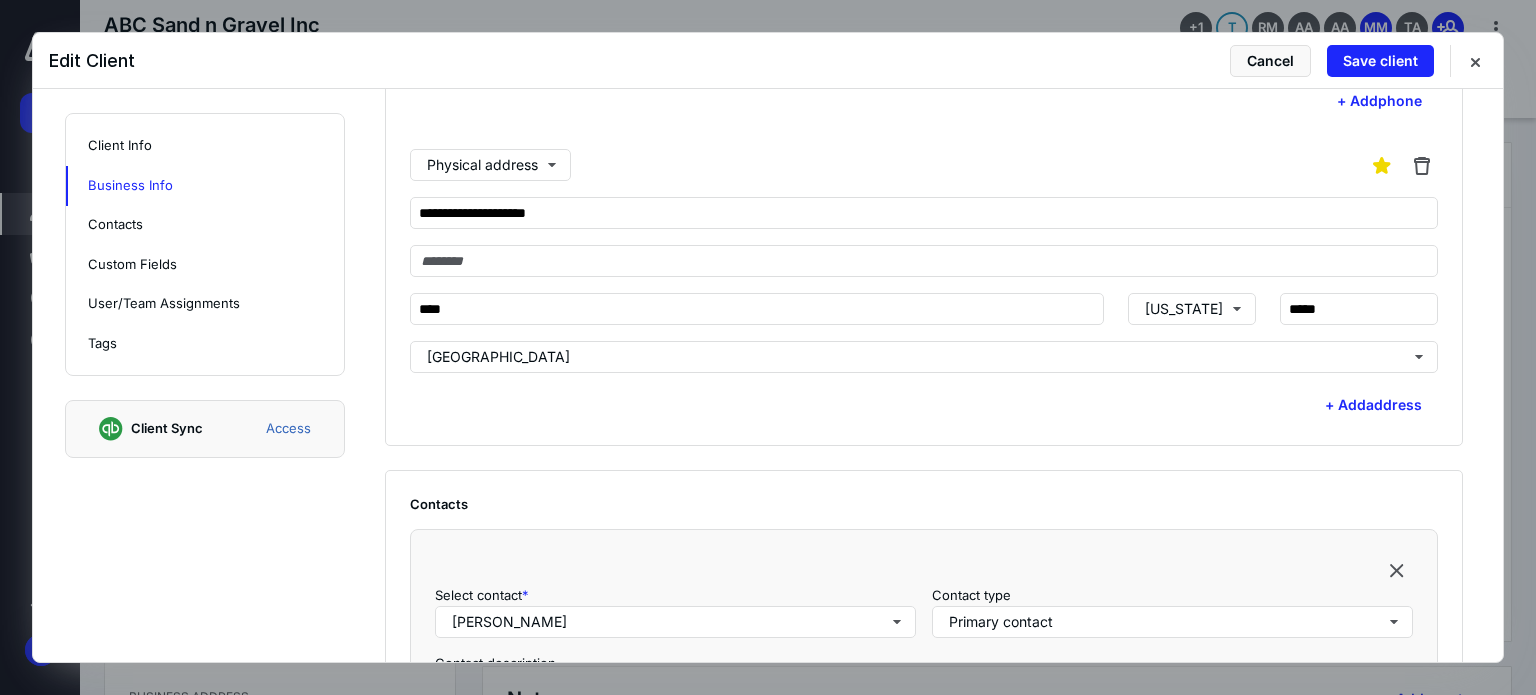 scroll, scrollTop: 1500, scrollLeft: 0, axis: vertical 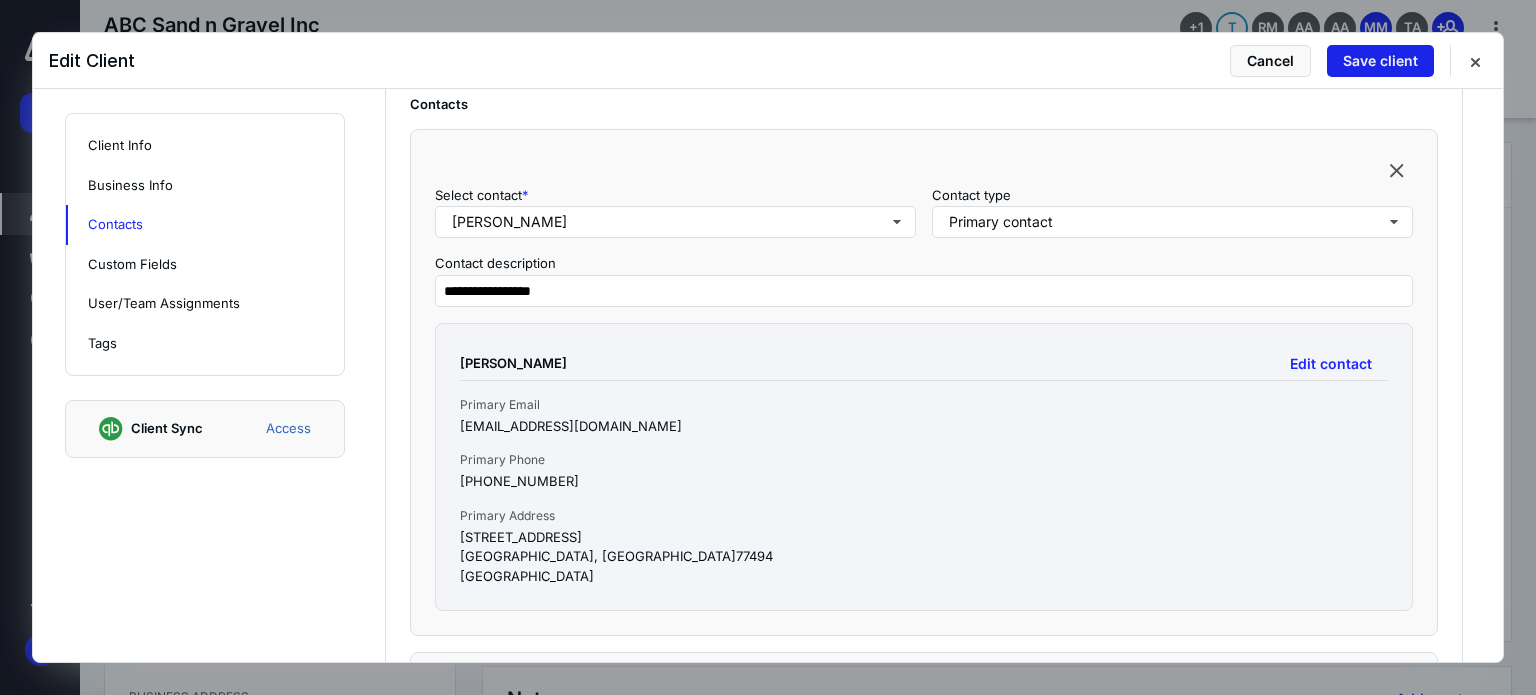 click on "Save client" at bounding box center [1380, 61] 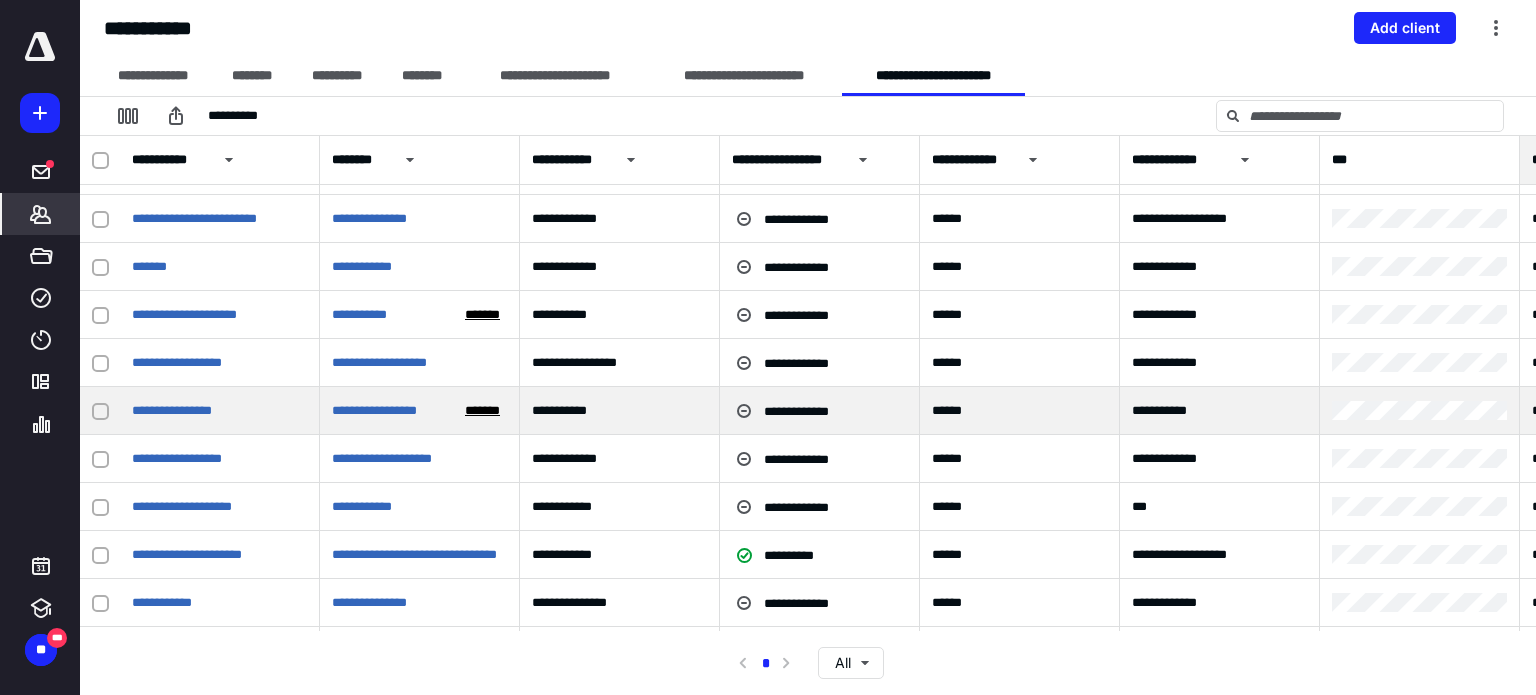 scroll, scrollTop: 100, scrollLeft: 0, axis: vertical 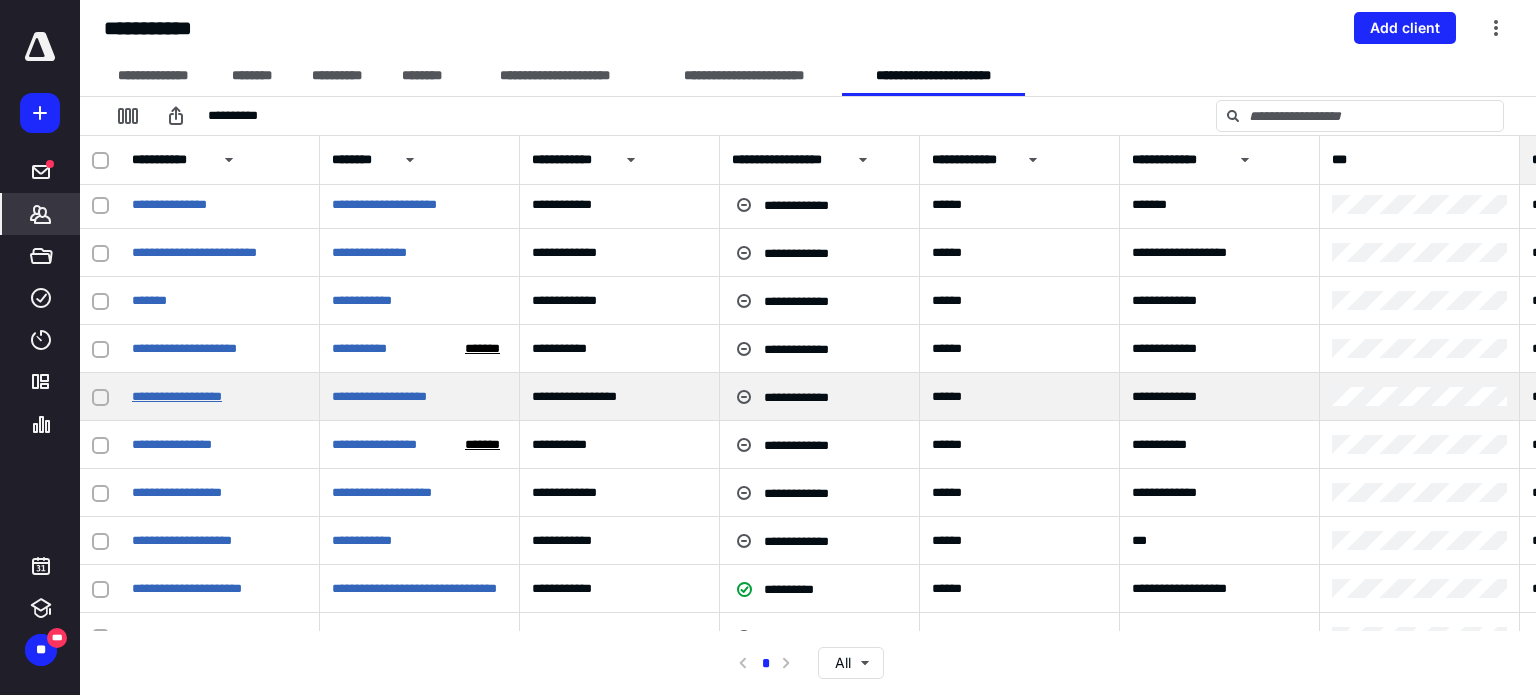 click on "**********" at bounding box center [177, 396] 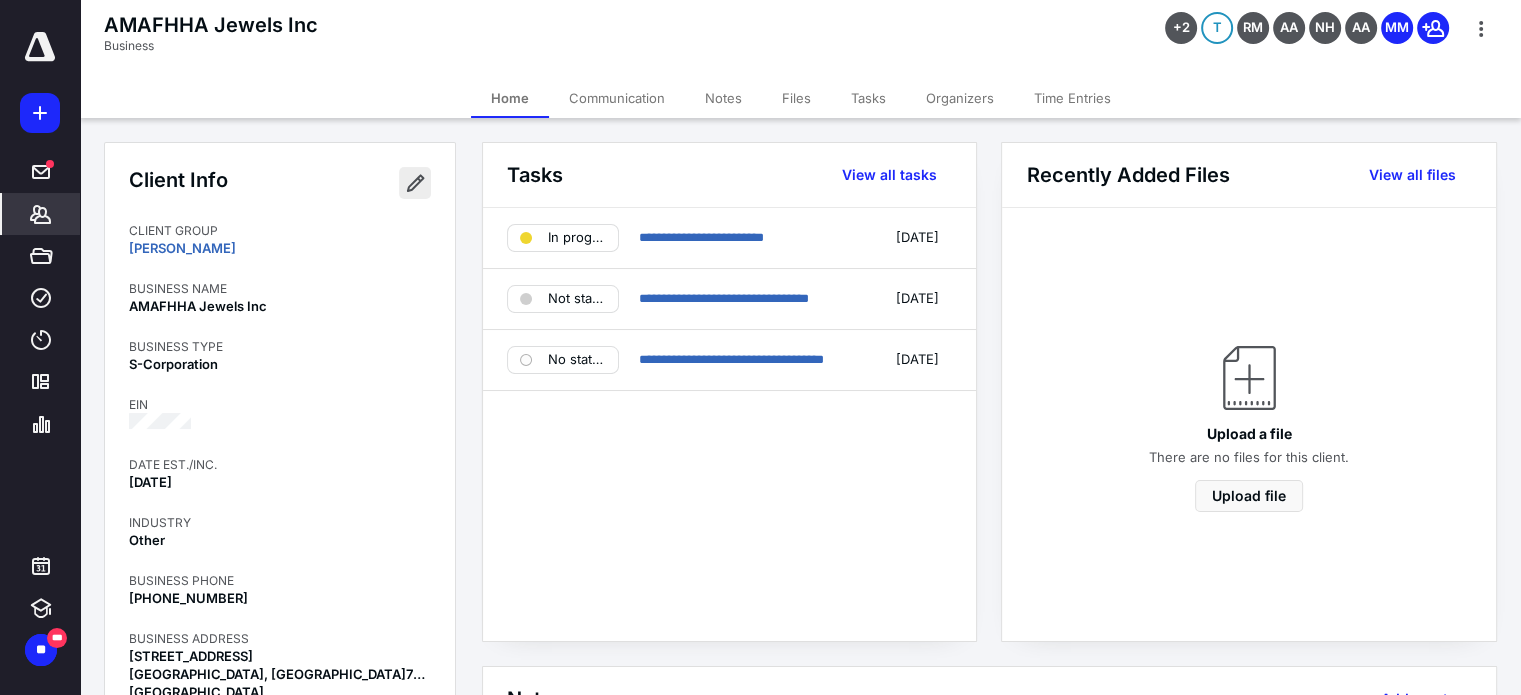 click at bounding box center (415, 183) 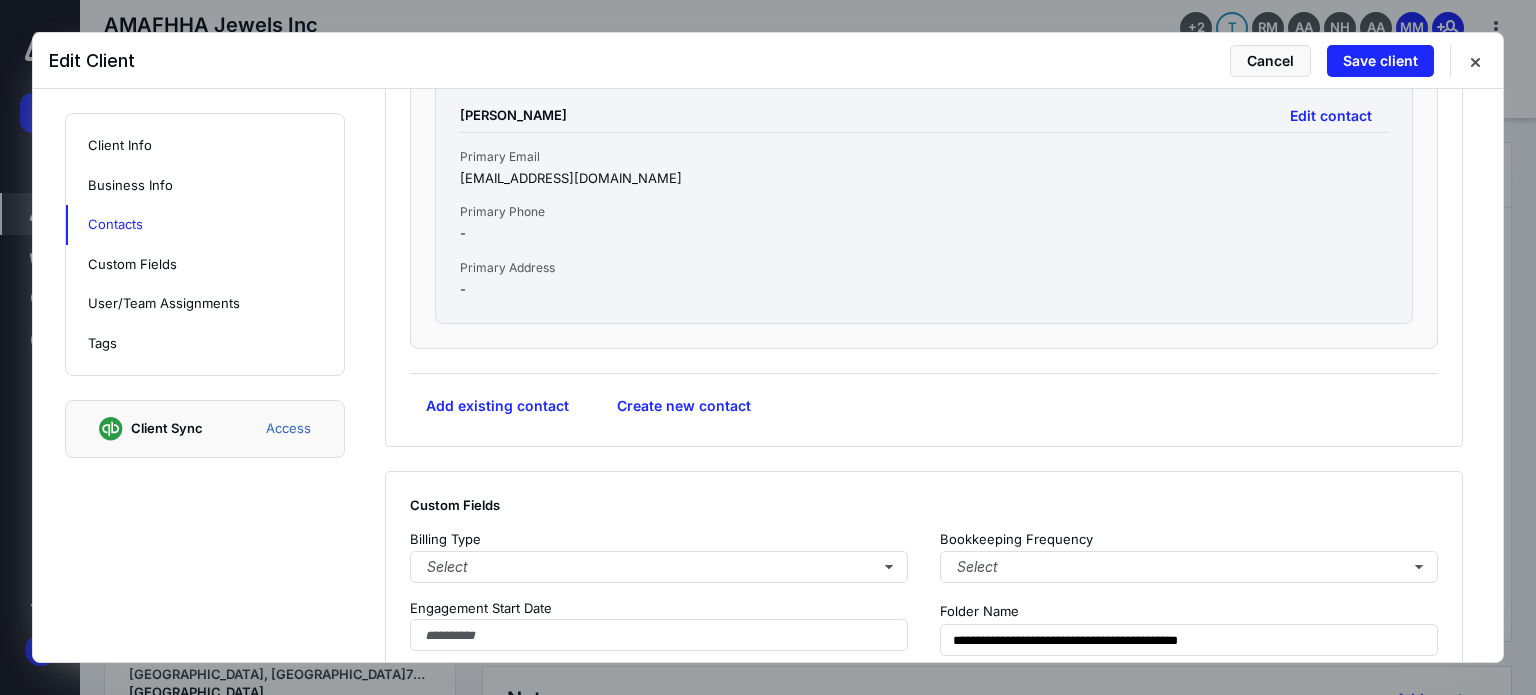 scroll, scrollTop: 1400, scrollLeft: 0, axis: vertical 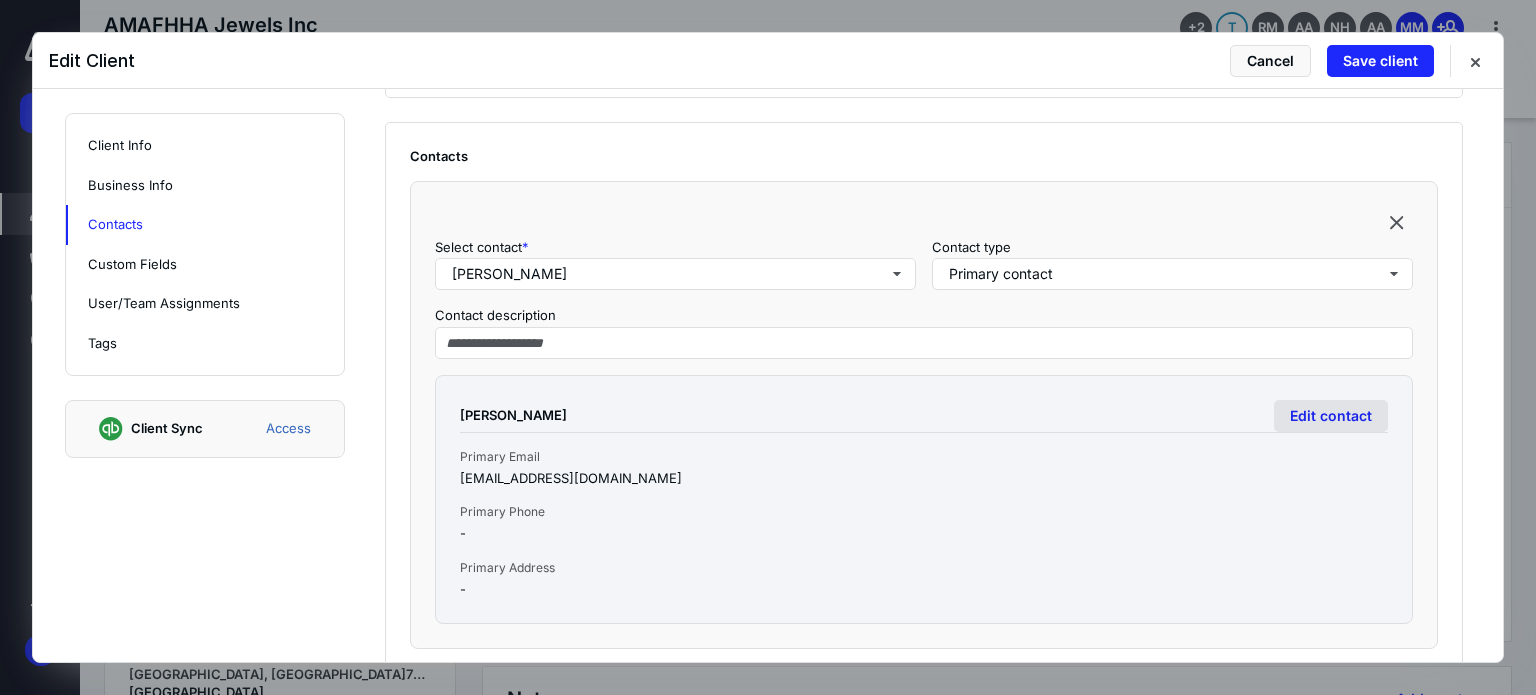 click on "Edit contact" at bounding box center [1331, 416] 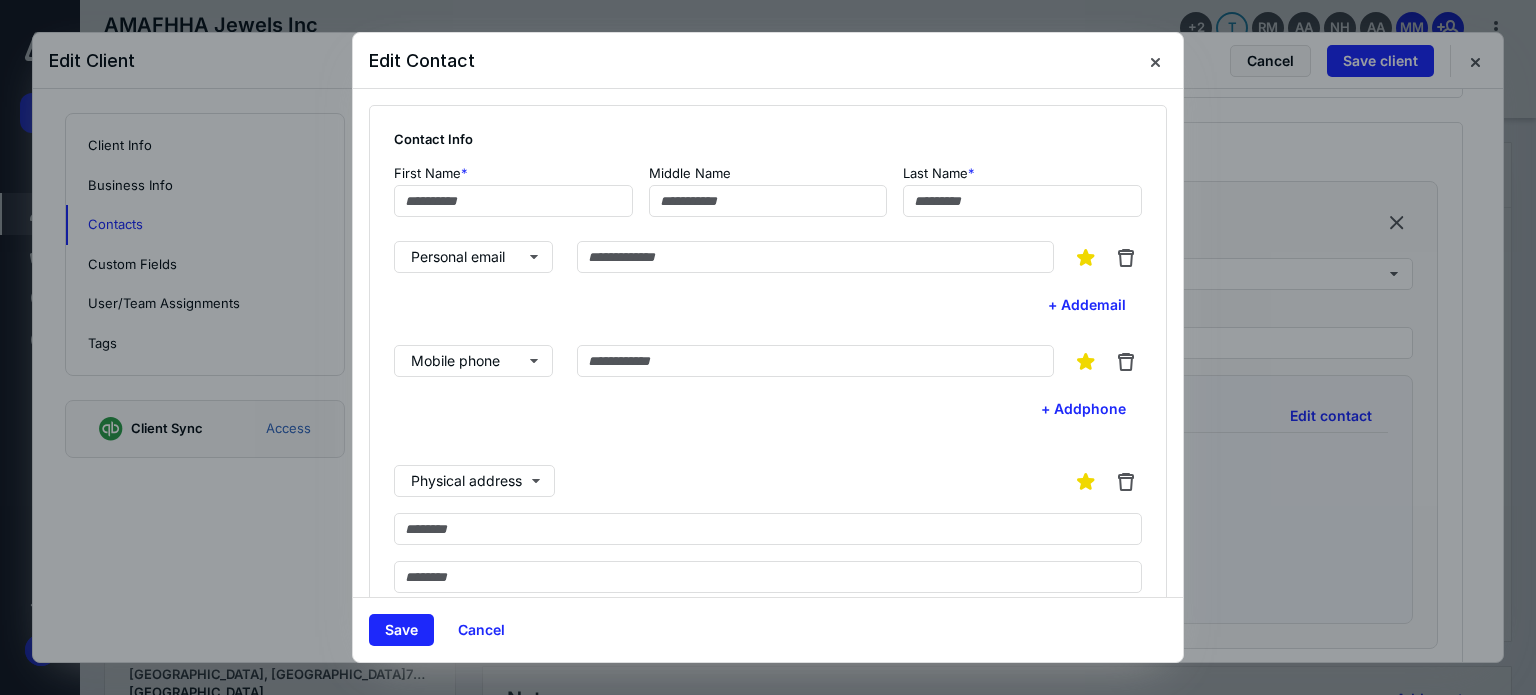 type on "*******" 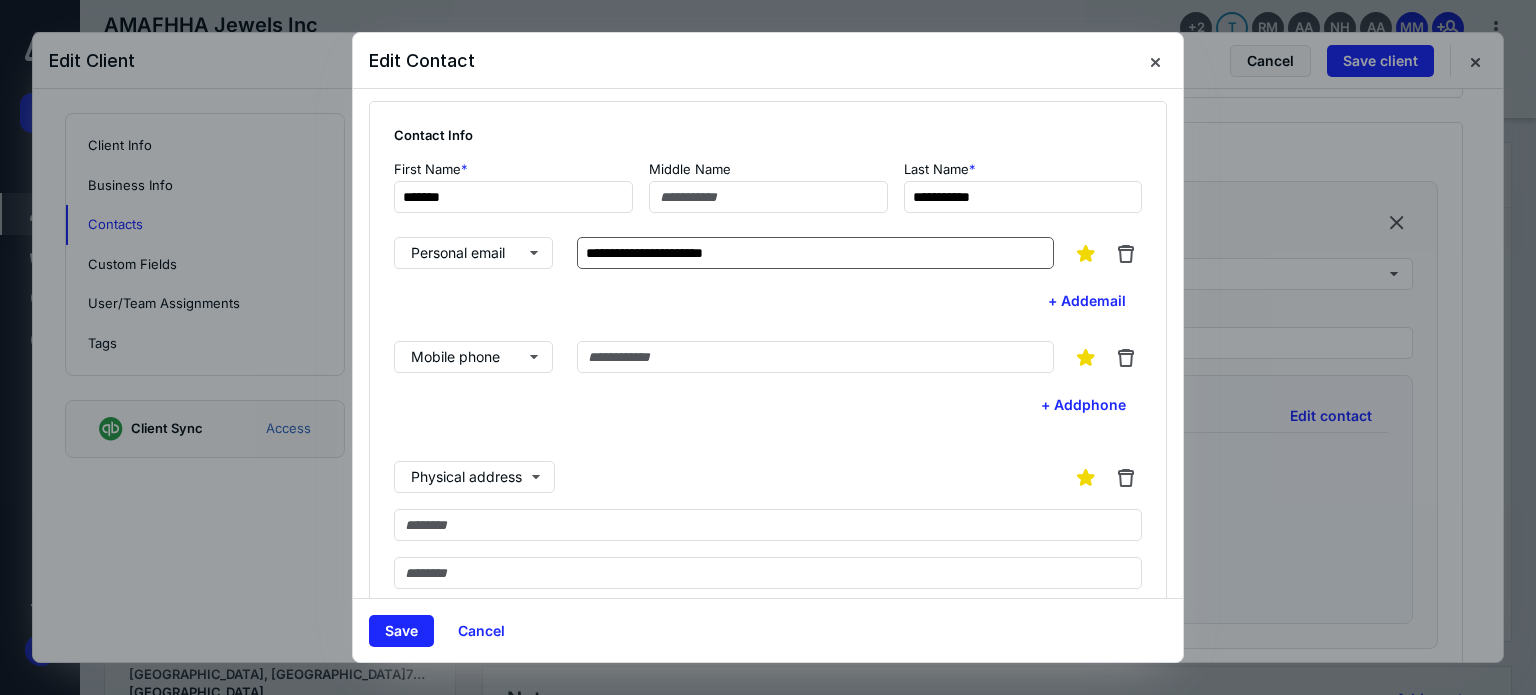 scroll, scrollTop: 0, scrollLeft: 0, axis: both 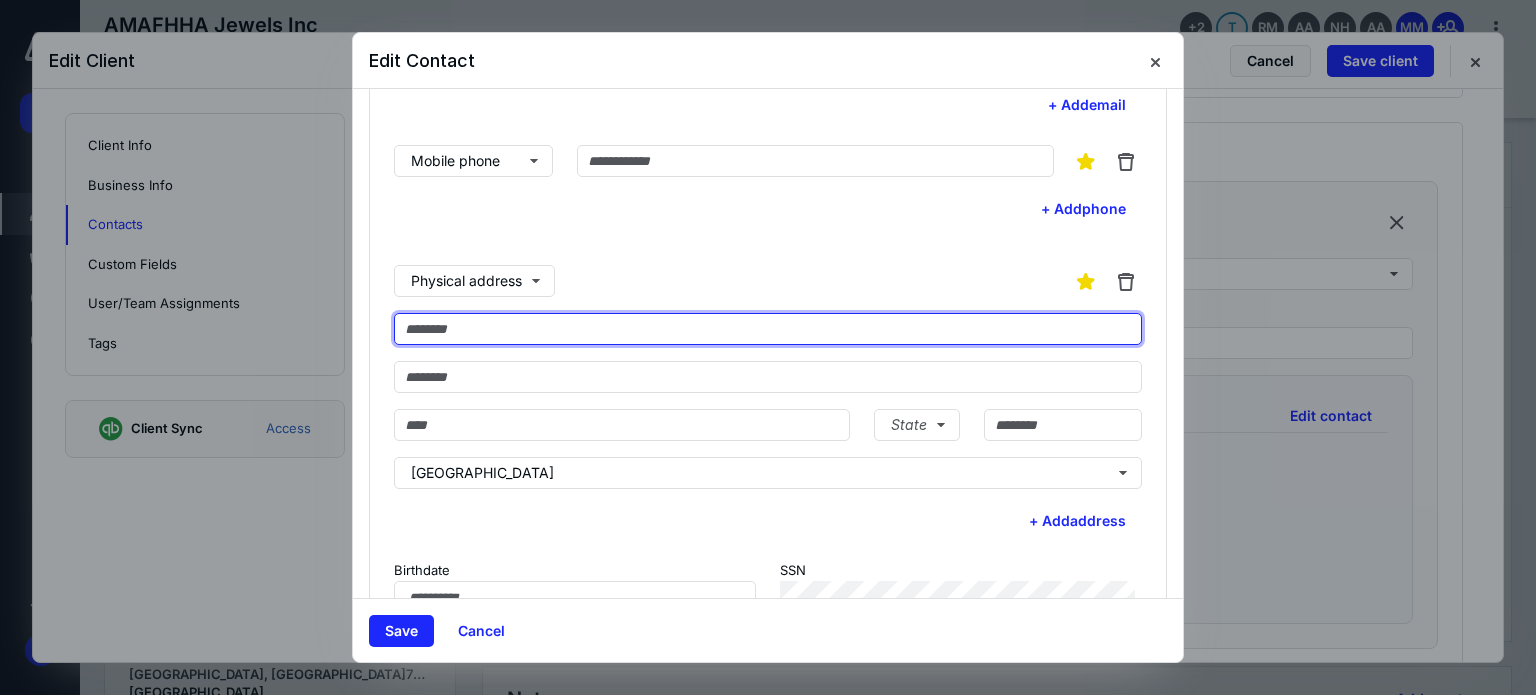 click at bounding box center (768, 329) 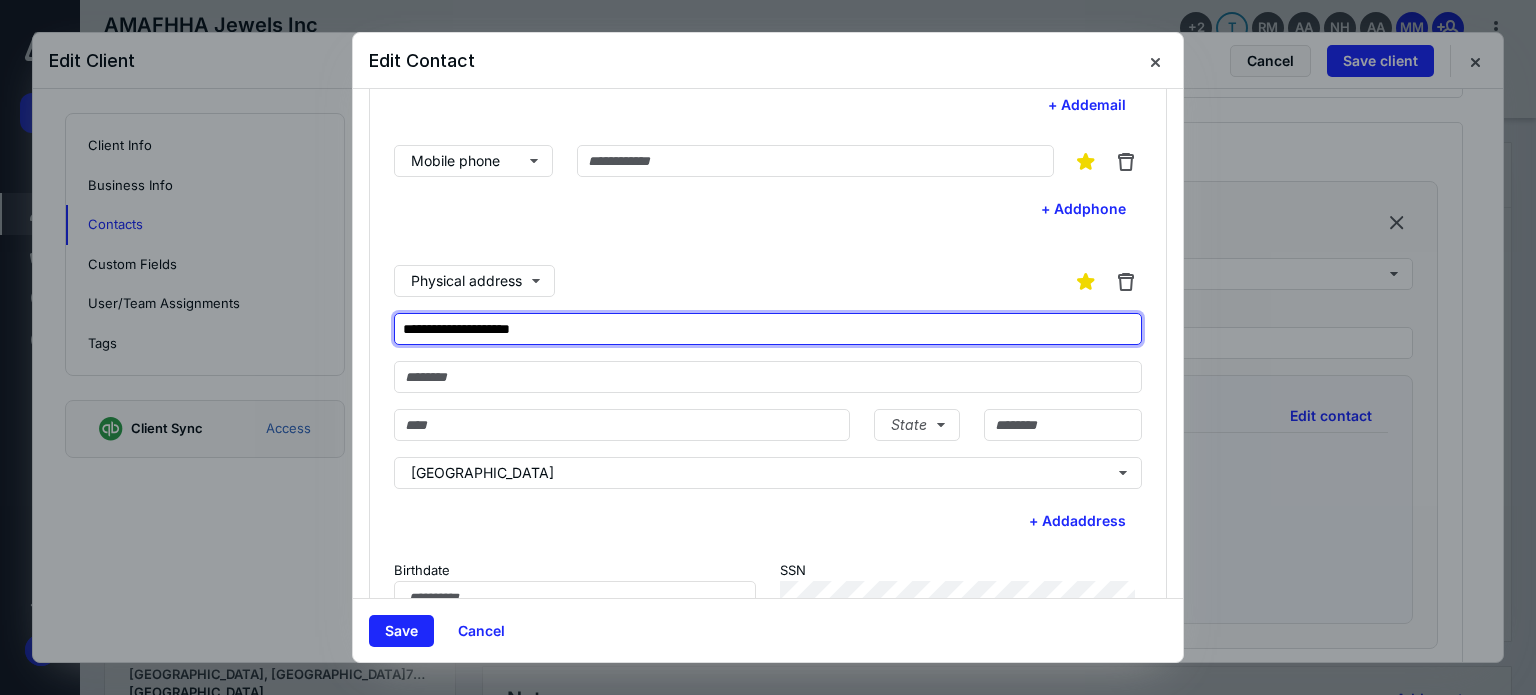 type on "**********" 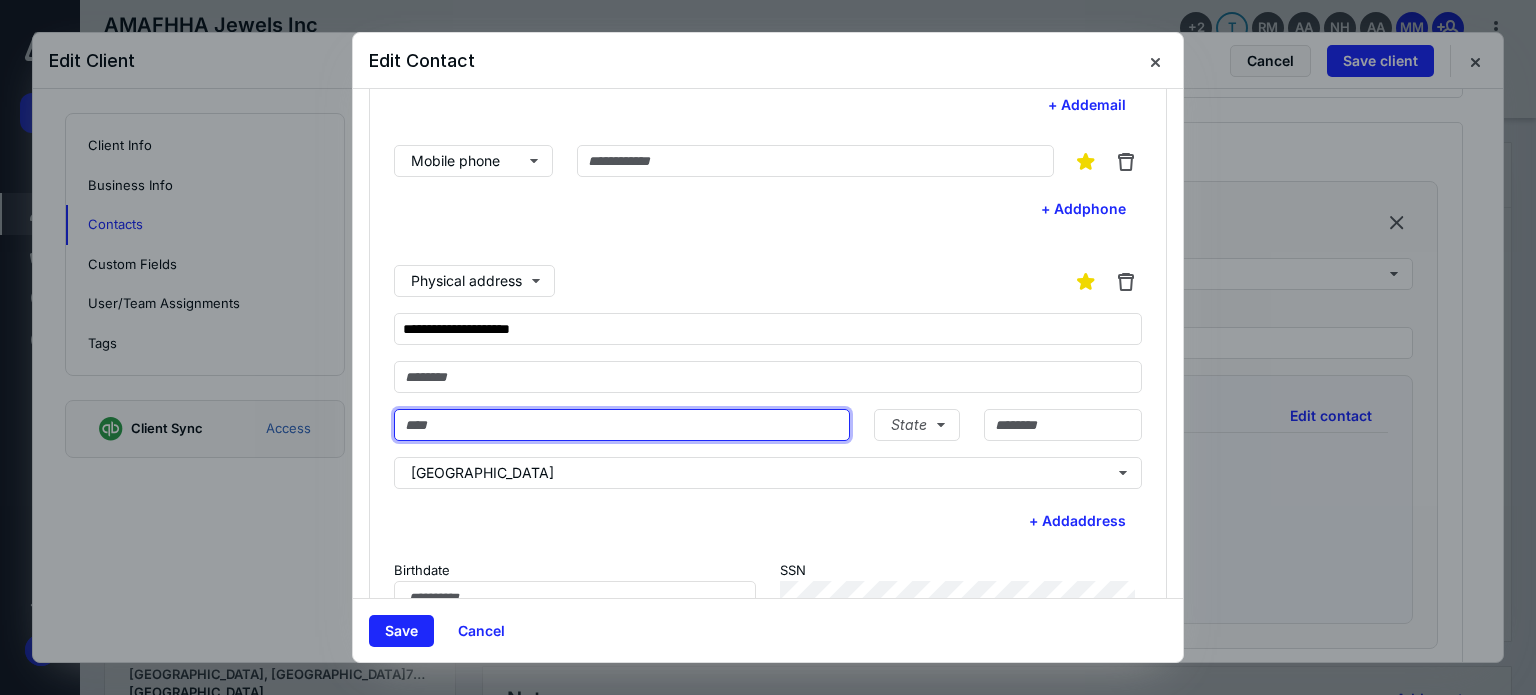 paste on "*******" 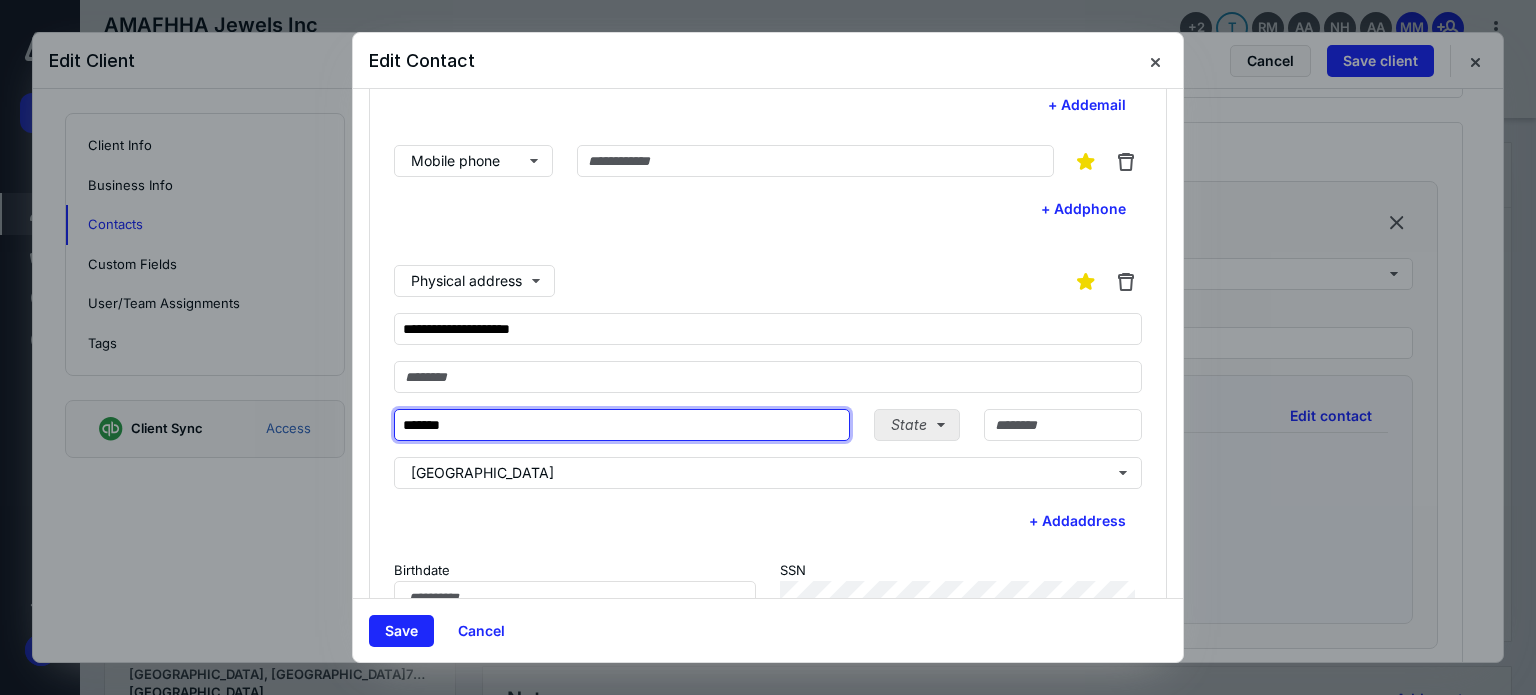 type on "*******" 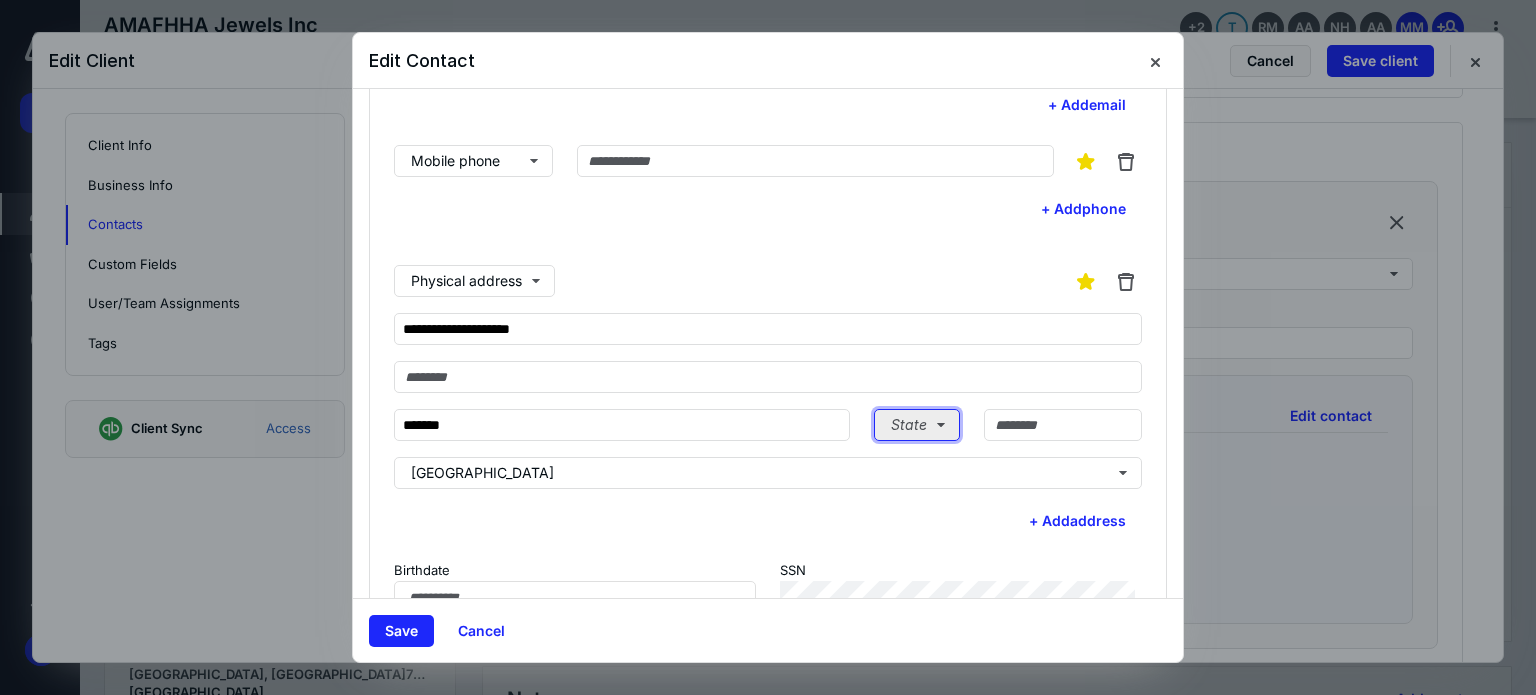 click on "State" at bounding box center (917, 425) 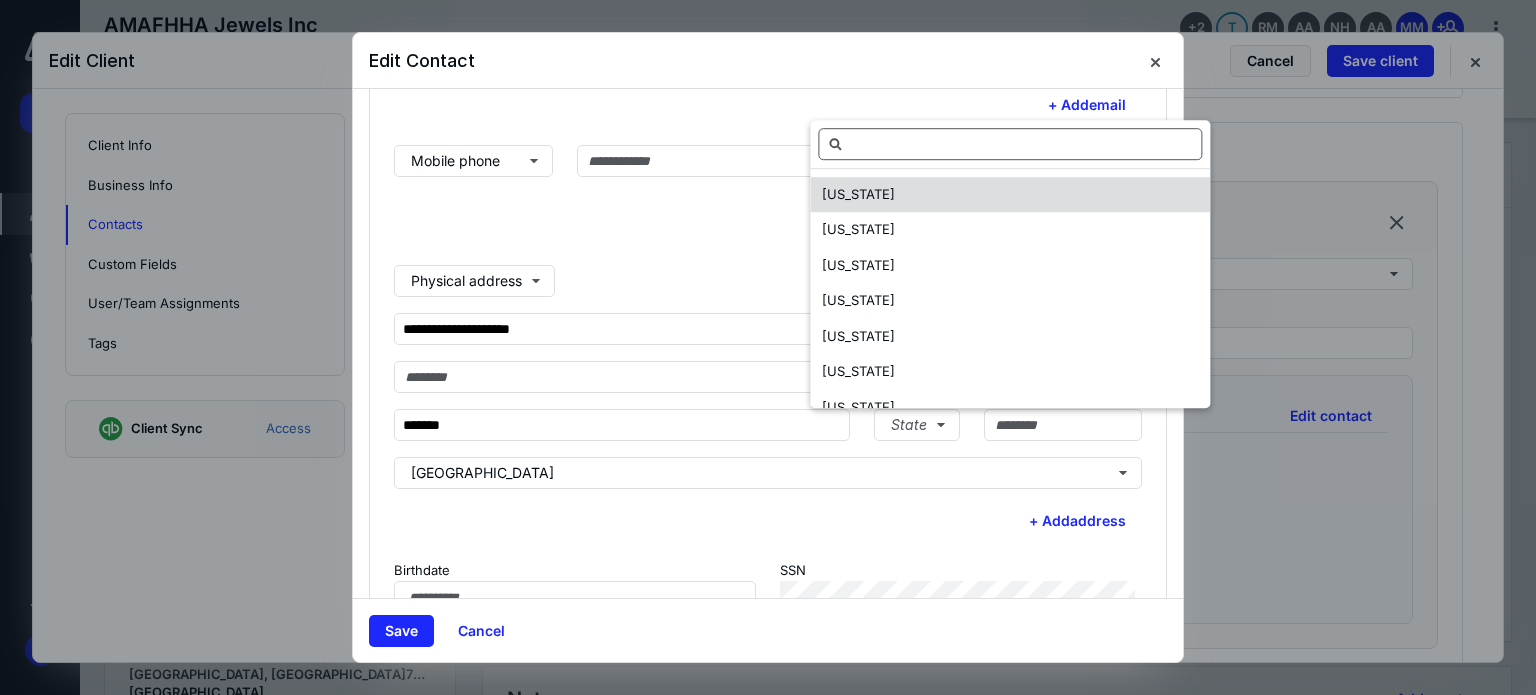 click at bounding box center [1010, 144] 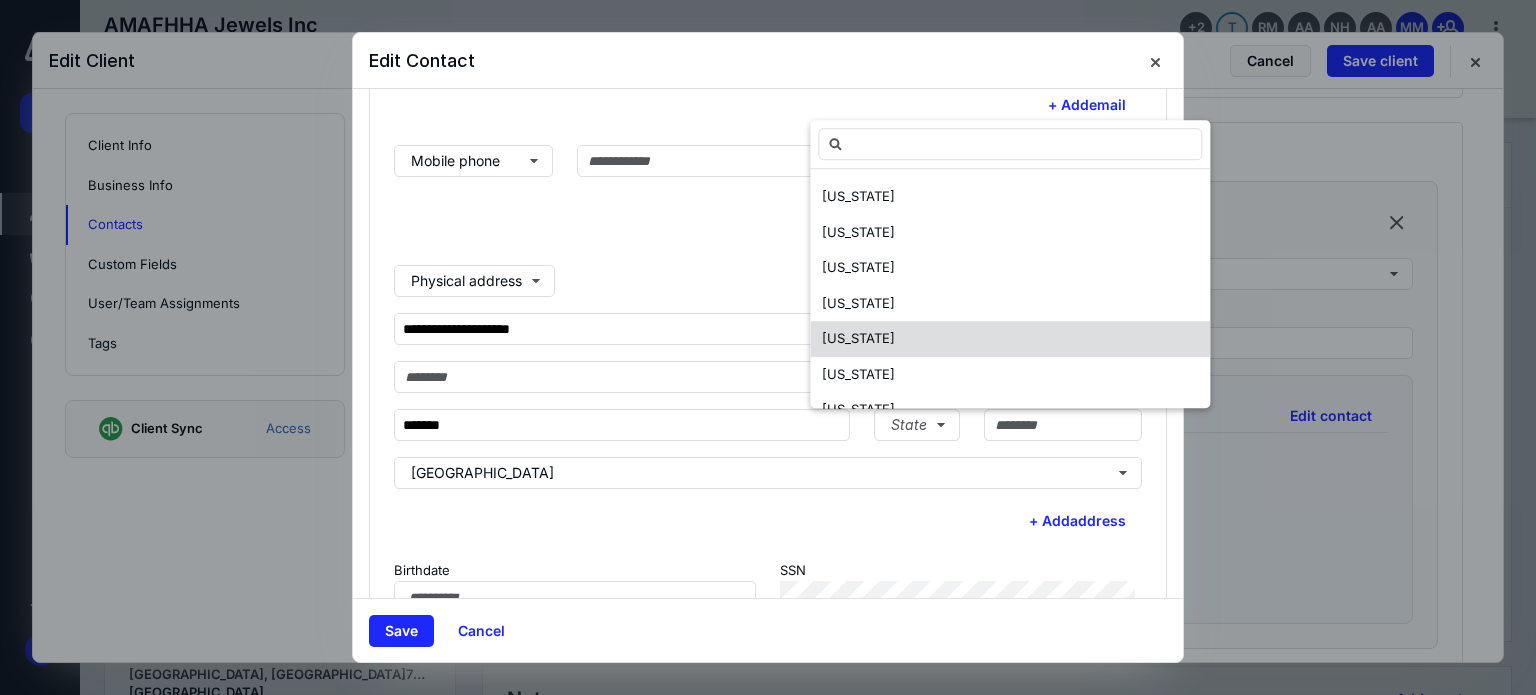 scroll, scrollTop: 1423, scrollLeft: 0, axis: vertical 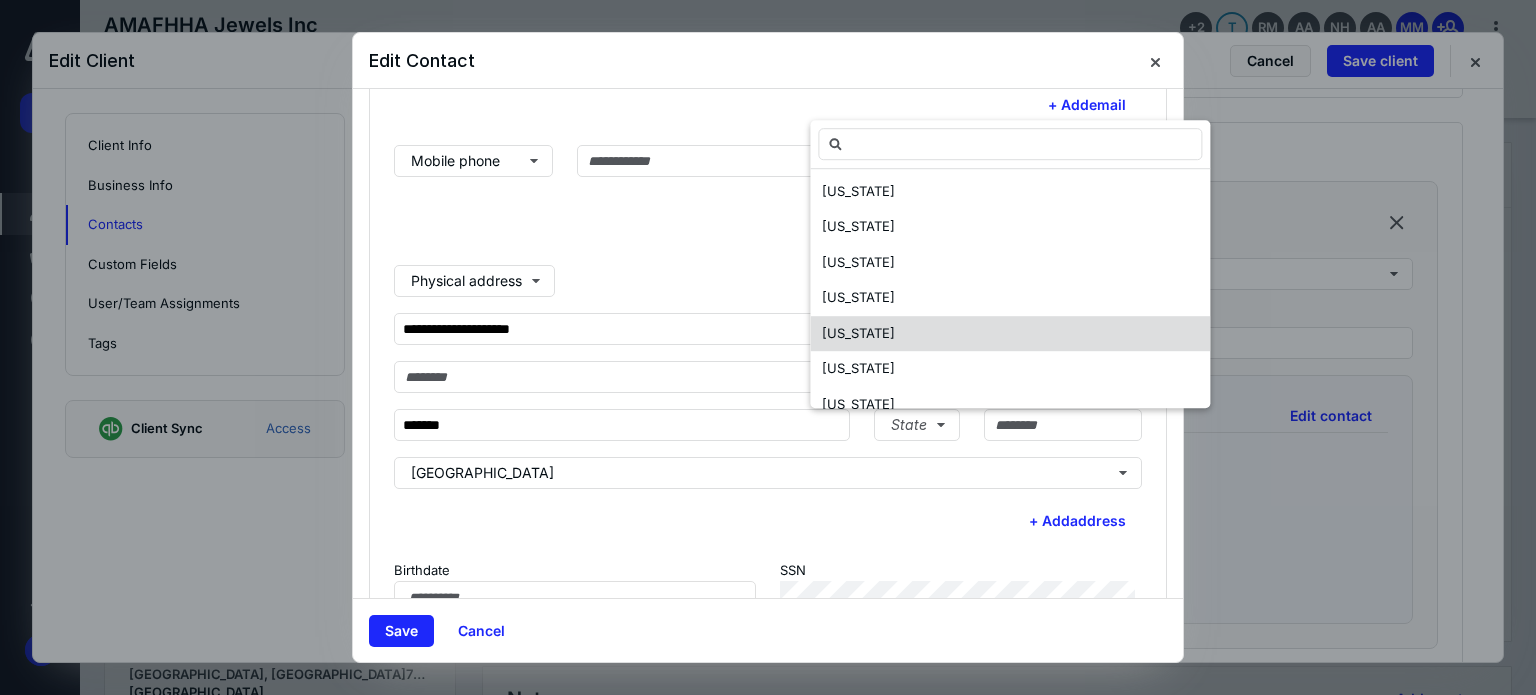 click on "[US_STATE]" at bounding box center [858, 333] 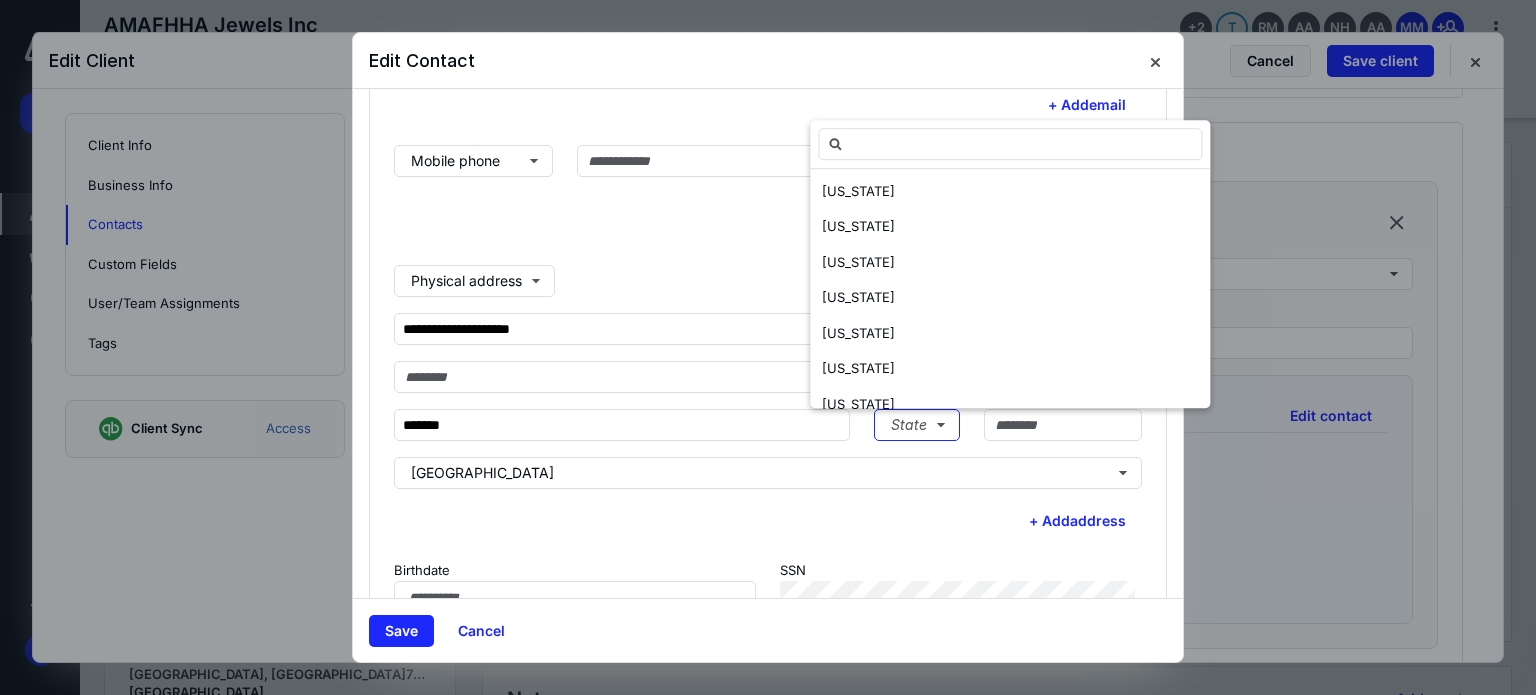 scroll, scrollTop: 0, scrollLeft: 0, axis: both 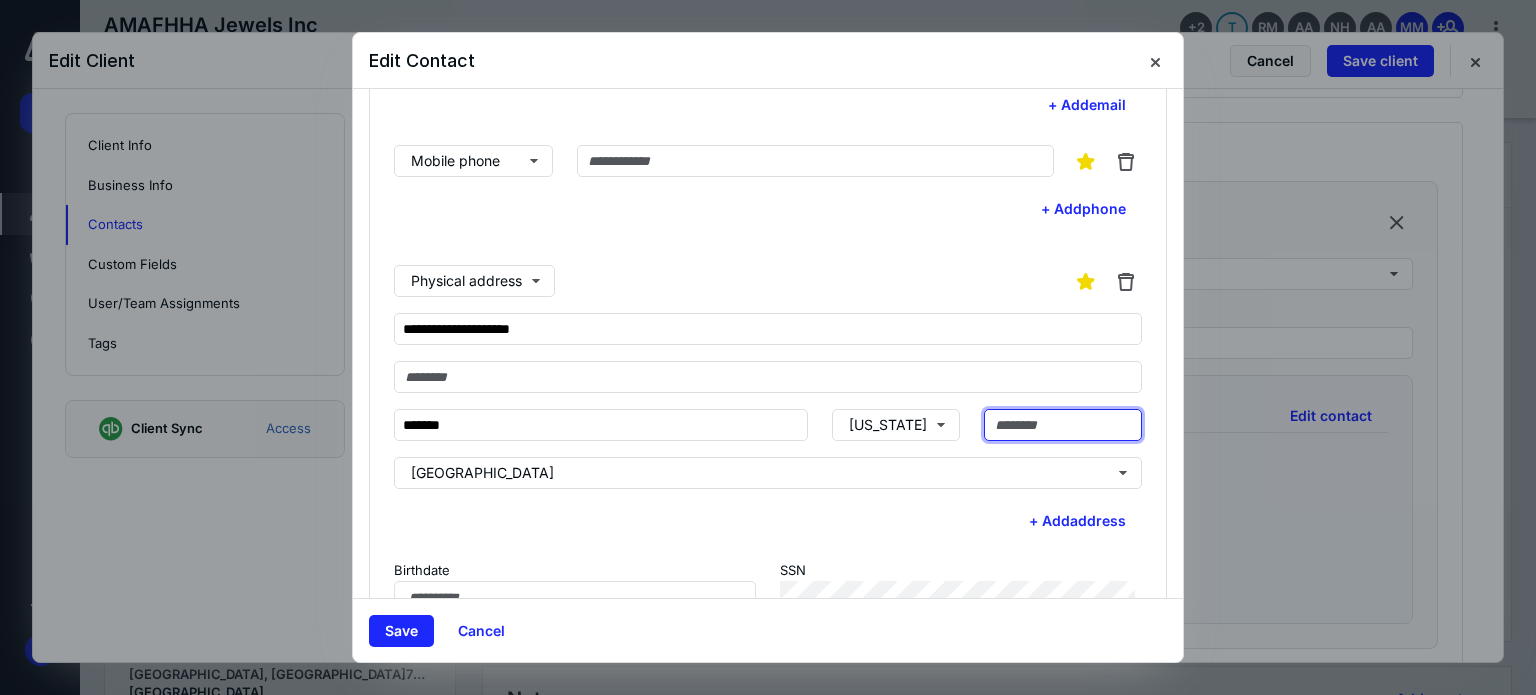 click at bounding box center [1063, 425] 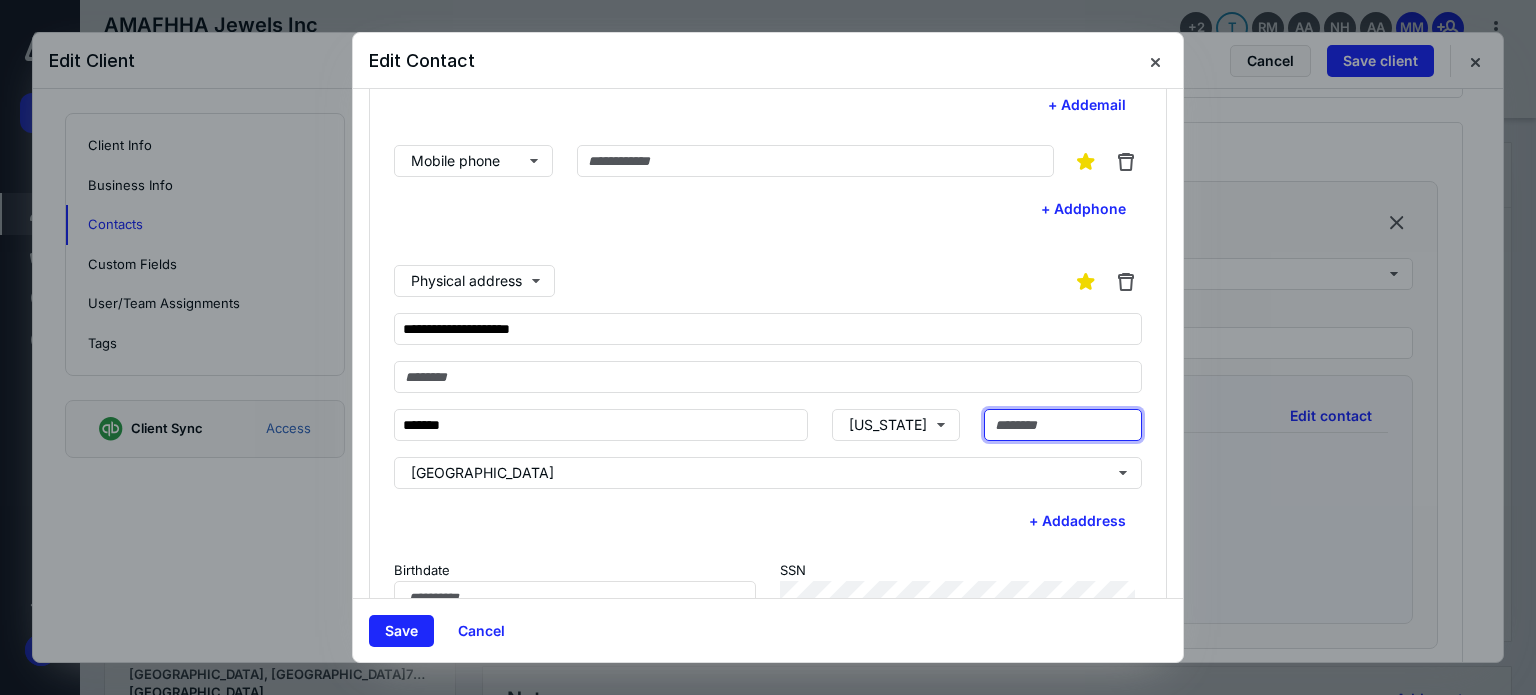 paste on "*****" 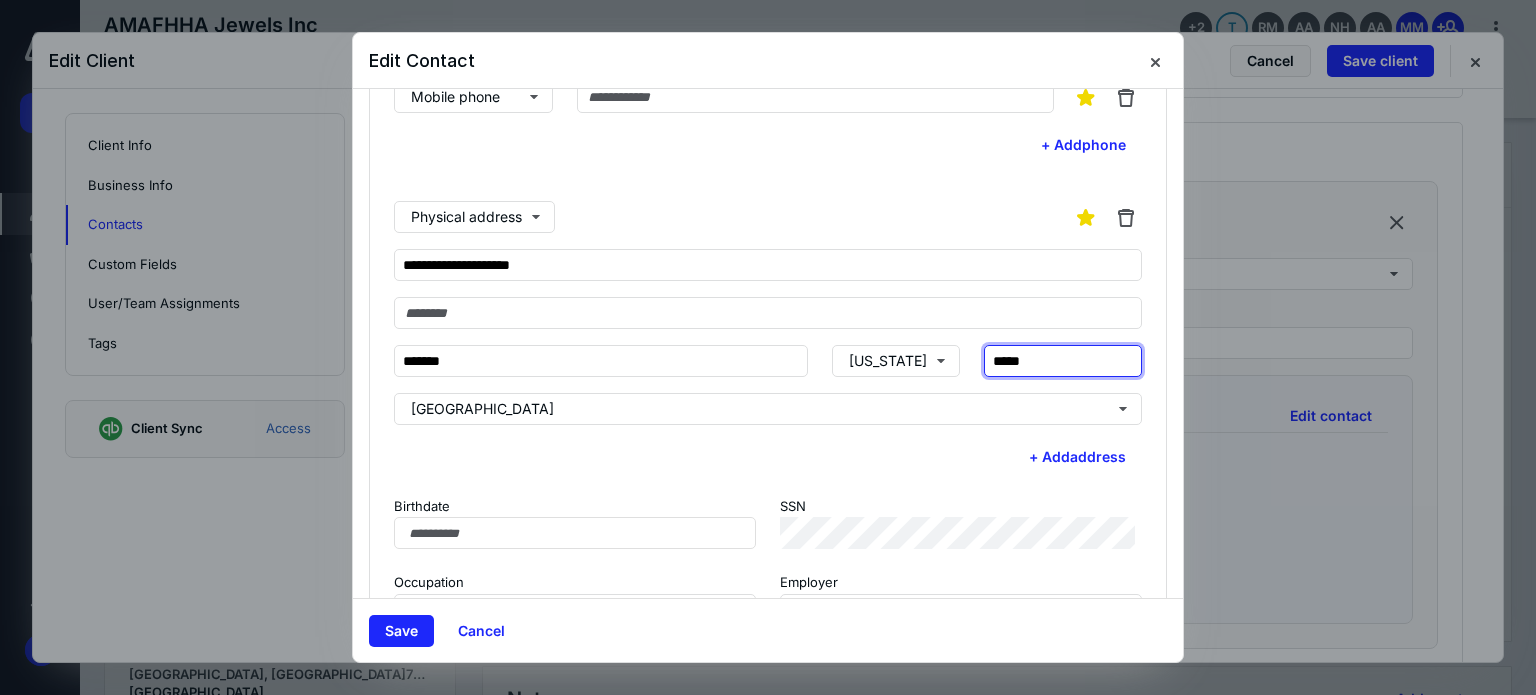 scroll, scrollTop: 332, scrollLeft: 0, axis: vertical 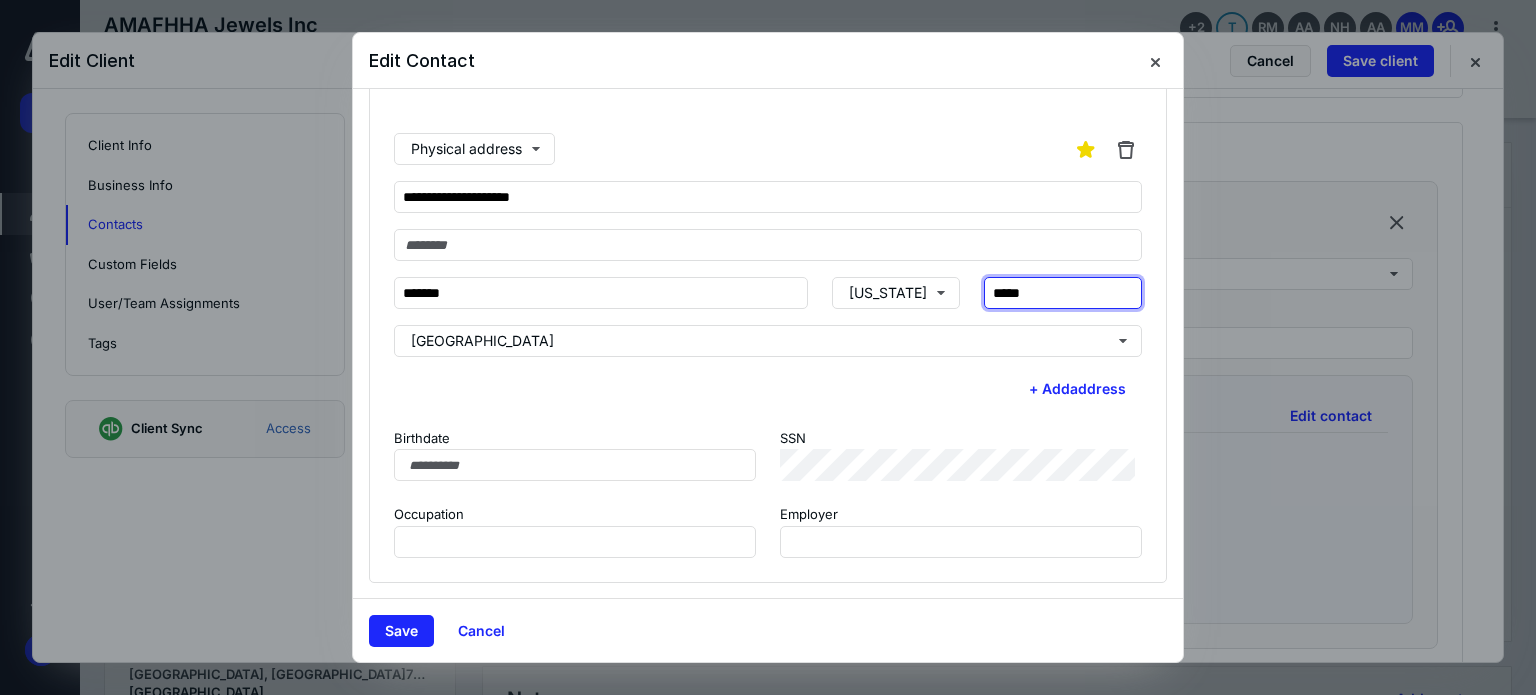 type on "*****" 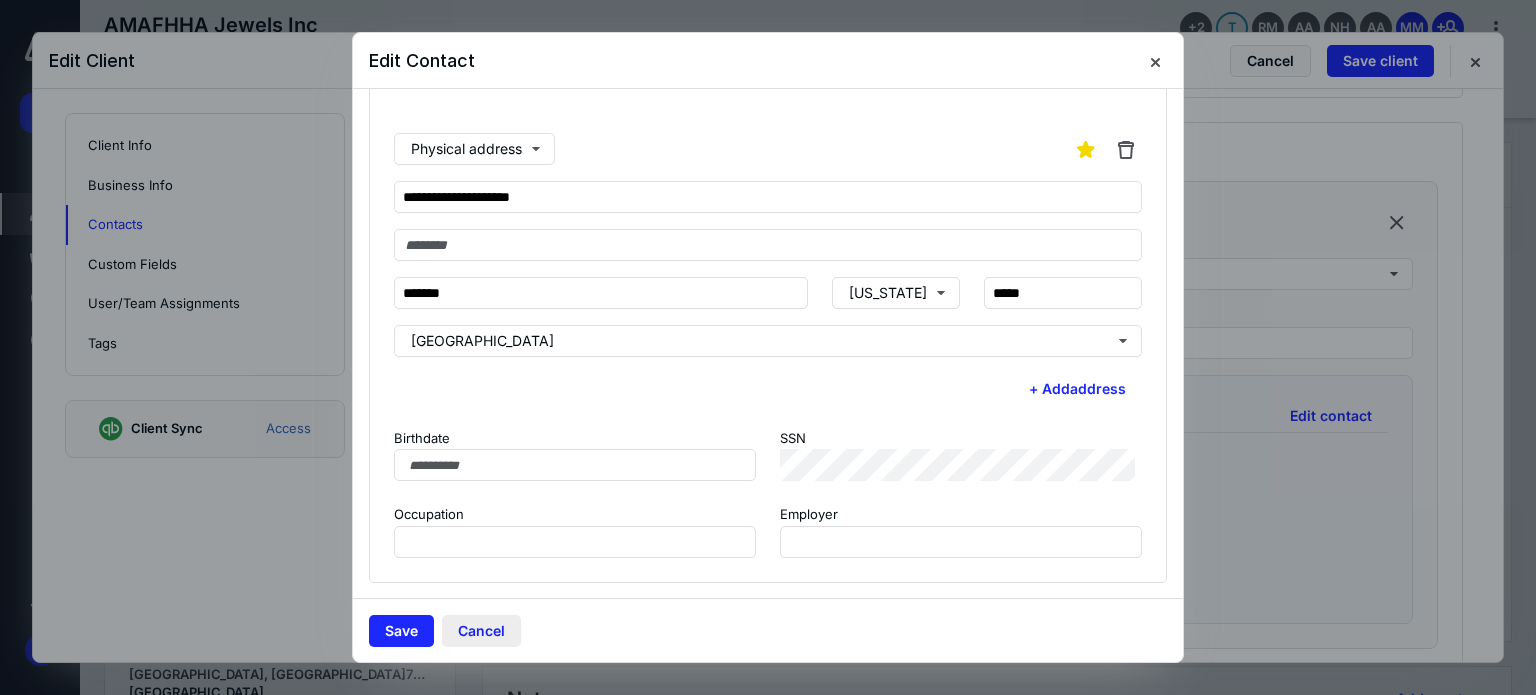 click on "Cancel" at bounding box center (481, 631) 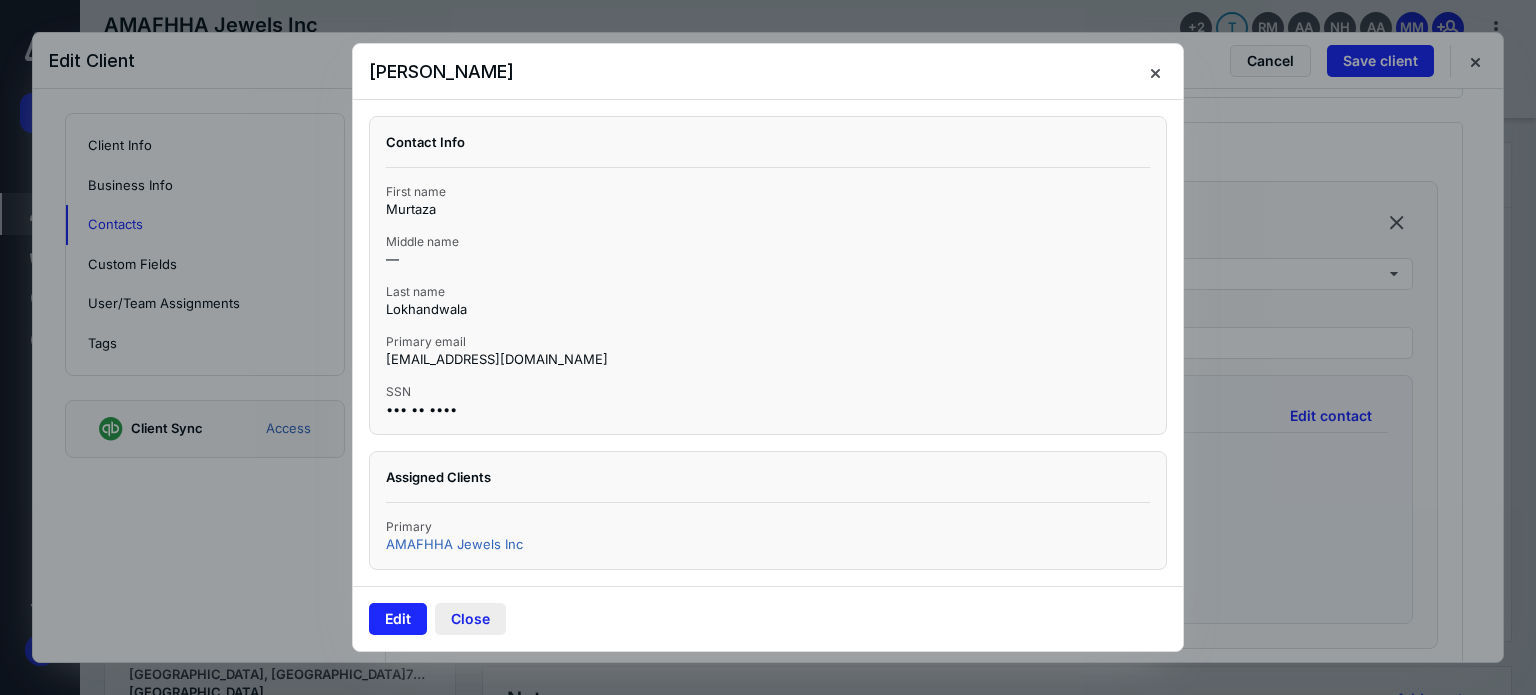 click on "Close" at bounding box center [470, 619] 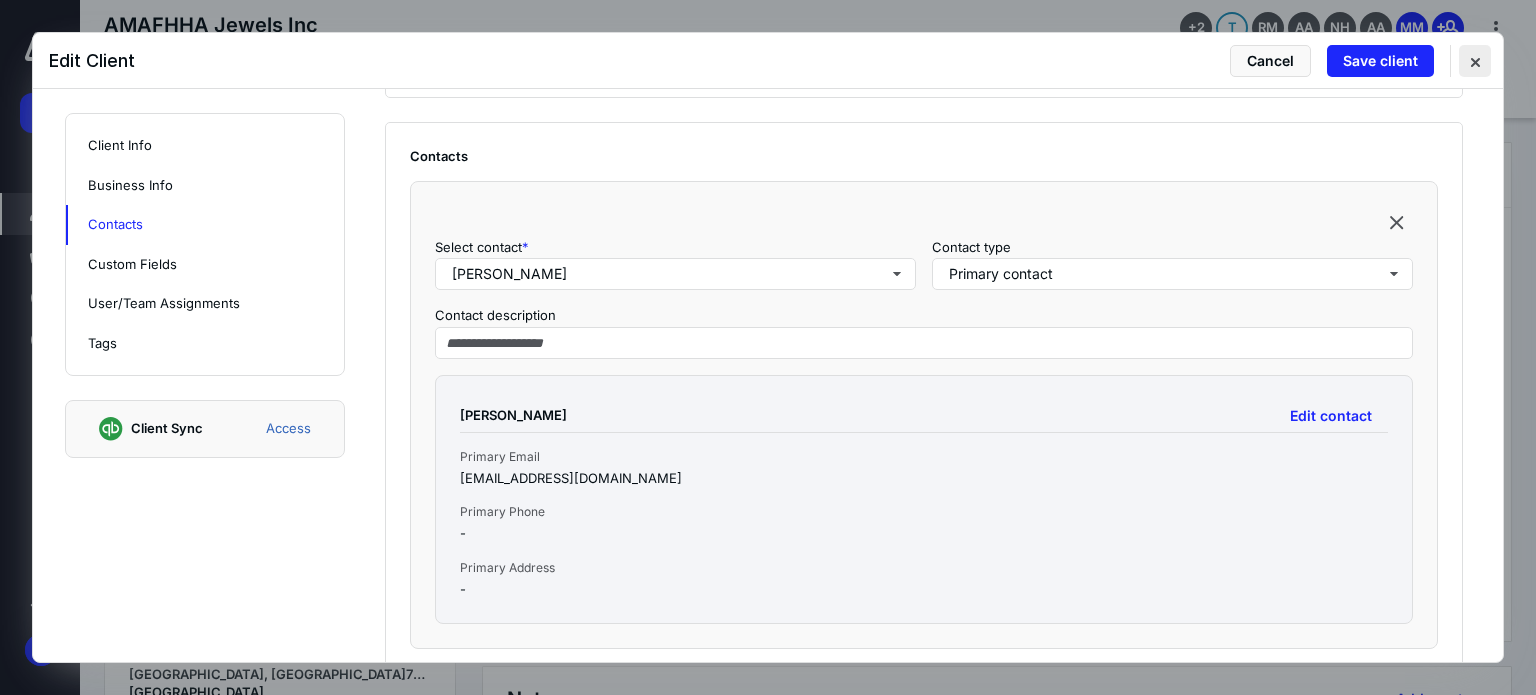 click at bounding box center [1475, 61] 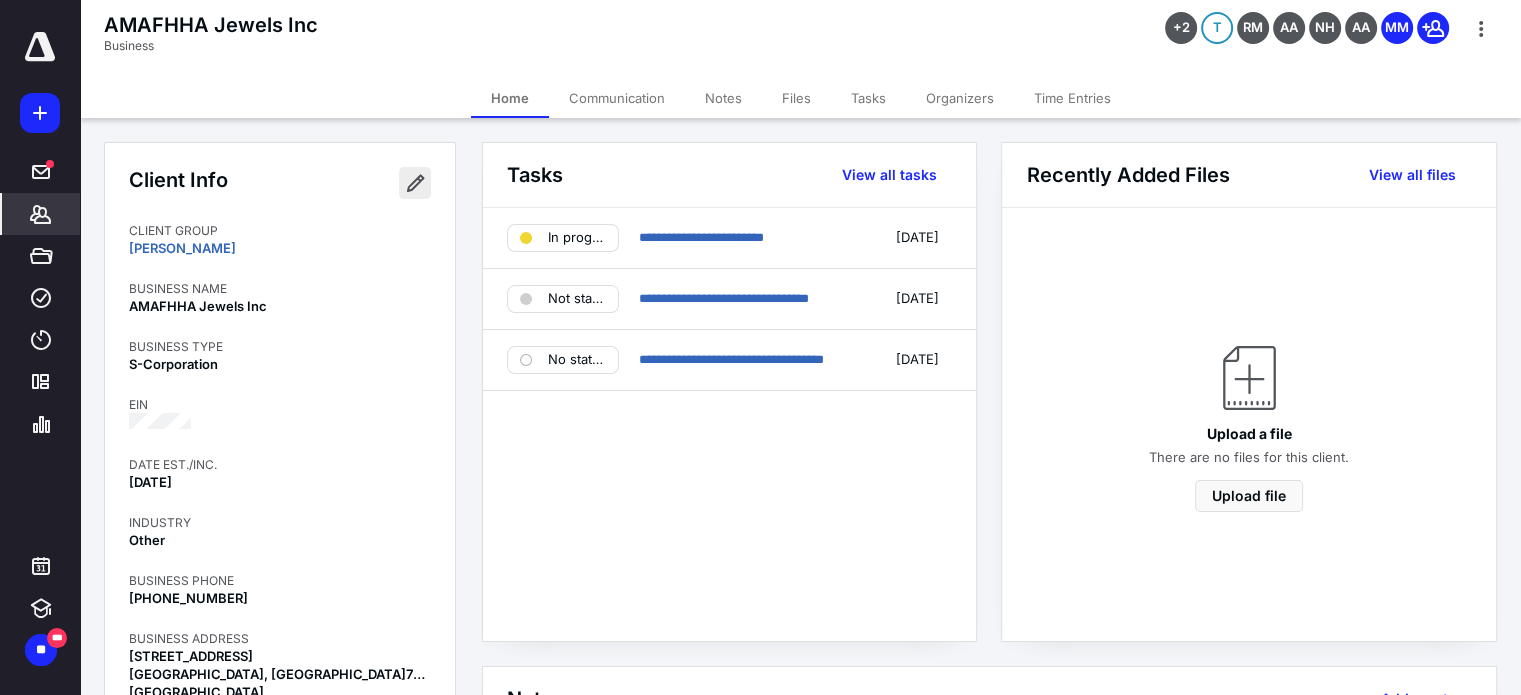 click at bounding box center (415, 183) 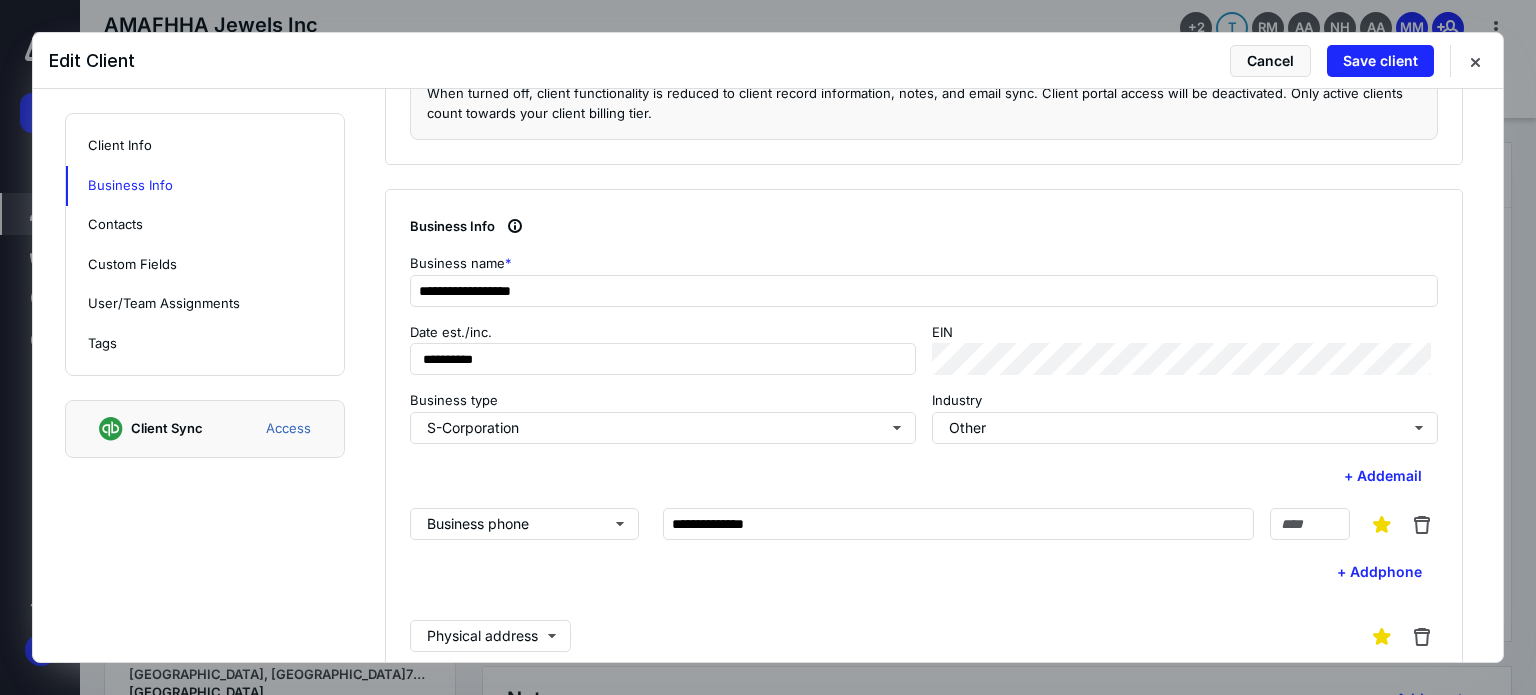 scroll, scrollTop: 600, scrollLeft: 0, axis: vertical 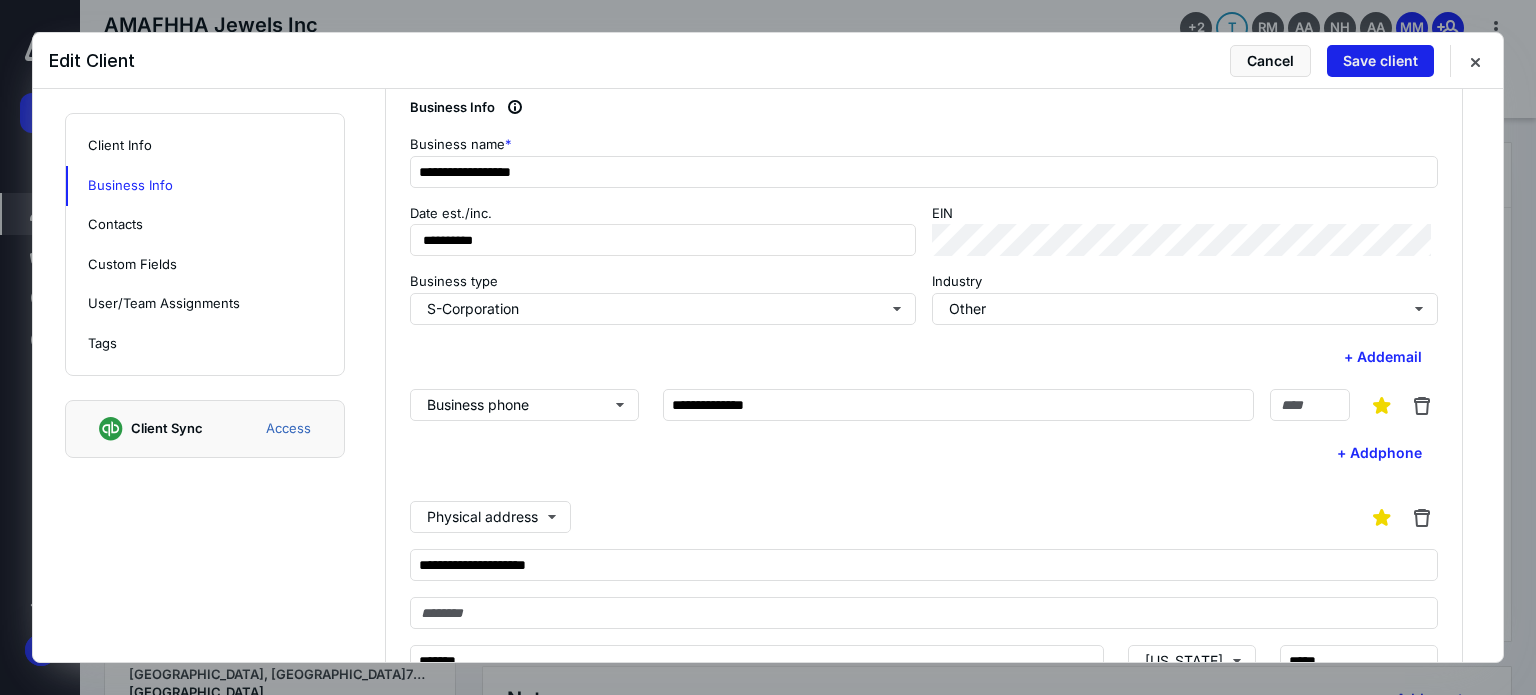 click on "Save client" at bounding box center [1380, 61] 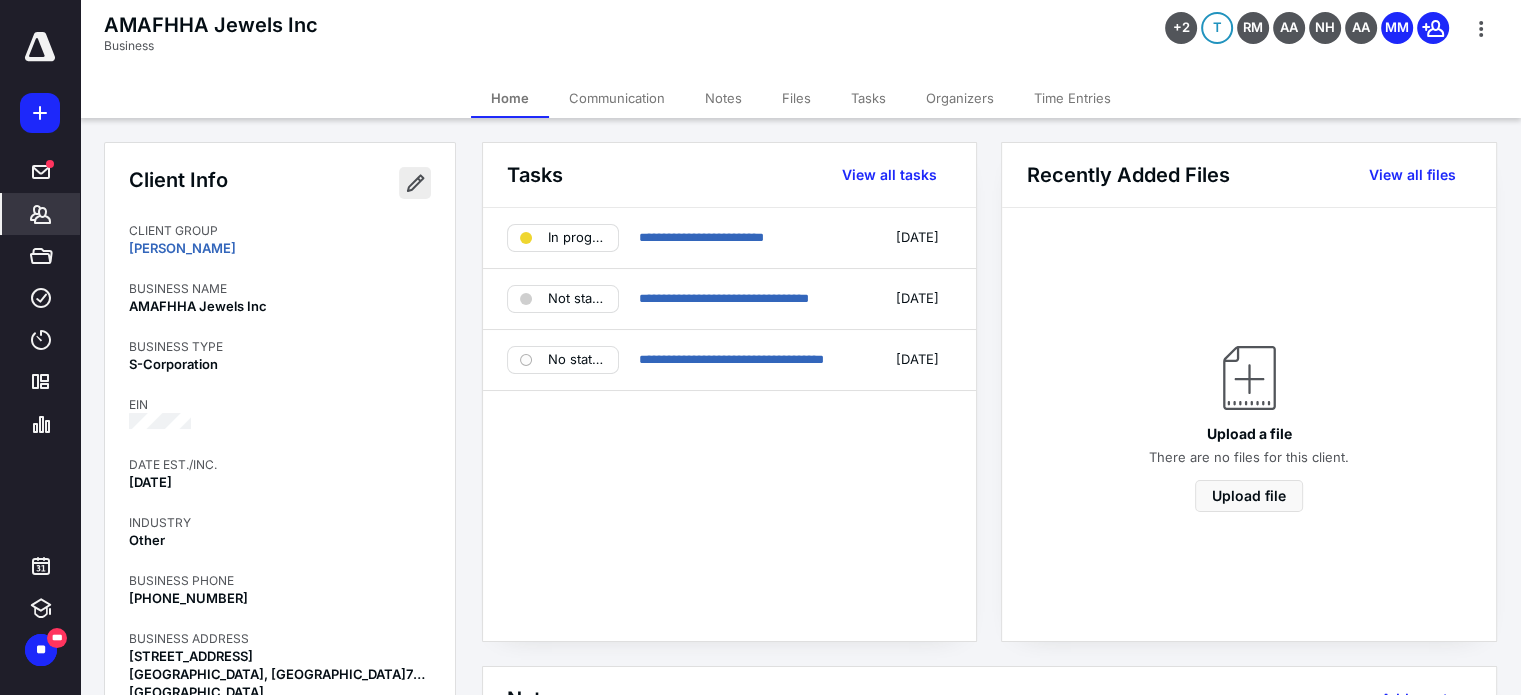 click at bounding box center [415, 183] 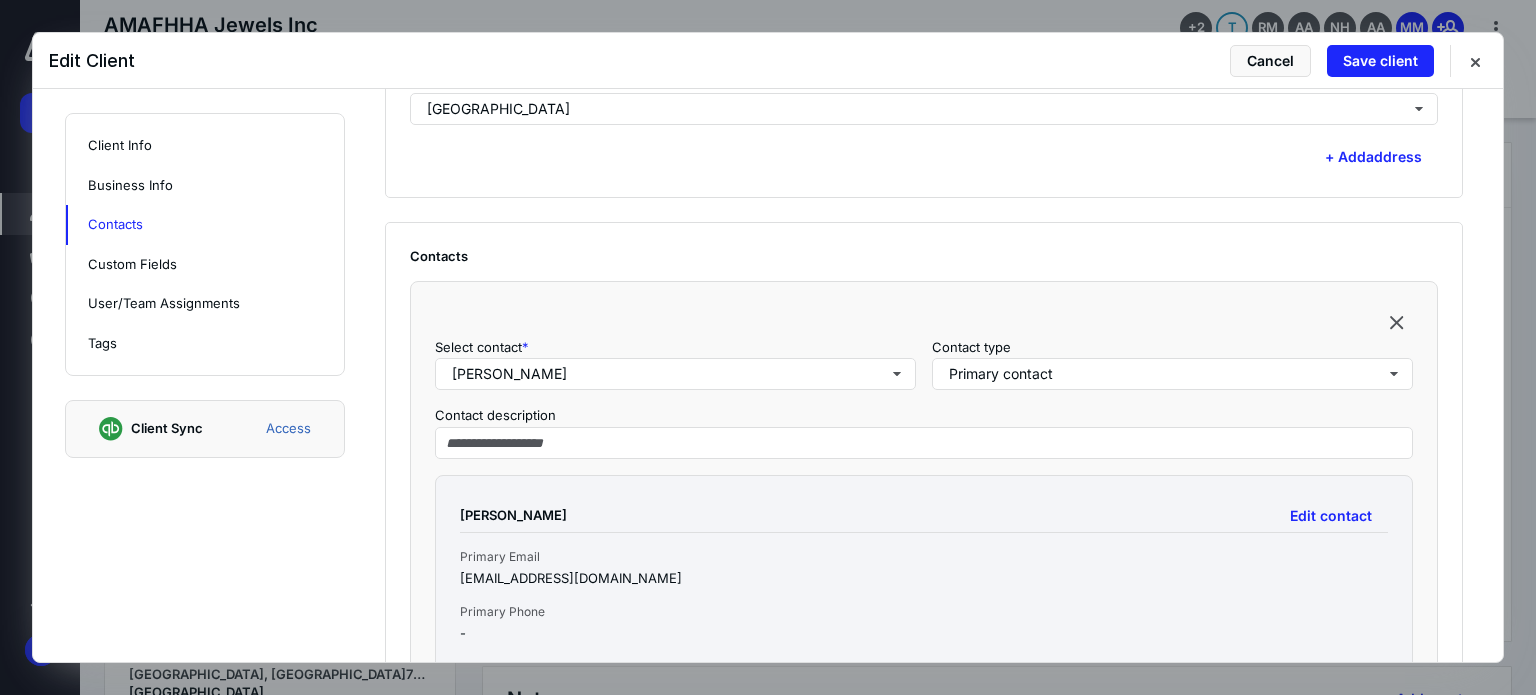 scroll, scrollTop: 1600, scrollLeft: 0, axis: vertical 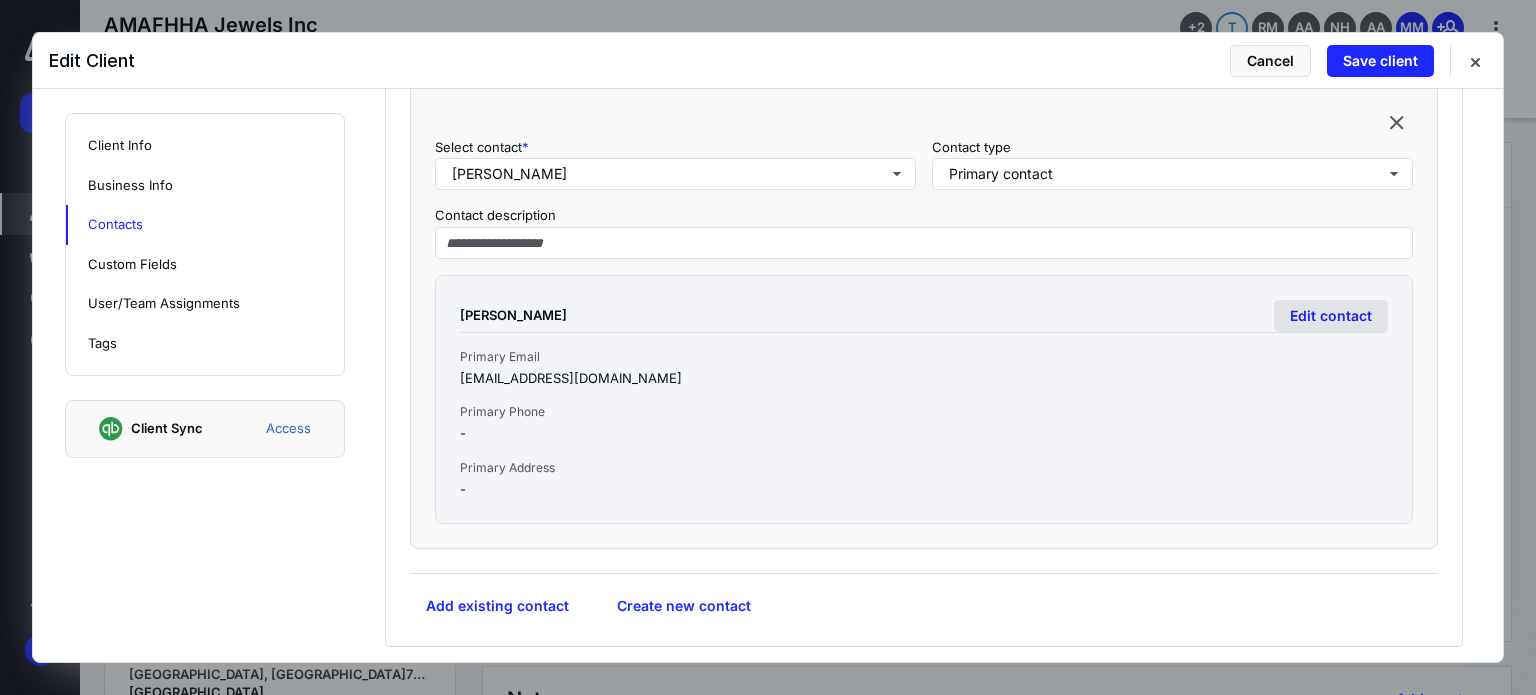 click on "Edit contact" at bounding box center [1331, 316] 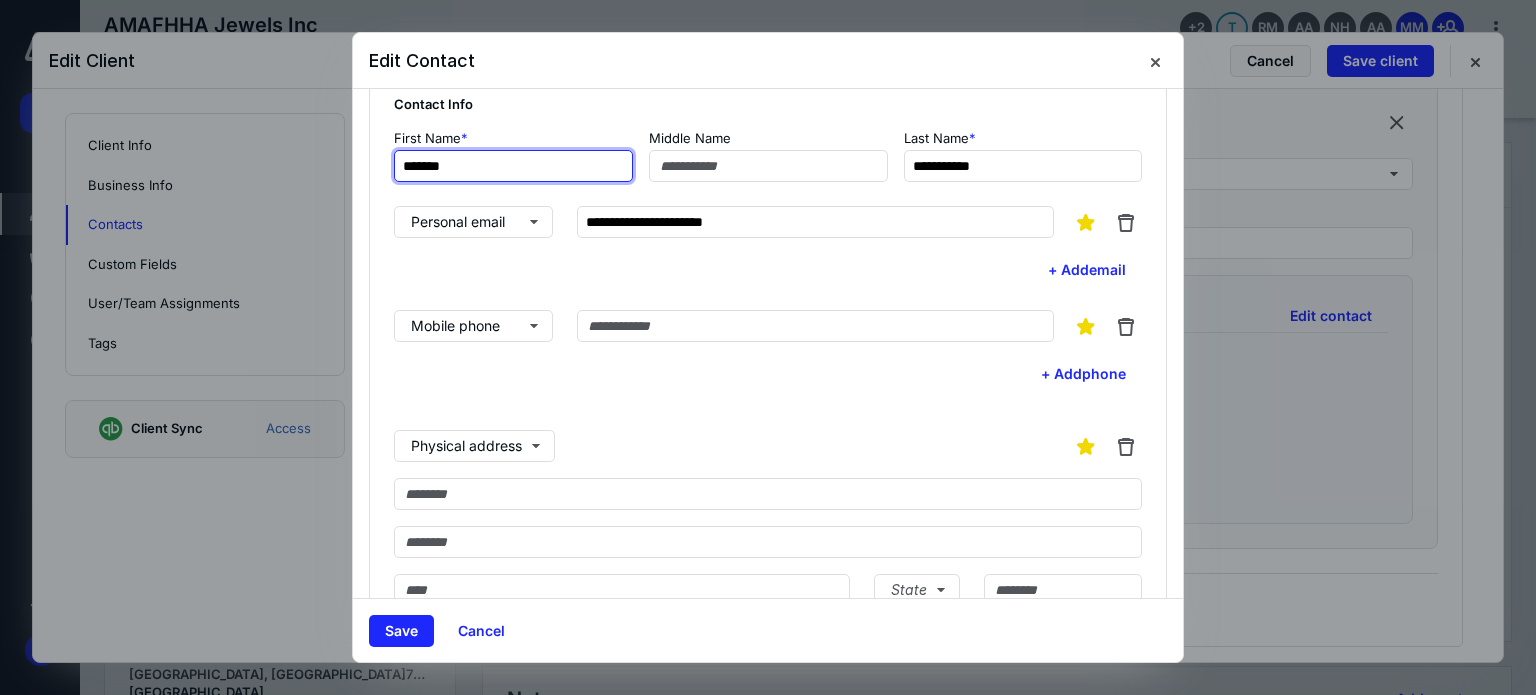 scroll, scrollTop: 0, scrollLeft: 0, axis: both 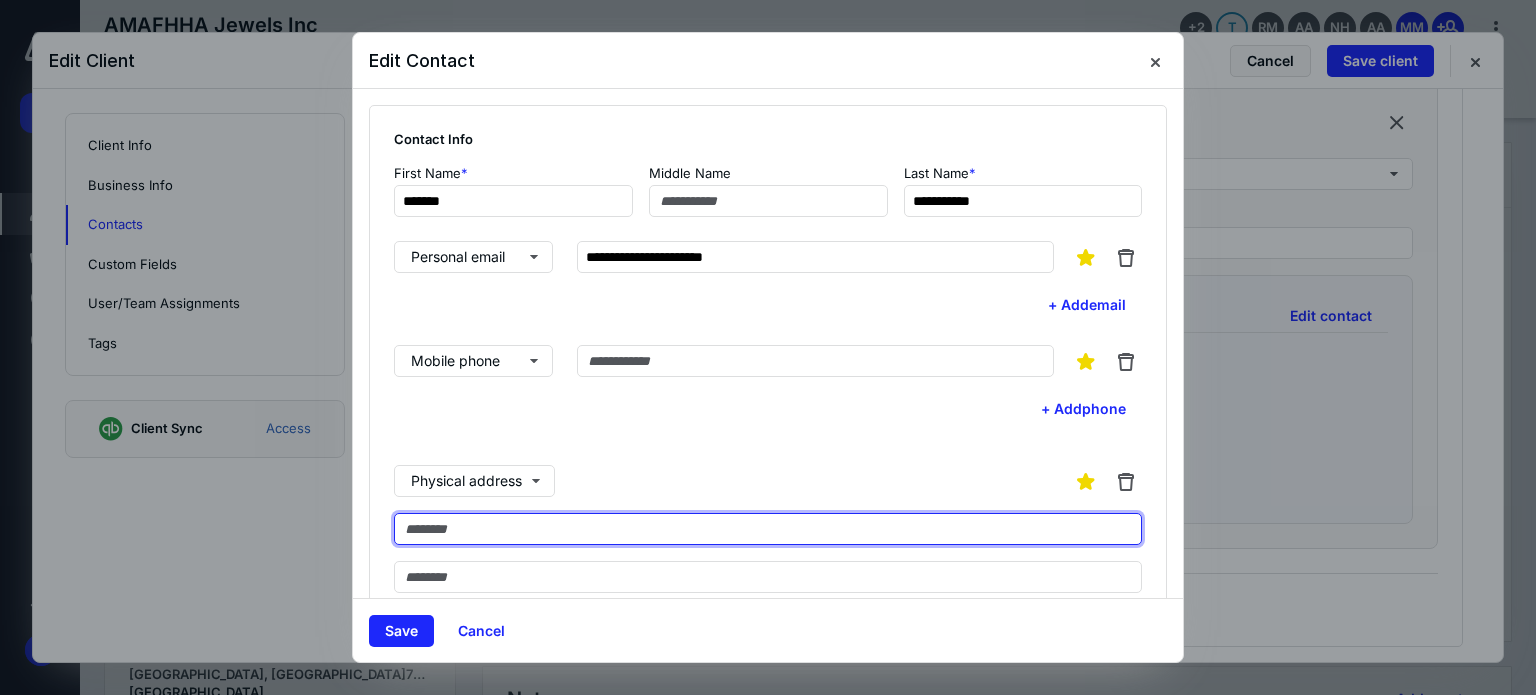 paste on "**********" 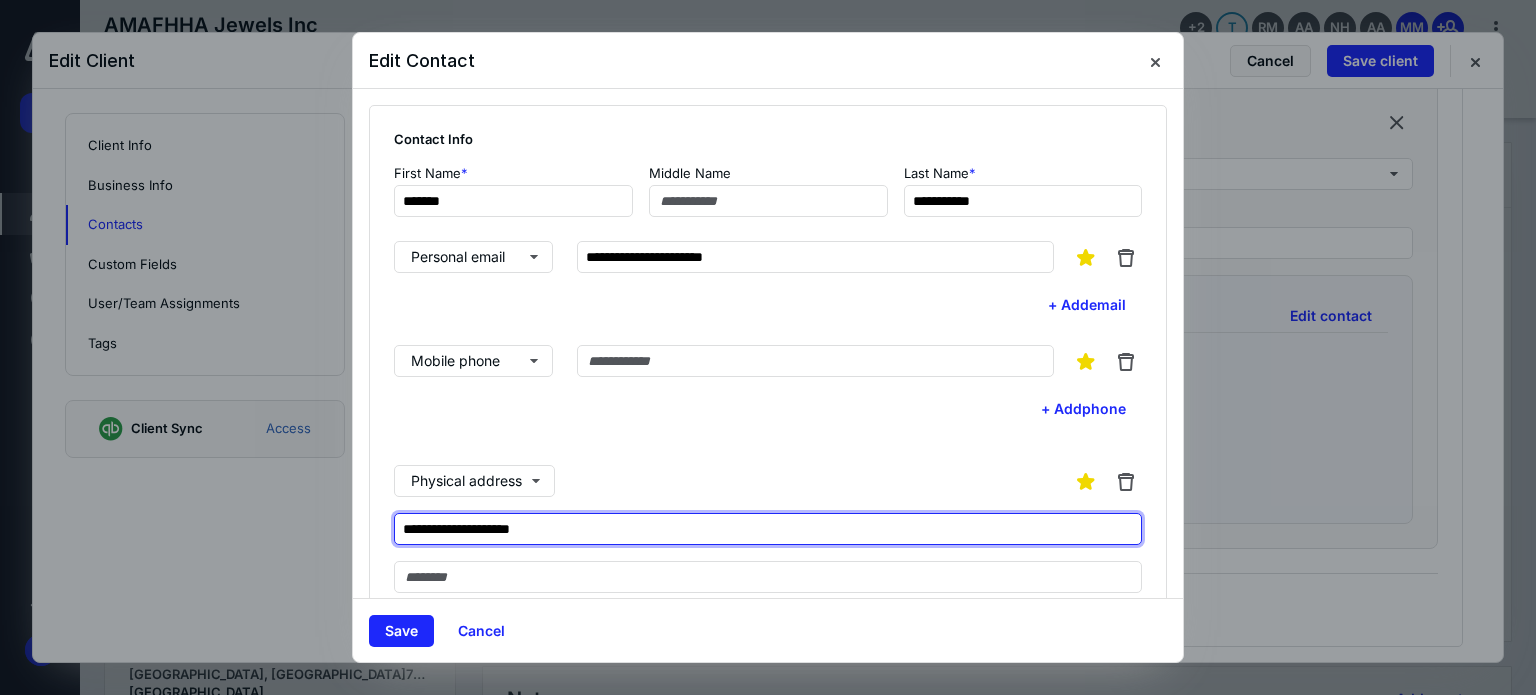 type on "**********" 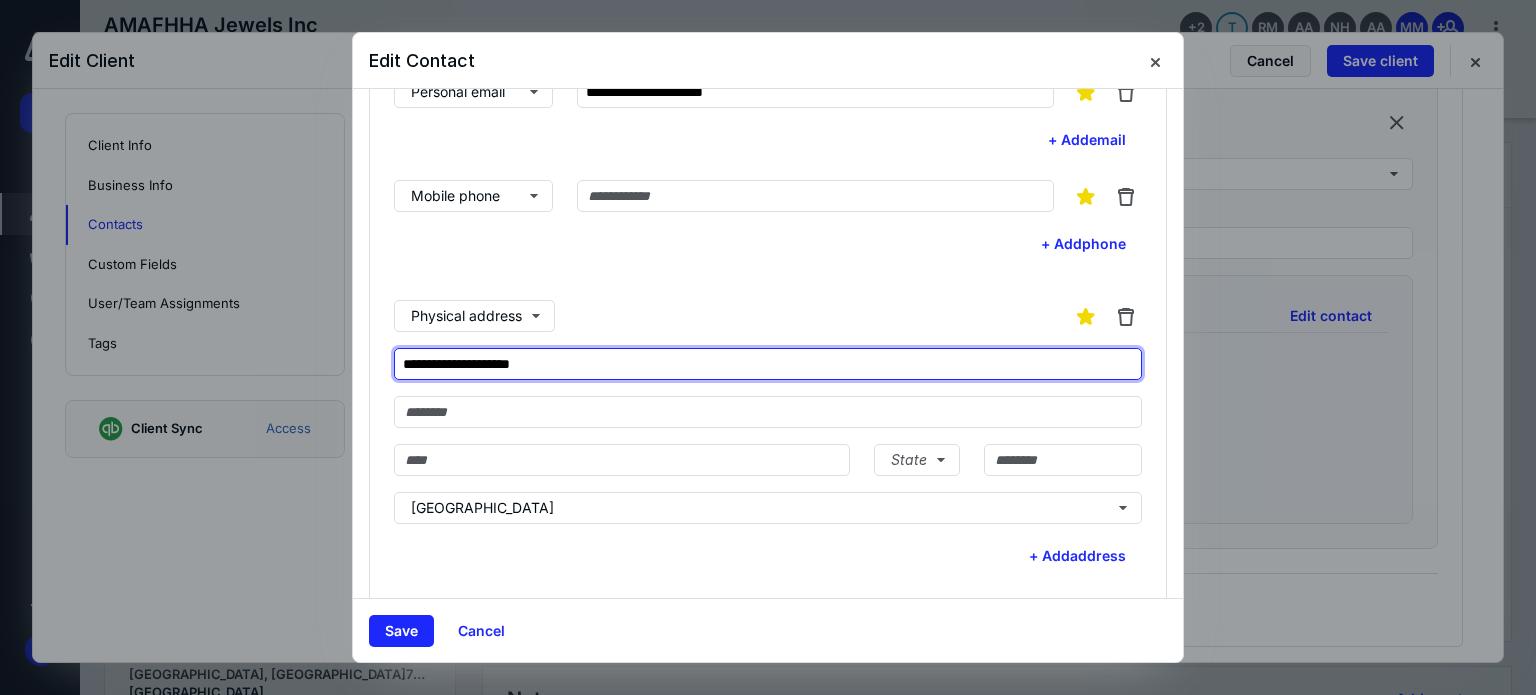 scroll, scrollTop: 200, scrollLeft: 0, axis: vertical 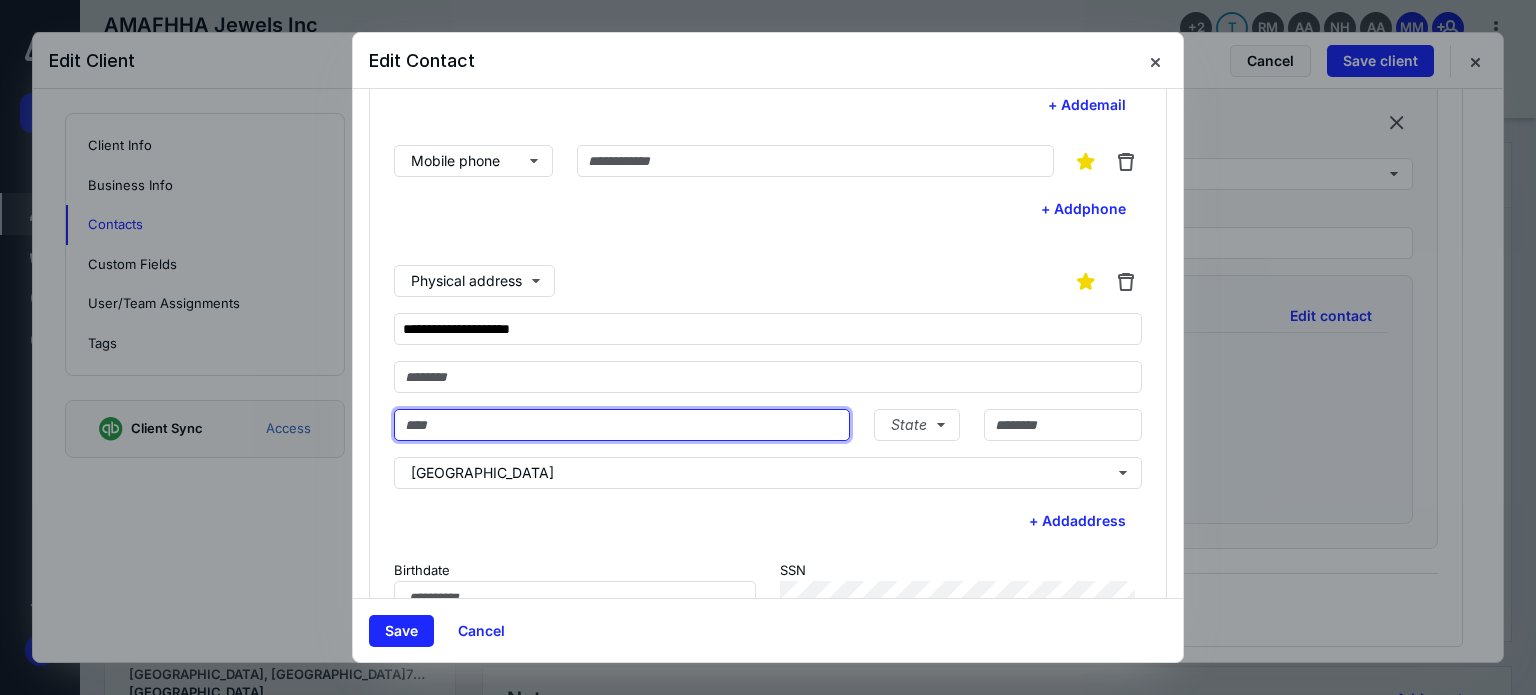 paste on "*******" 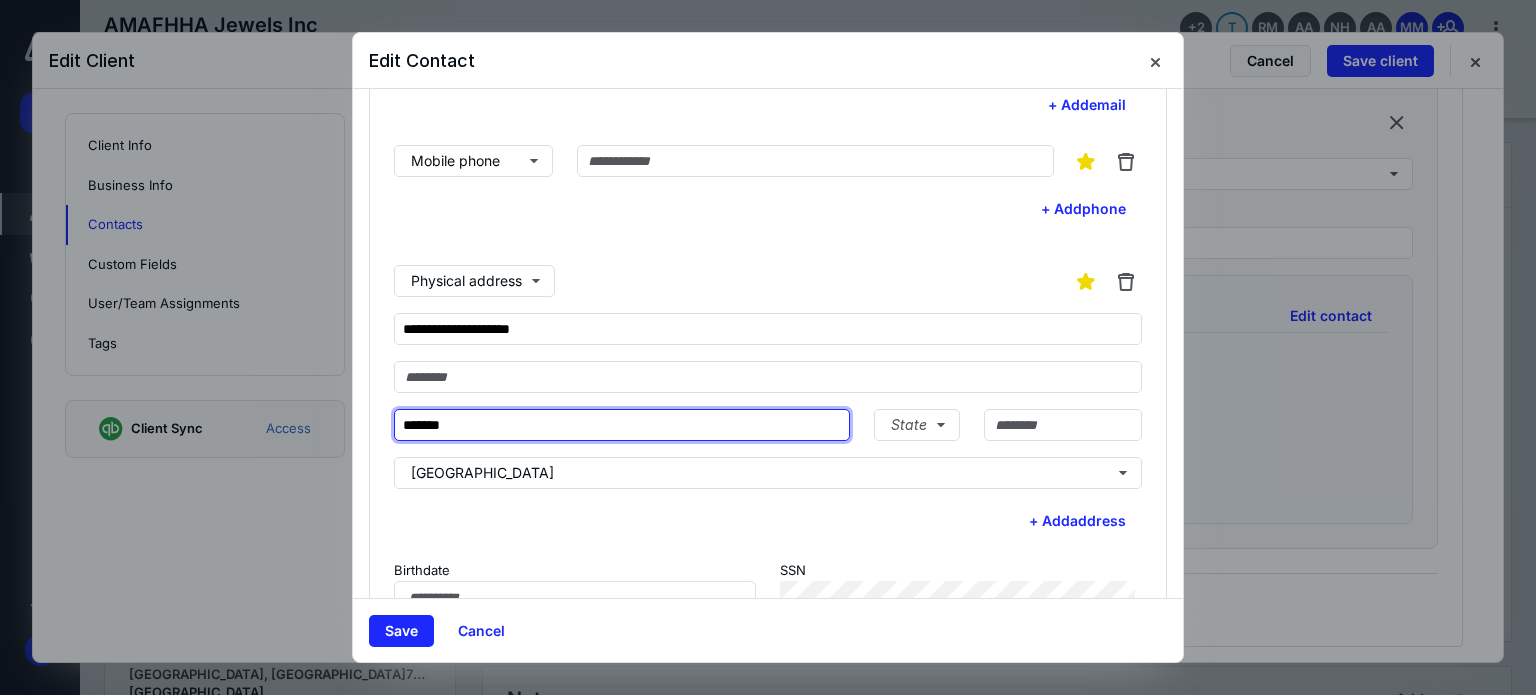 type on "*******" 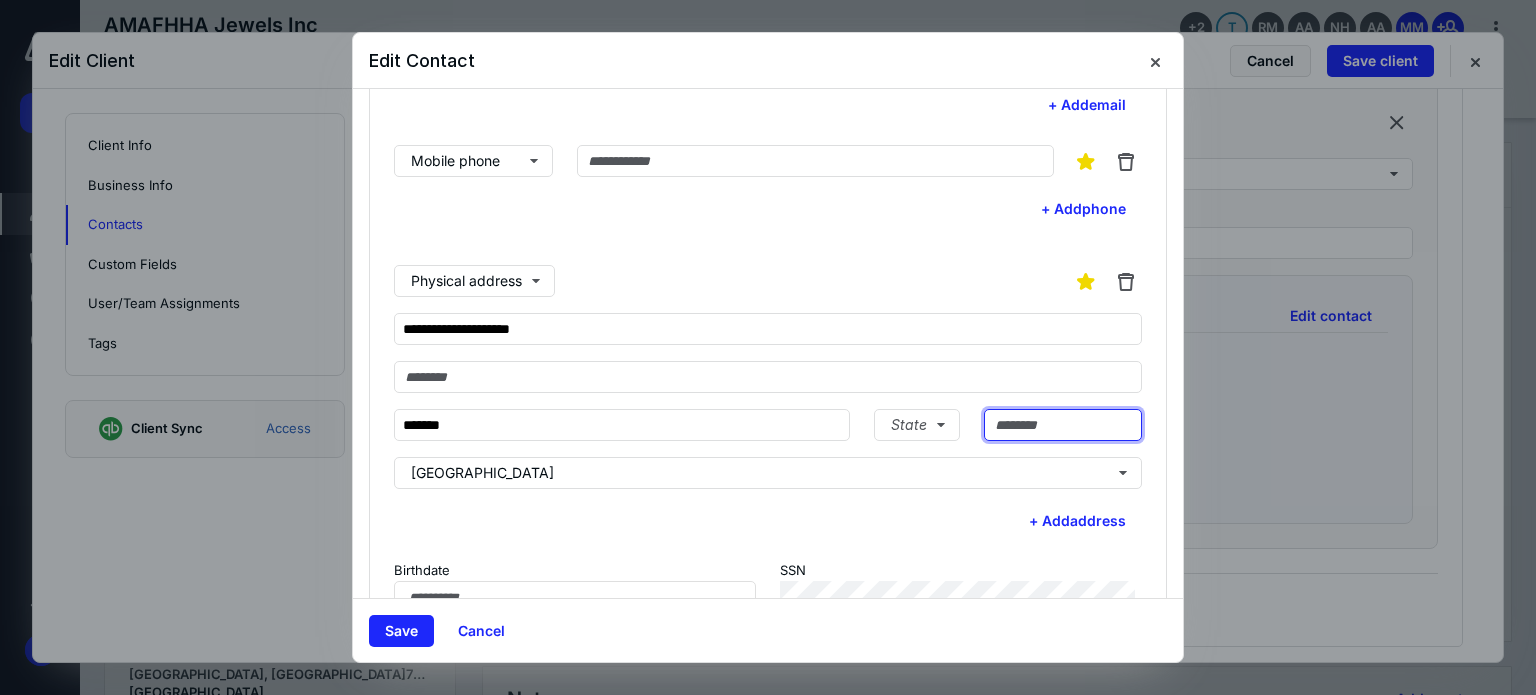 click at bounding box center [1063, 425] 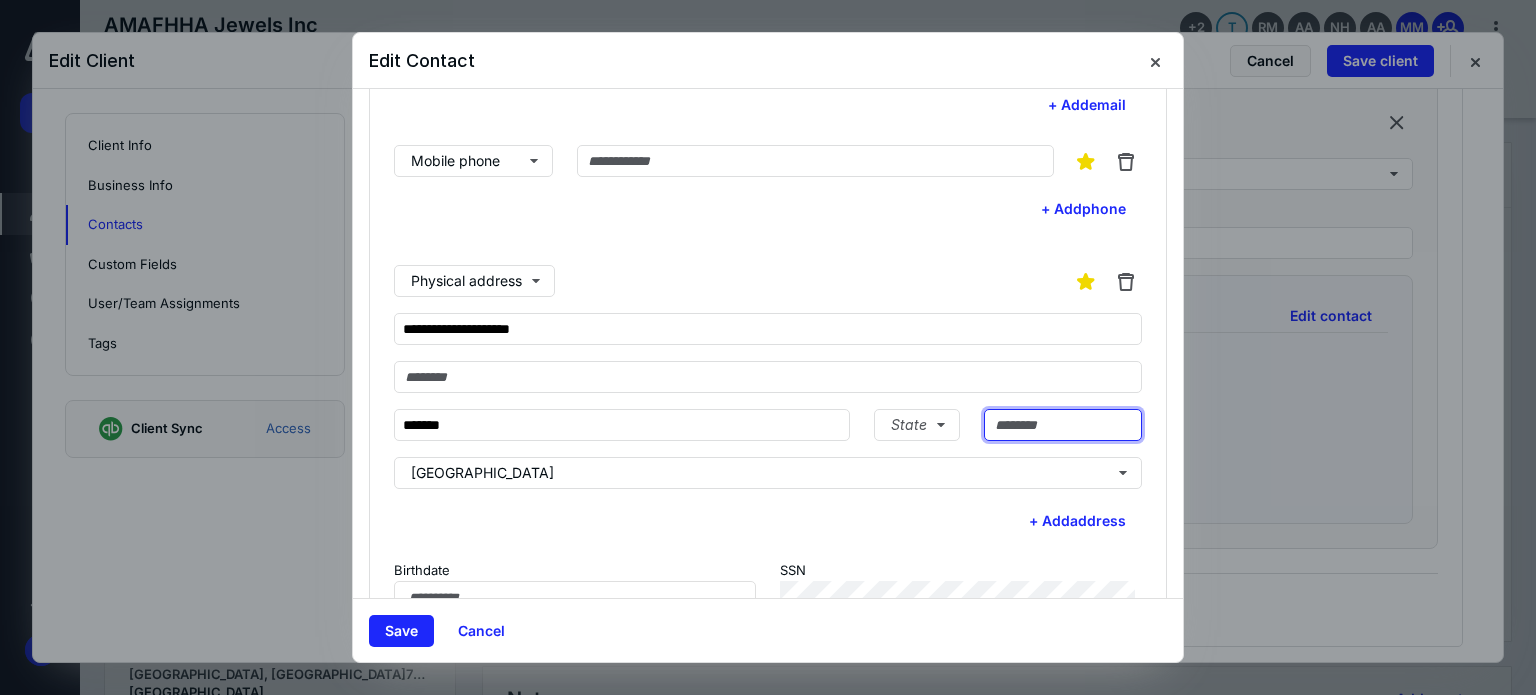 paste on "*****" 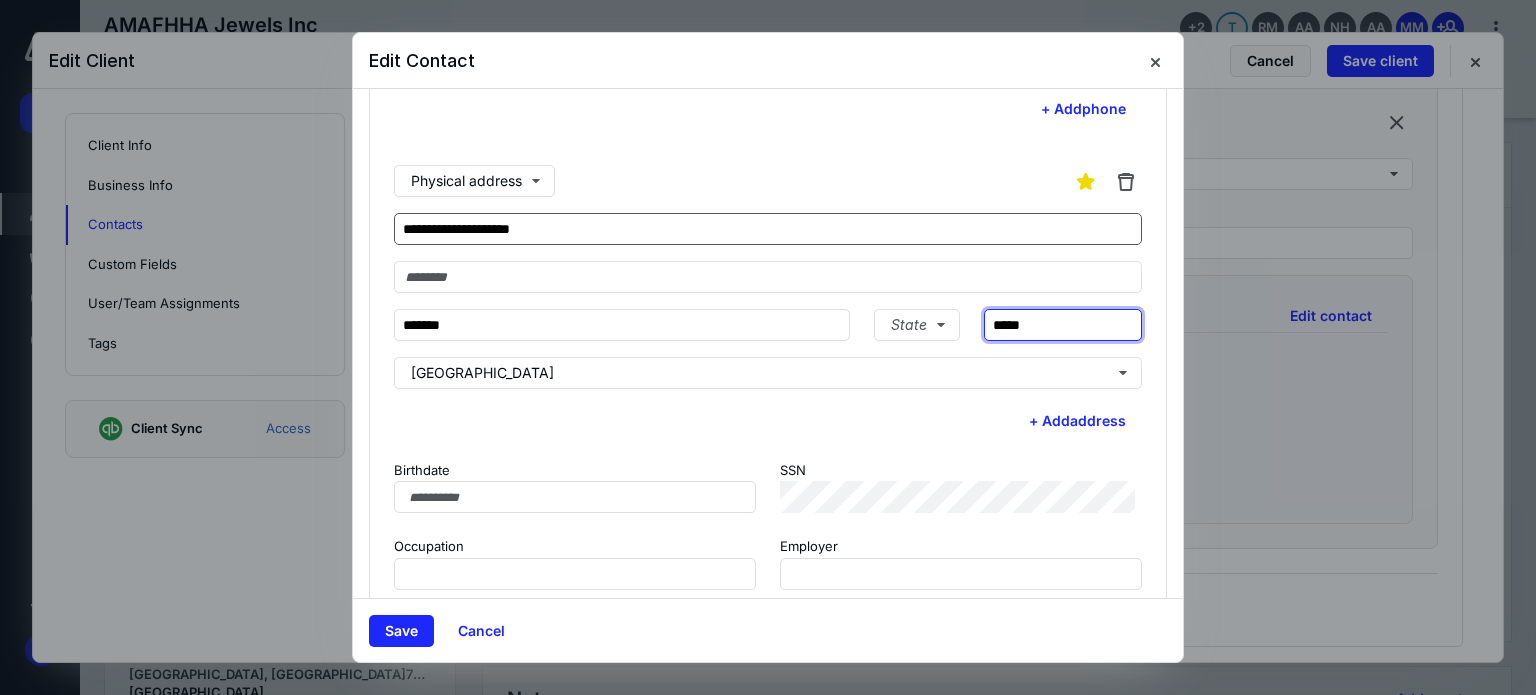 scroll, scrollTop: 332, scrollLeft: 0, axis: vertical 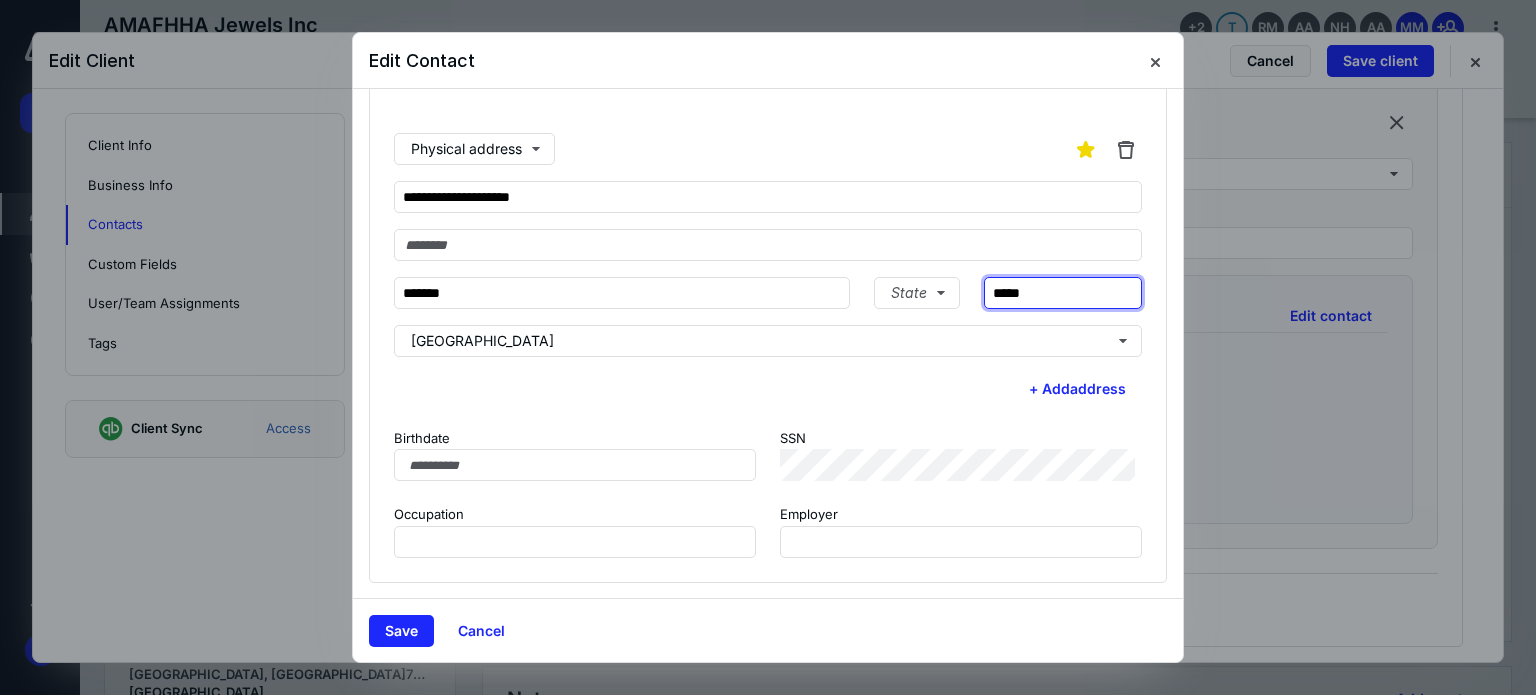 type on "*****" 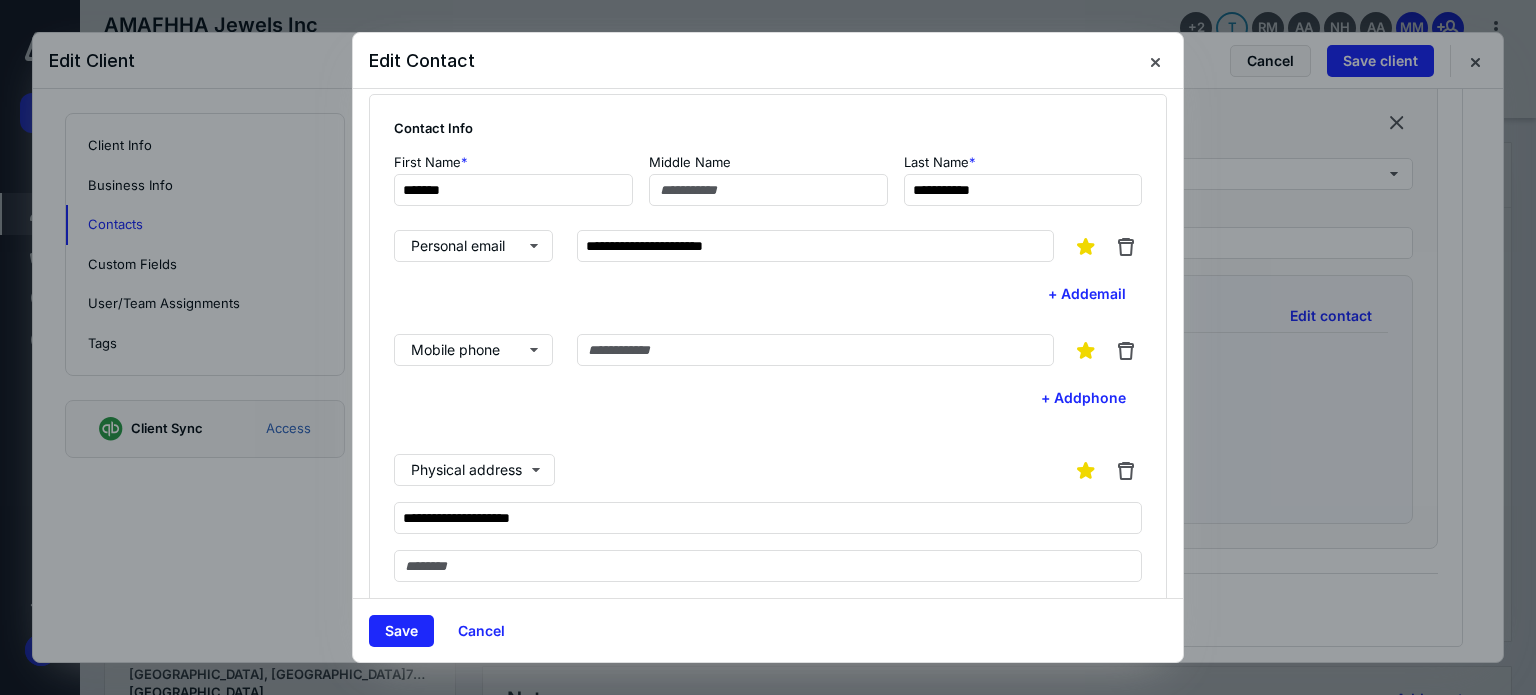 scroll, scrollTop: 0, scrollLeft: 0, axis: both 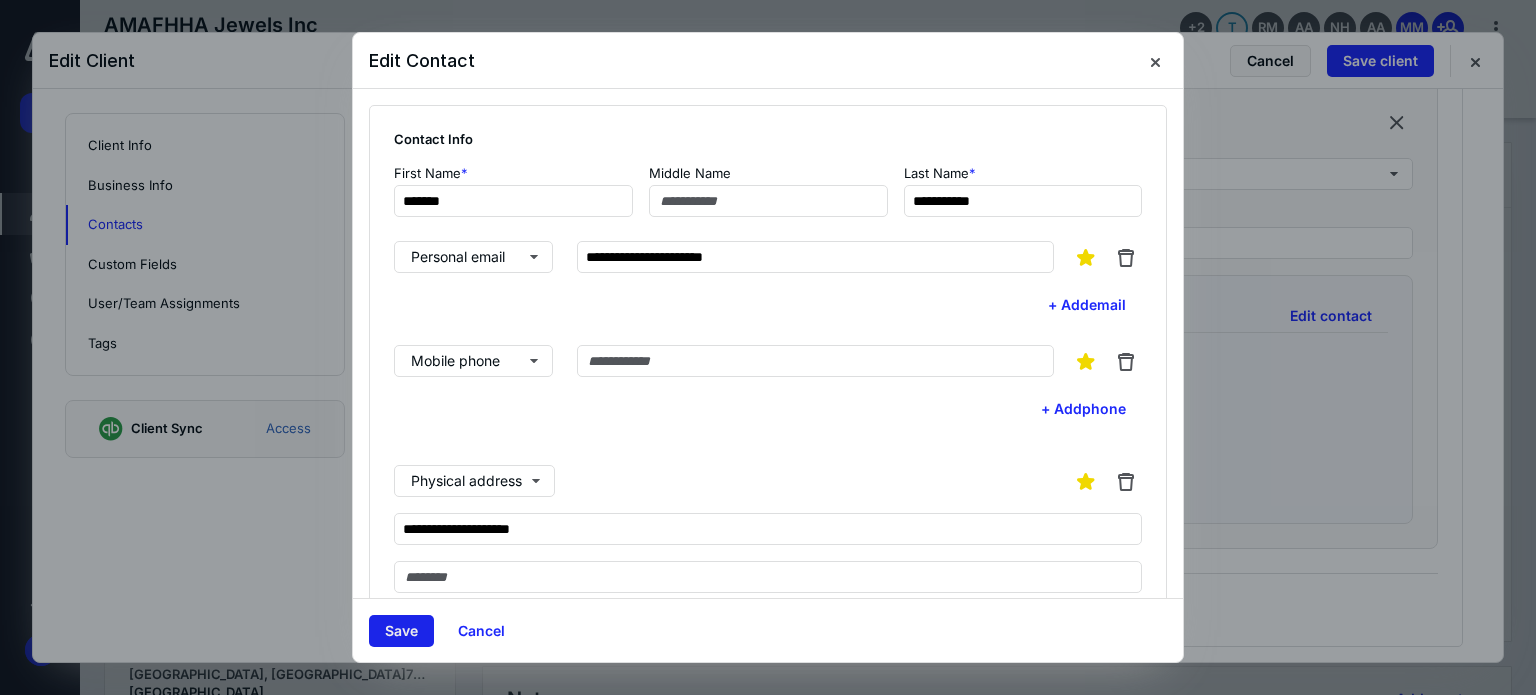 click on "Save" at bounding box center (401, 631) 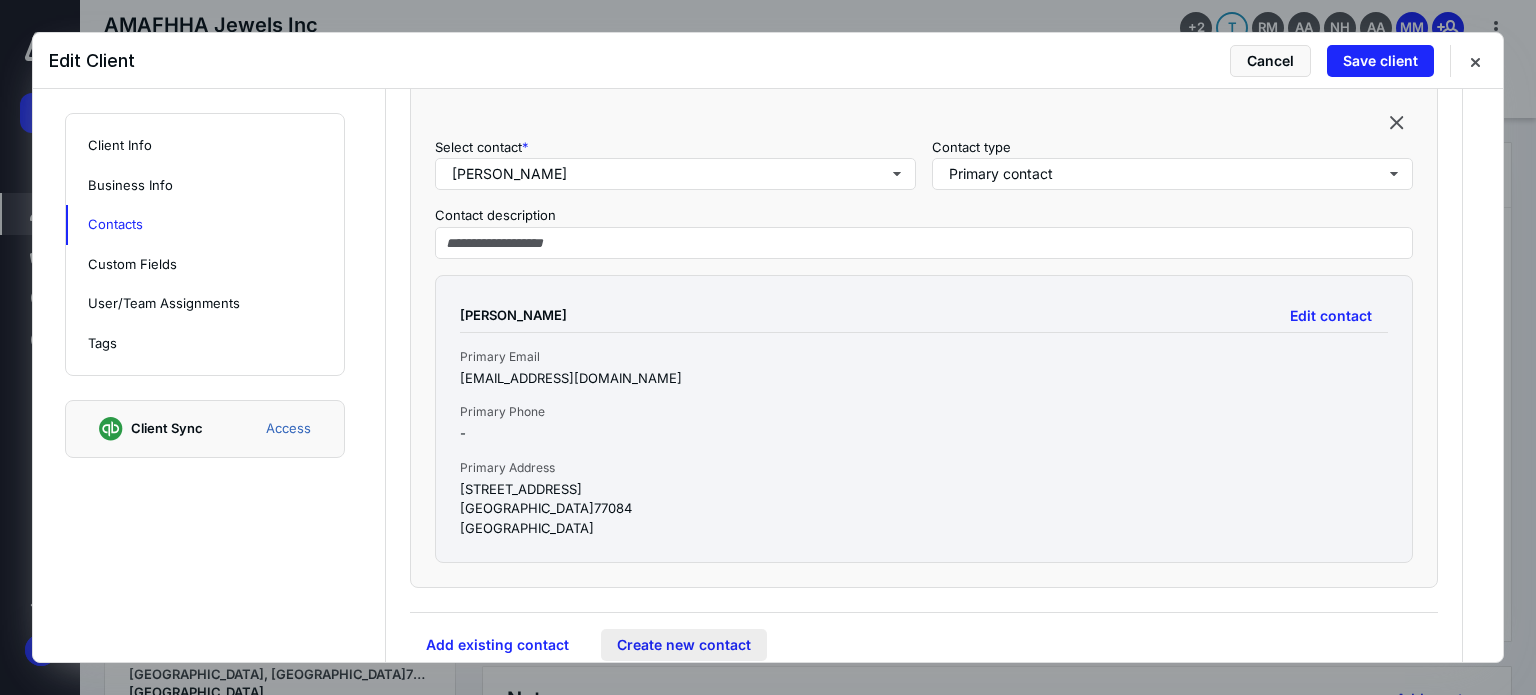 click on "Create new contact" at bounding box center (684, 645) 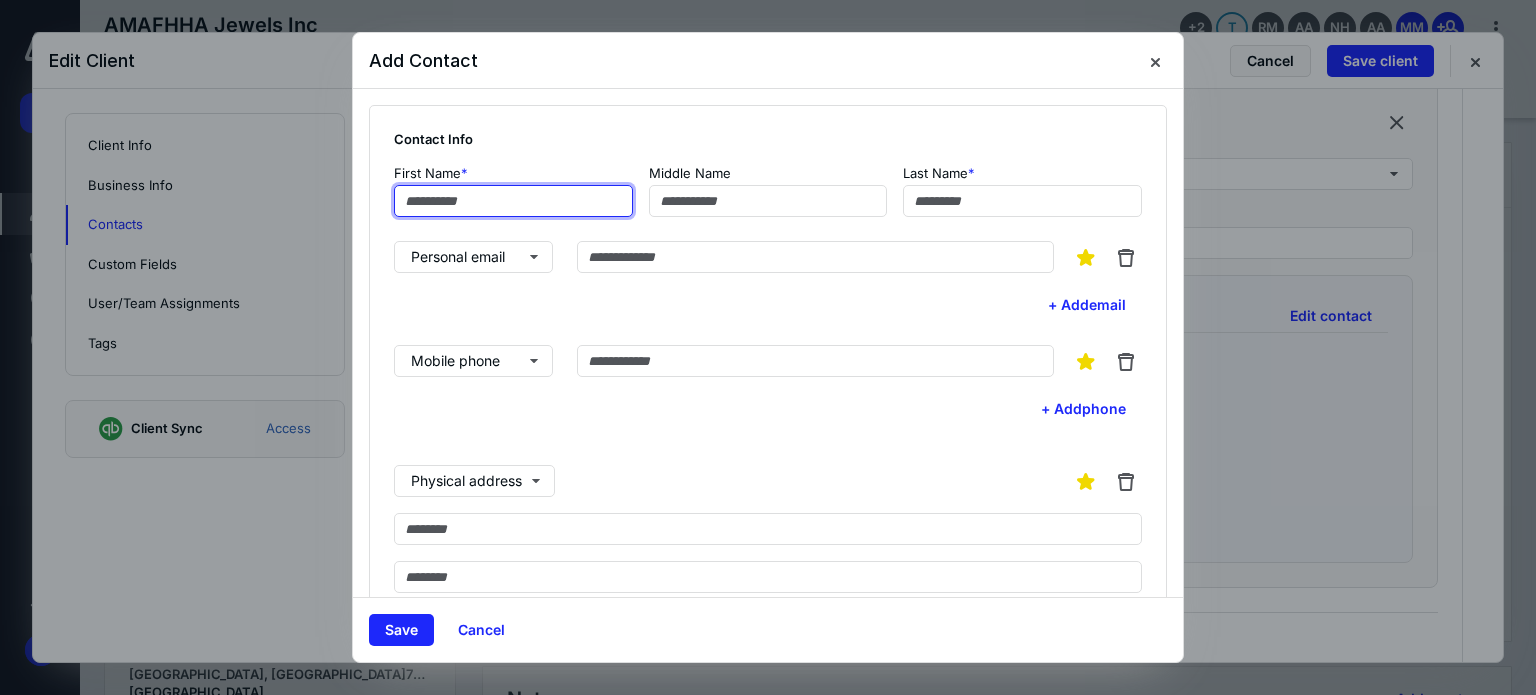 paste on "**********" 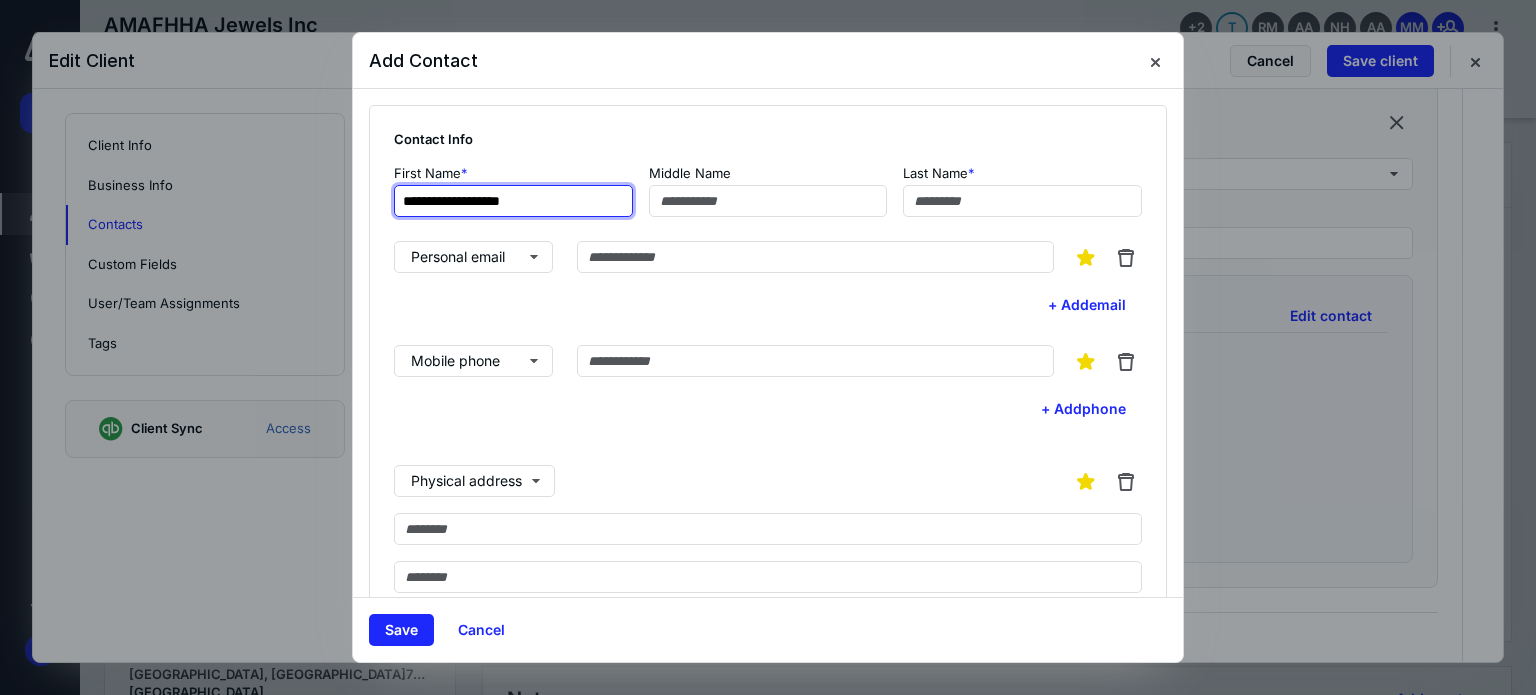 type on "**********" 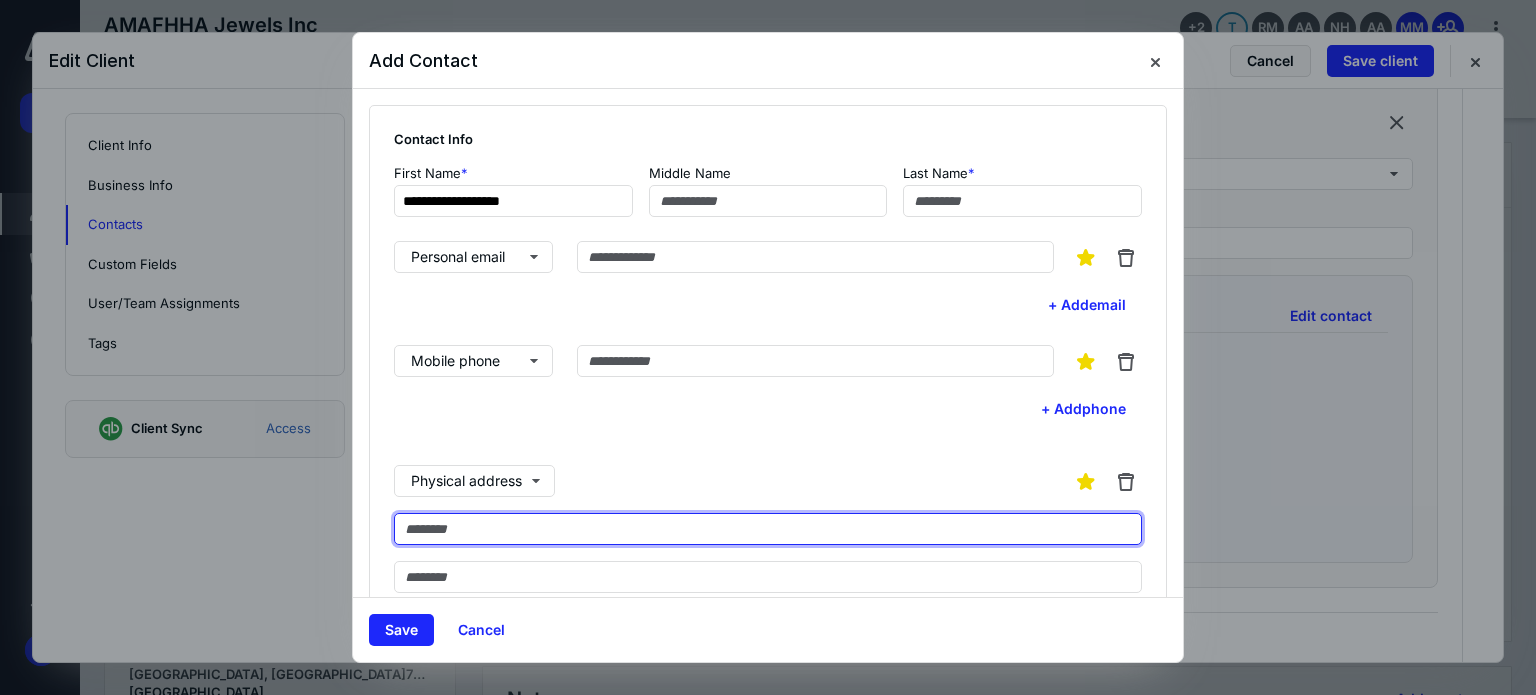 paste on "**********" 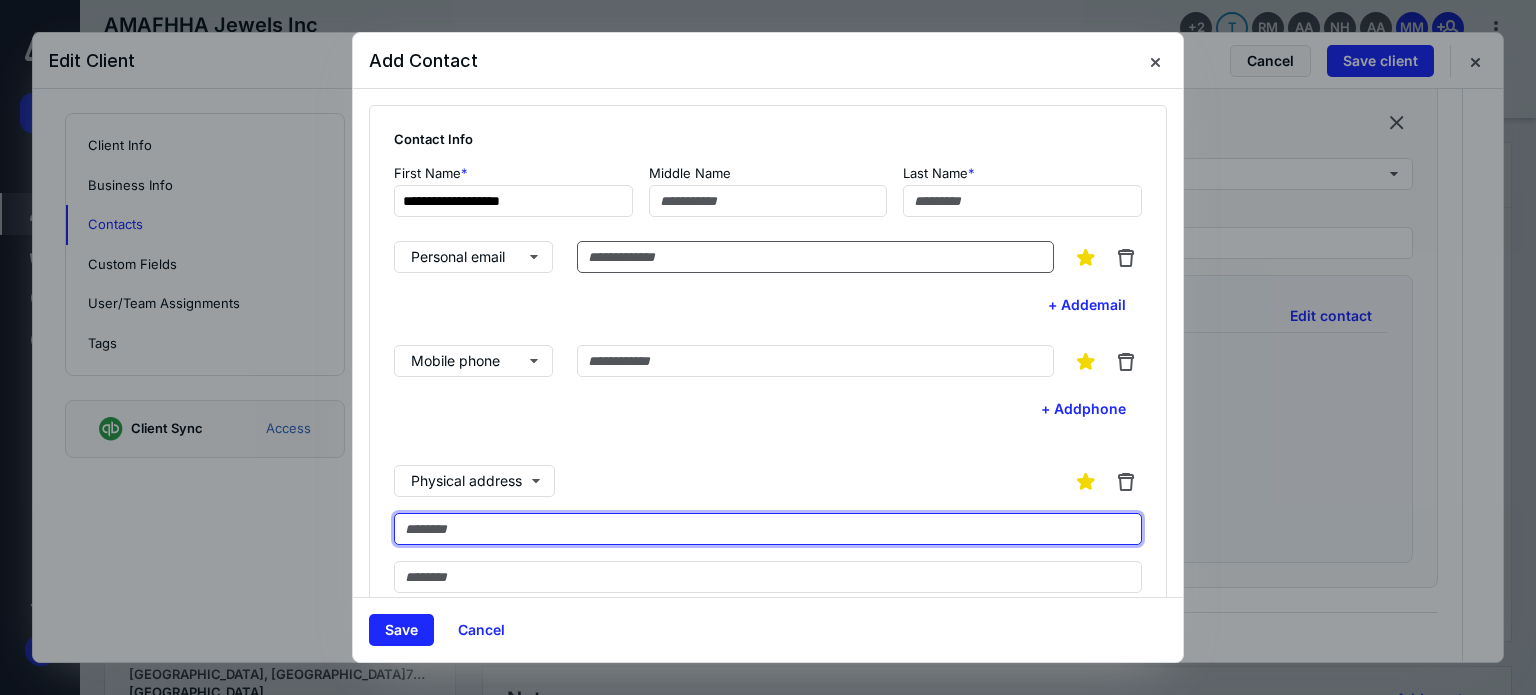 type on "**********" 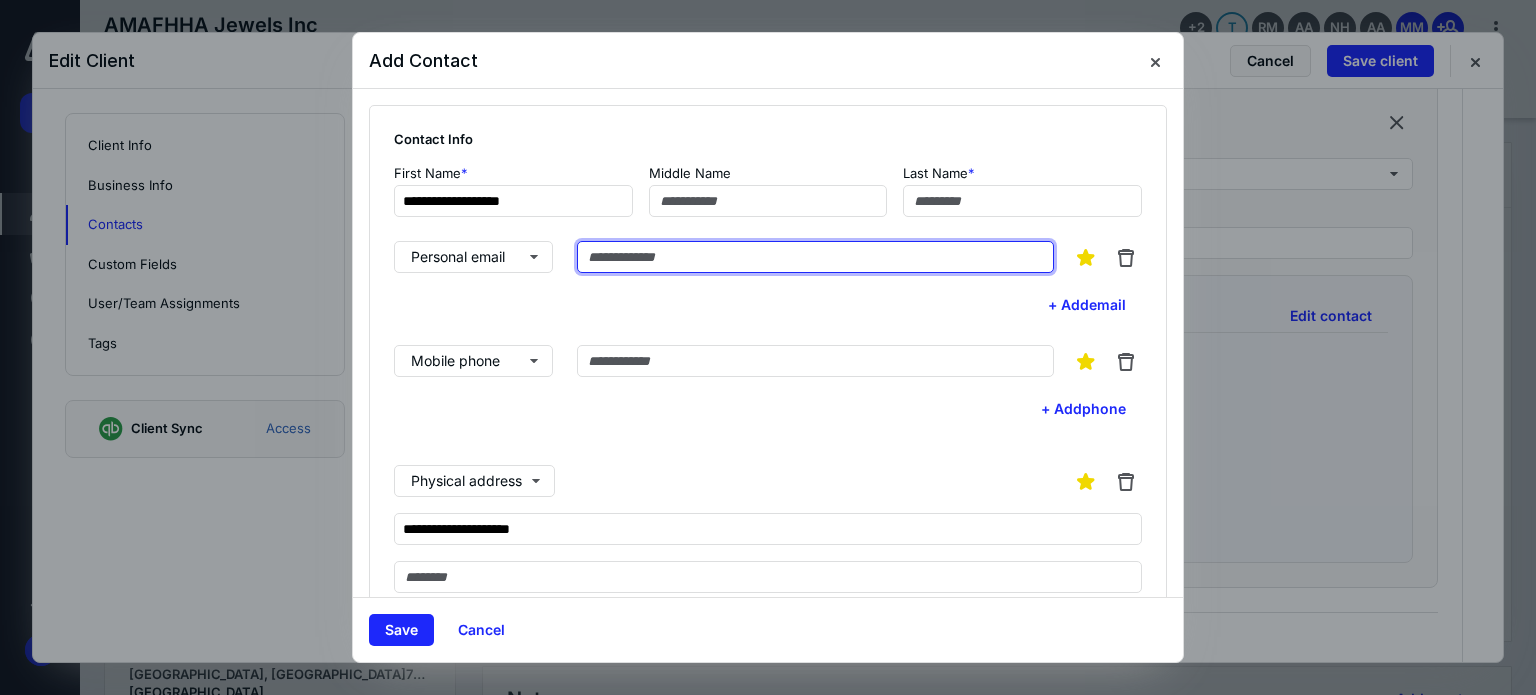 click at bounding box center [815, 257] 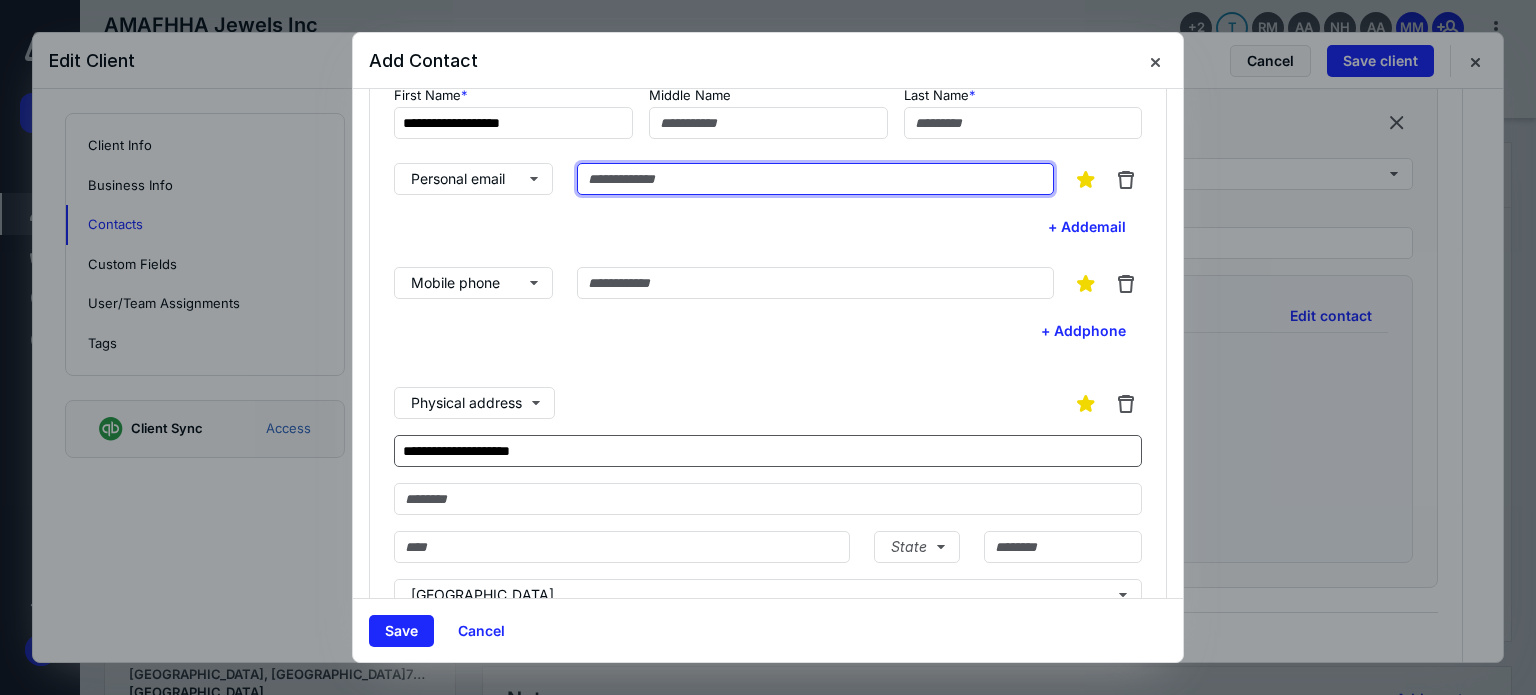 scroll, scrollTop: 100, scrollLeft: 0, axis: vertical 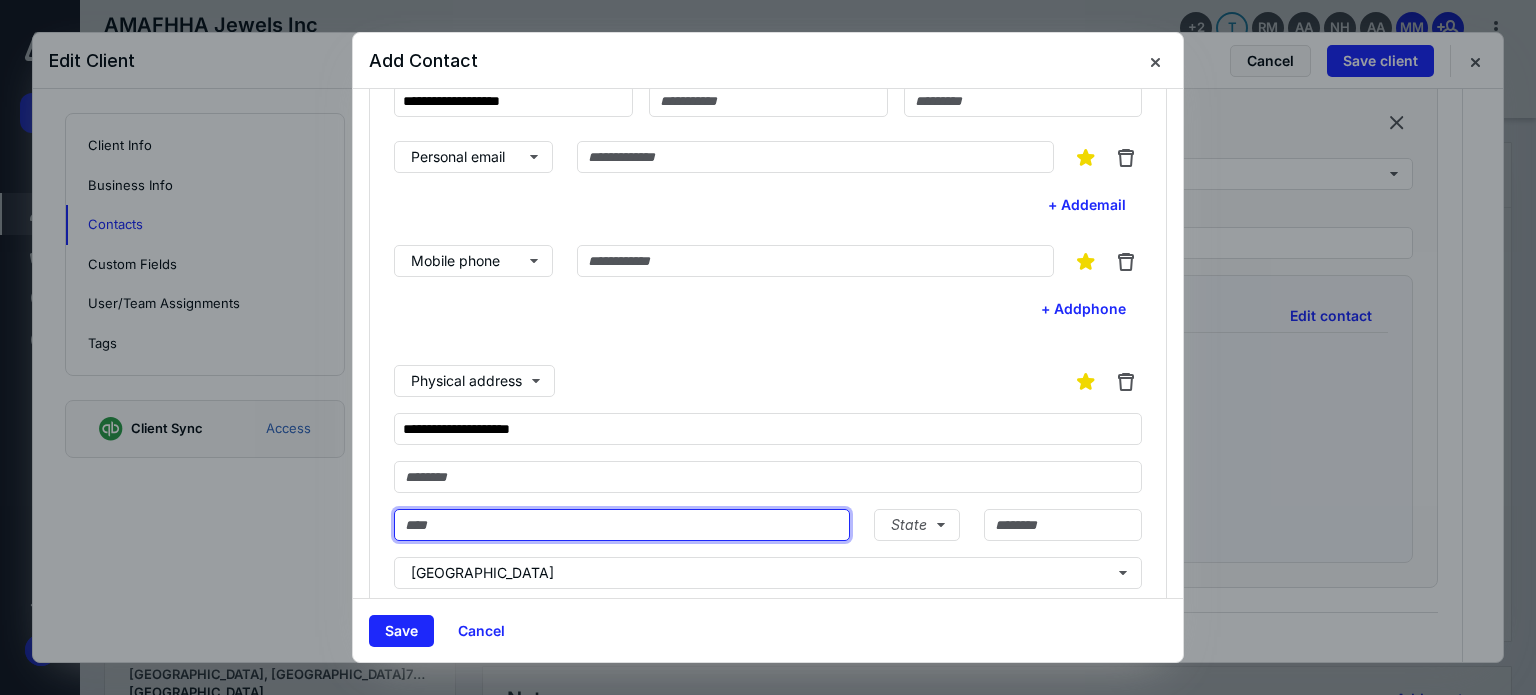 paste on "********" 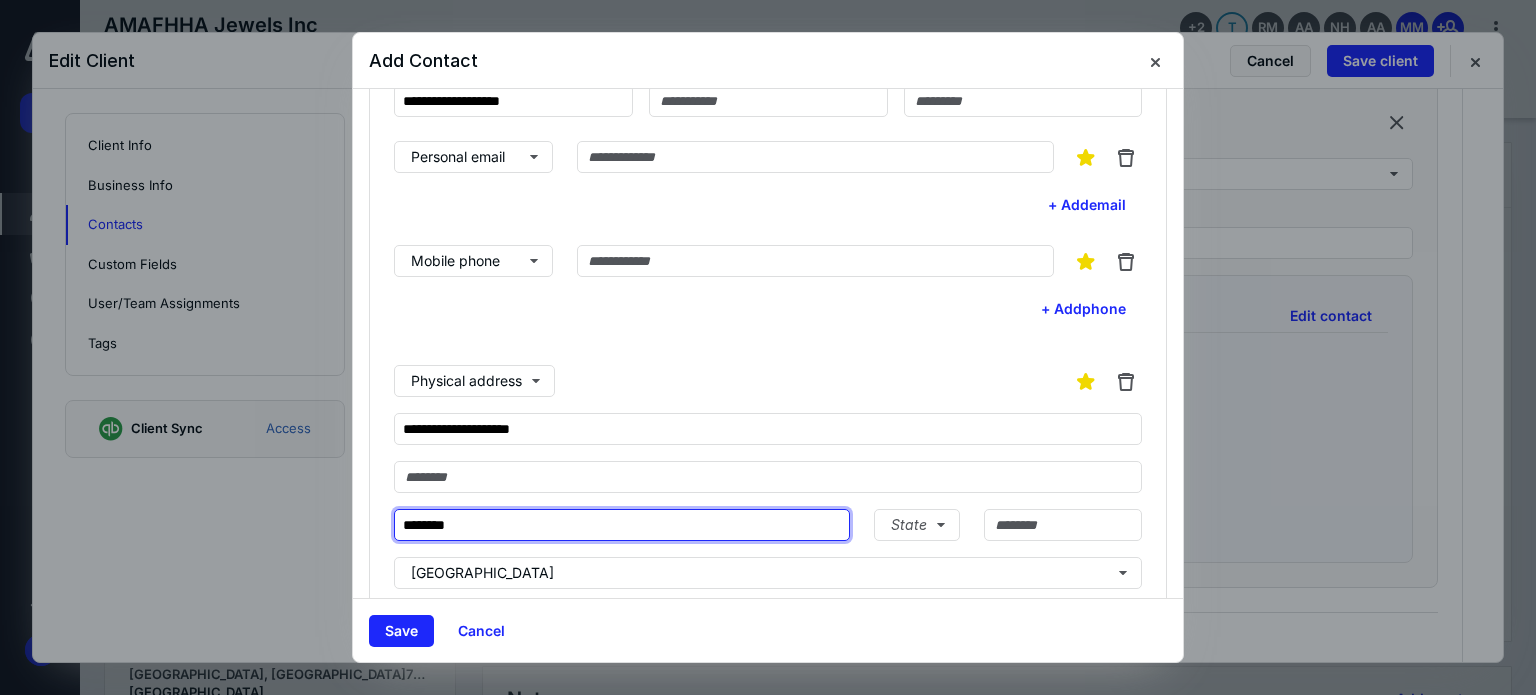 type on "********" 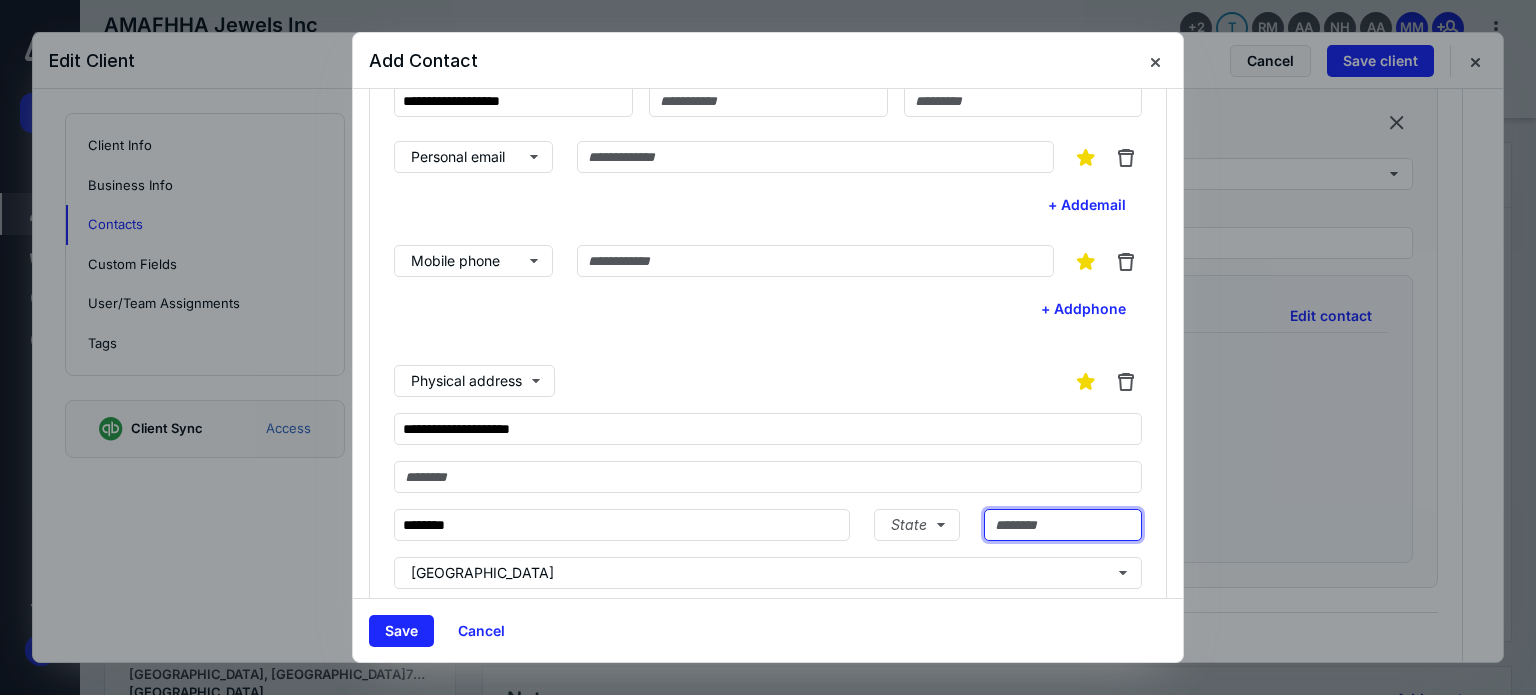 paste on "*****" 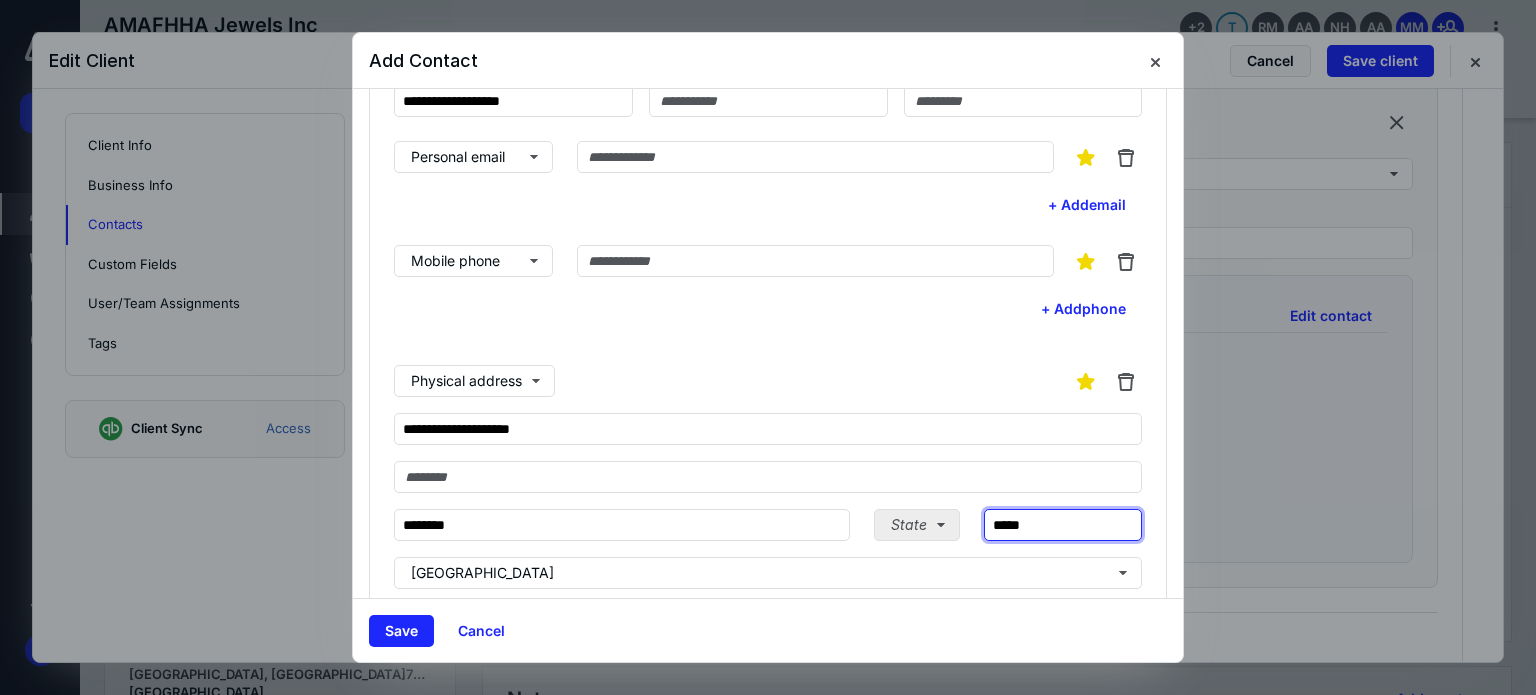 type on "*****" 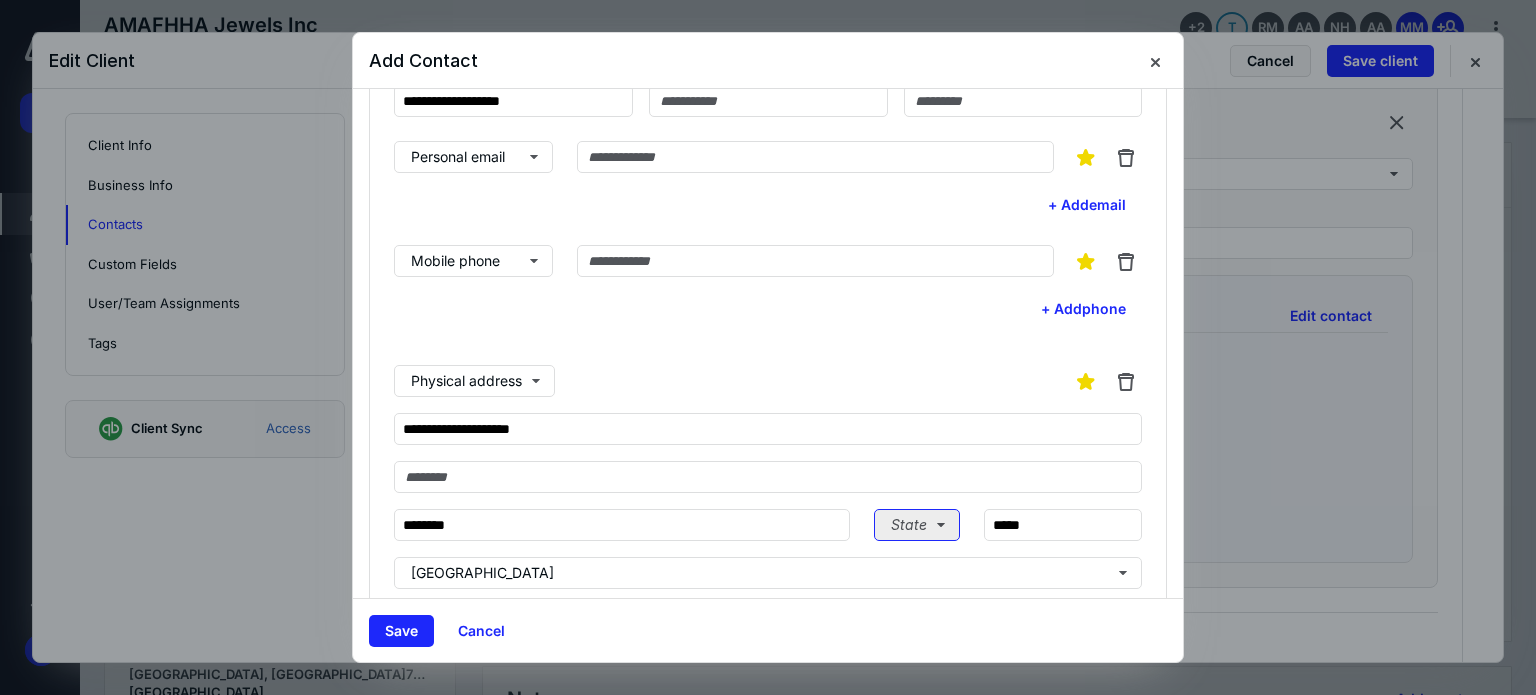 click on "State" at bounding box center [917, 525] 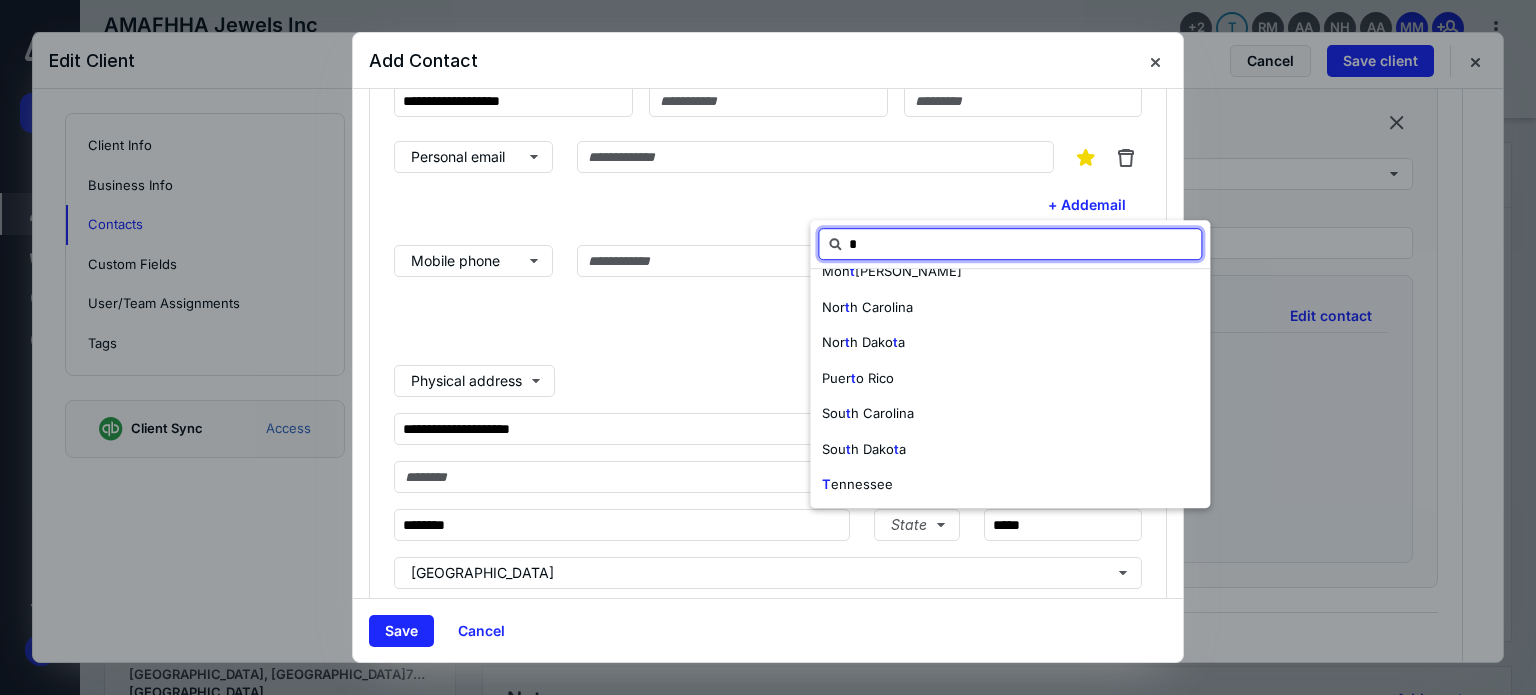 scroll, scrollTop: 300, scrollLeft: 0, axis: vertical 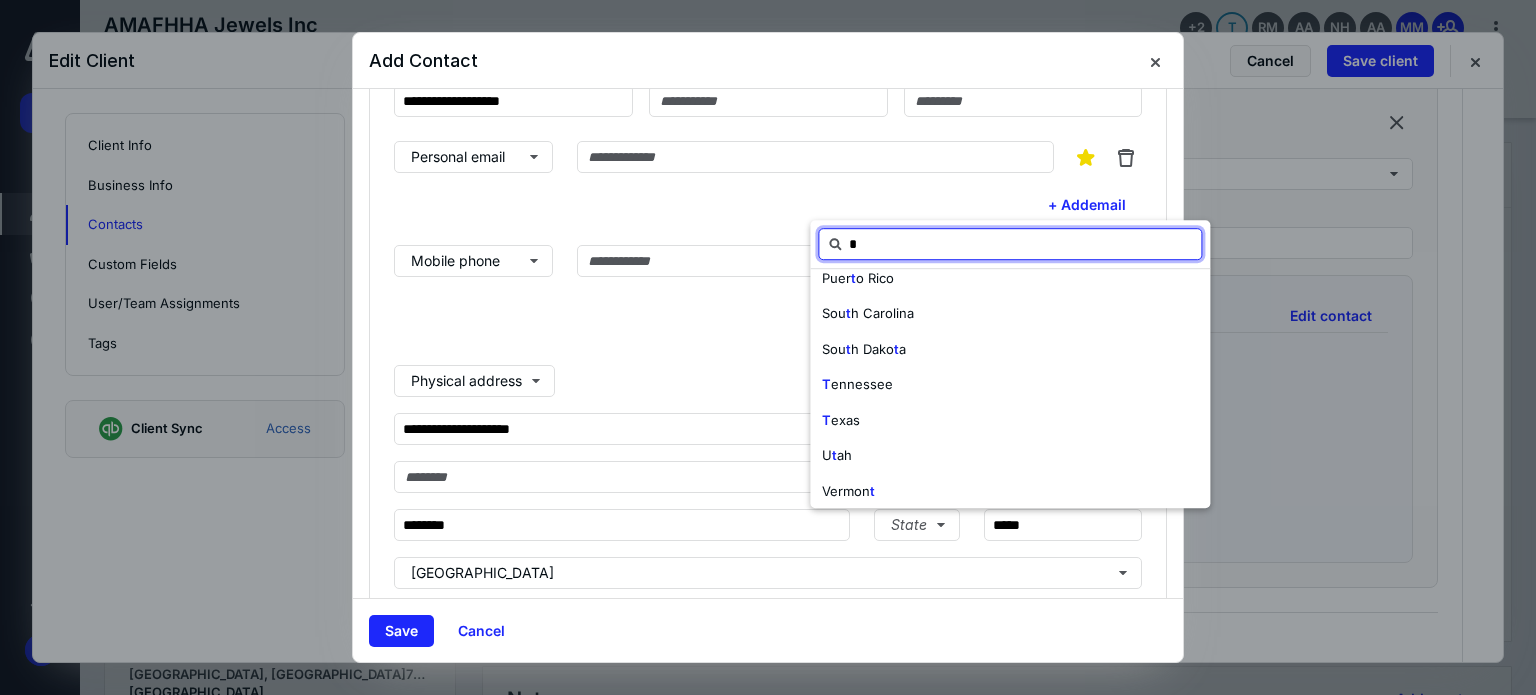 click on "T exas" at bounding box center [1010, 421] 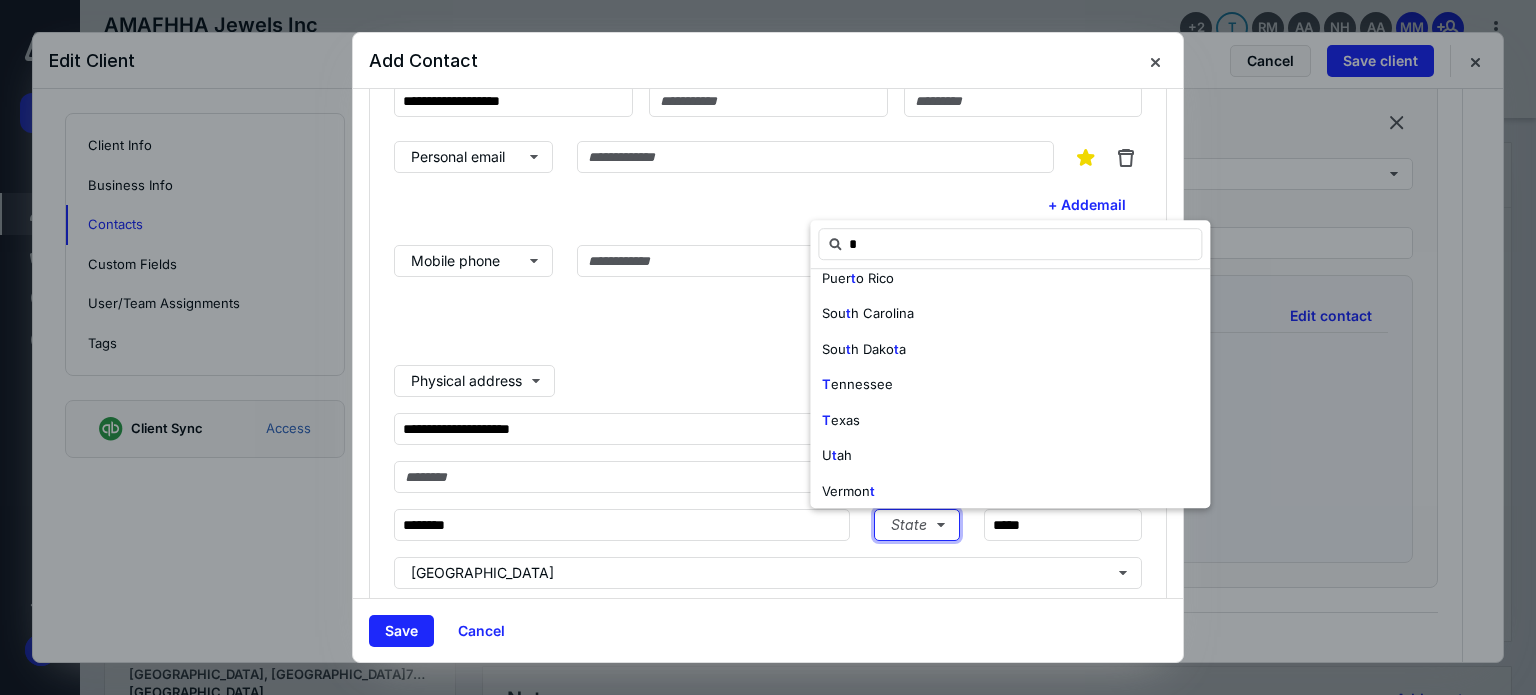 type 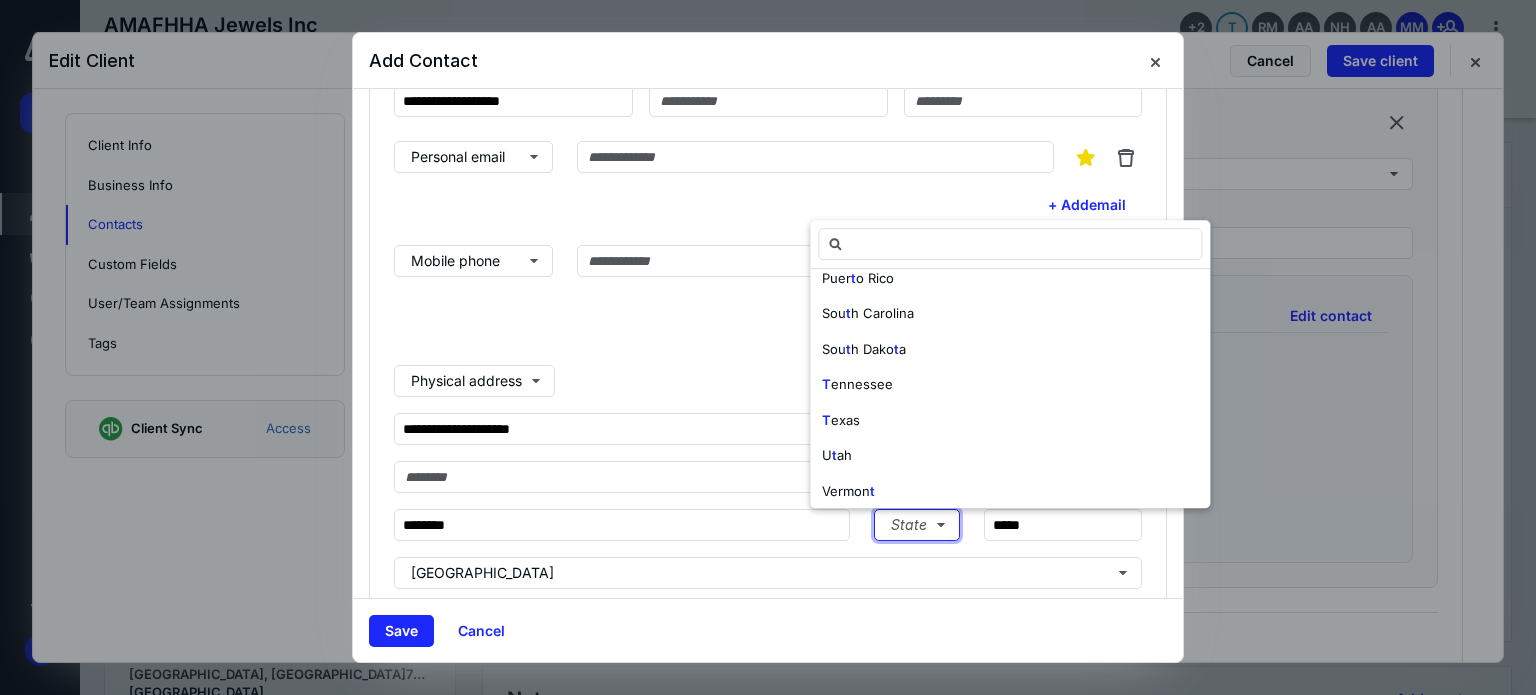 scroll, scrollTop: 0, scrollLeft: 0, axis: both 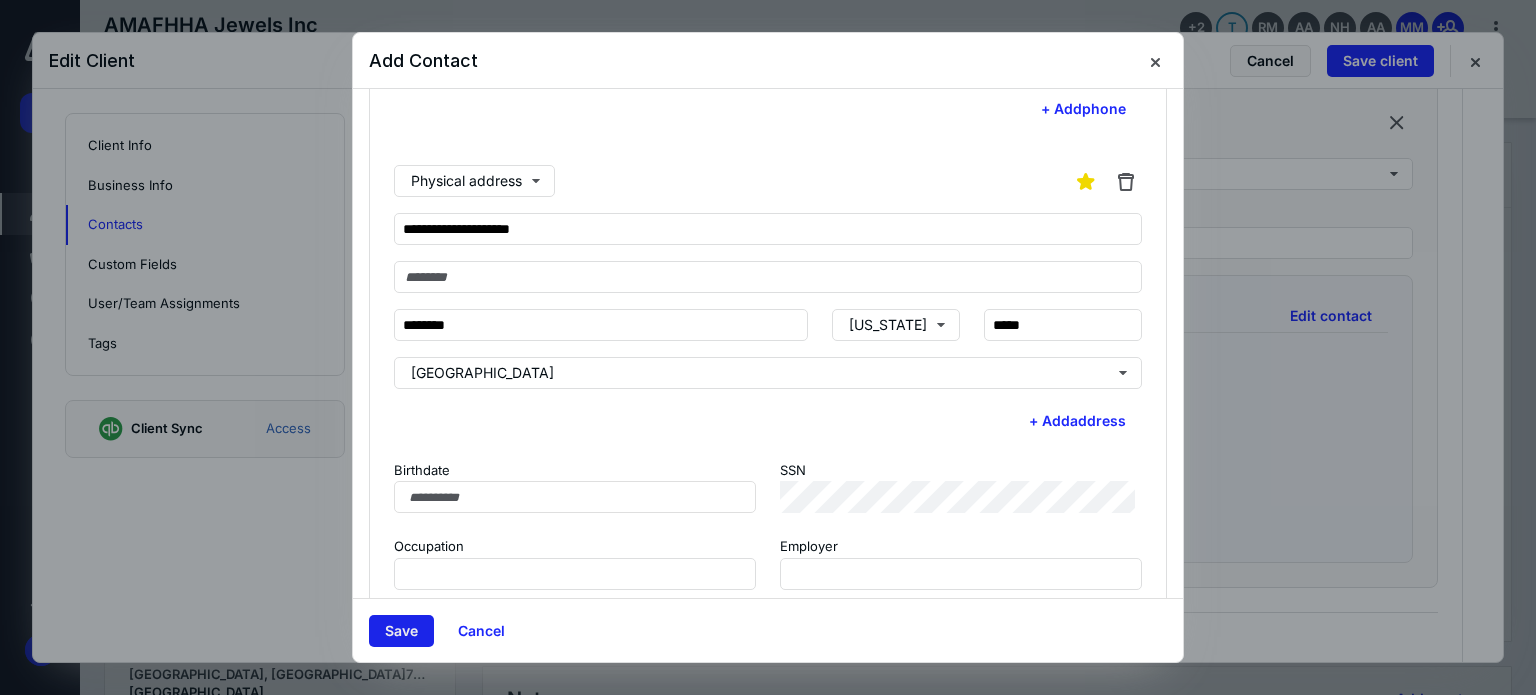 click on "Save" at bounding box center [401, 631] 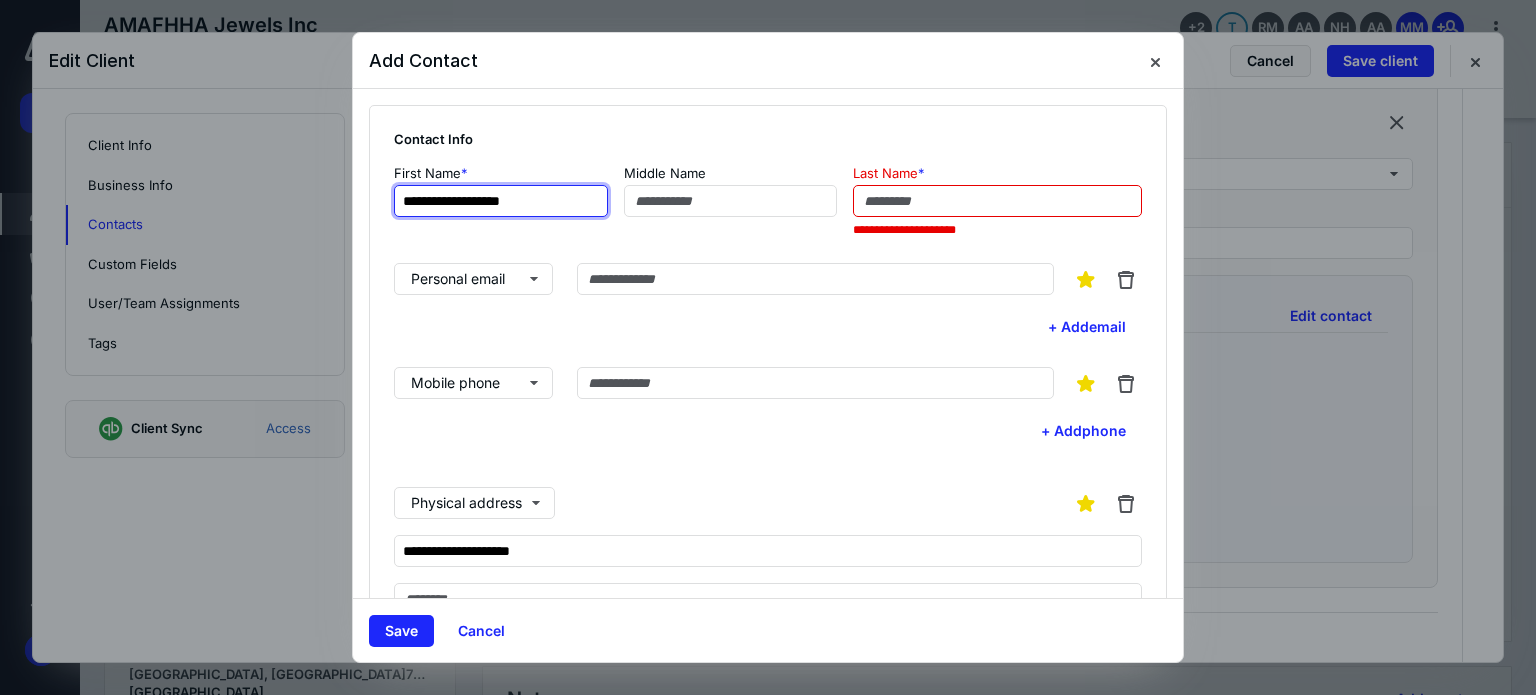 drag, startPoint x: 578, startPoint y: 198, endPoint x: 464, endPoint y: 203, distance: 114.1096 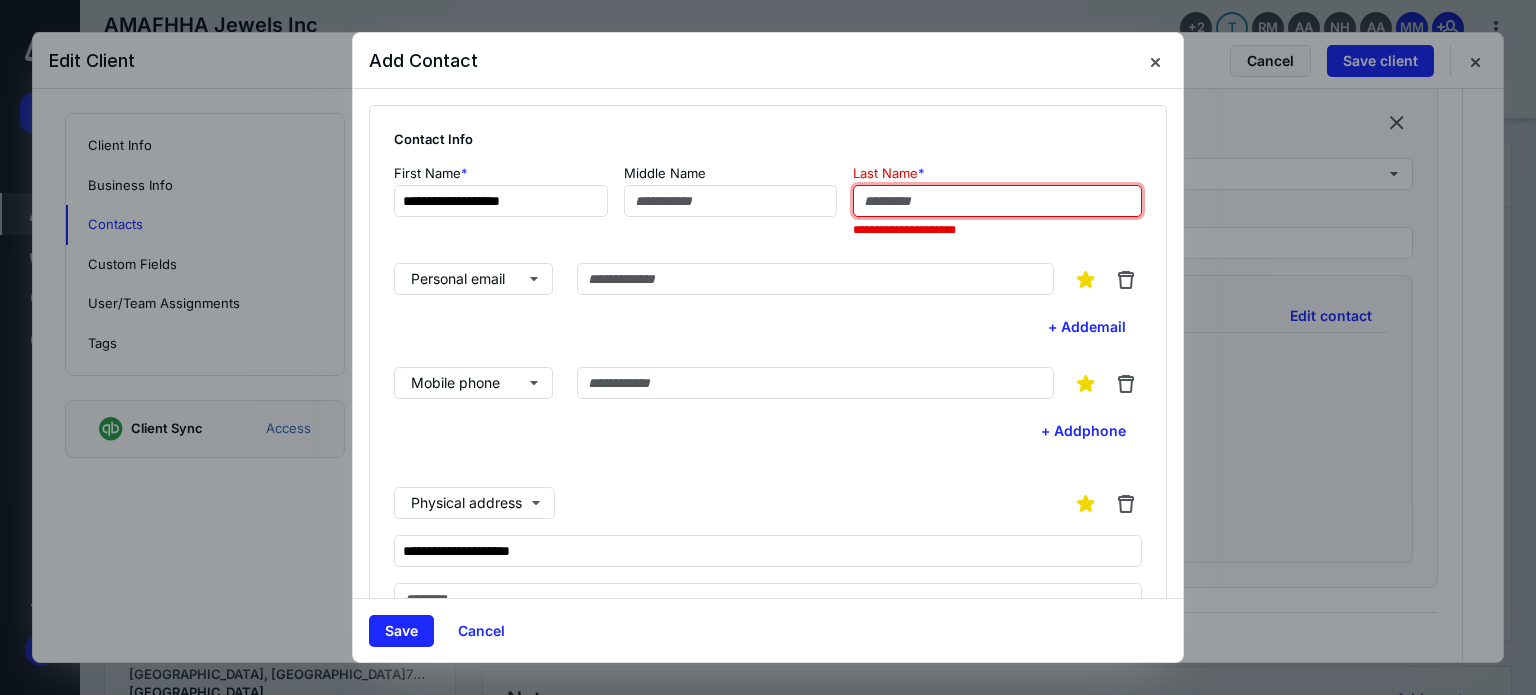 paste on "**********" 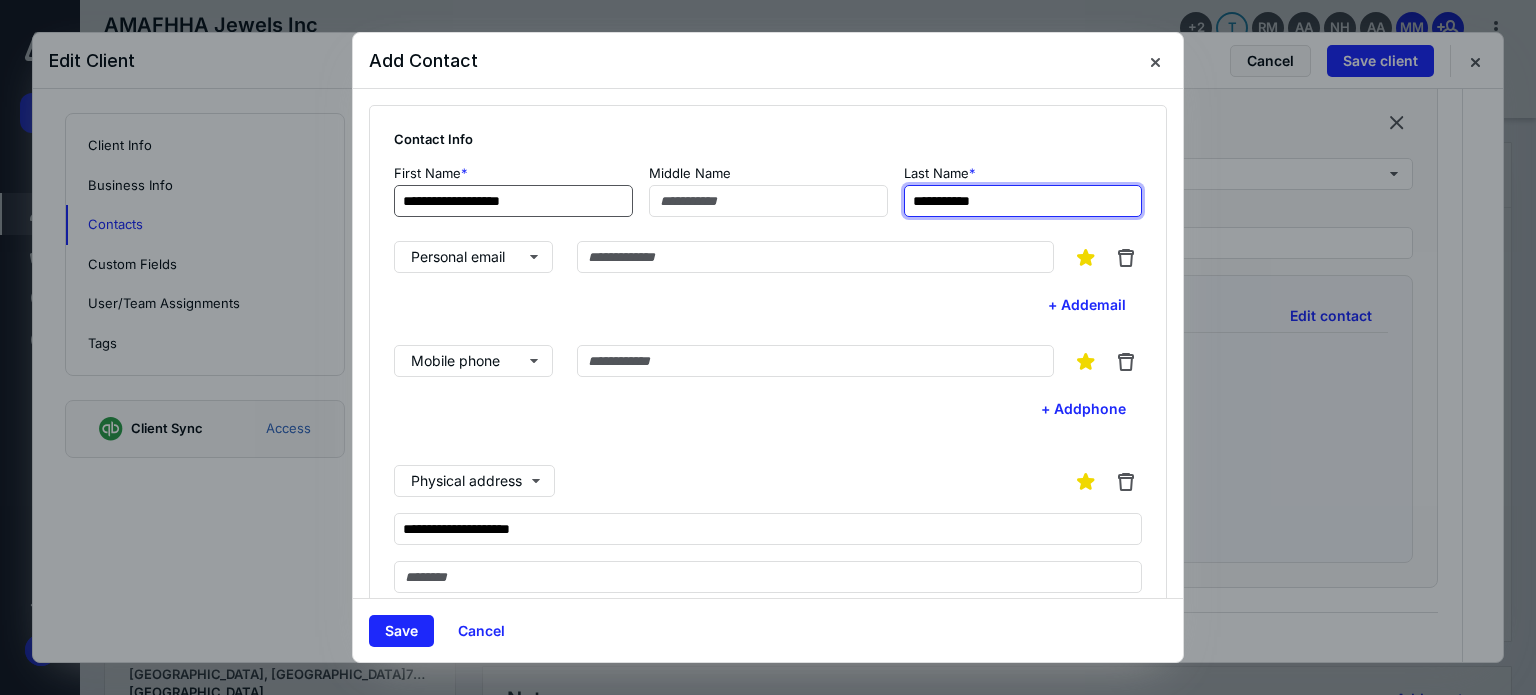 type on "**********" 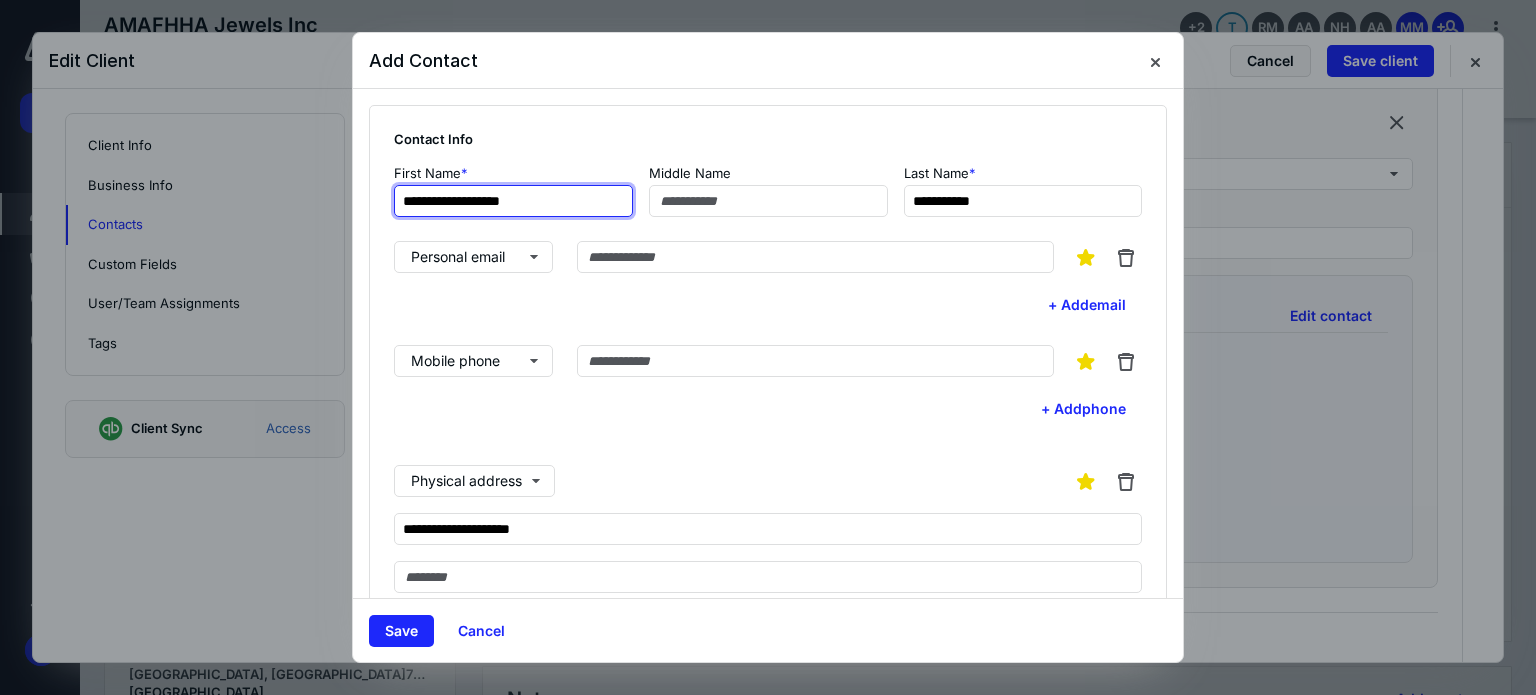 click on "**********" at bounding box center [513, 201] 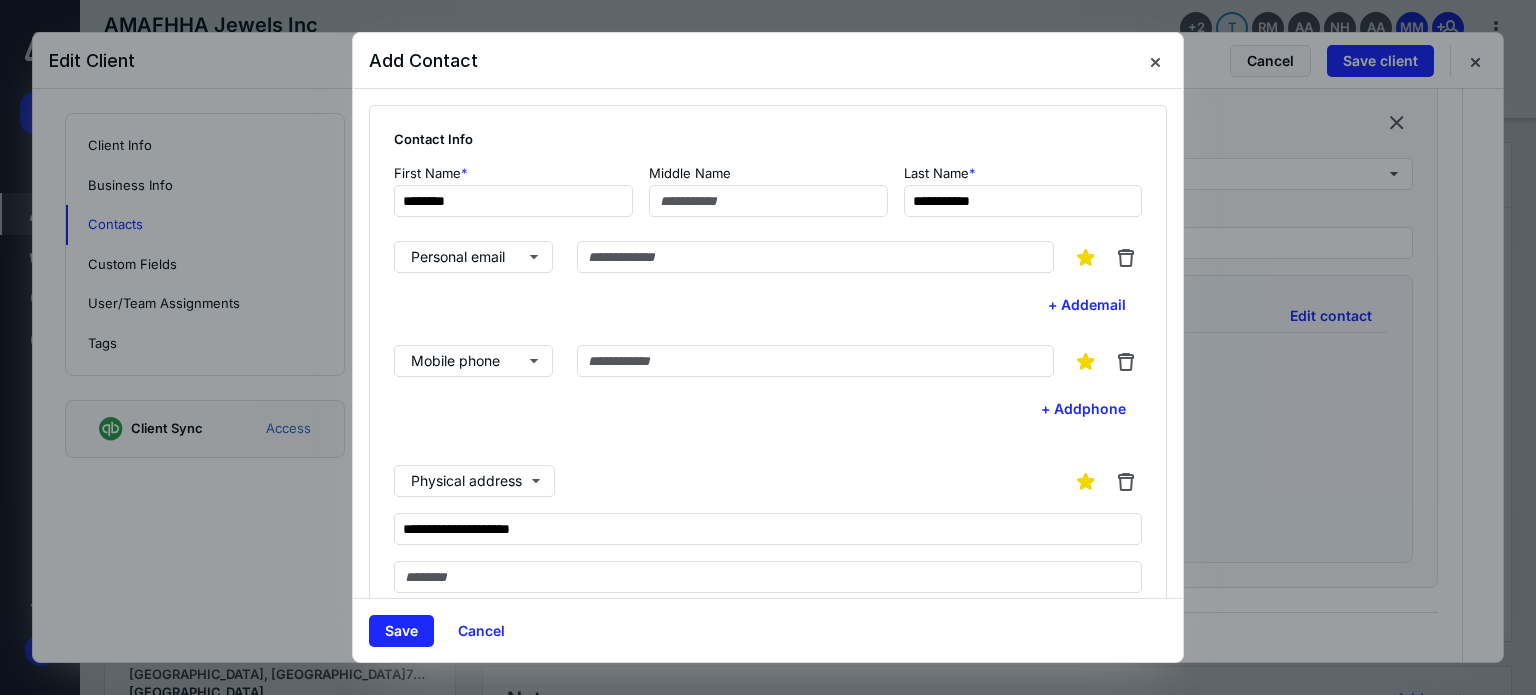 type on "*******" 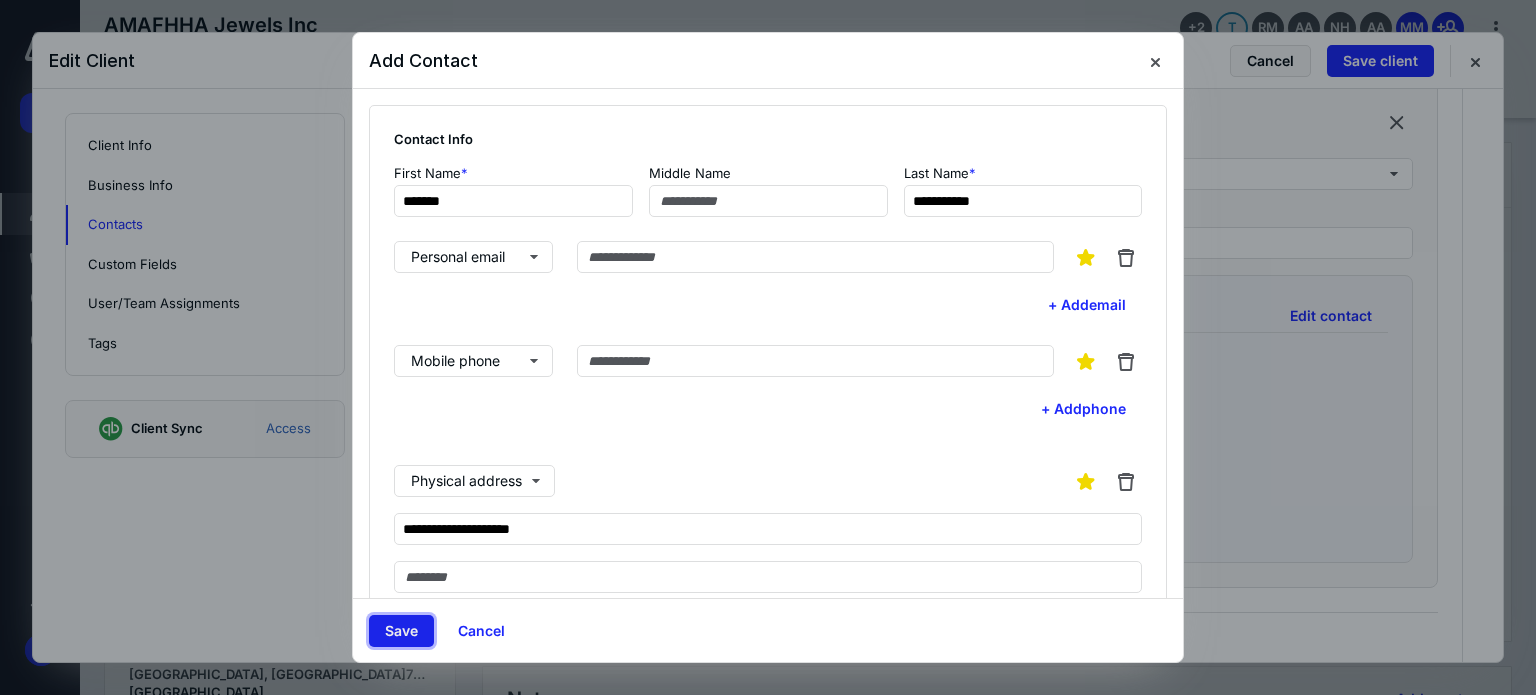 click on "Save" at bounding box center [401, 631] 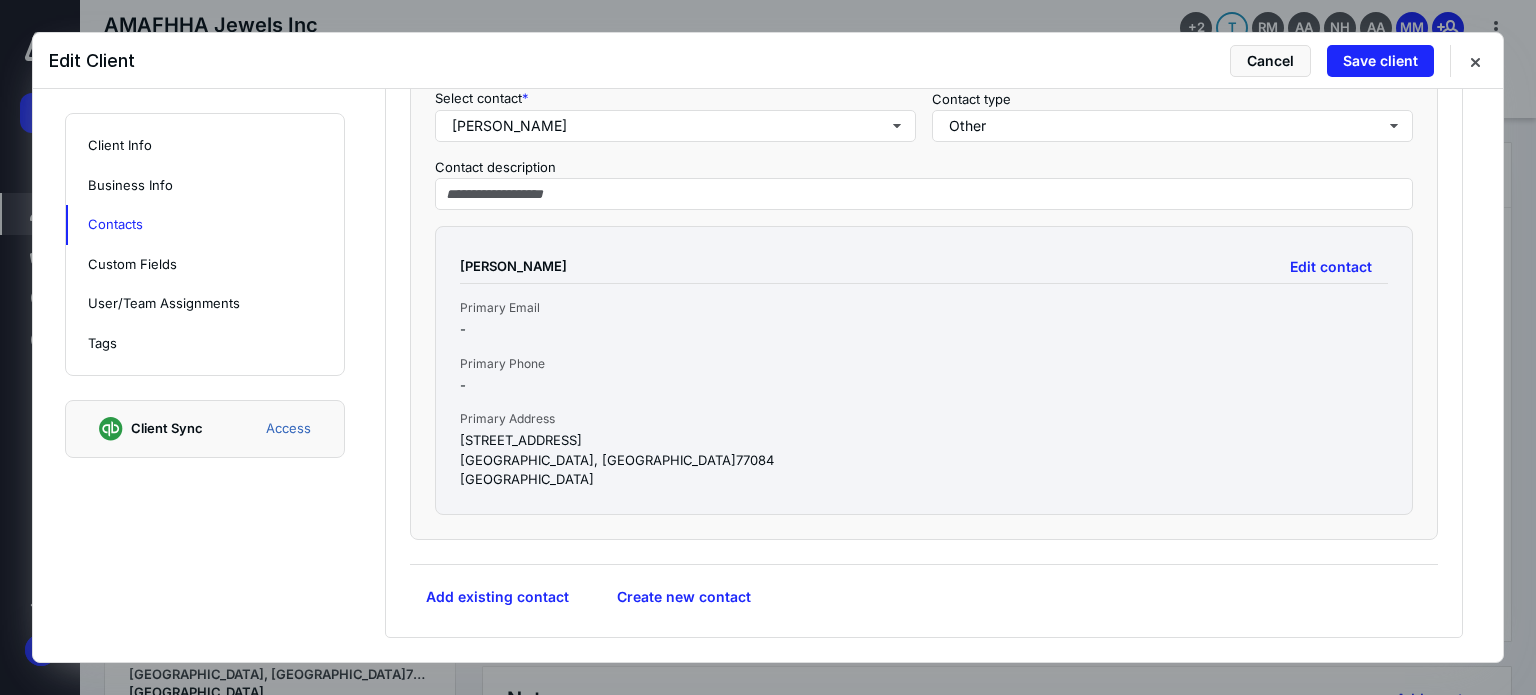 scroll, scrollTop: 2118, scrollLeft: 0, axis: vertical 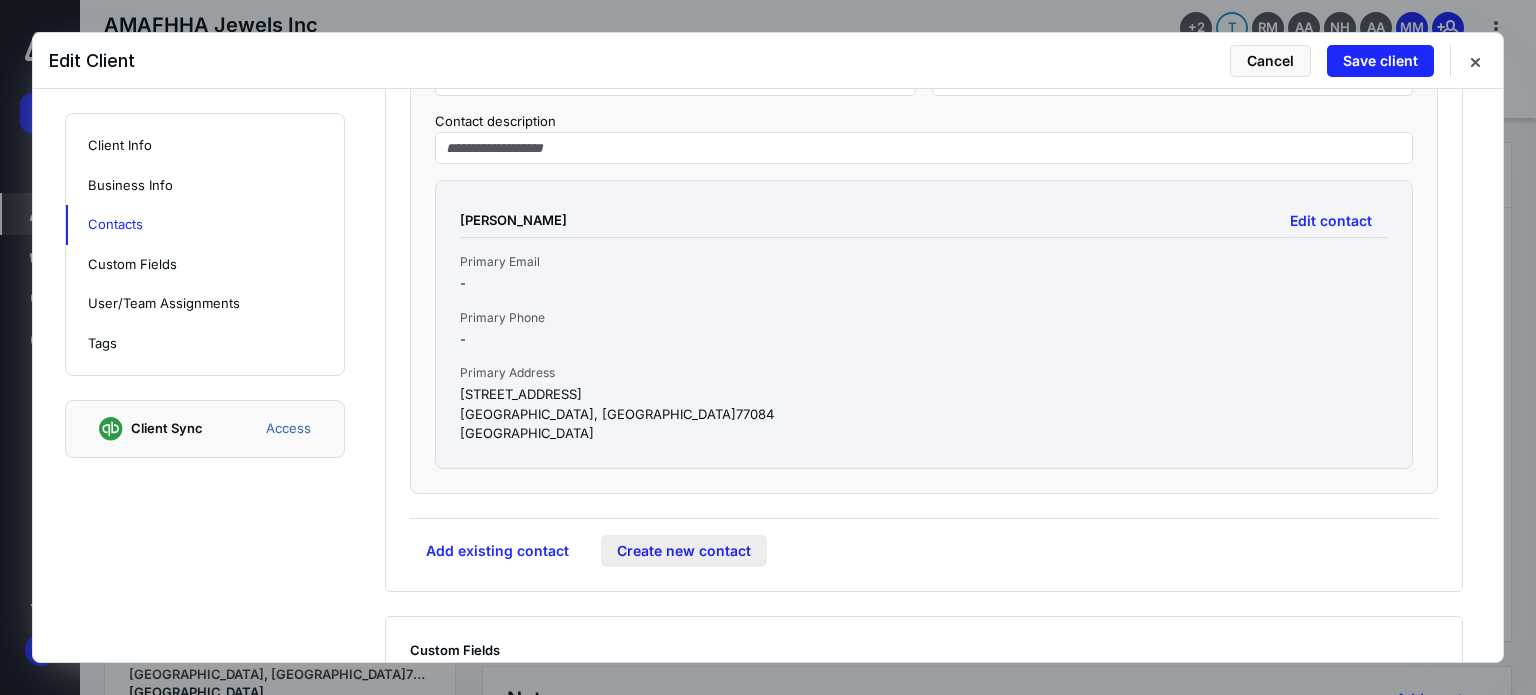 click on "Create new contact" at bounding box center [684, 551] 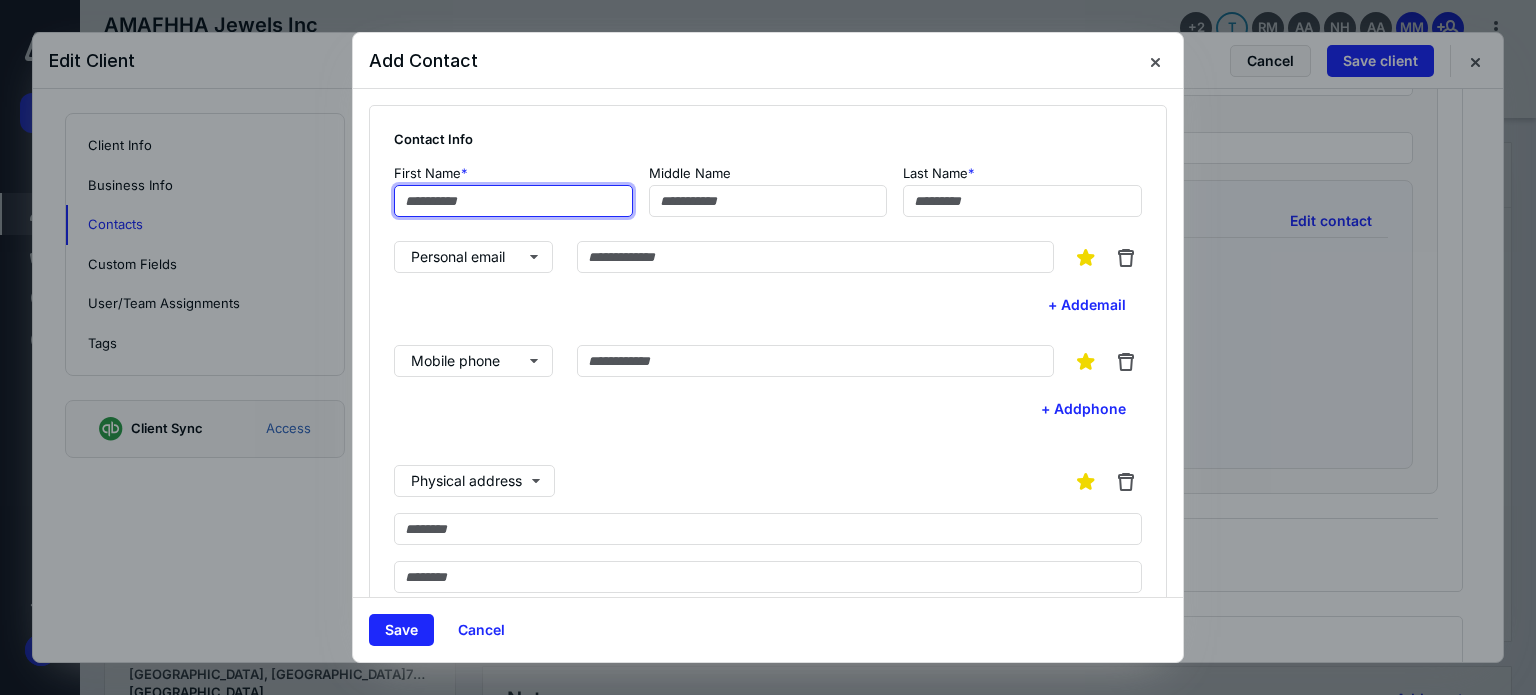 drag, startPoint x: 478, startPoint y: 191, endPoint x: 440, endPoint y: 191, distance: 38 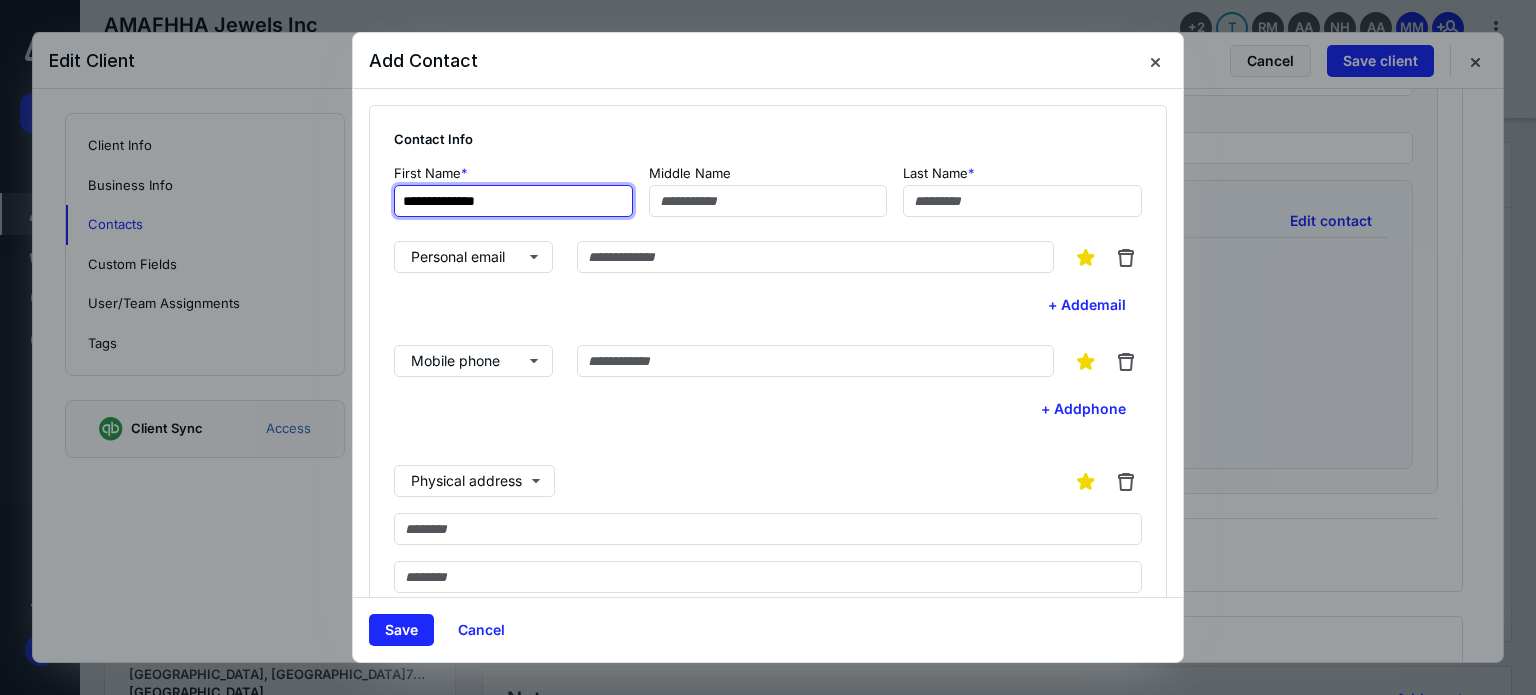 type on "**********" 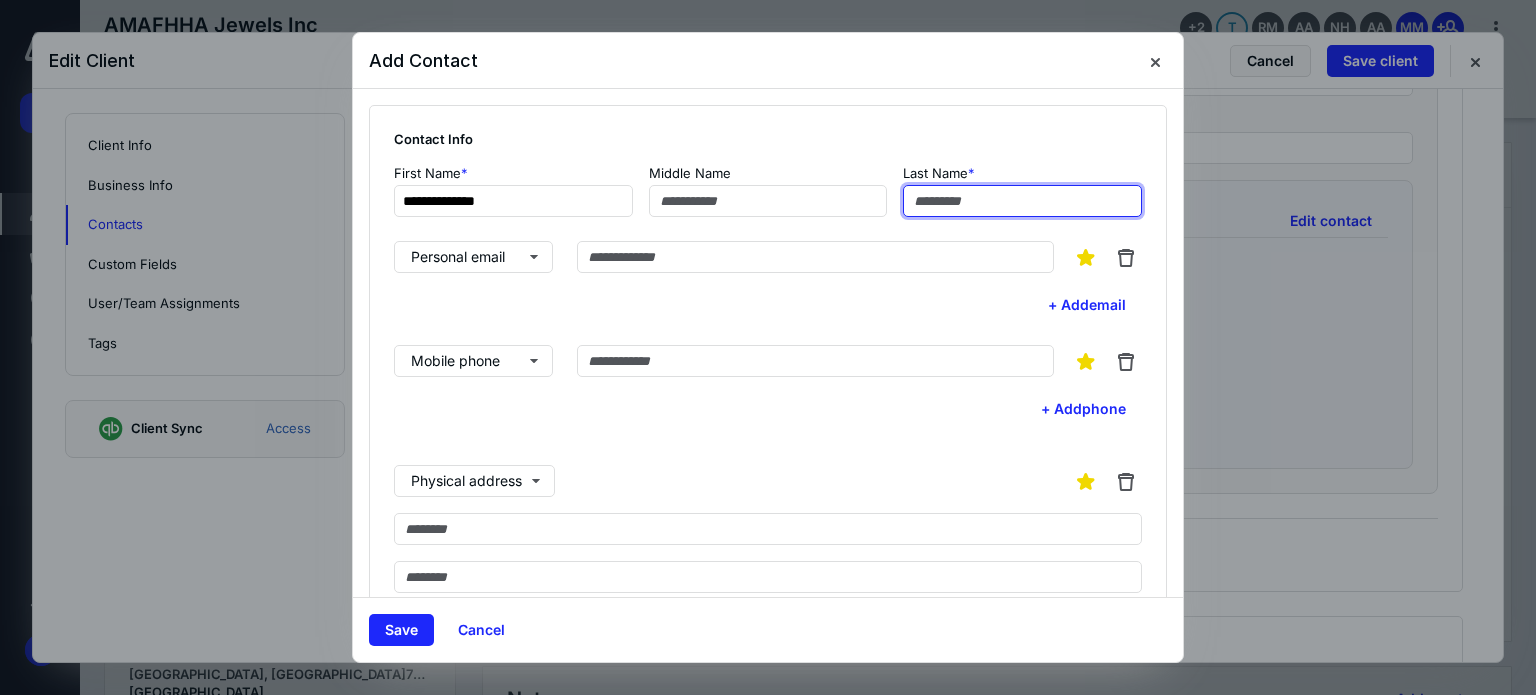 paste on "*****" 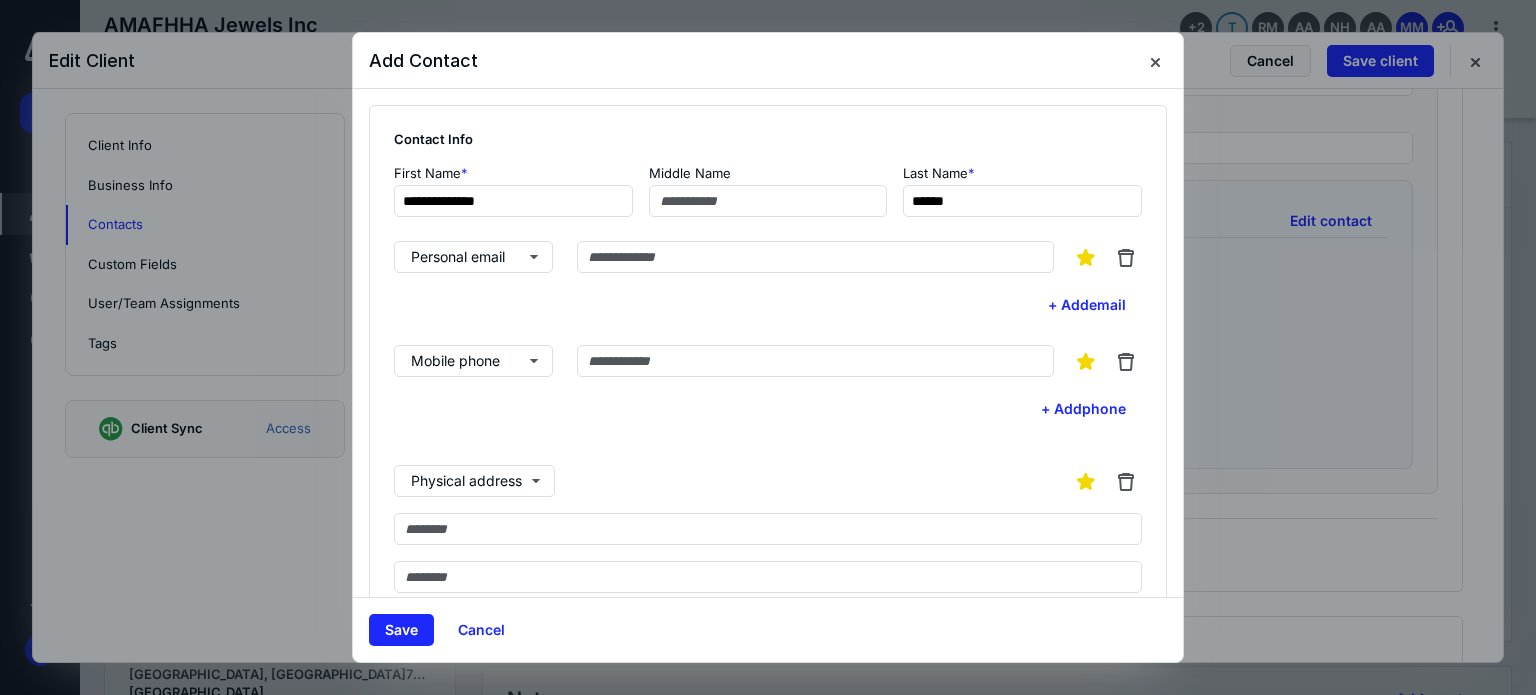 type on "*****" 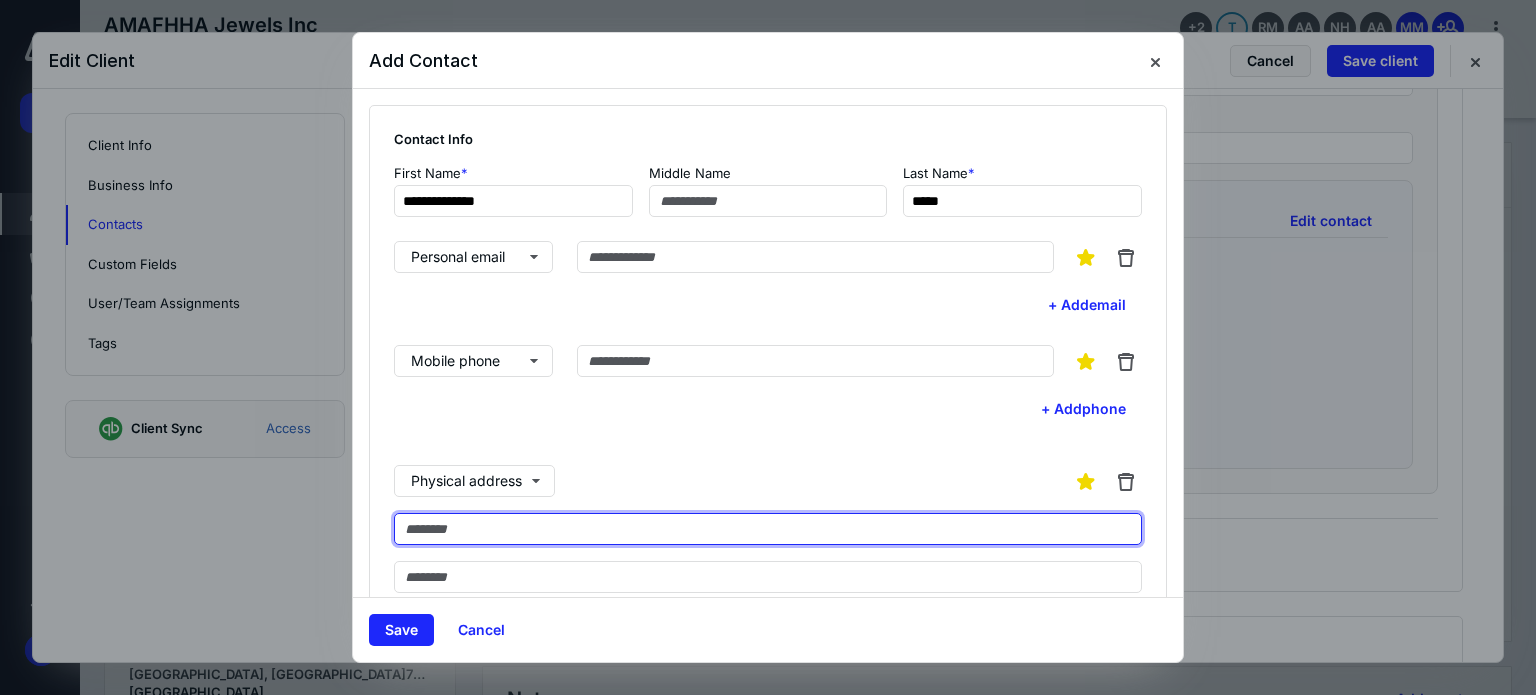 paste on "**********" 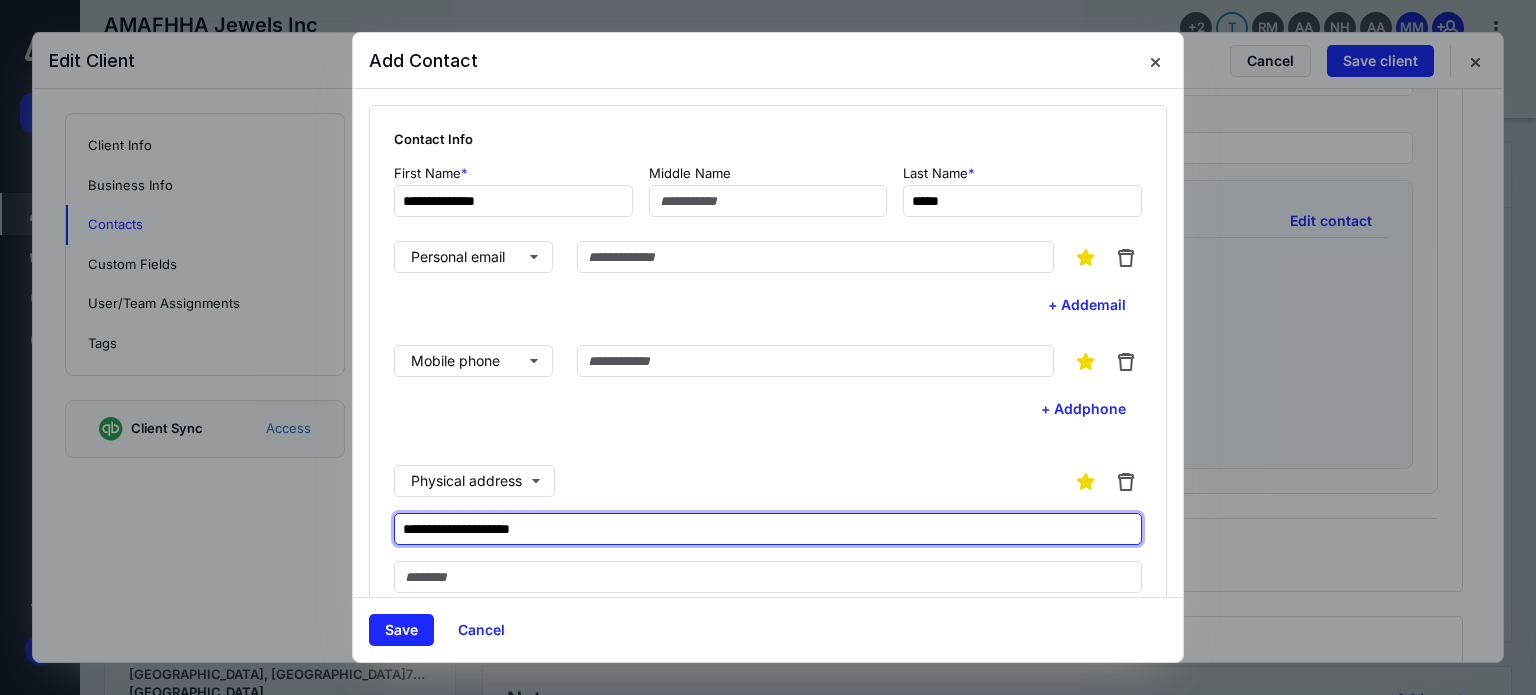 type on "**********" 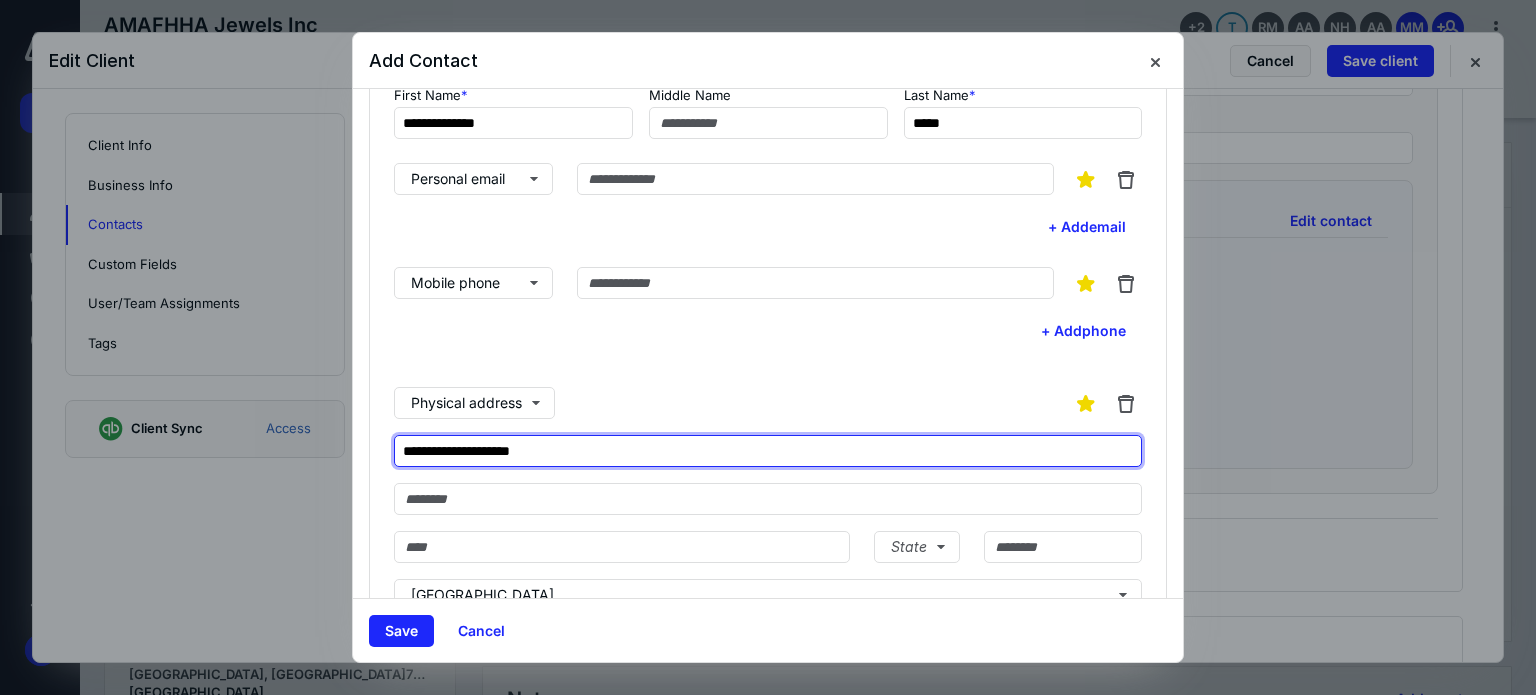 scroll, scrollTop: 100, scrollLeft: 0, axis: vertical 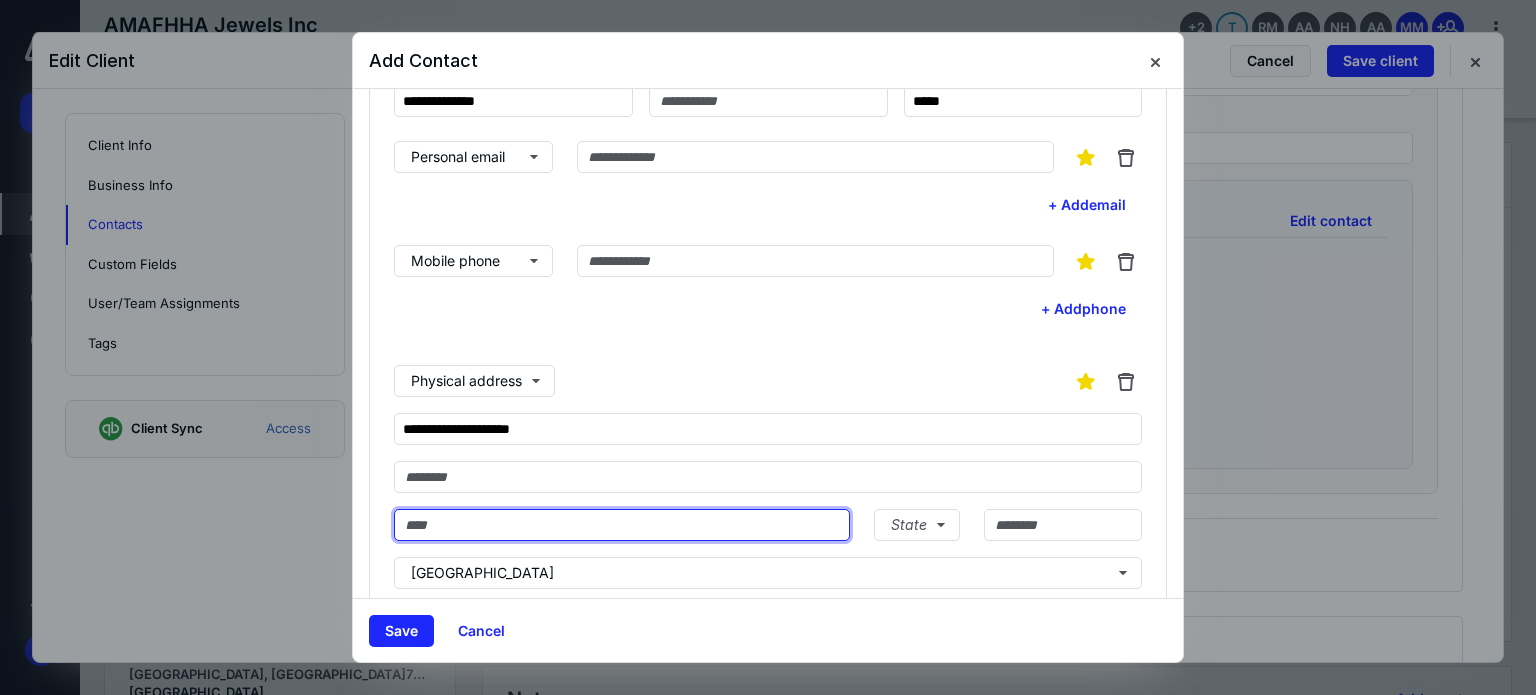 paste on "*******" 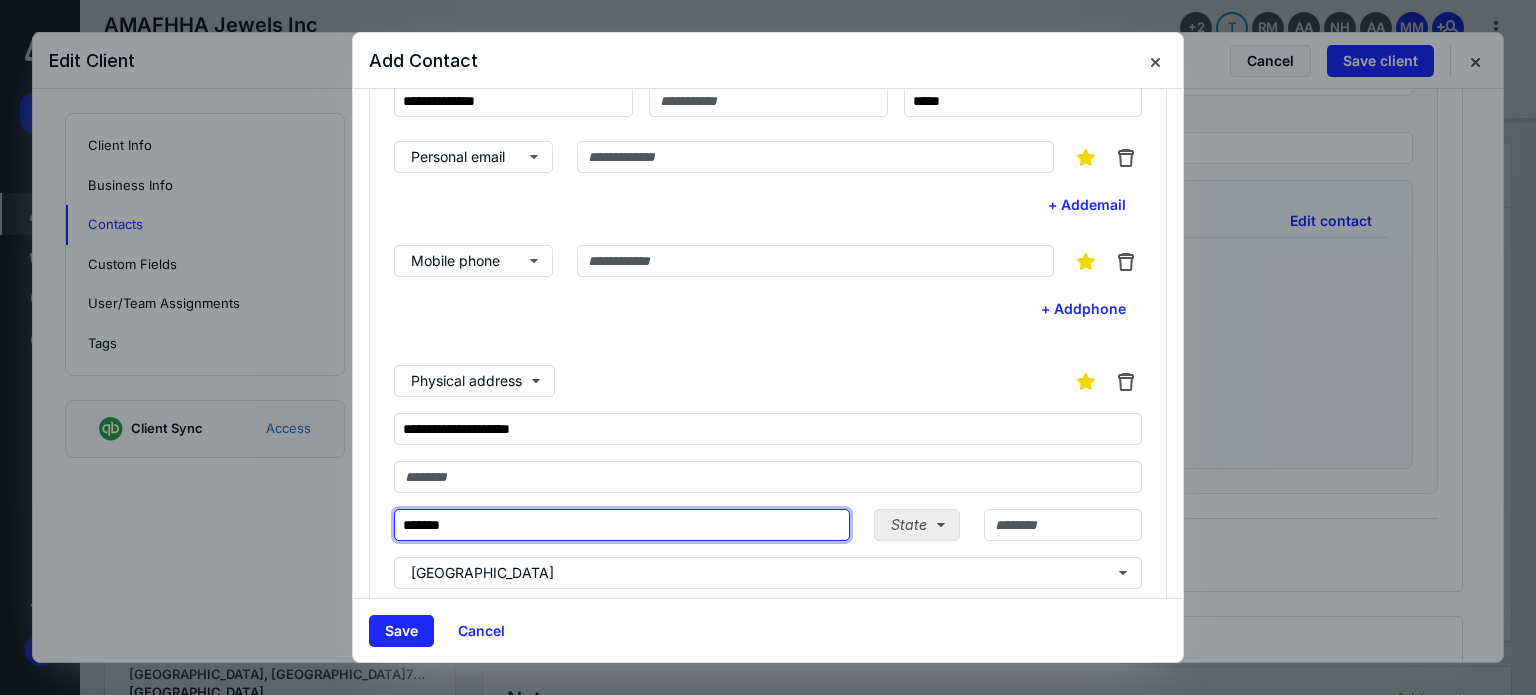 type on "*******" 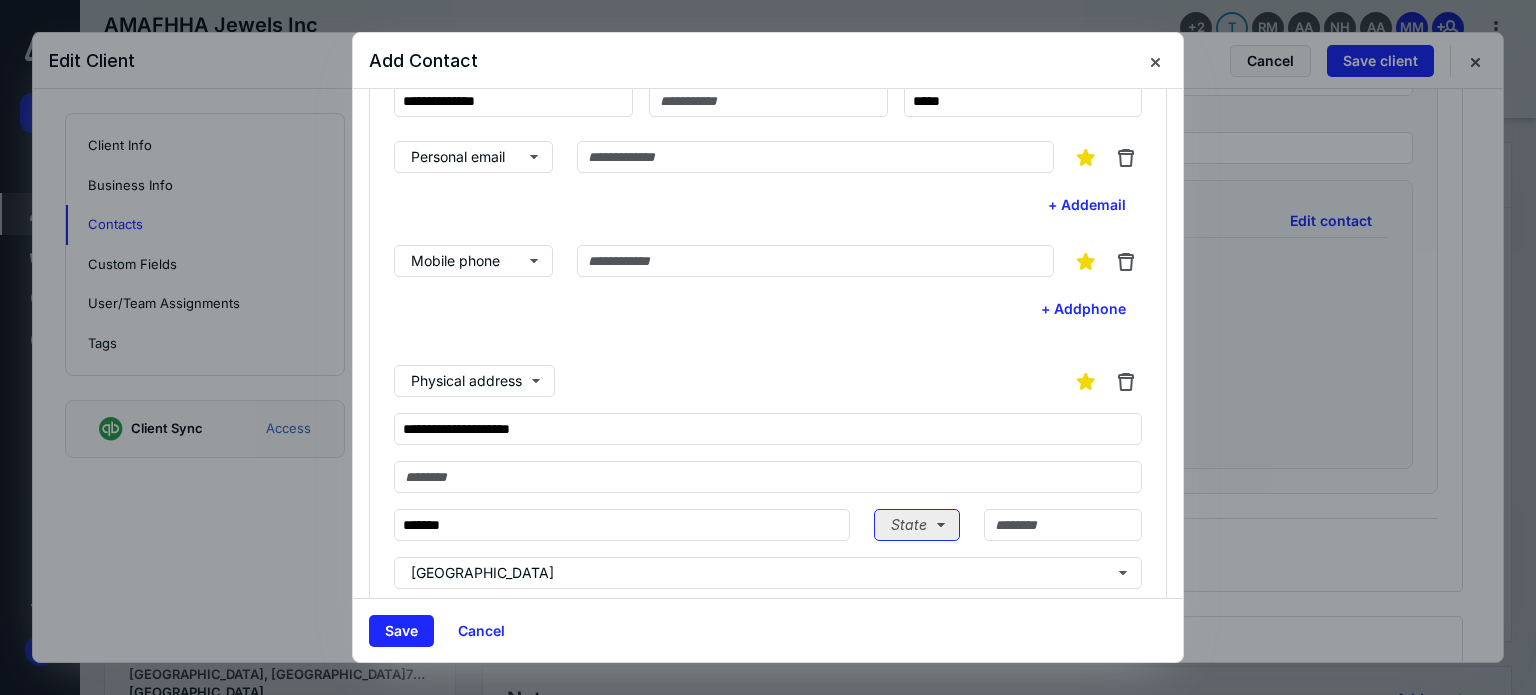 click on "State" at bounding box center (917, 525) 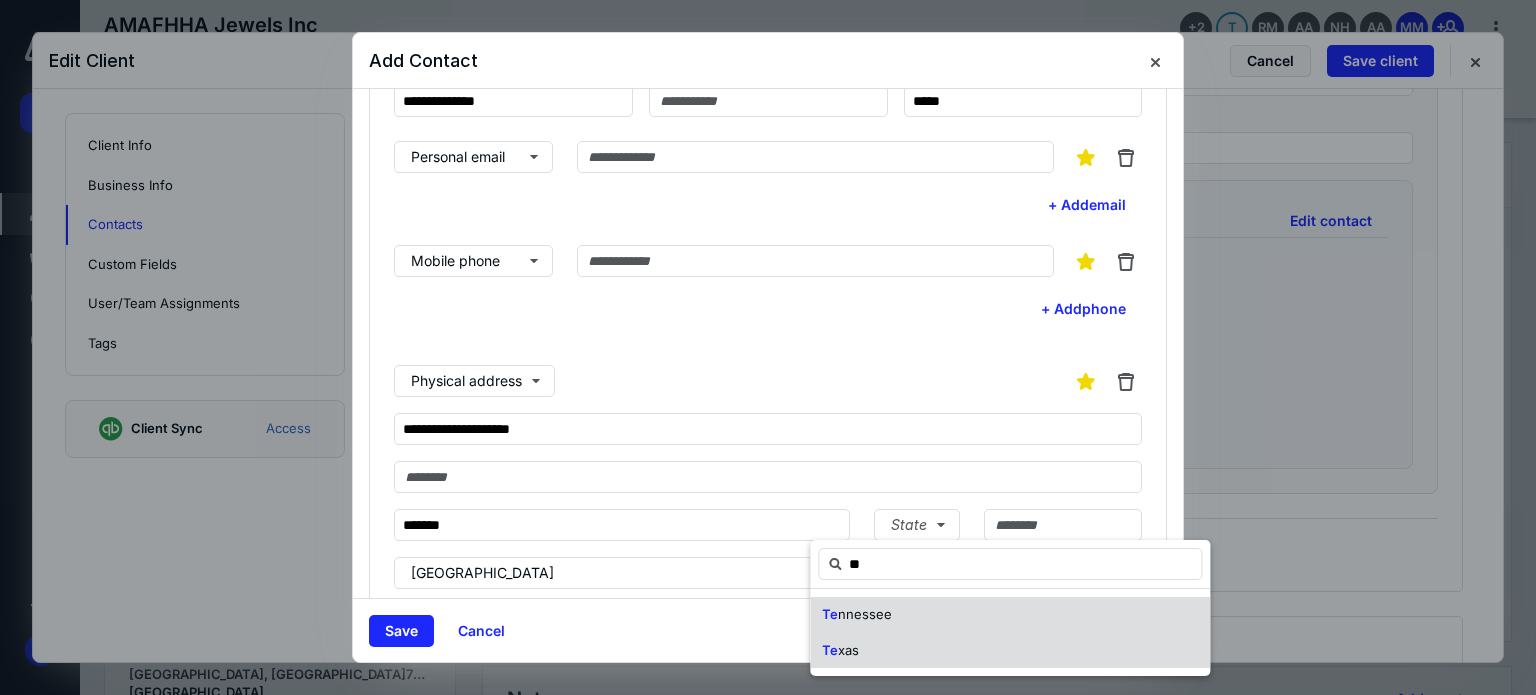 click on "xas" at bounding box center [848, 650] 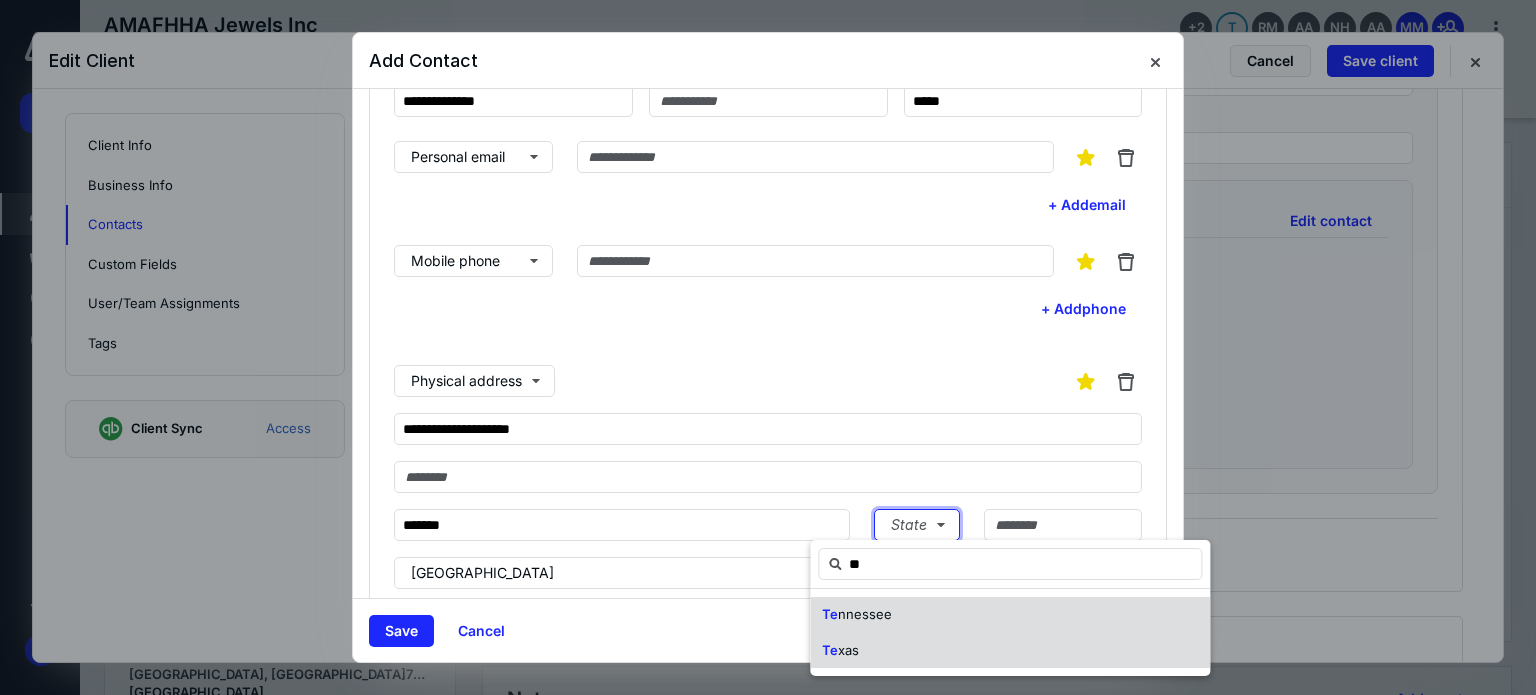 type 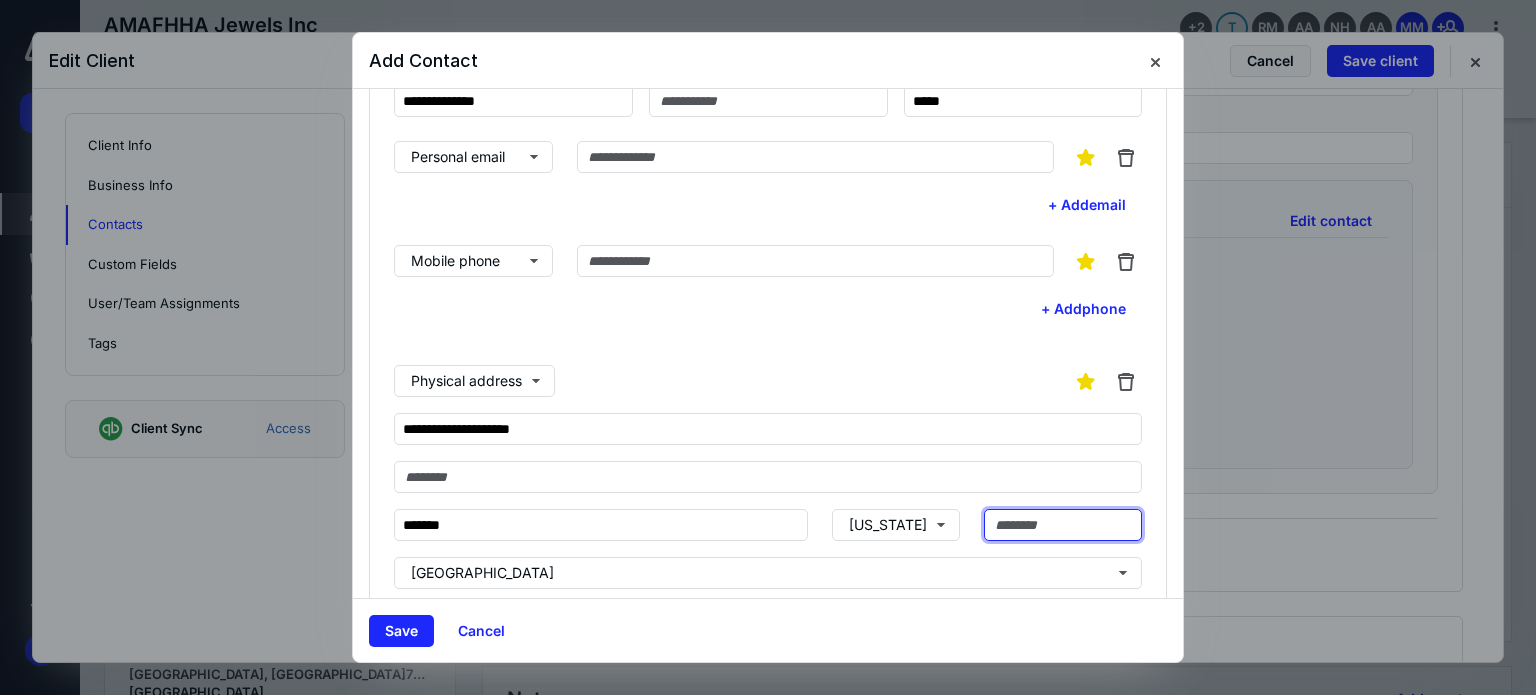 paste on "*****" 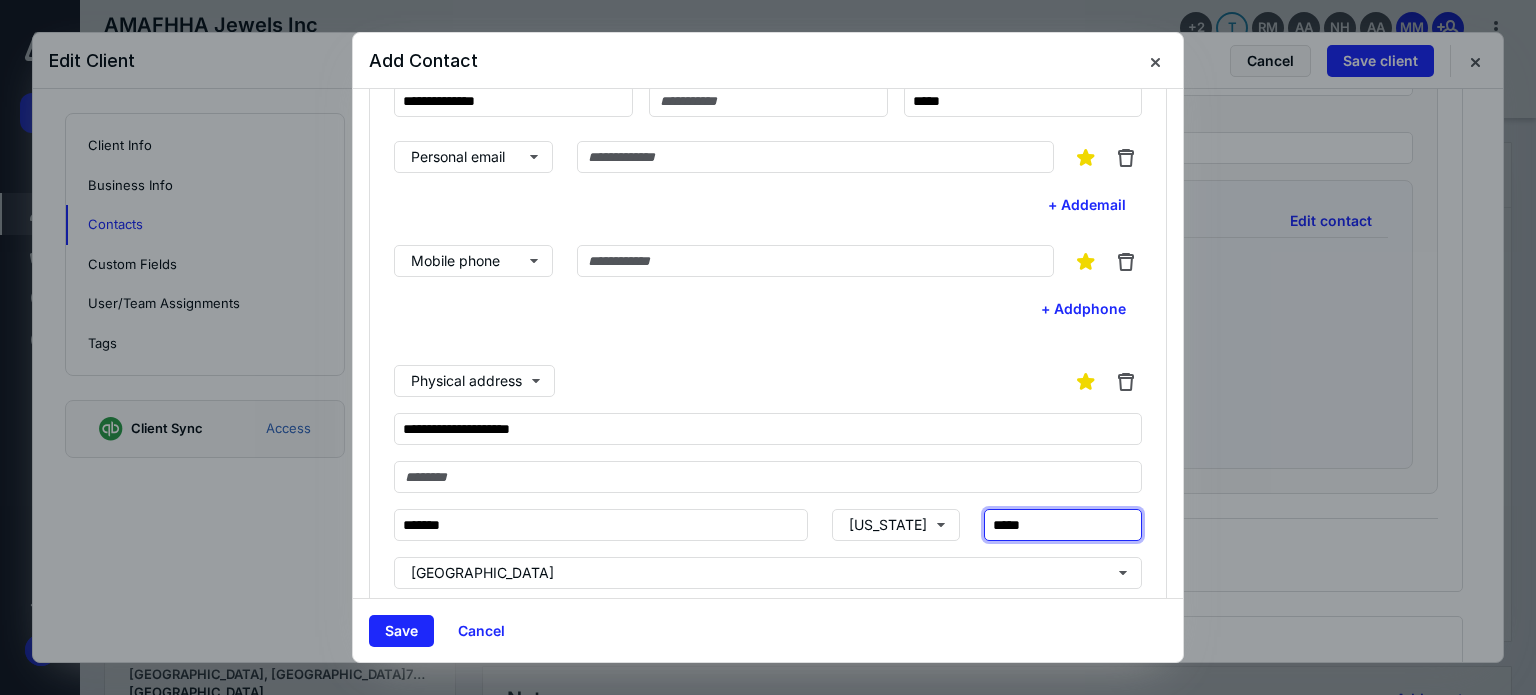 type on "*****" 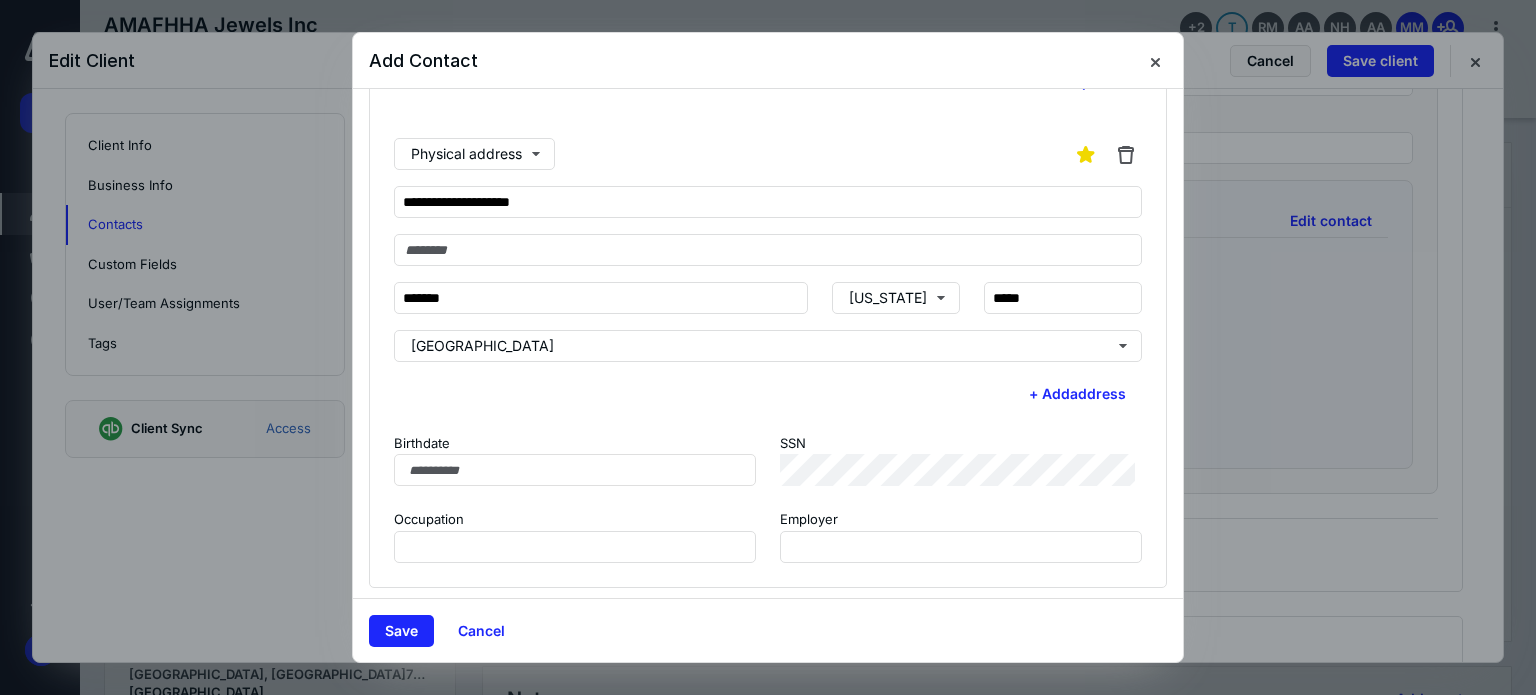 scroll, scrollTop: 332, scrollLeft: 0, axis: vertical 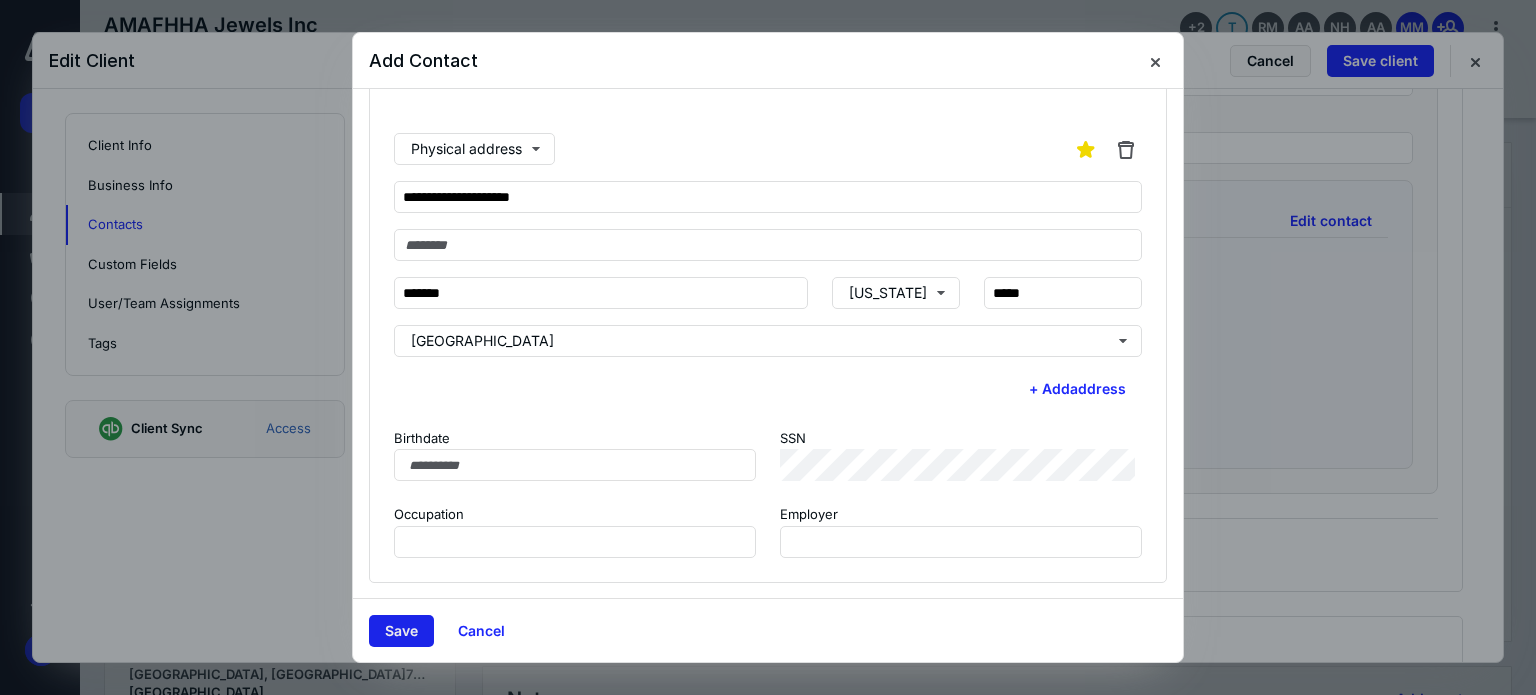 click on "Save" at bounding box center (401, 631) 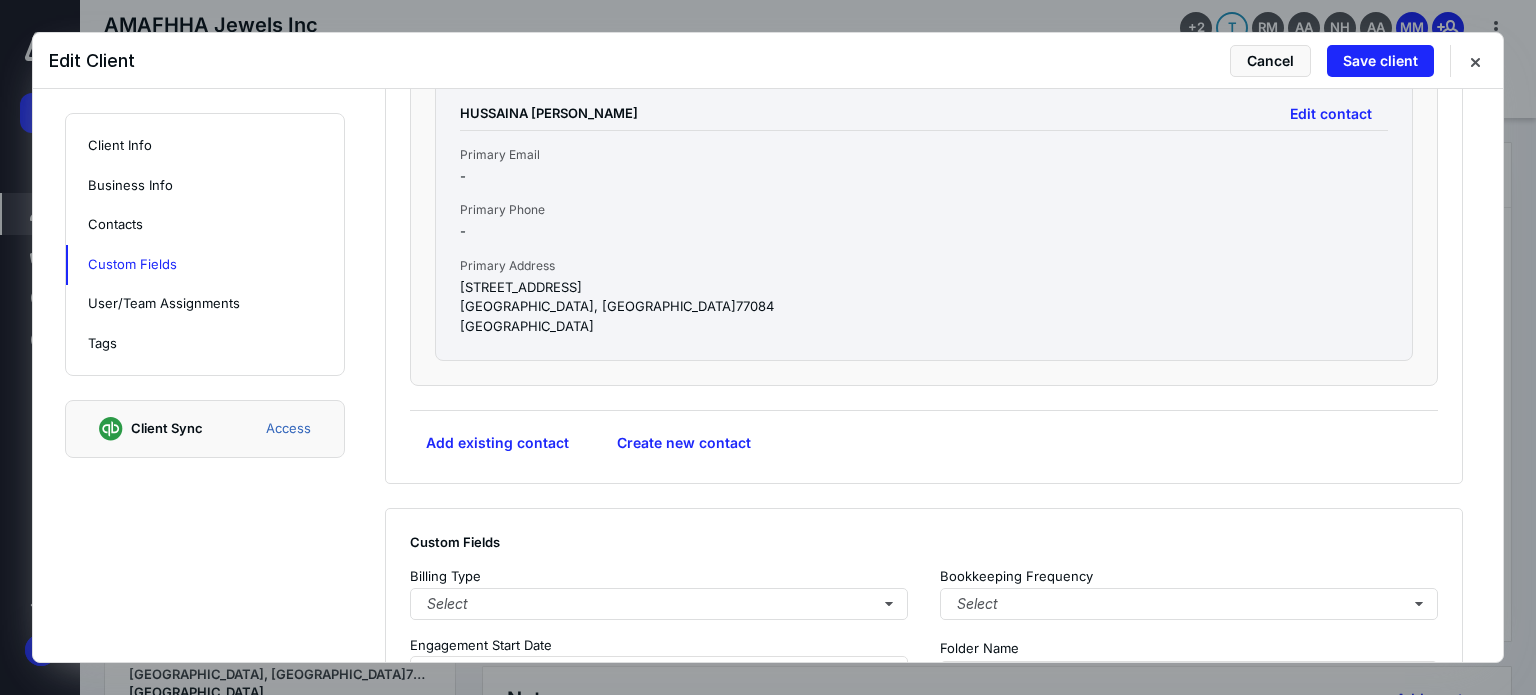 scroll, scrollTop: 2818, scrollLeft: 0, axis: vertical 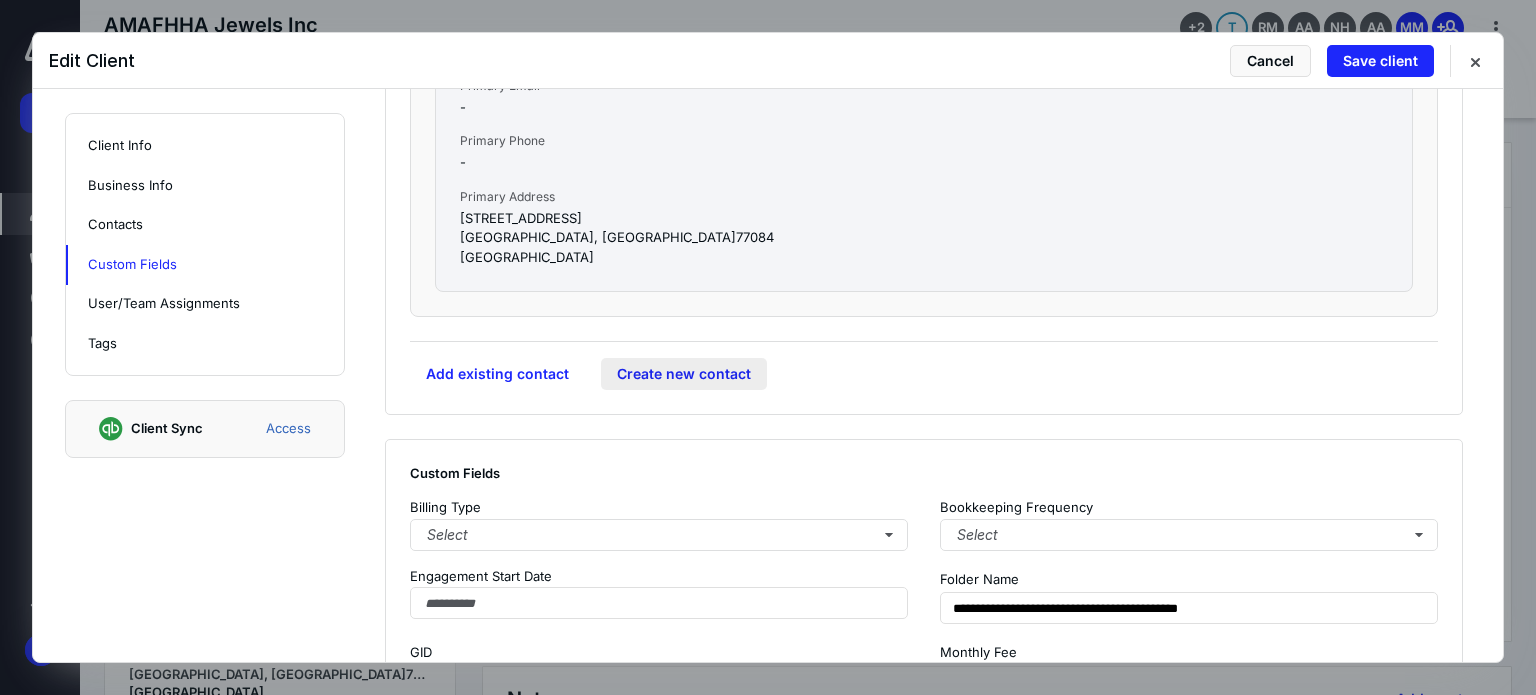 click on "Create new contact" at bounding box center [684, 374] 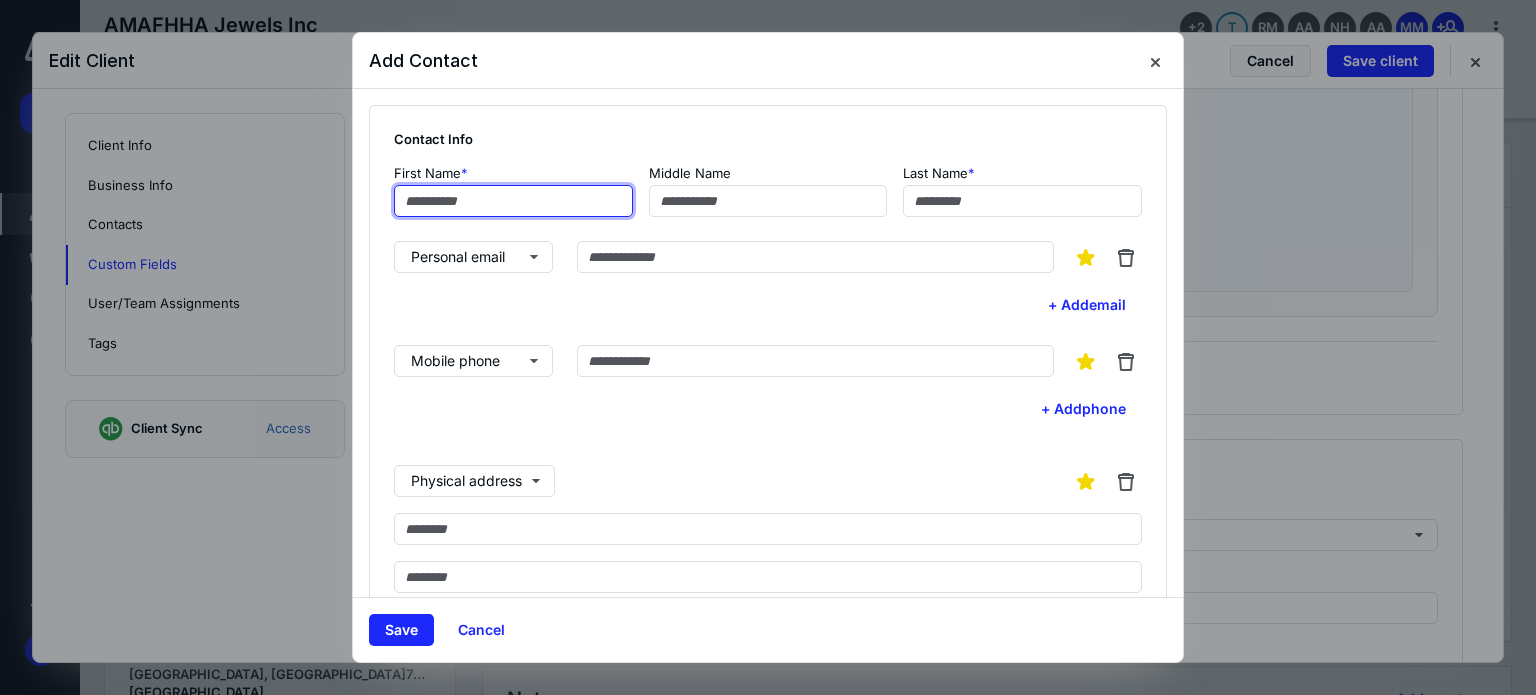 drag, startPoint x: 467, startPoint y: 199, endPoint x: 419, endPoint y: 197, distance: 48.04165 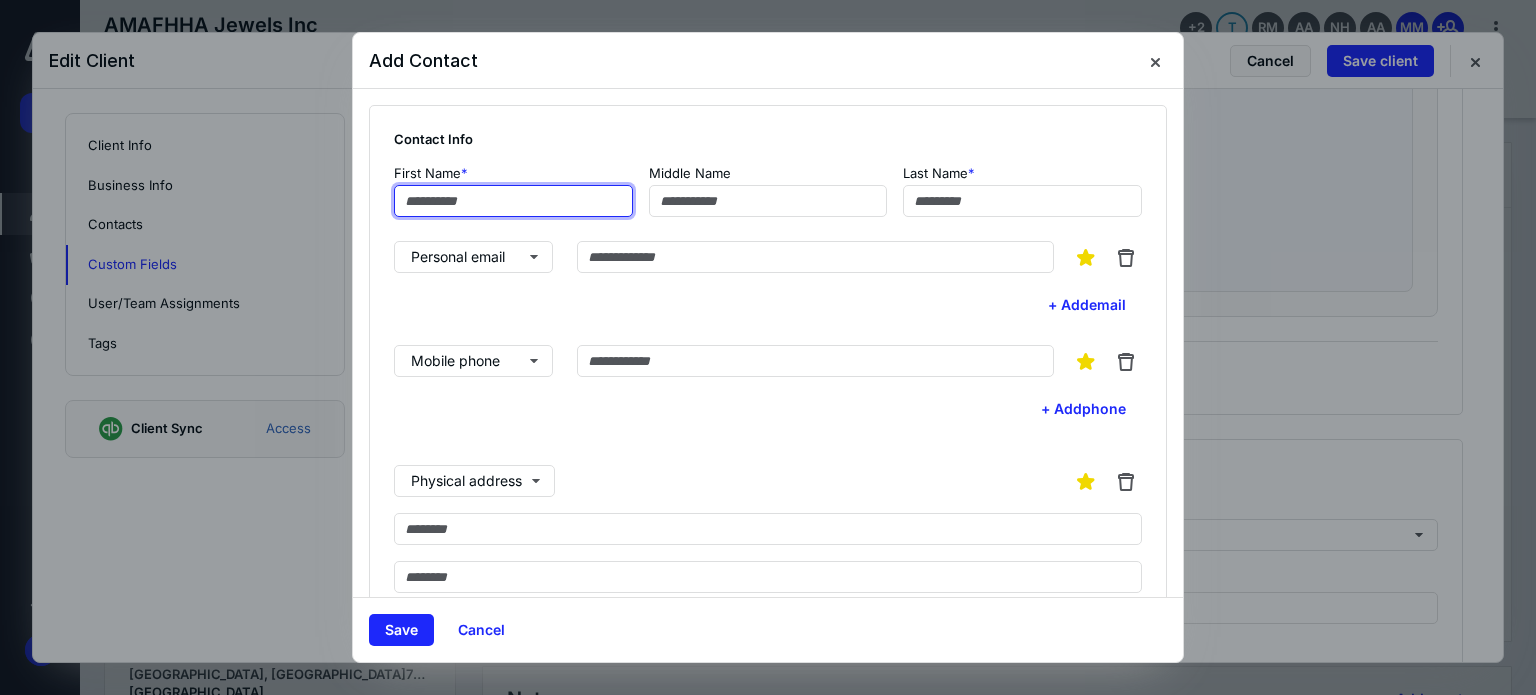 paste on "*****" 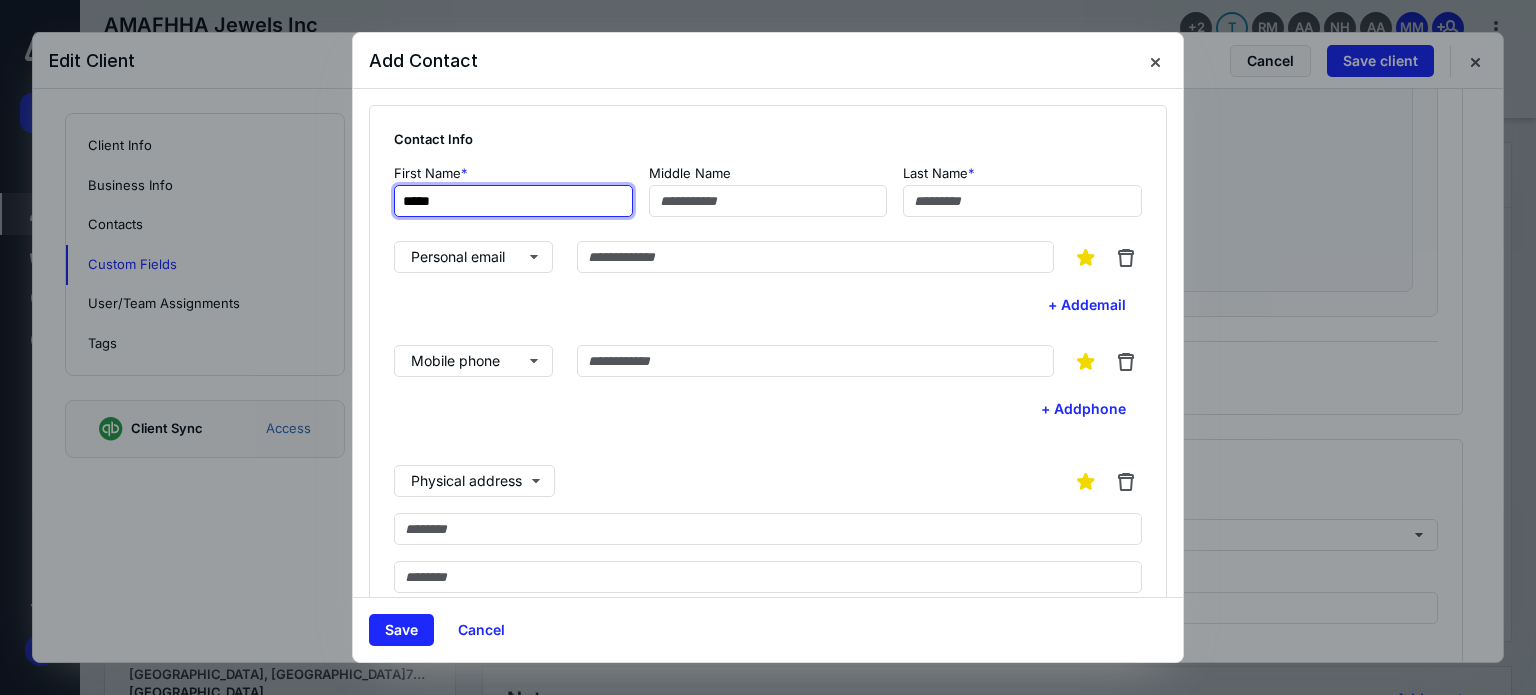 type on "*****" 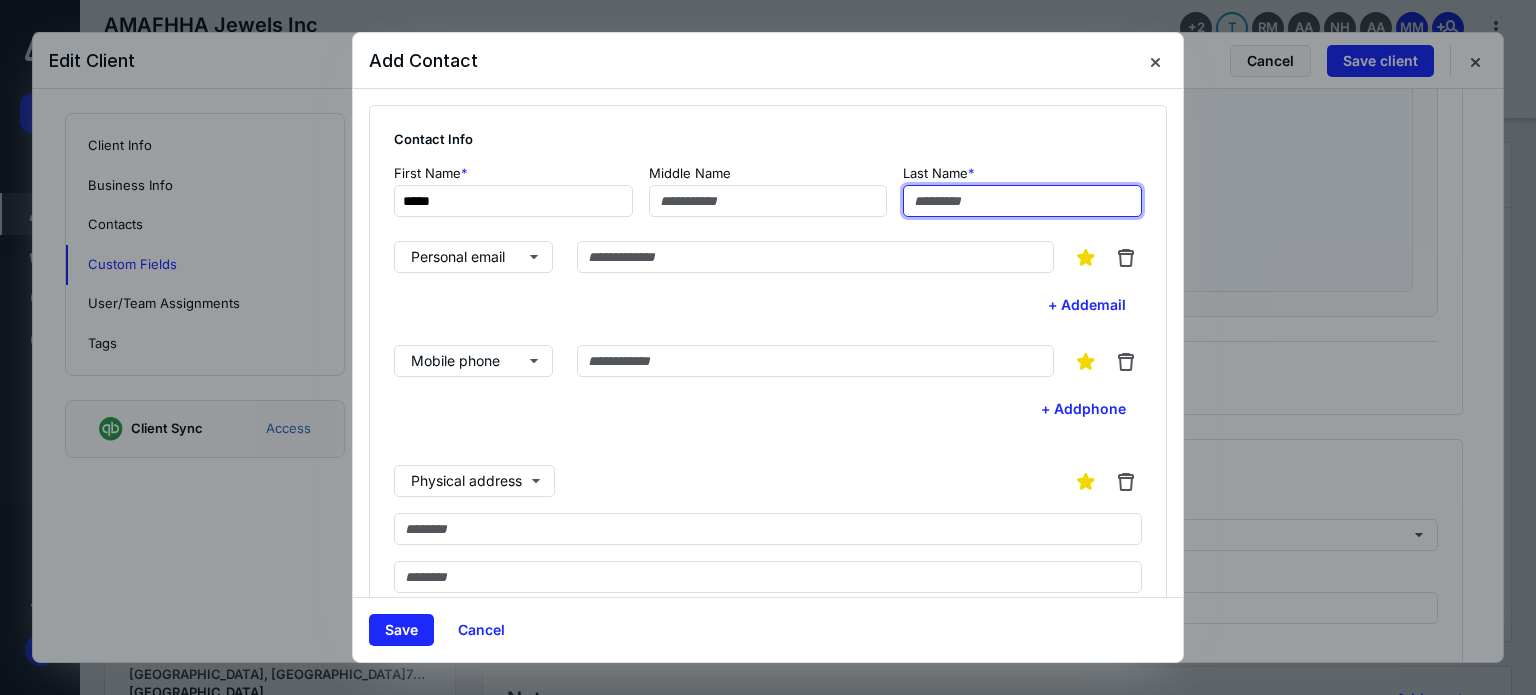paste on "**********" 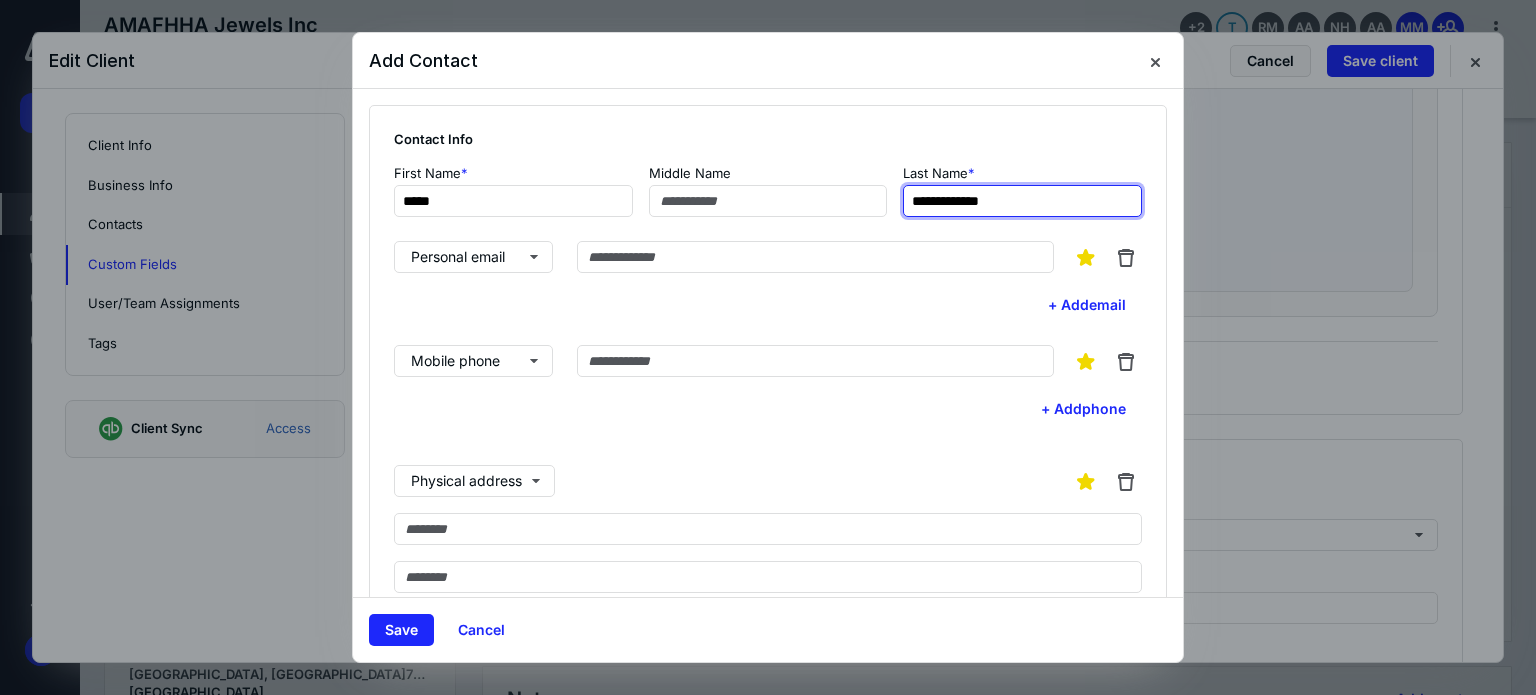 type on "**********" 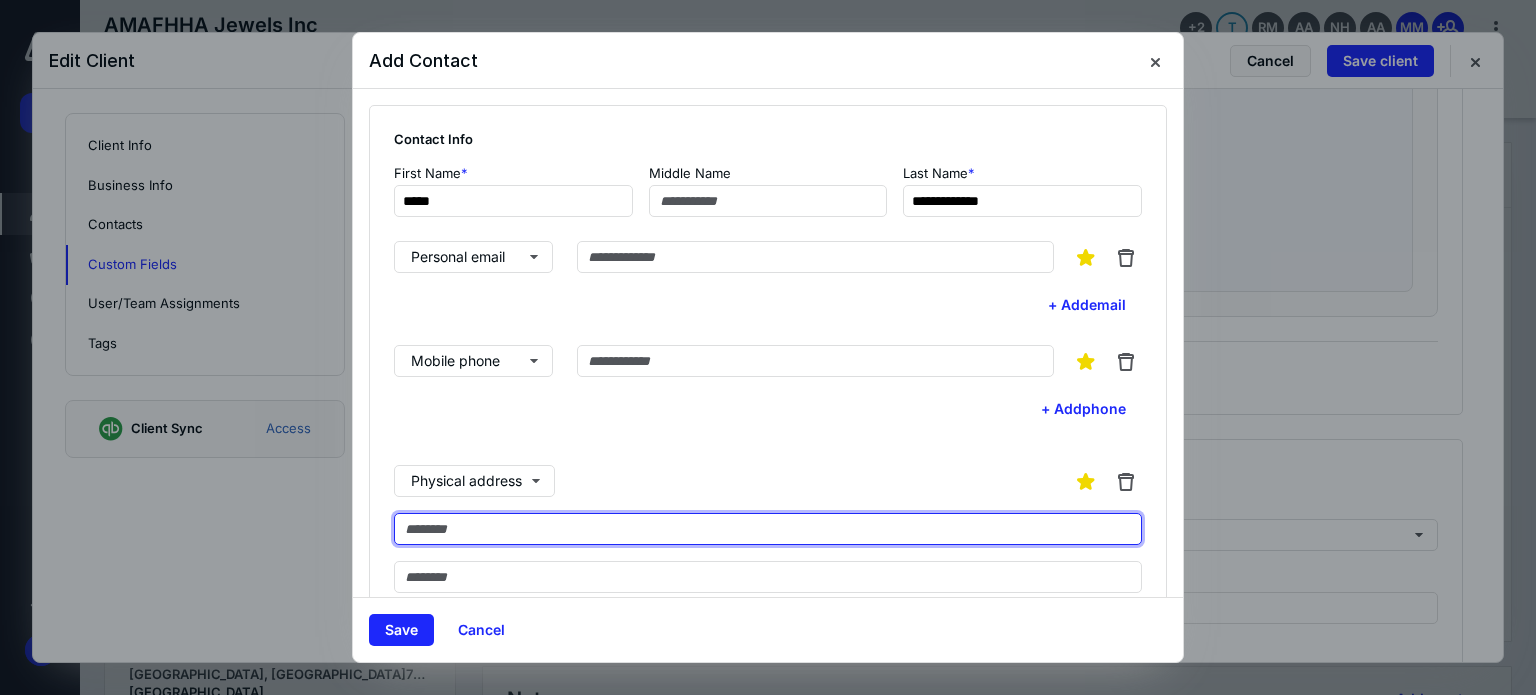 paste on "**********" 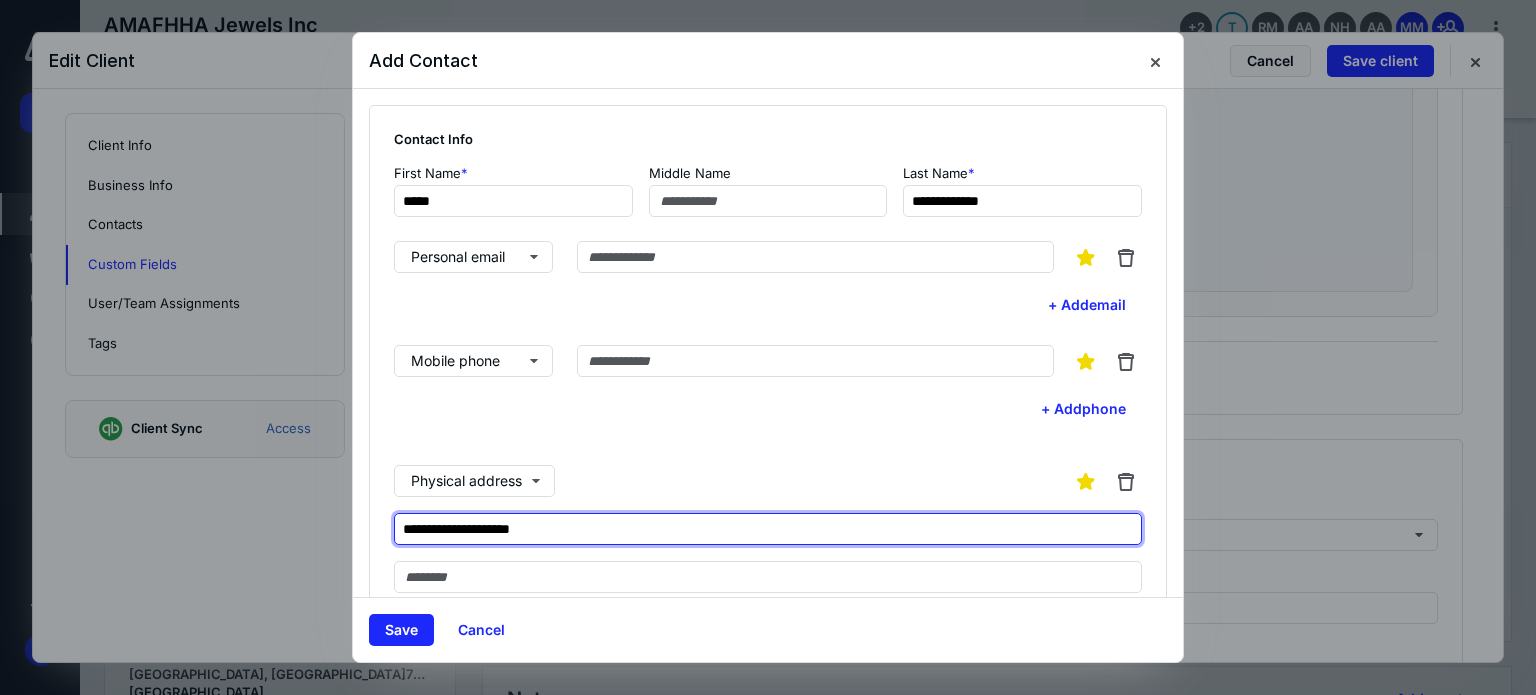 type on "**********" 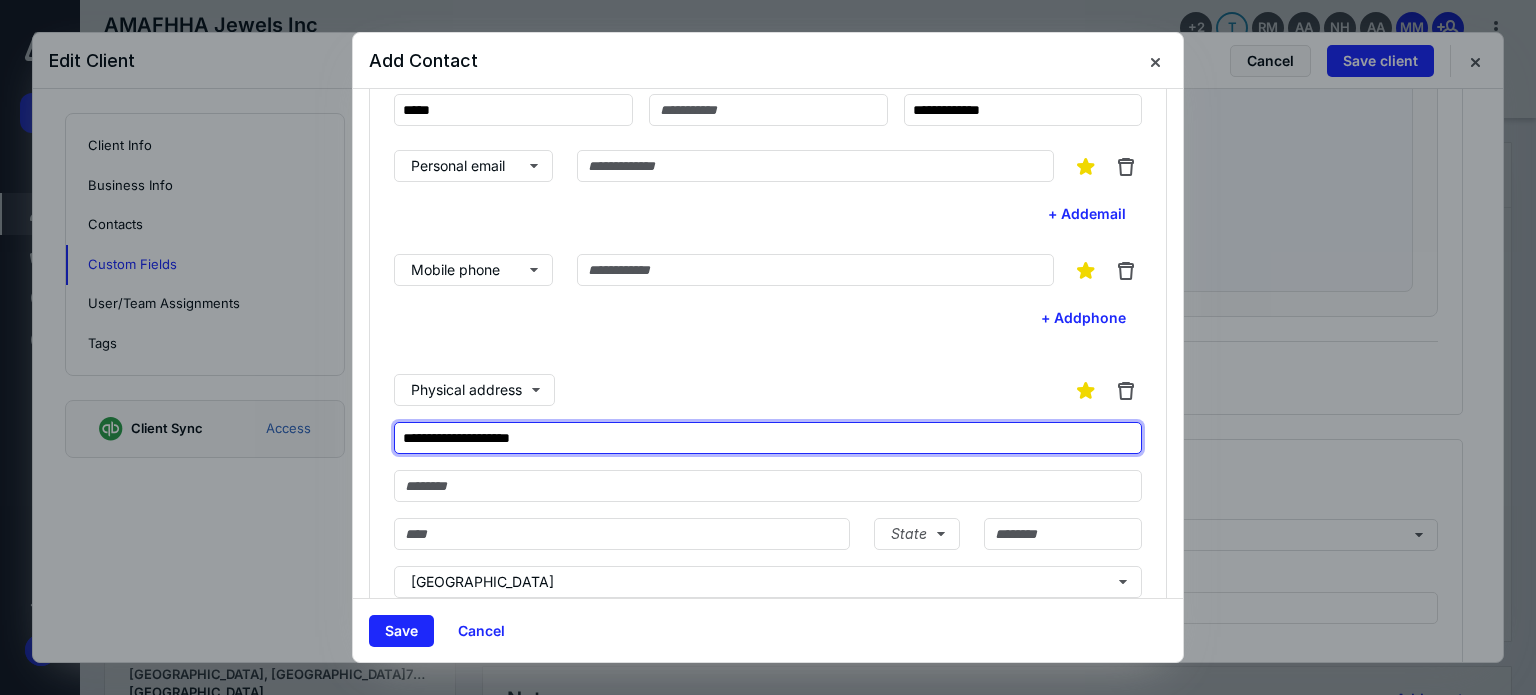 scroll, scrollTop: 200, scrollLeft: 0, axis: vertical 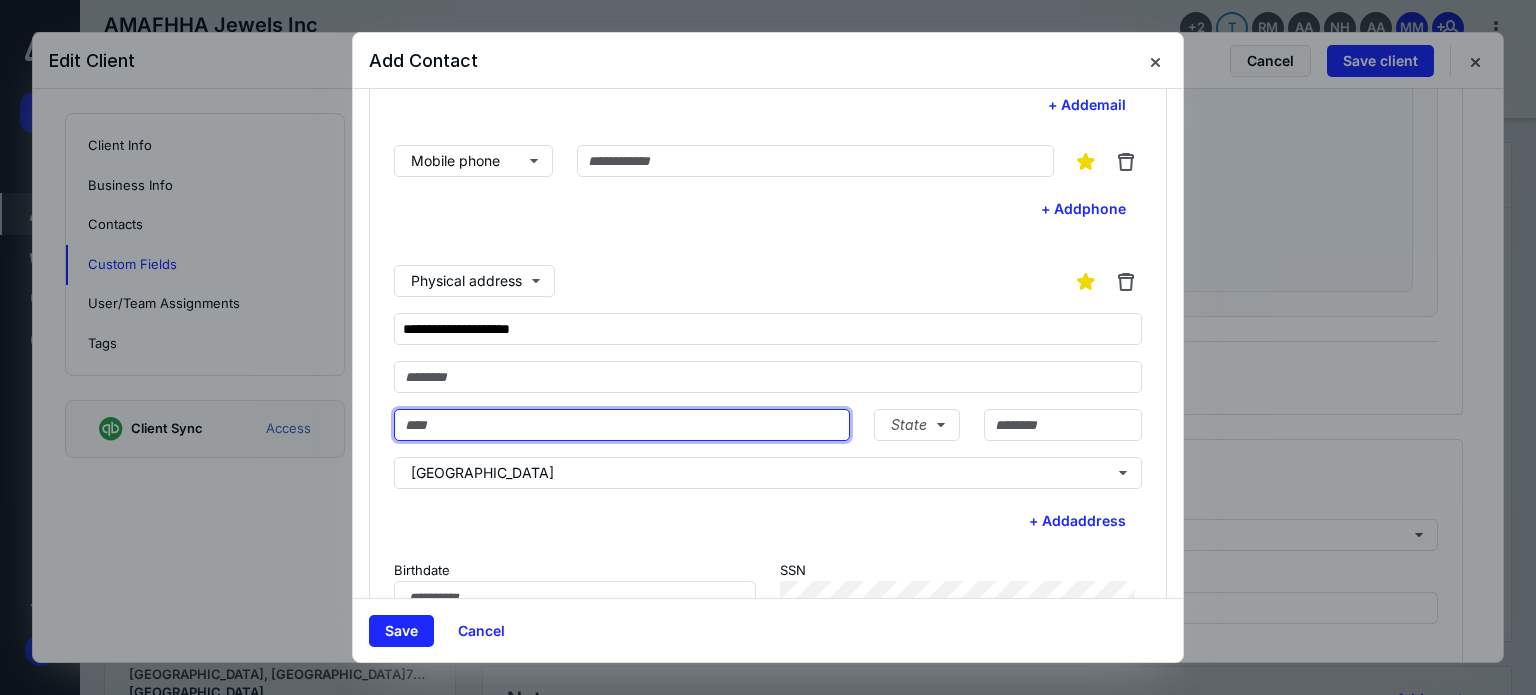 paste on "*******" 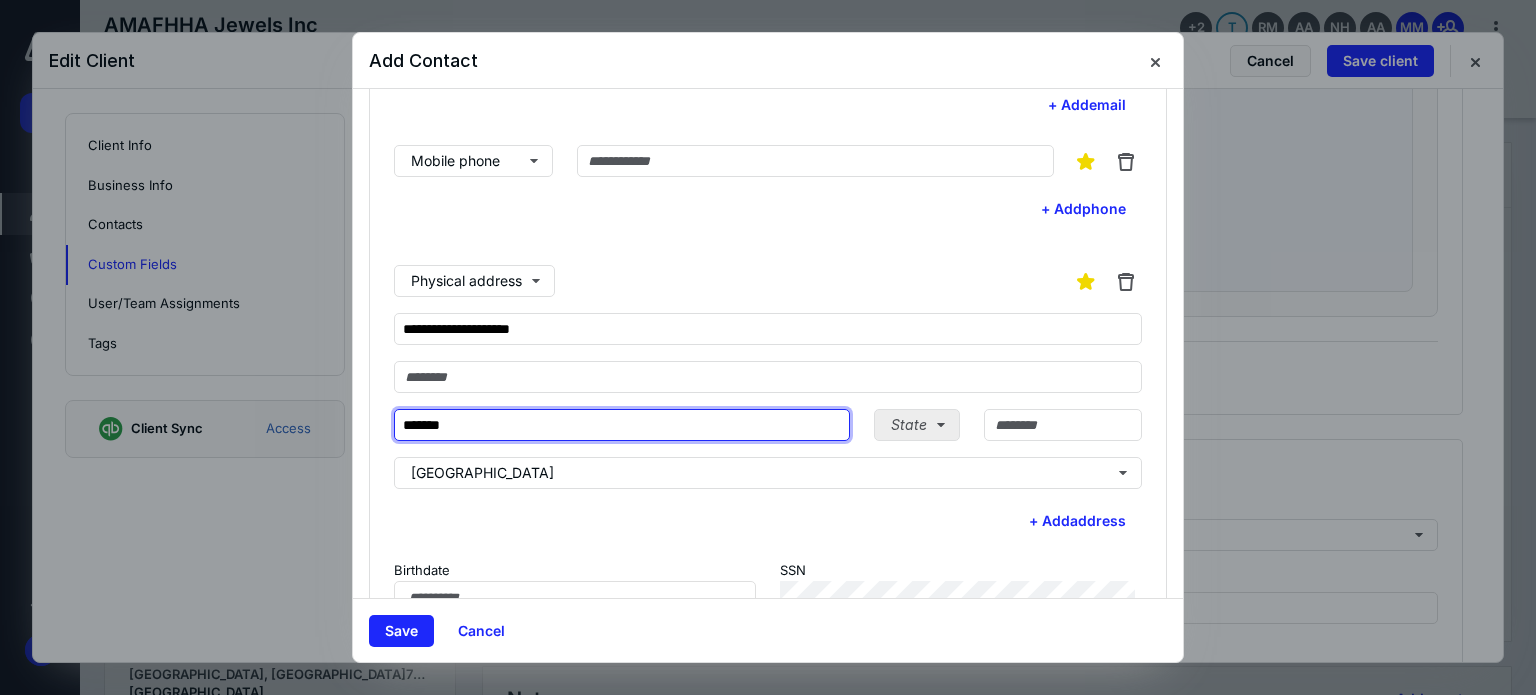 type on "*******" 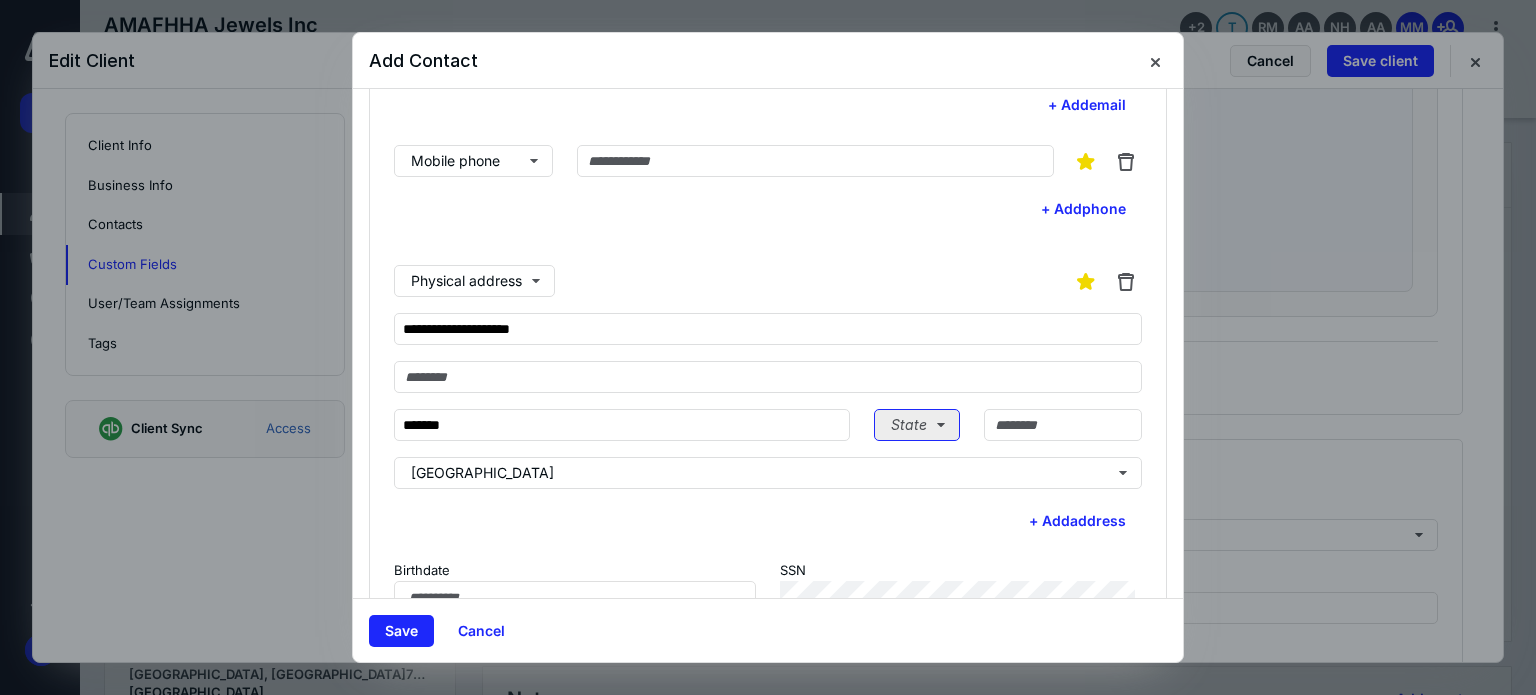 click on "State" at bounding box center (917, 425) 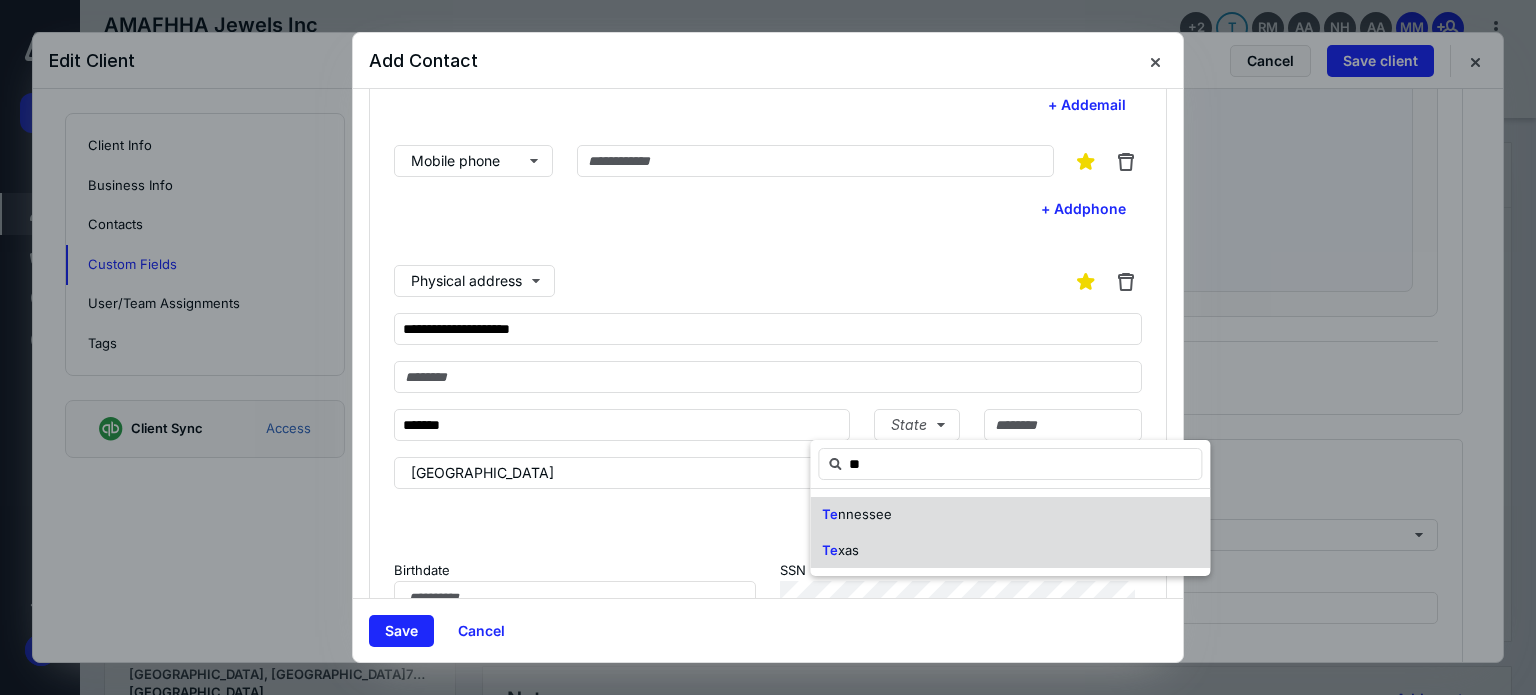 click on "Te xas" at bounding box center [1010, 551] 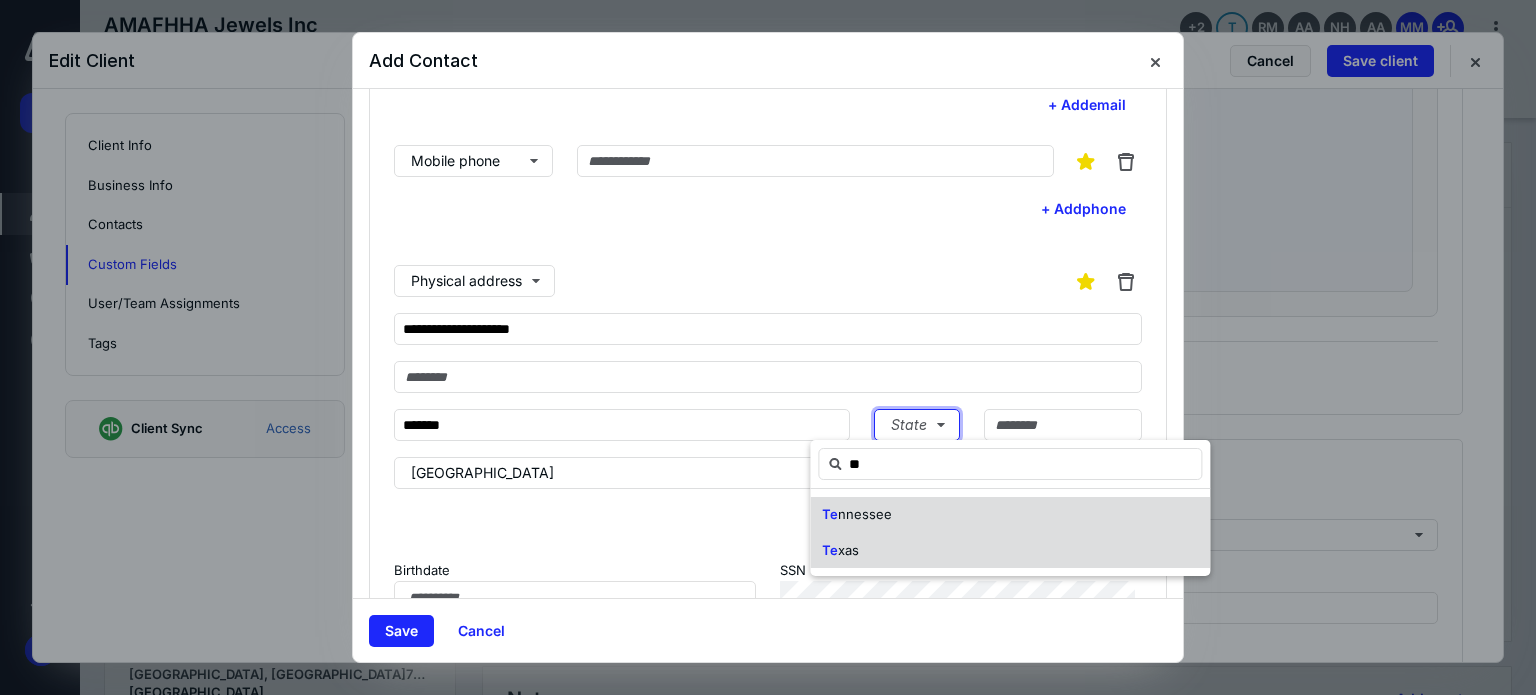 type 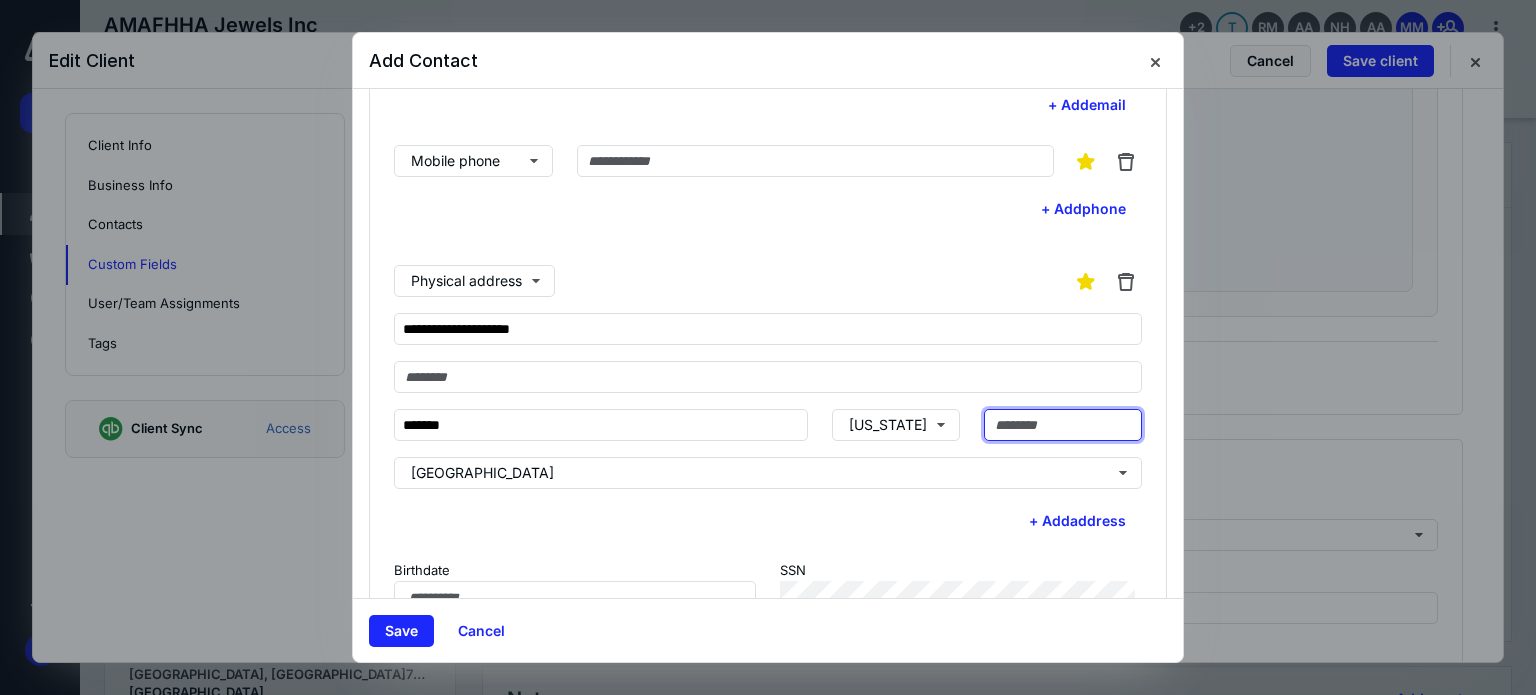 paste on "*****" 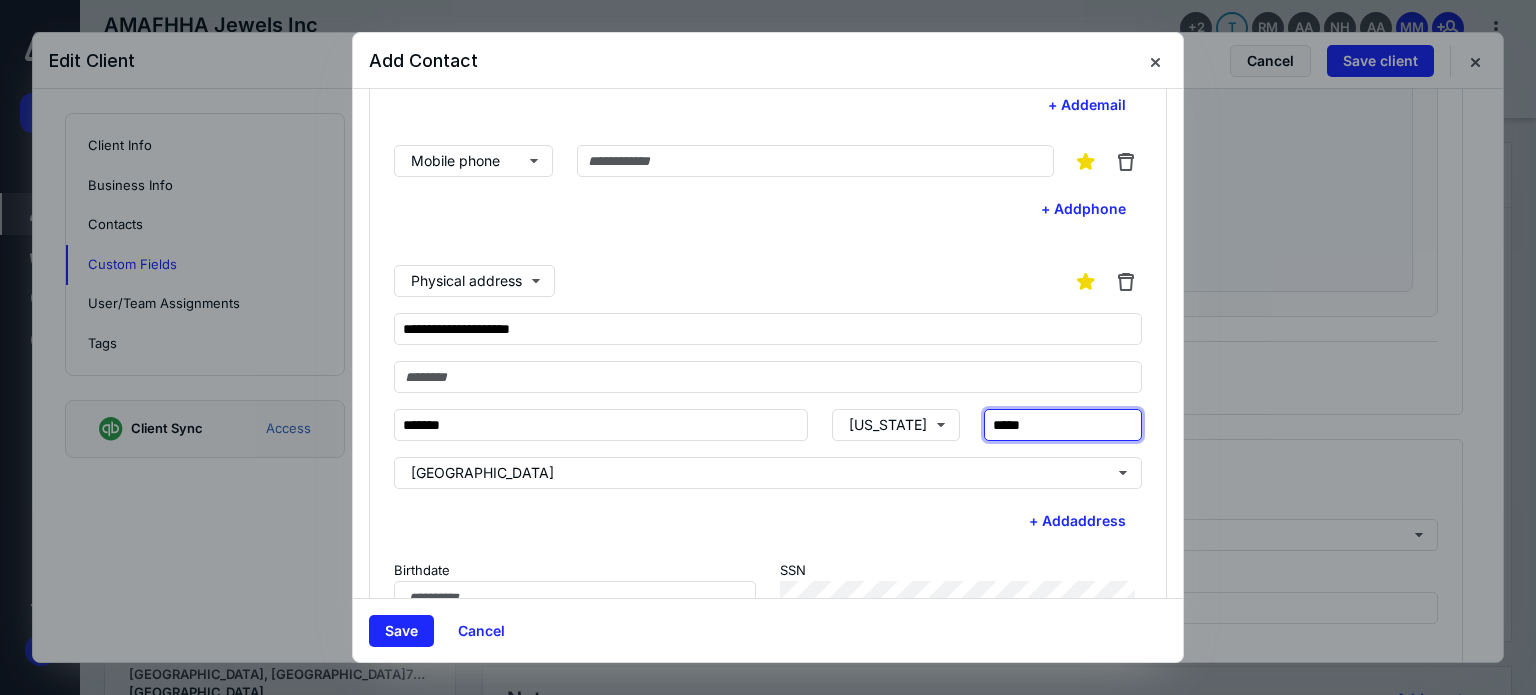 type on "*****" 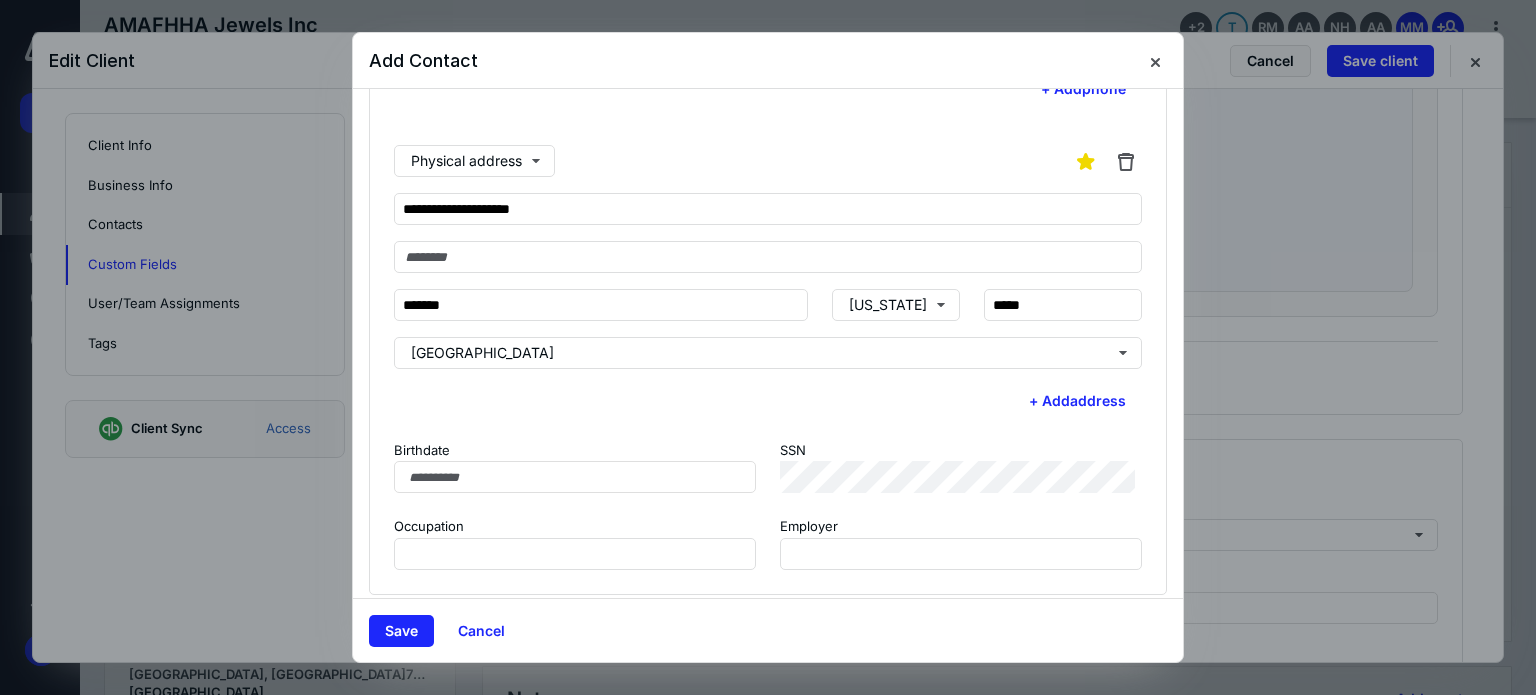 scroll, scrollTop: 332, scrollLeft: 0, axis: vertical 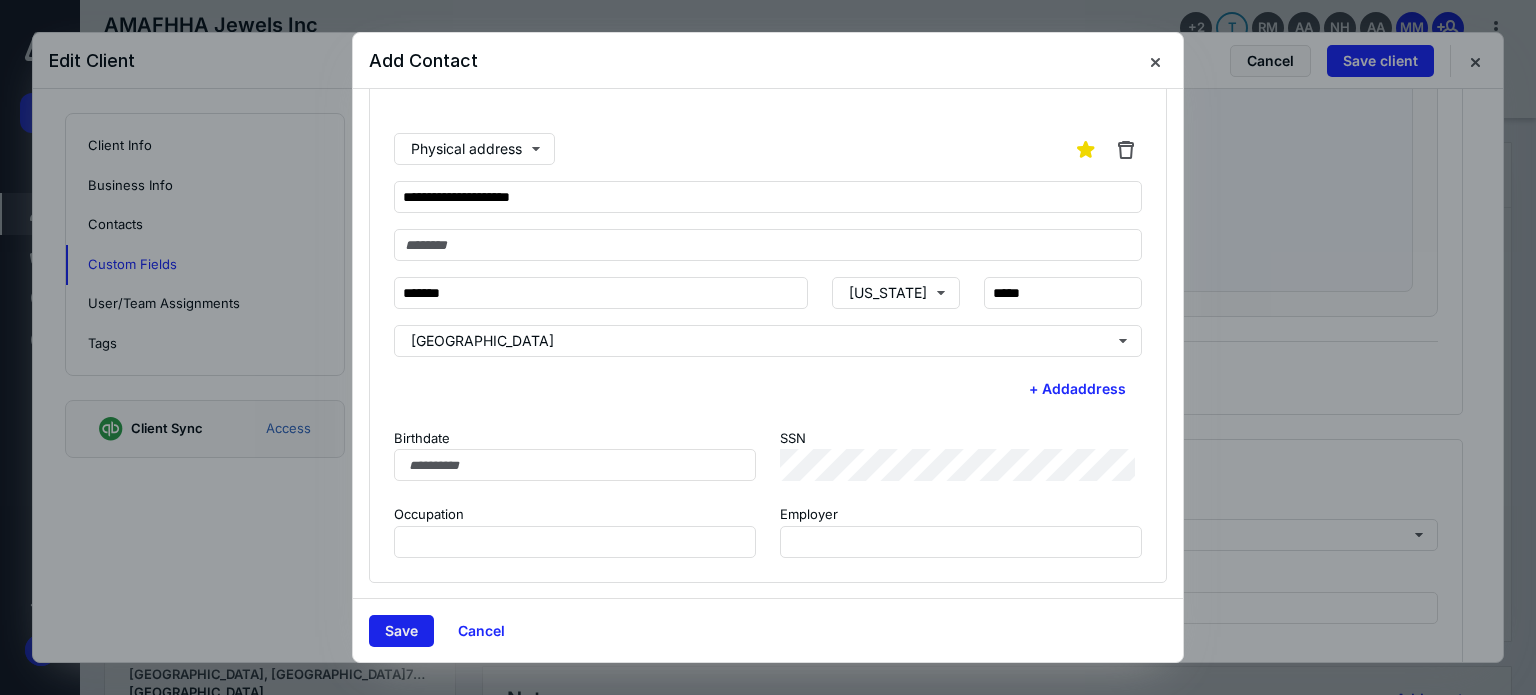 click on "Save" at bounding box center [401, 631] 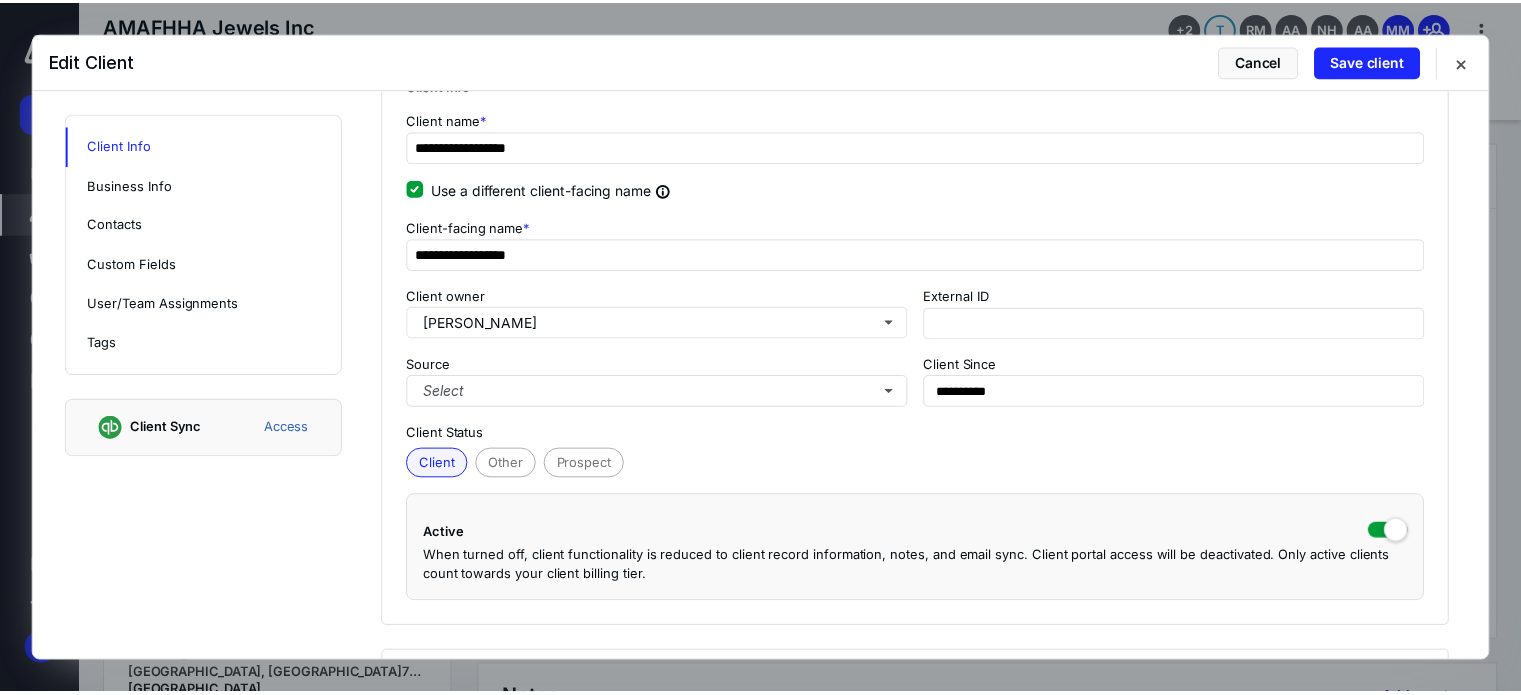 scroll, scrollTop: 0, scrollLeft: 0, axis: both 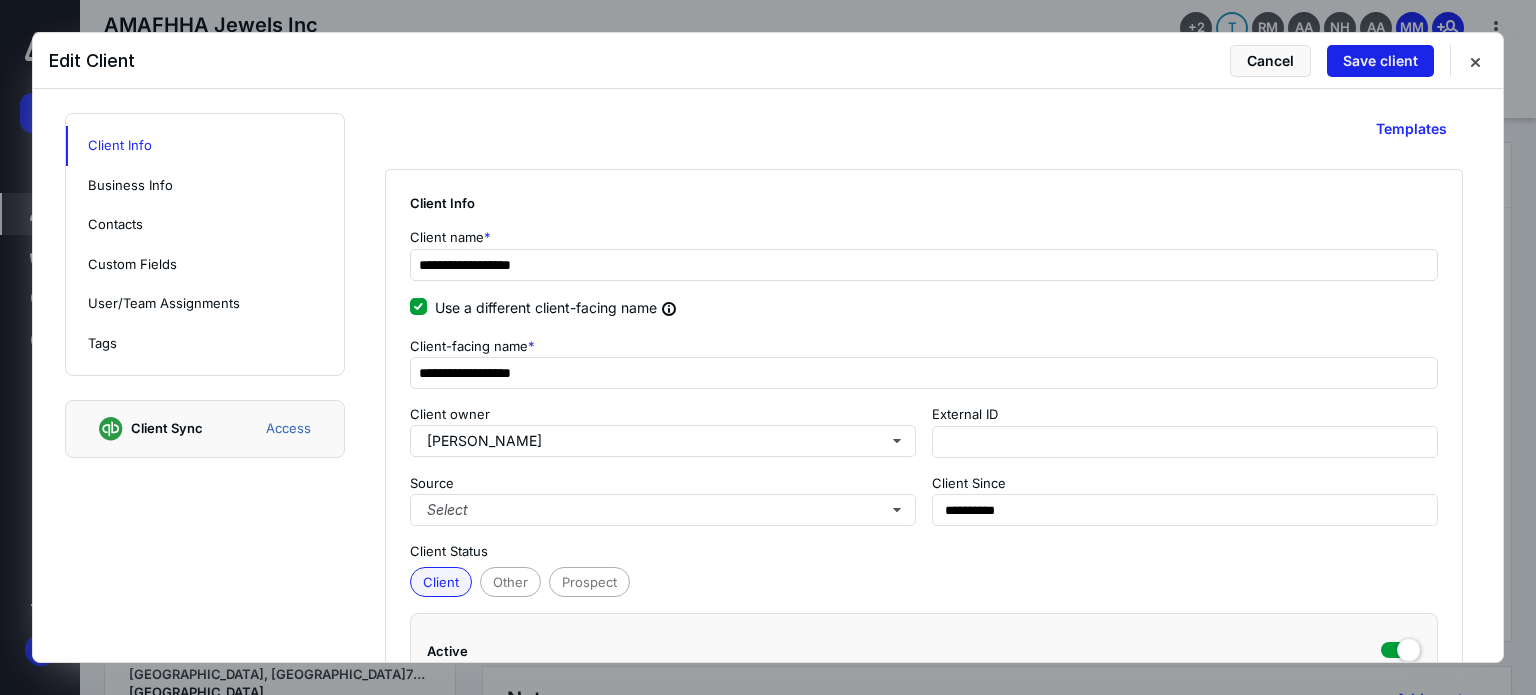 click on "Save client" at bounding box center [1380, 61] 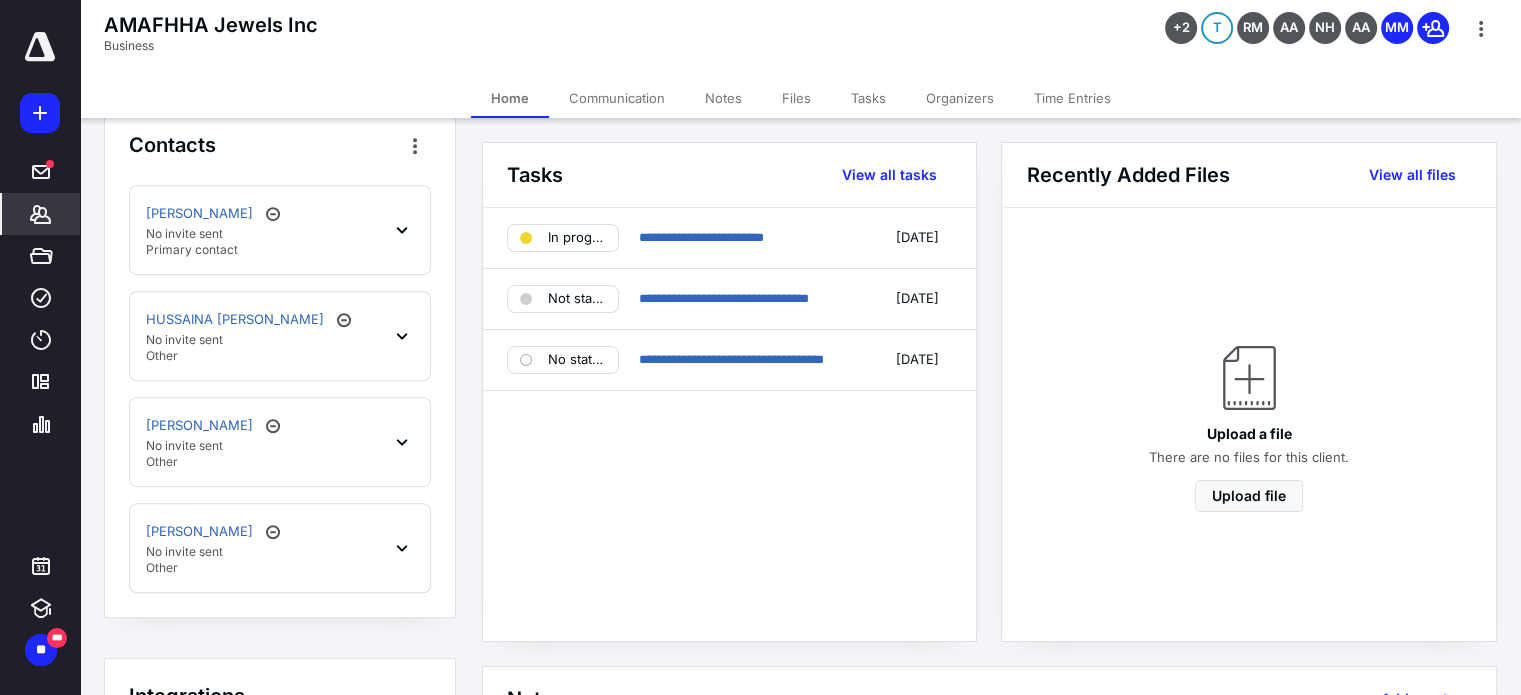 scroll, scrollTop: 1100, scrollLeft: 0, axis: vertical 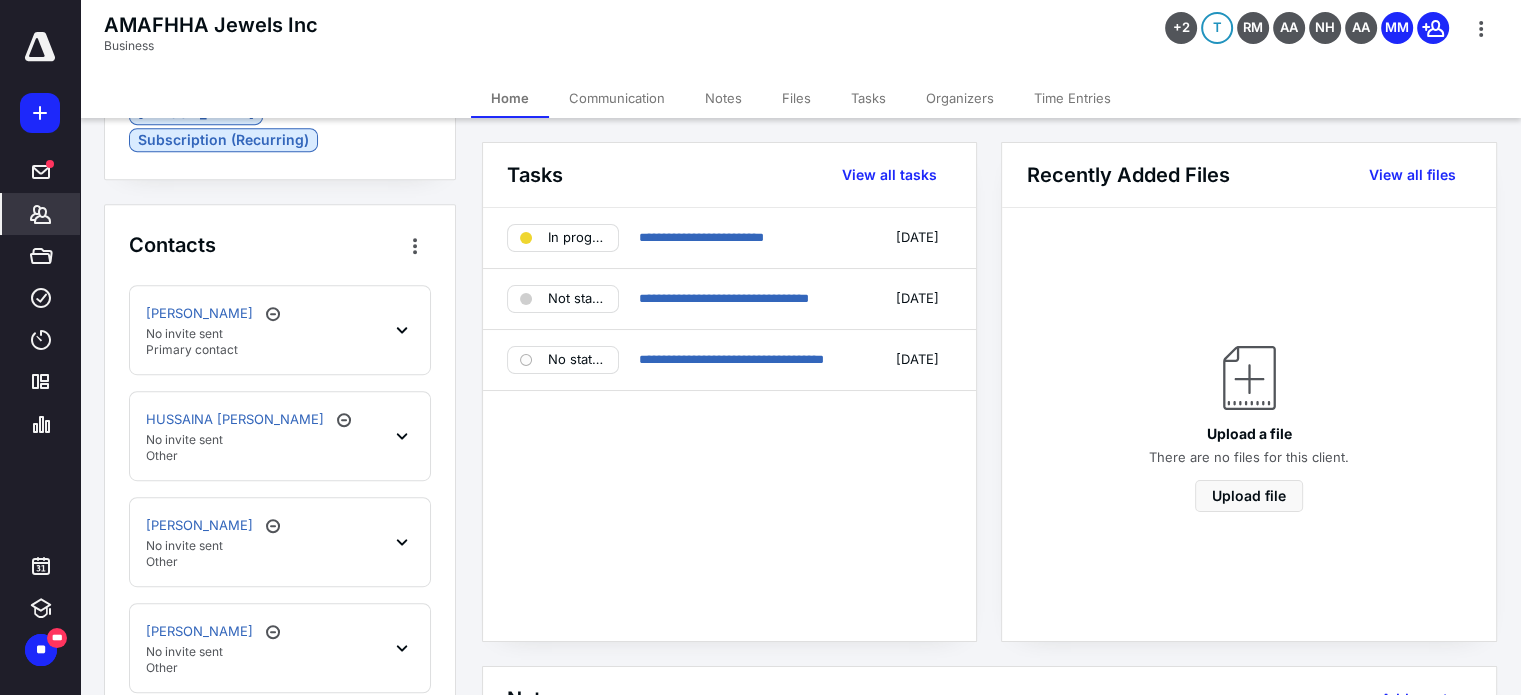 click 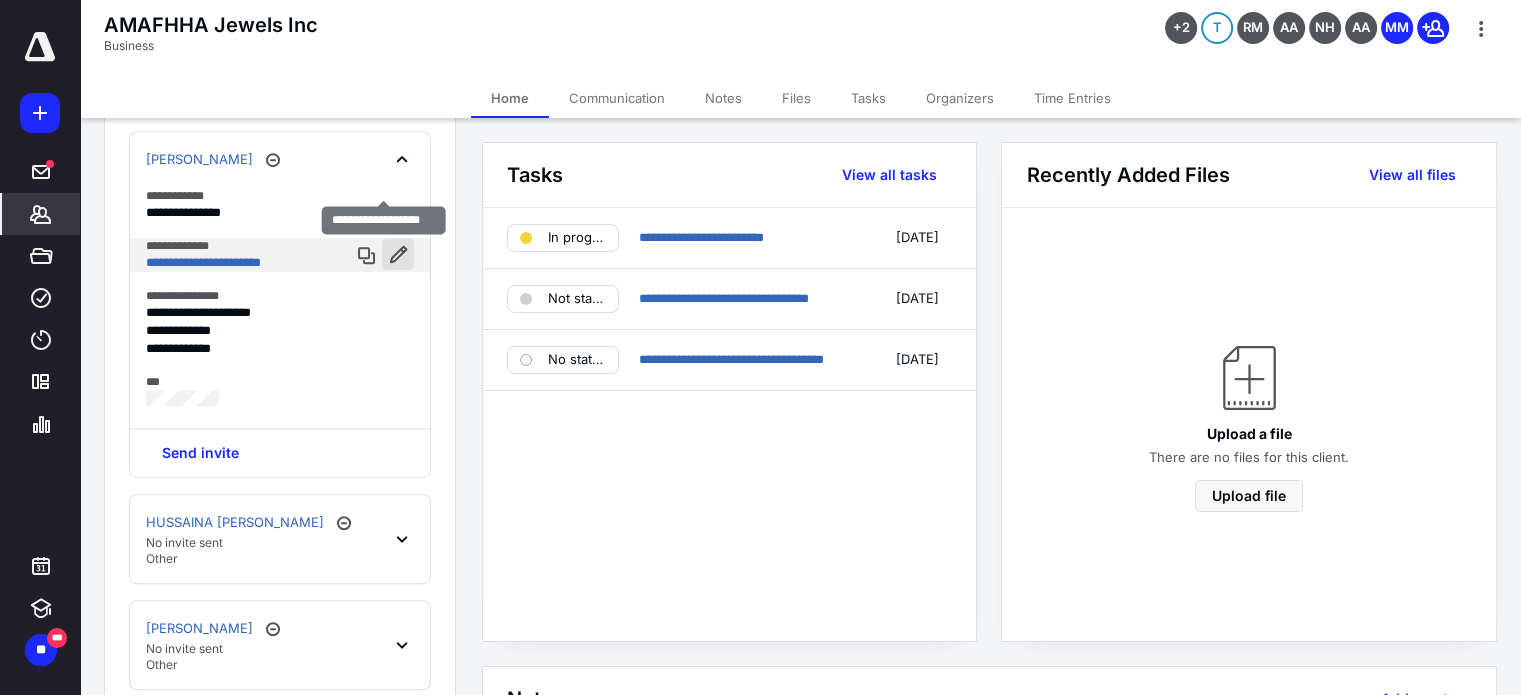 scroll, scrollTop: 1300, scrollLeft: 0, axis: vertical 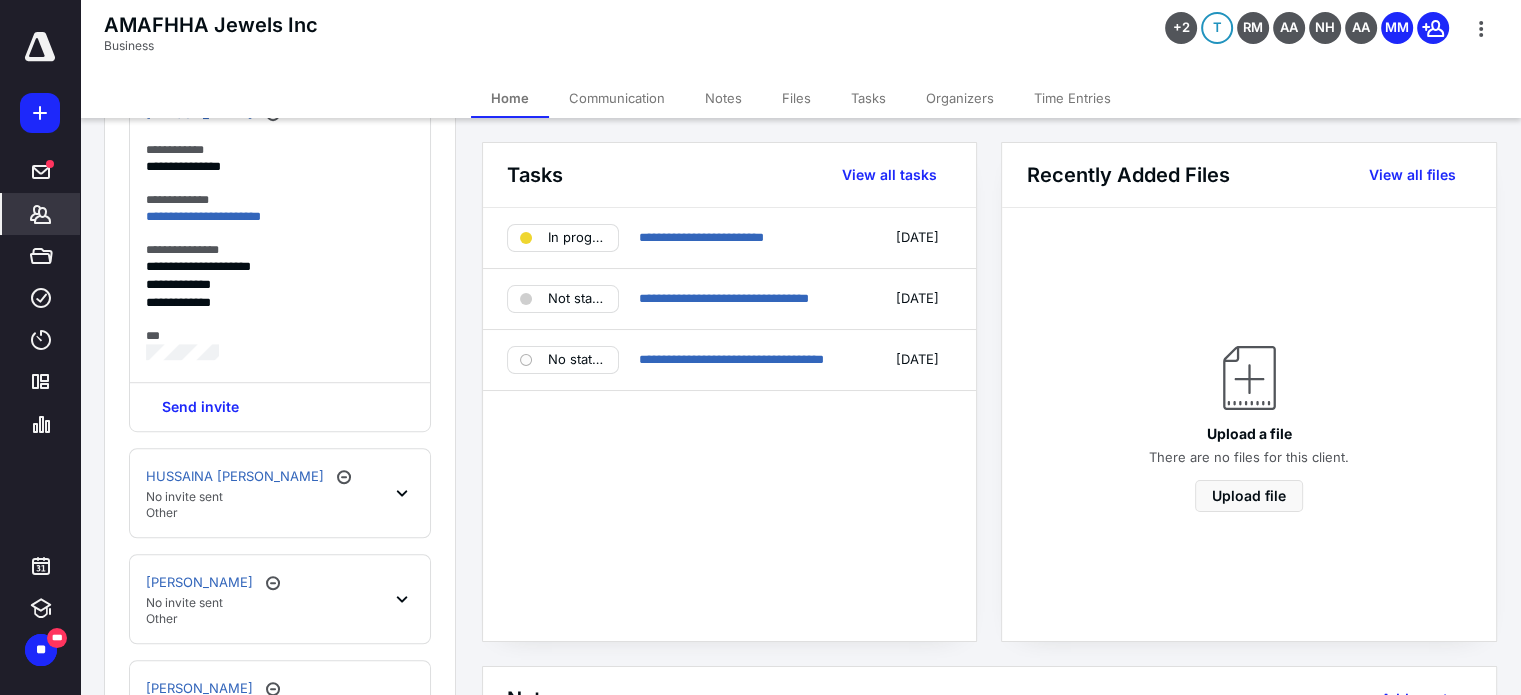 click 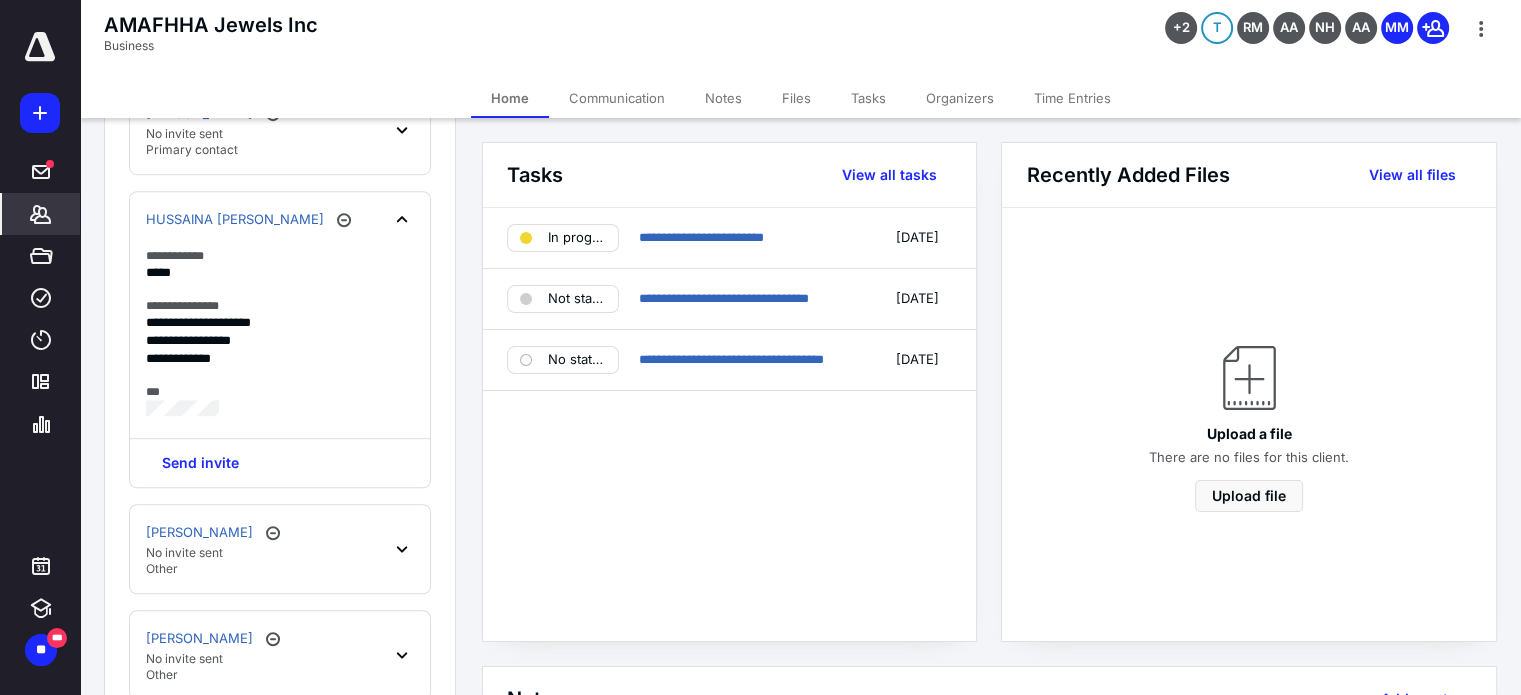 click 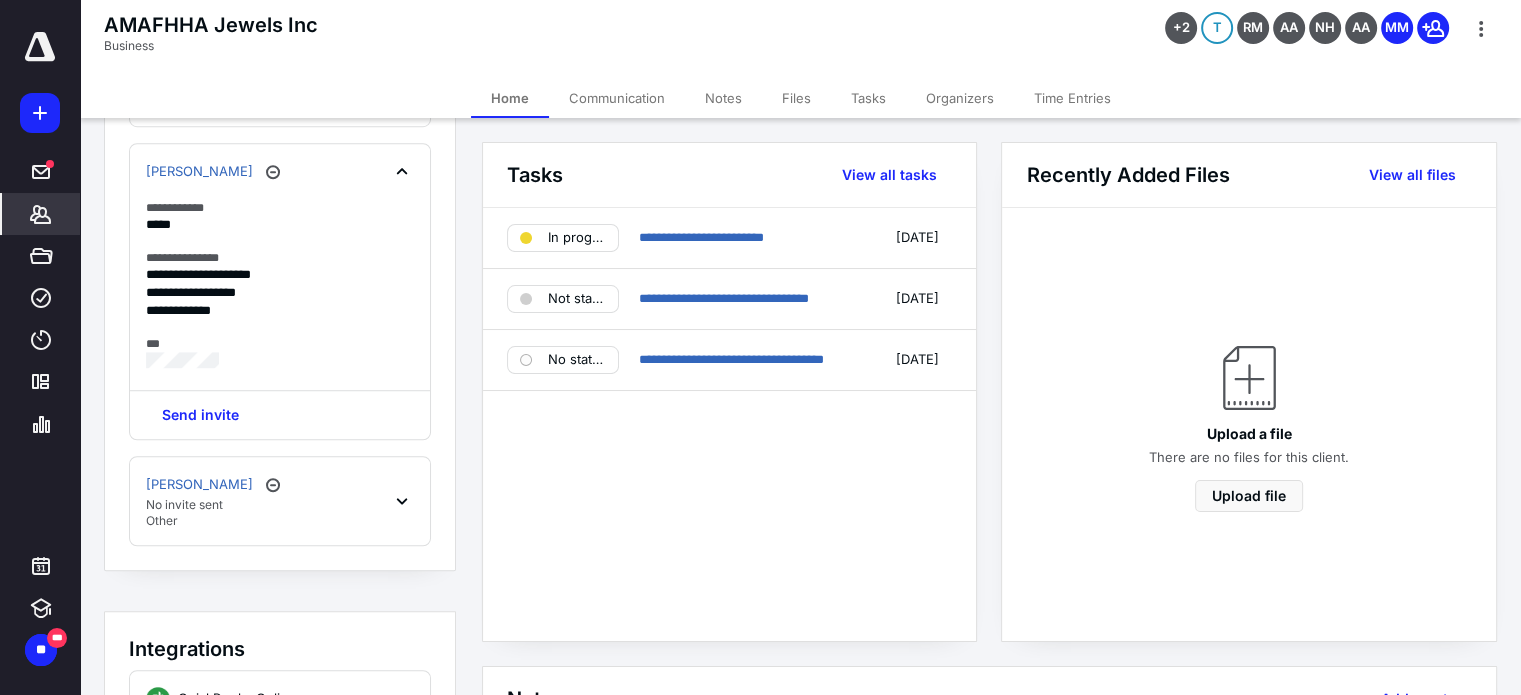 scroll, scrollTop: 1500, scrollLeft: 0, axis: vertical 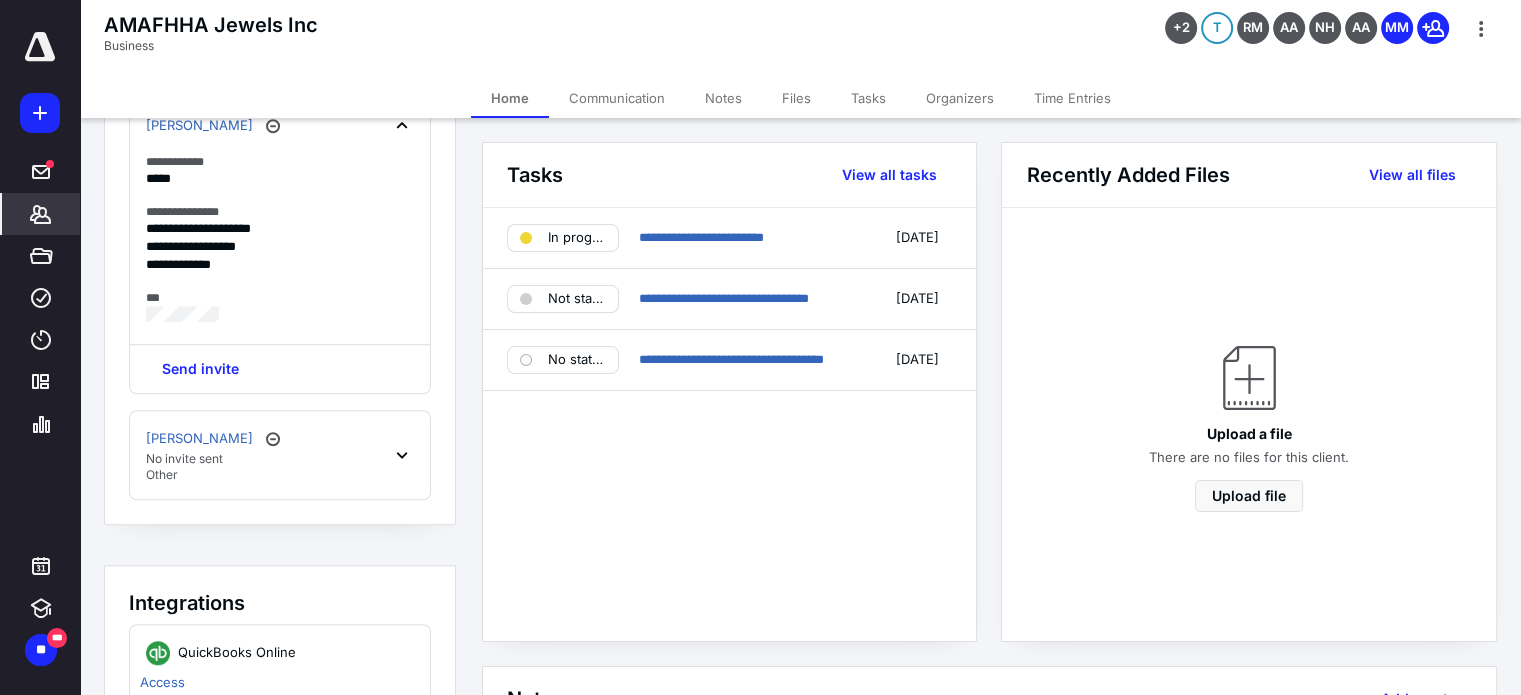 click 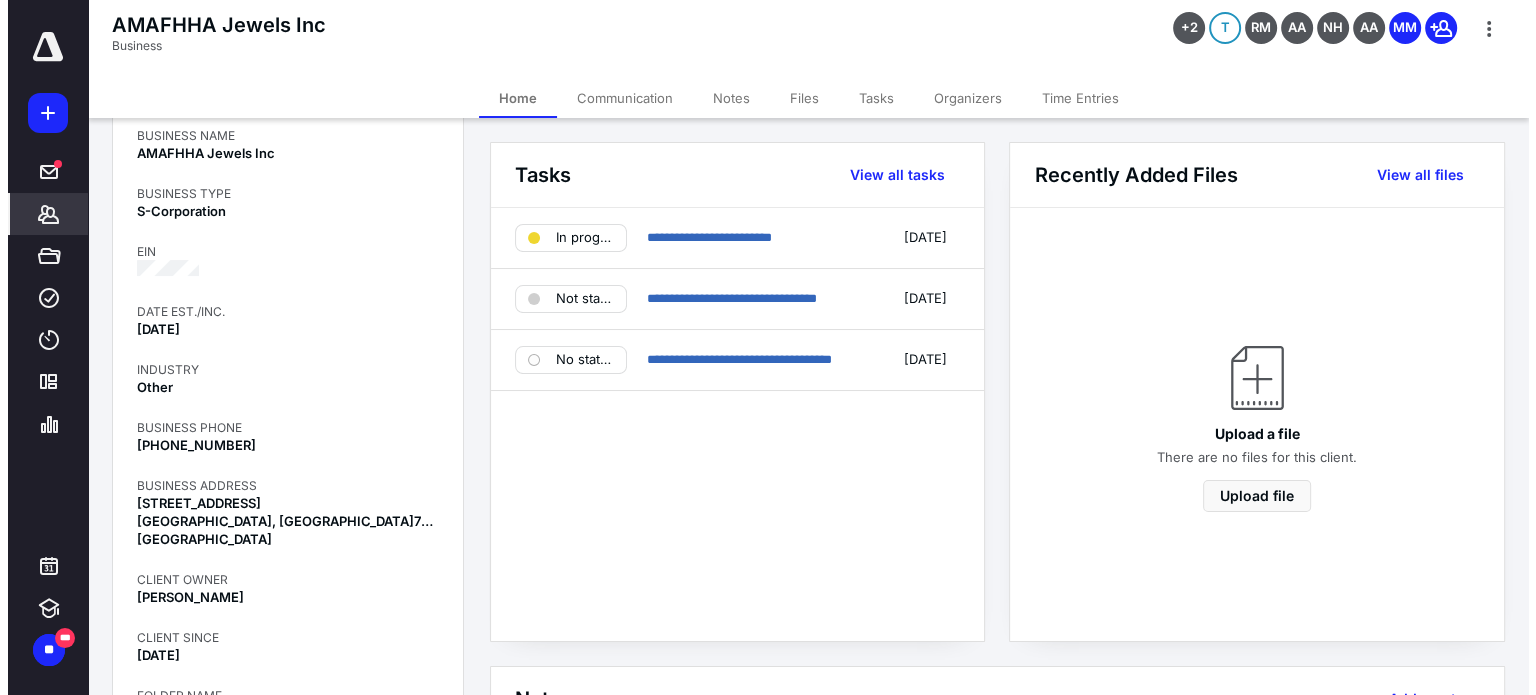 scroll, scrollTop: 0, scrollLeft: 0, axis: both 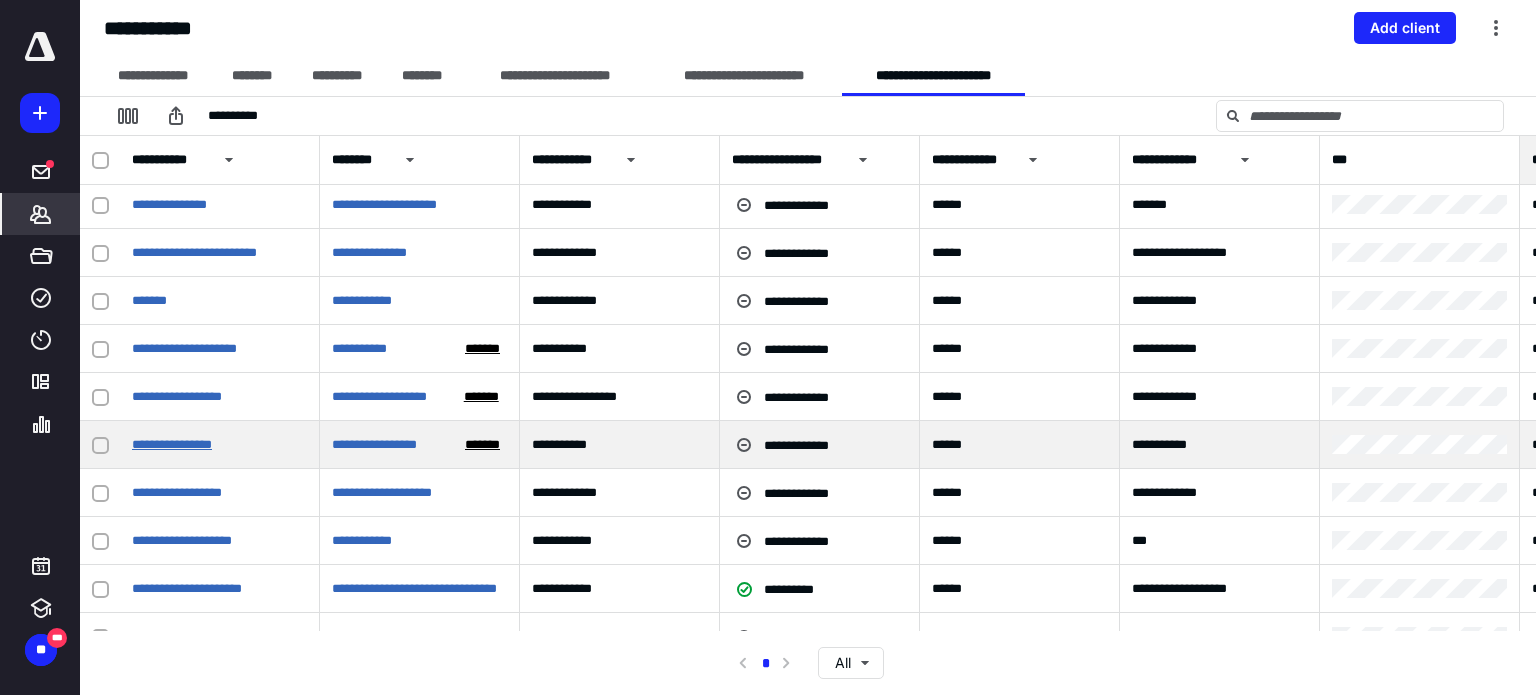 click on "**********" at bounding box center (172, 444) 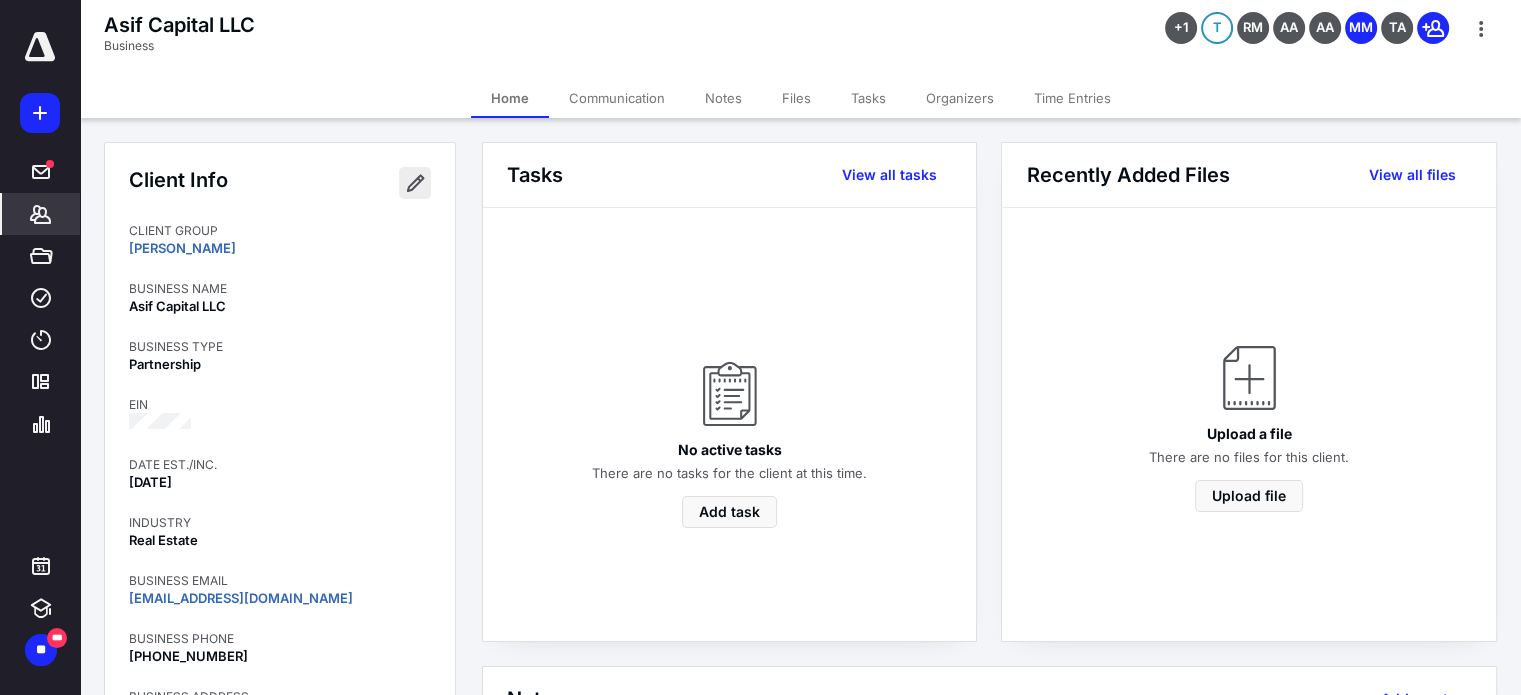 click at bounding box center (415, 183) 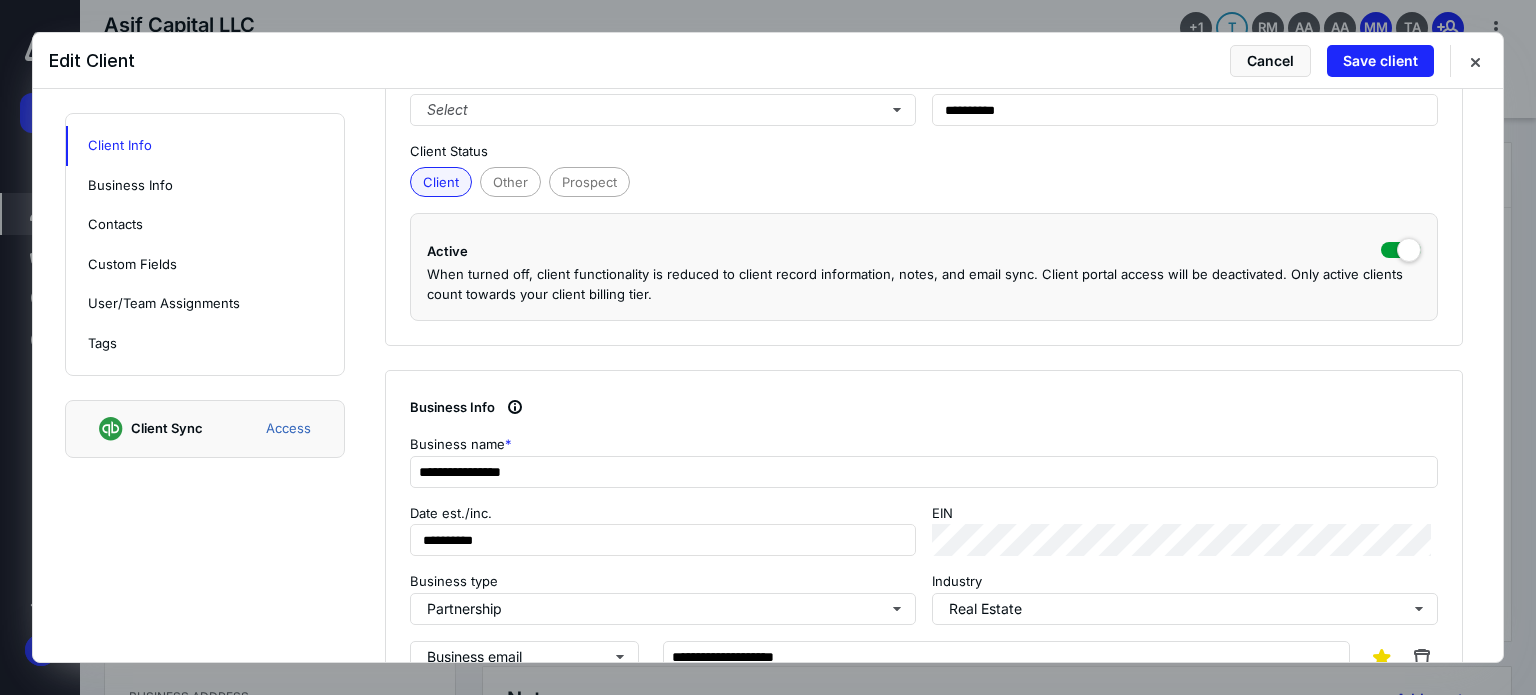 scroll, scrollTop: 500, scrollLeft: 0, axis: vertical 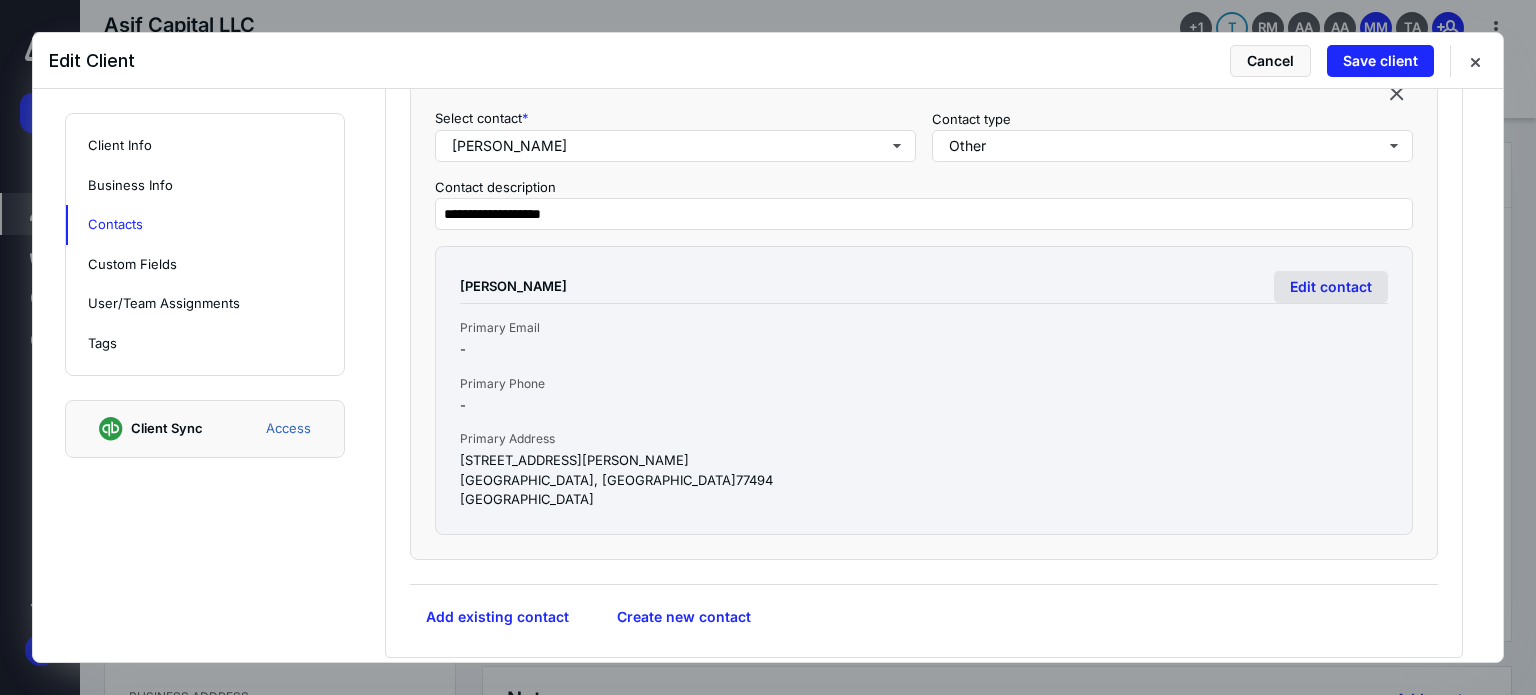 click on "Edit contact" at bounding box center [1331, 287] 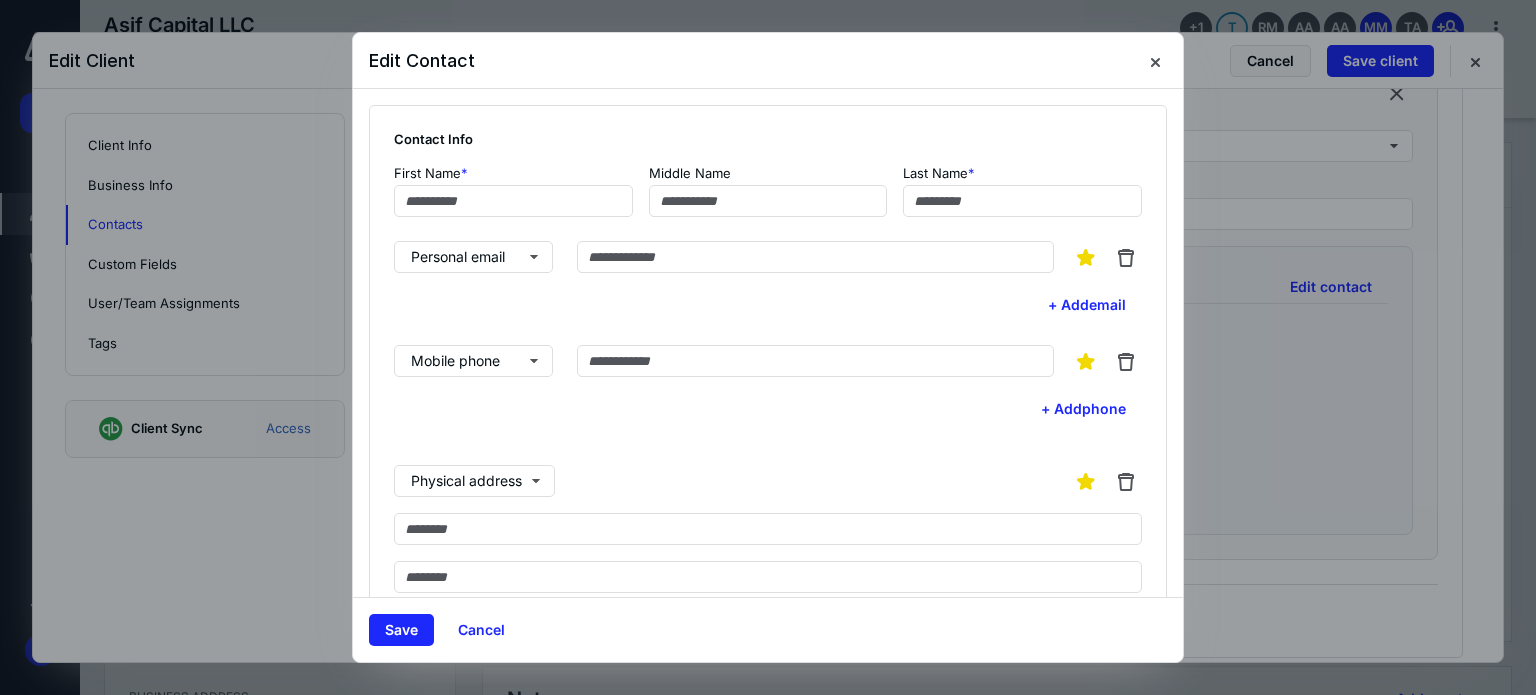 type on "********" 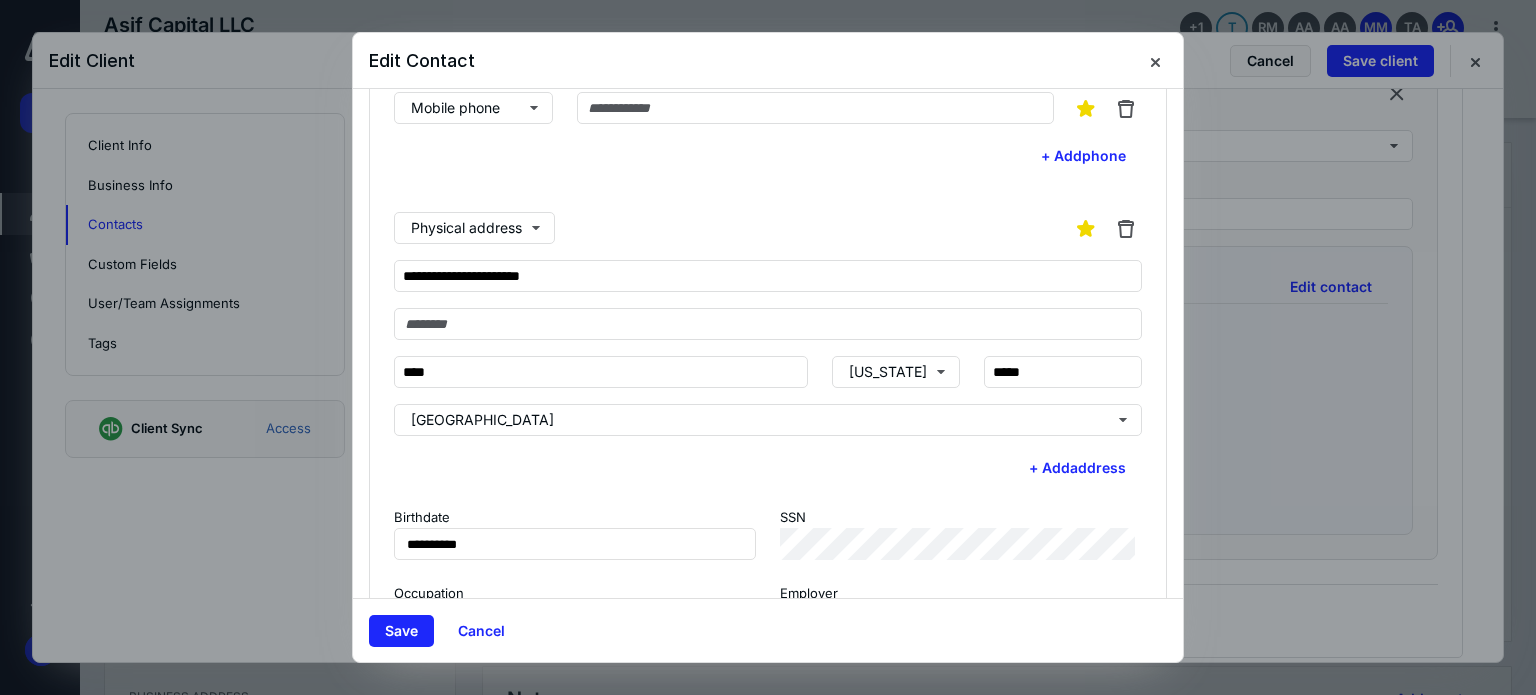 scroll, scrollTop: 300, scrollLeft: 0, axis: vertical 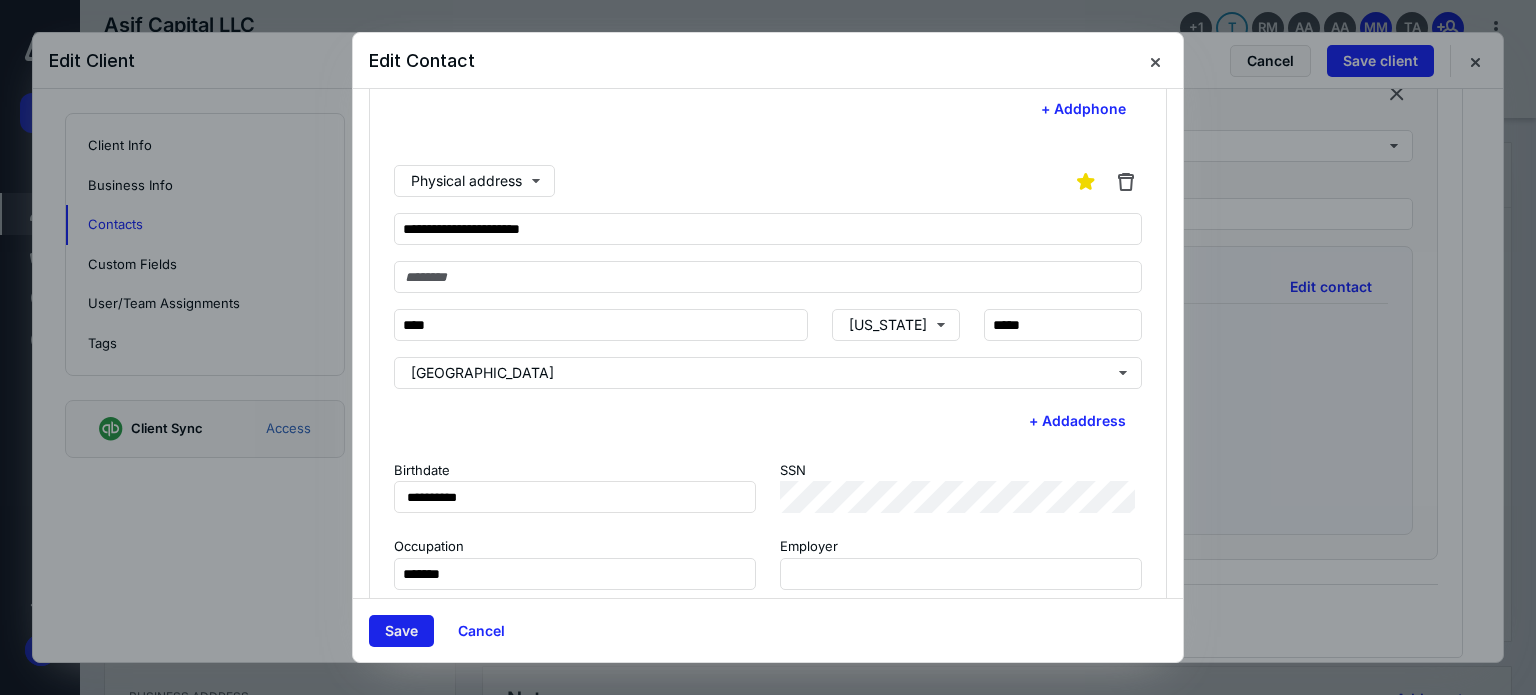click on "Save" at bounding box center [401, 631] 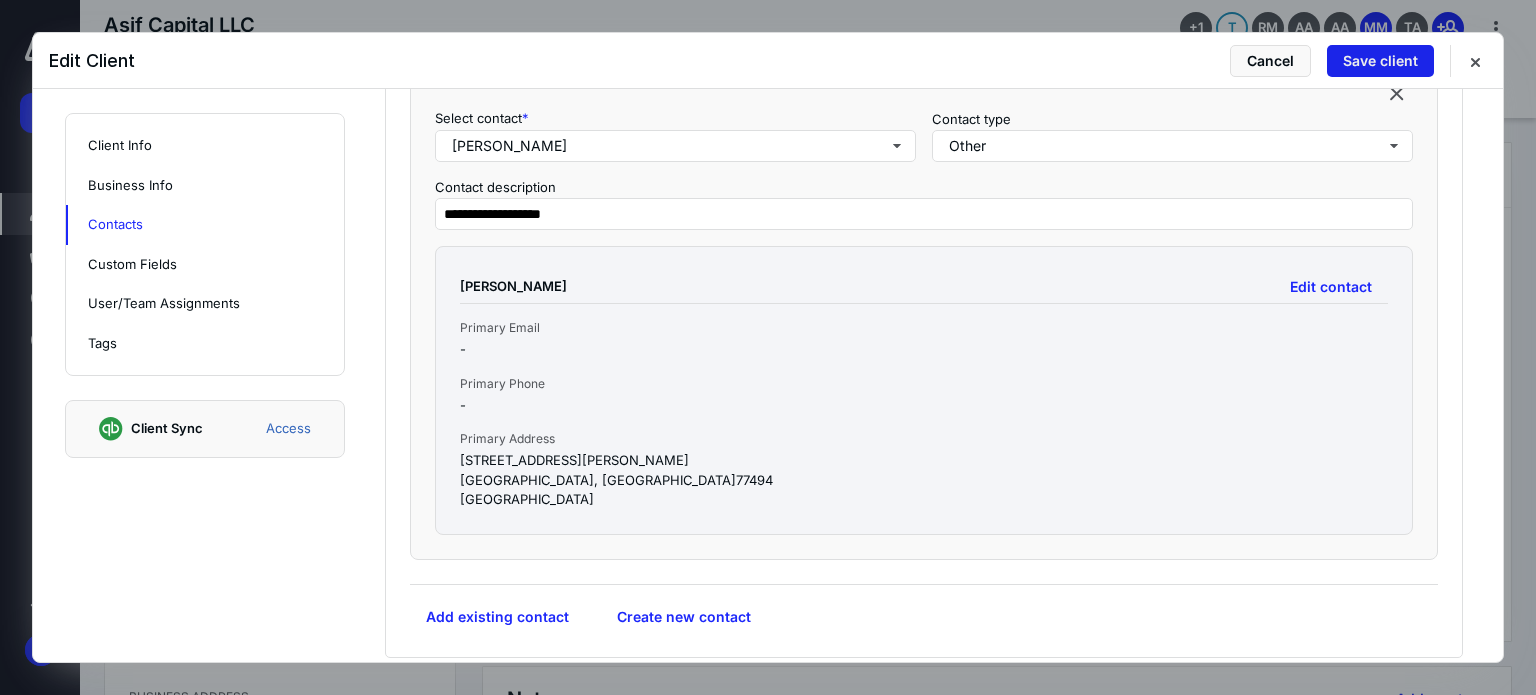 click on "Save client" at bounding box center [1380, 61] 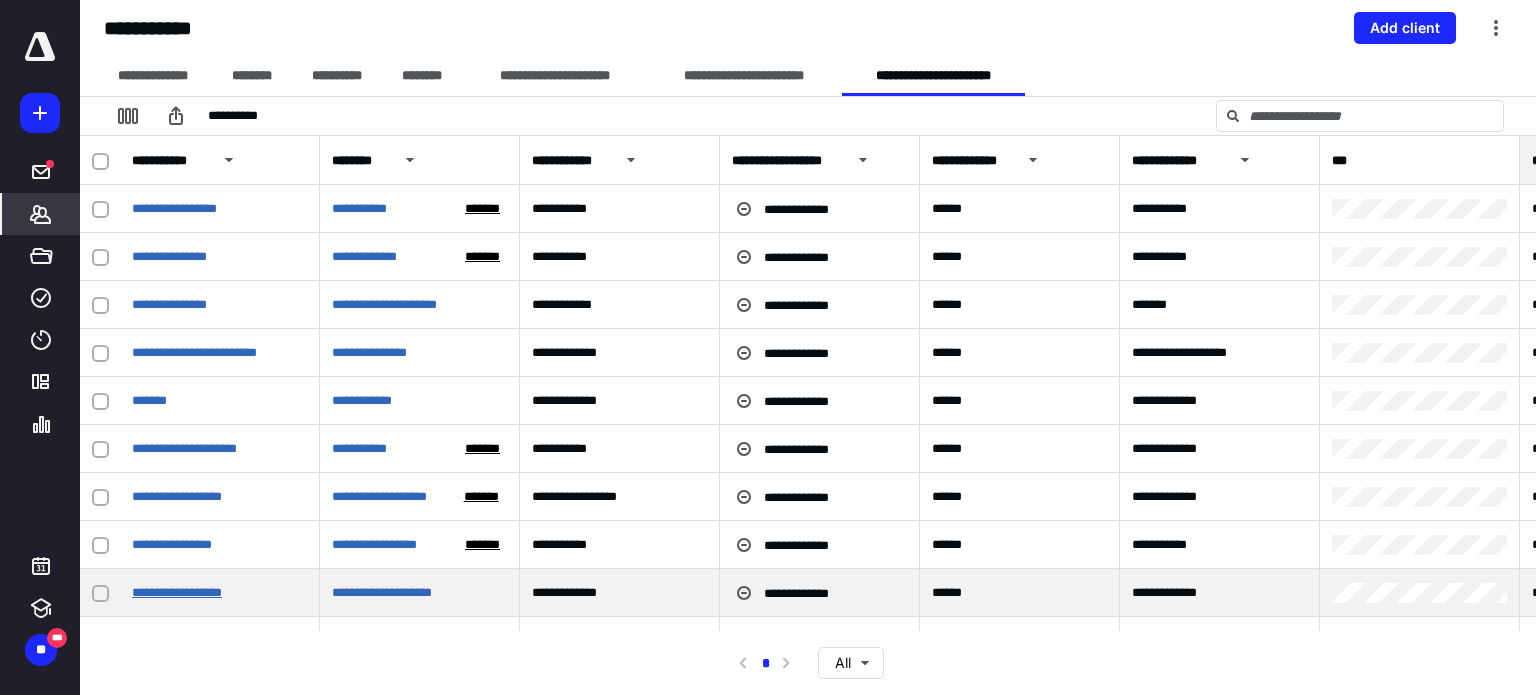 click on "**********" at bounding box center [177, 592] 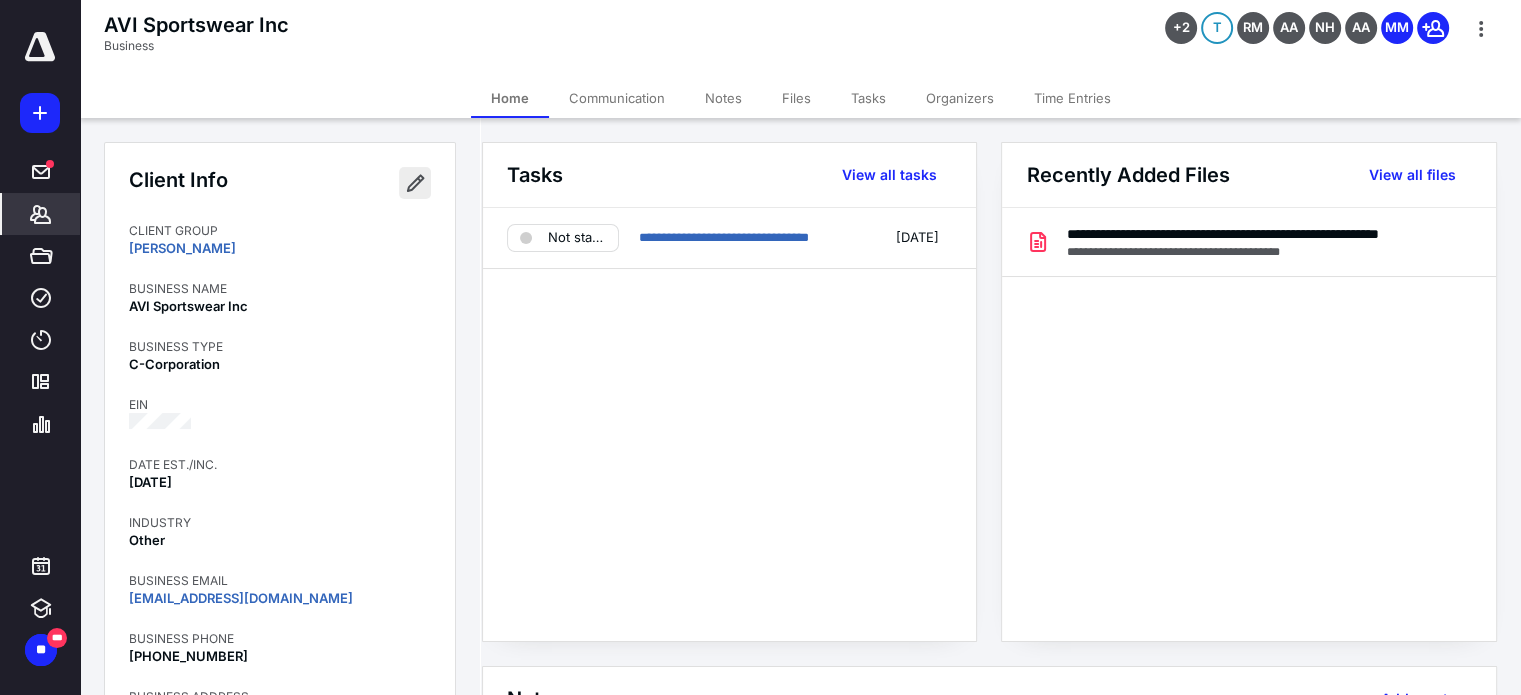click at bounding box center [415, 183] 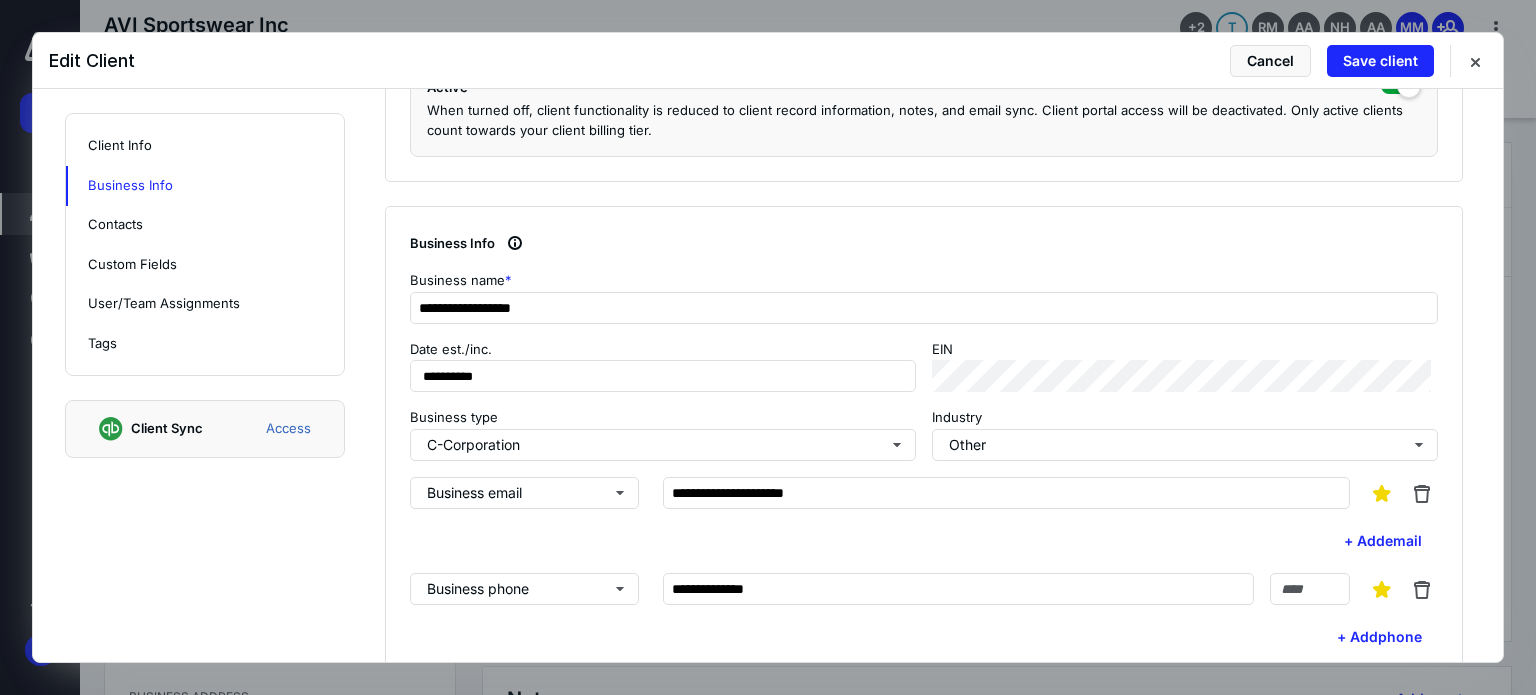 scroll, scrollTop: 600, scrollLeft: 0, axis: vertical 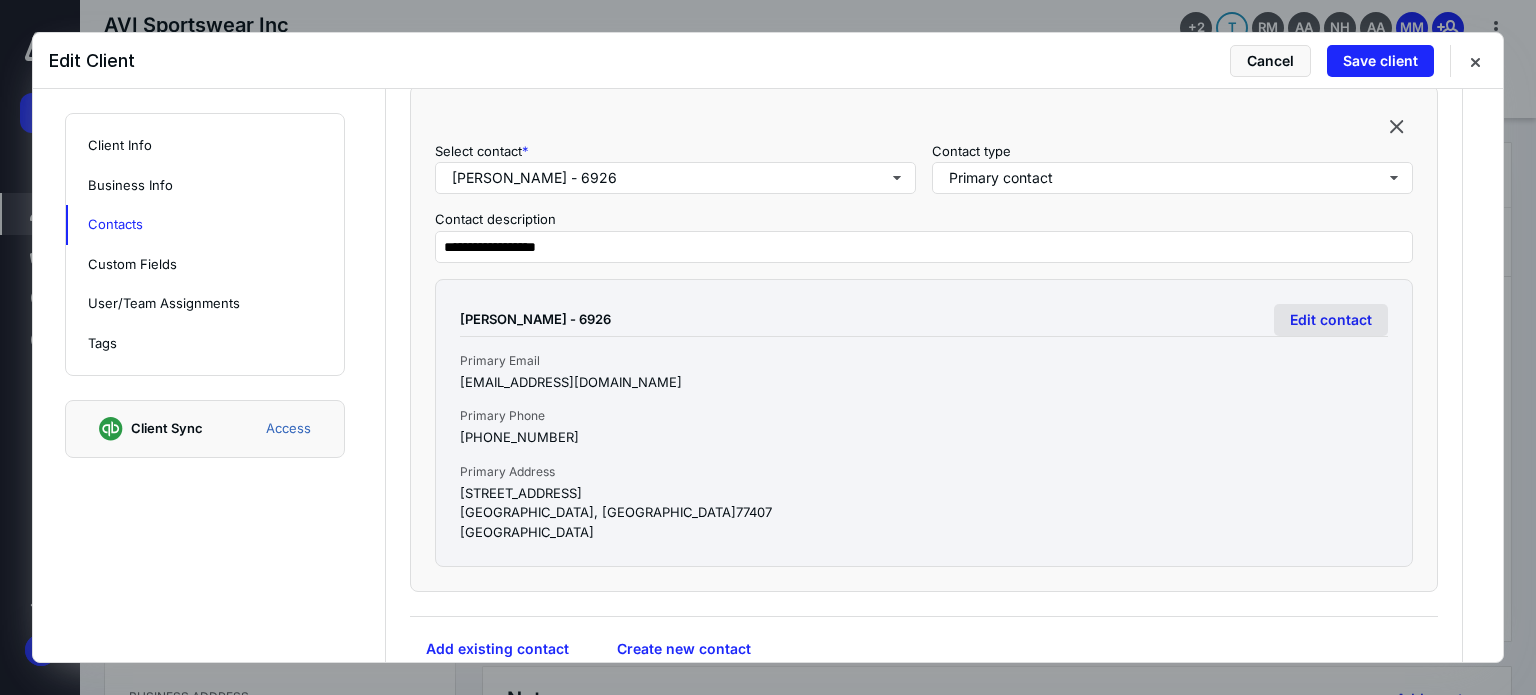 click on "Edit contact" at bounding box center [1331, 320] 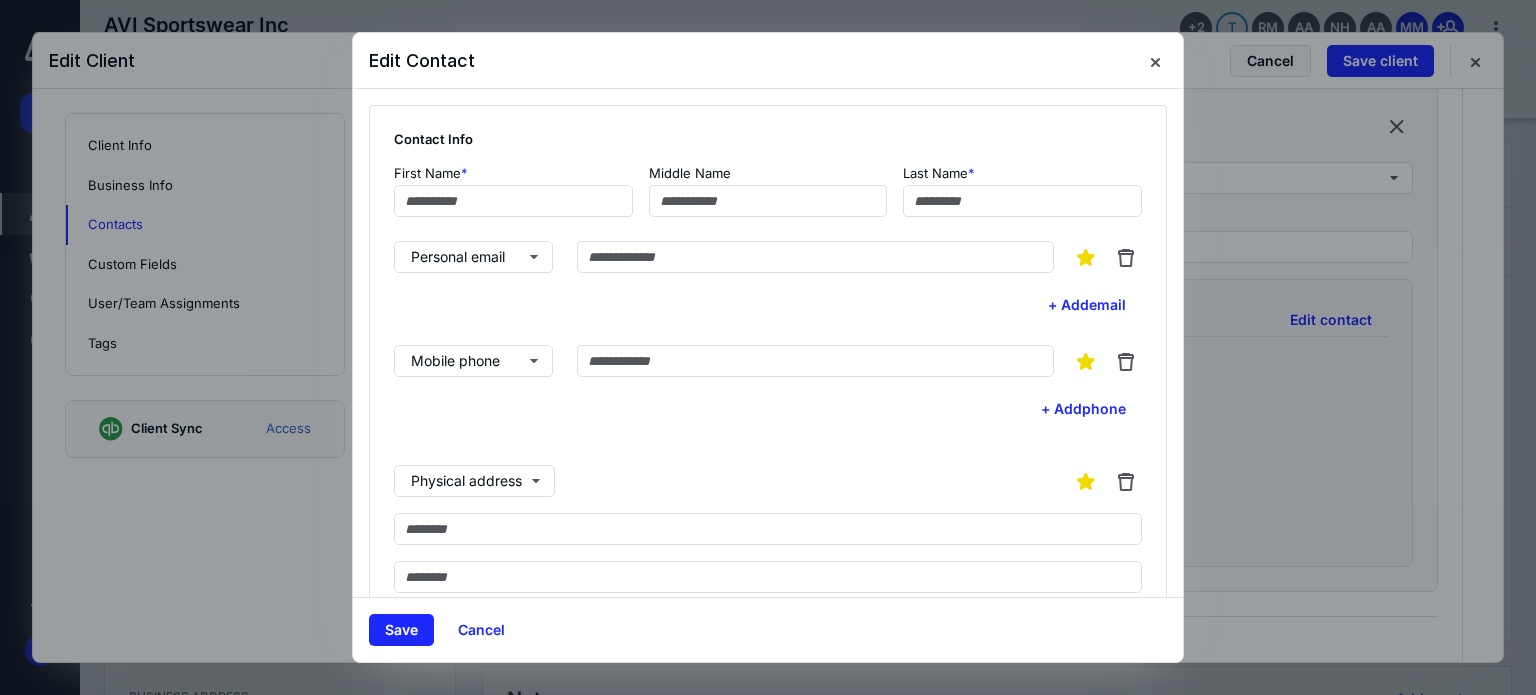 type on "********" 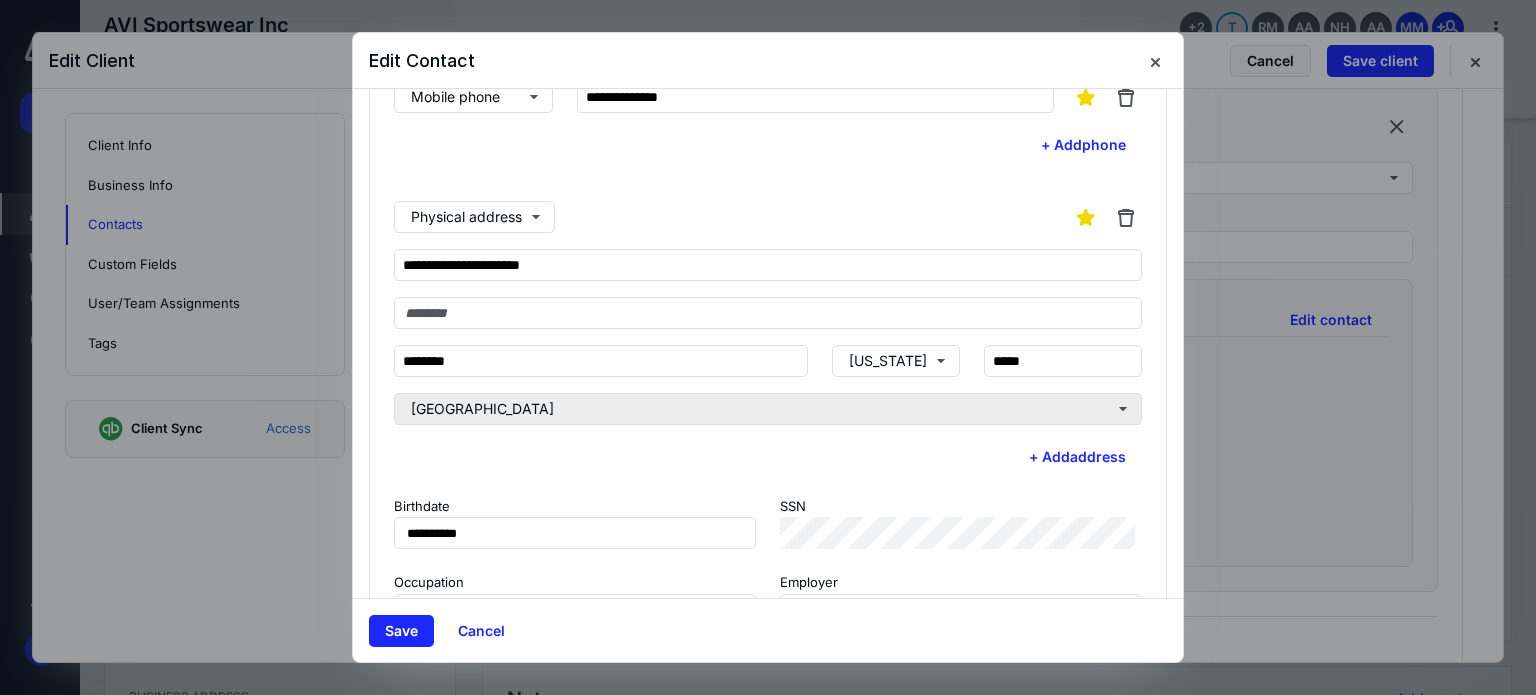scroll, scrollTop: 332, scrollLeft: 0, axis: vertical 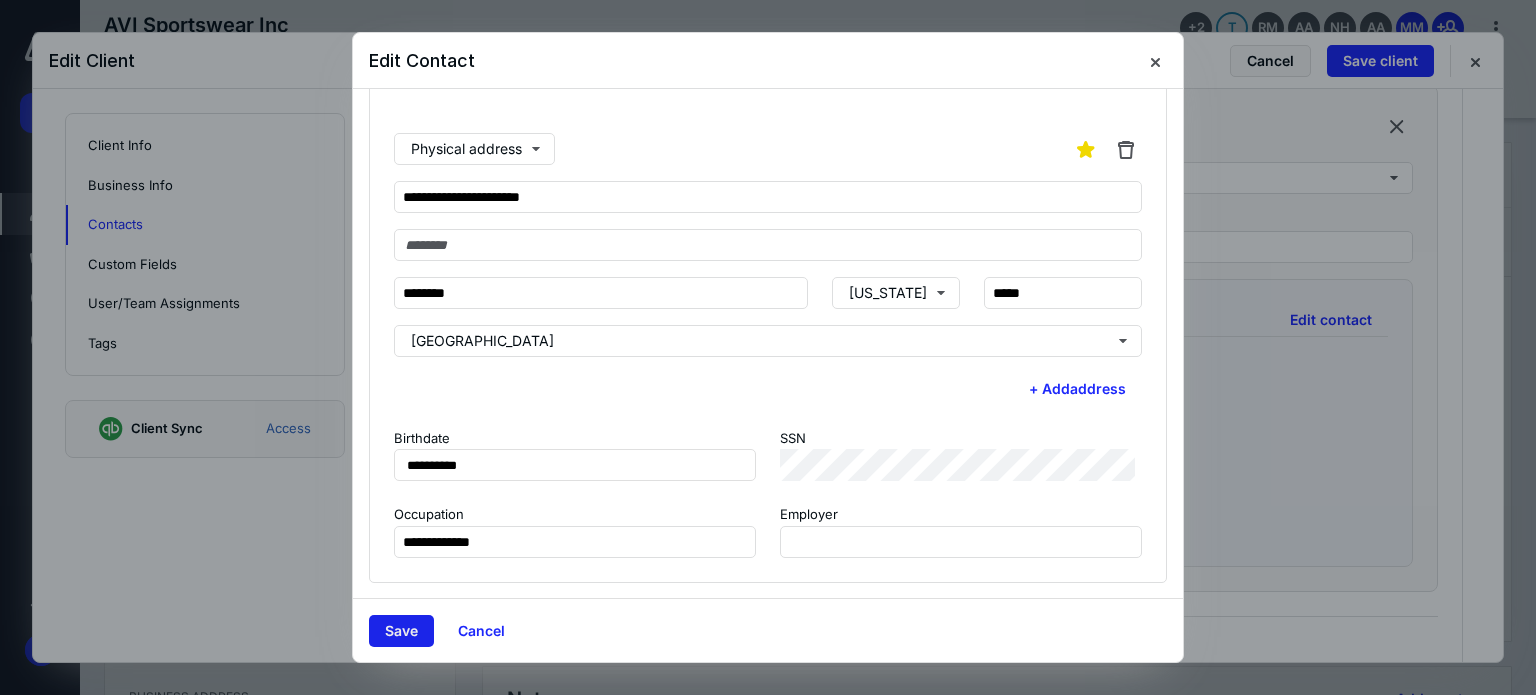 click on "Save" at bounding box center (401, 631) 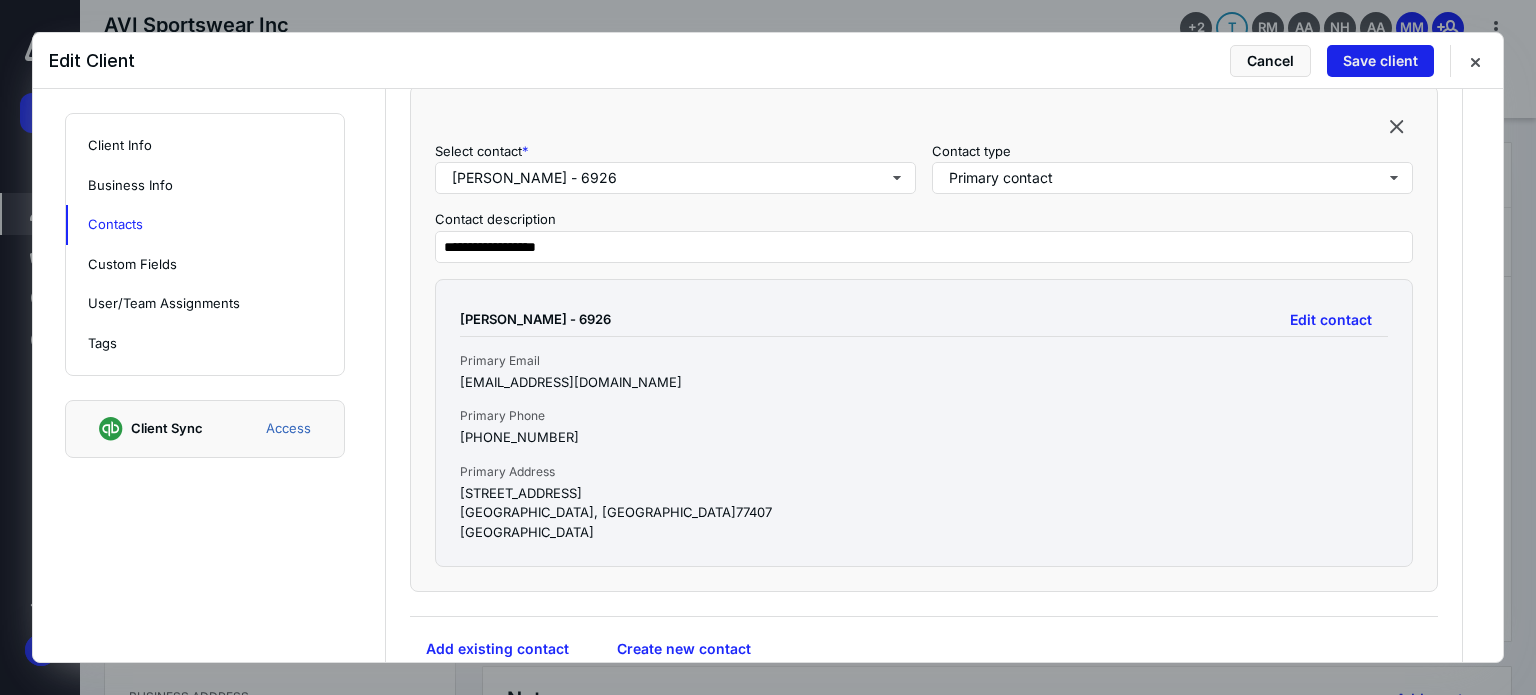 click on "Save client" at bounding box center (1380, 61) 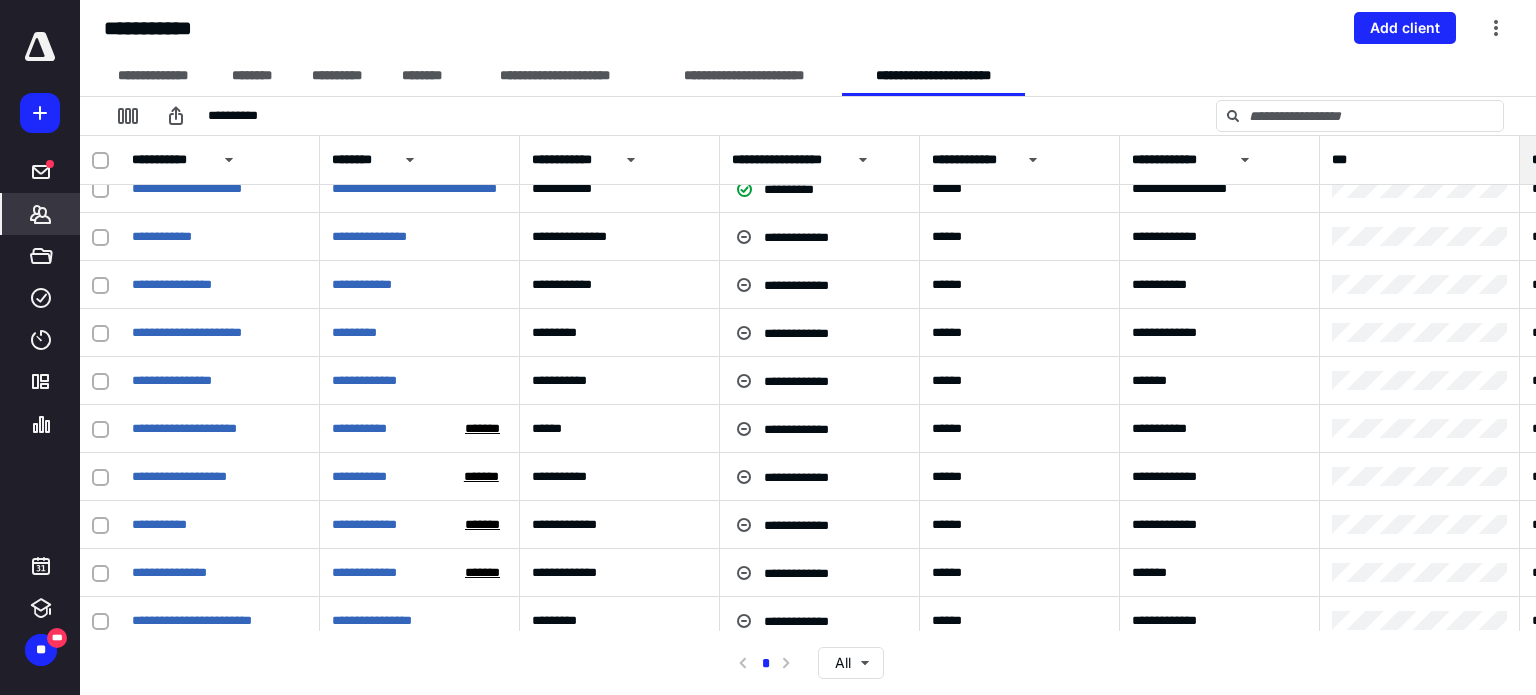 scroll, scrollTop: 400, scrollLeft: 0, axis: vertical 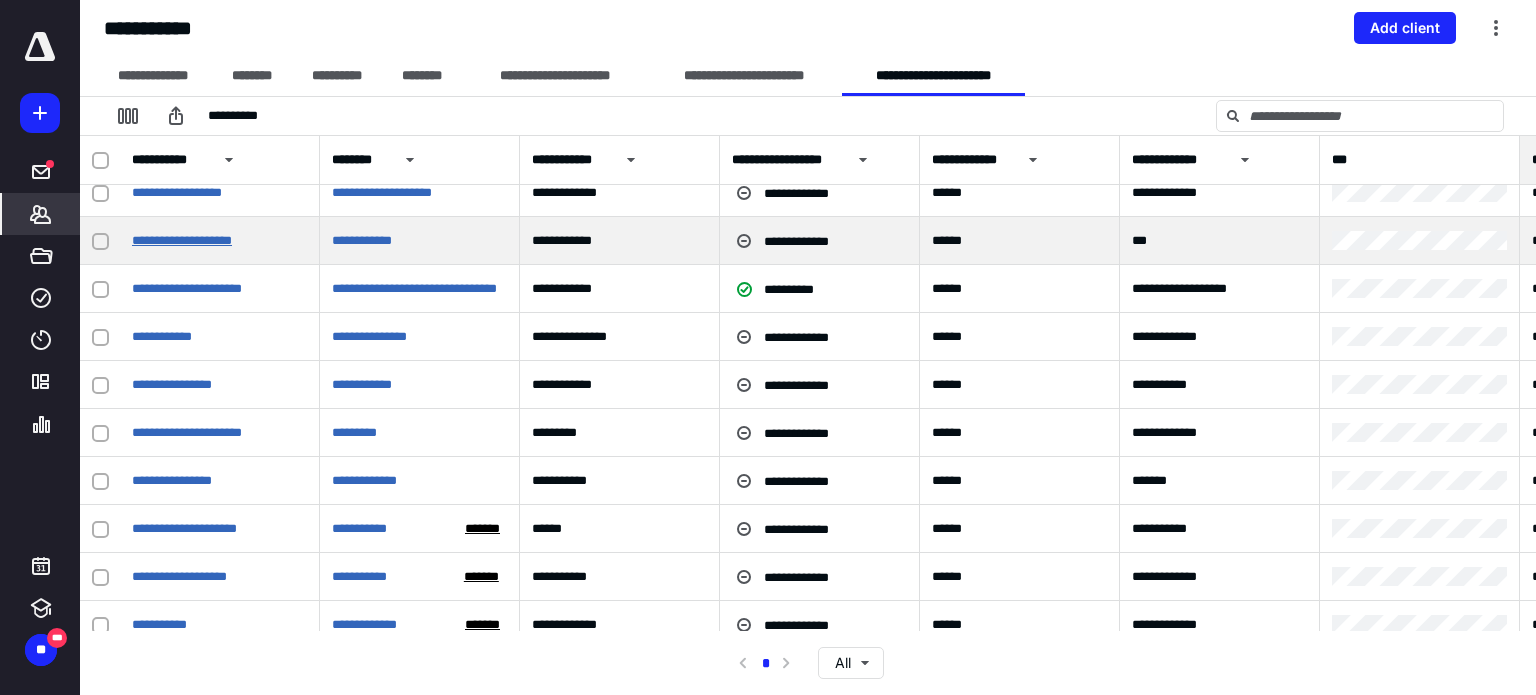 click on "**********" at bounding box center (182, 240) 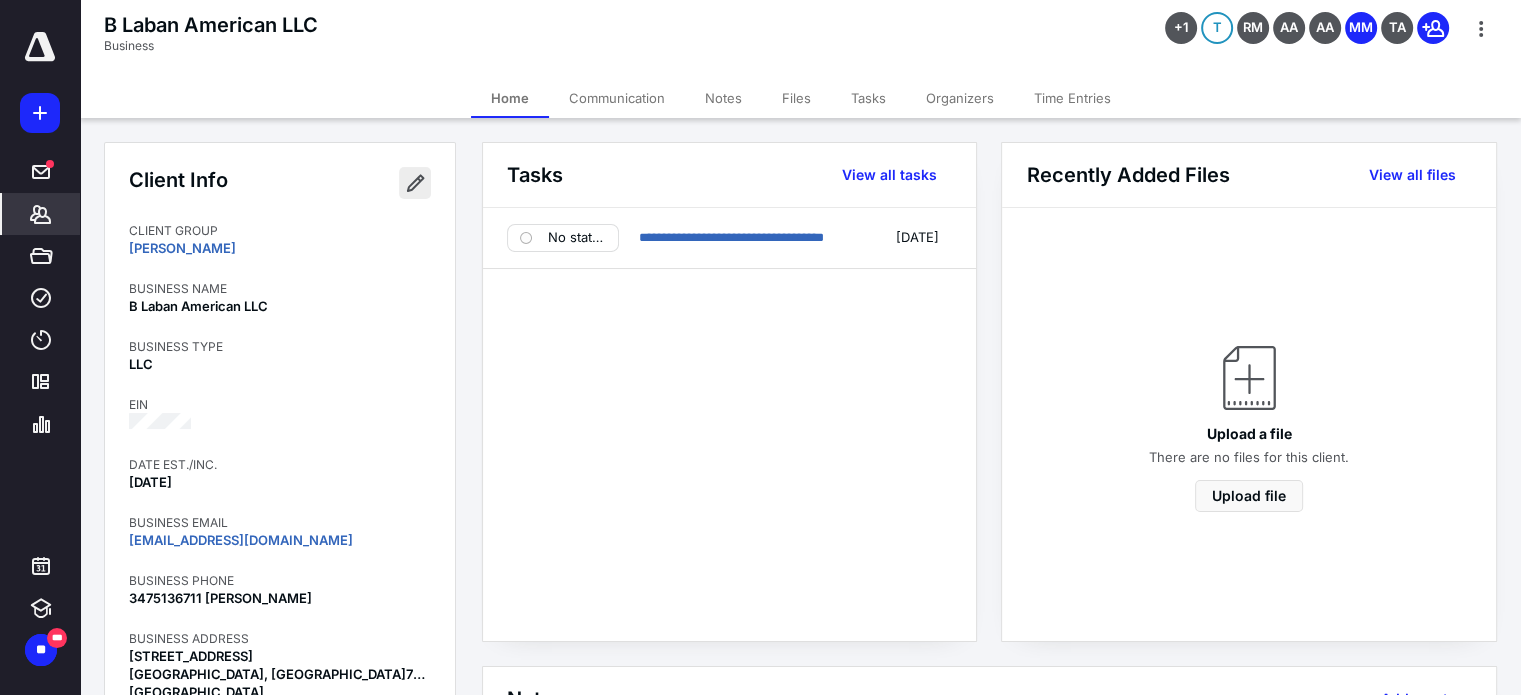 click at bounding box center [415, 183] 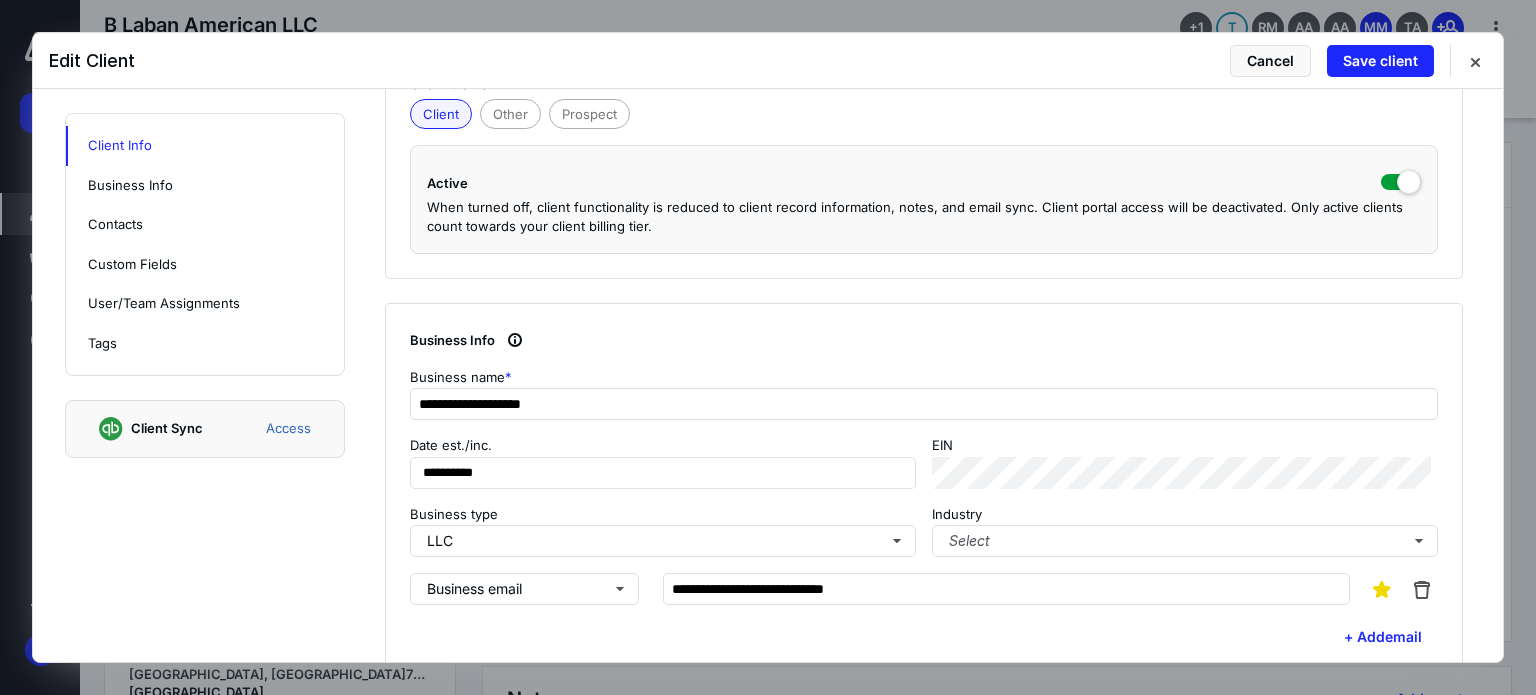 scroll, scrollTop: 400, scrollLeft: 0, axis: vertical 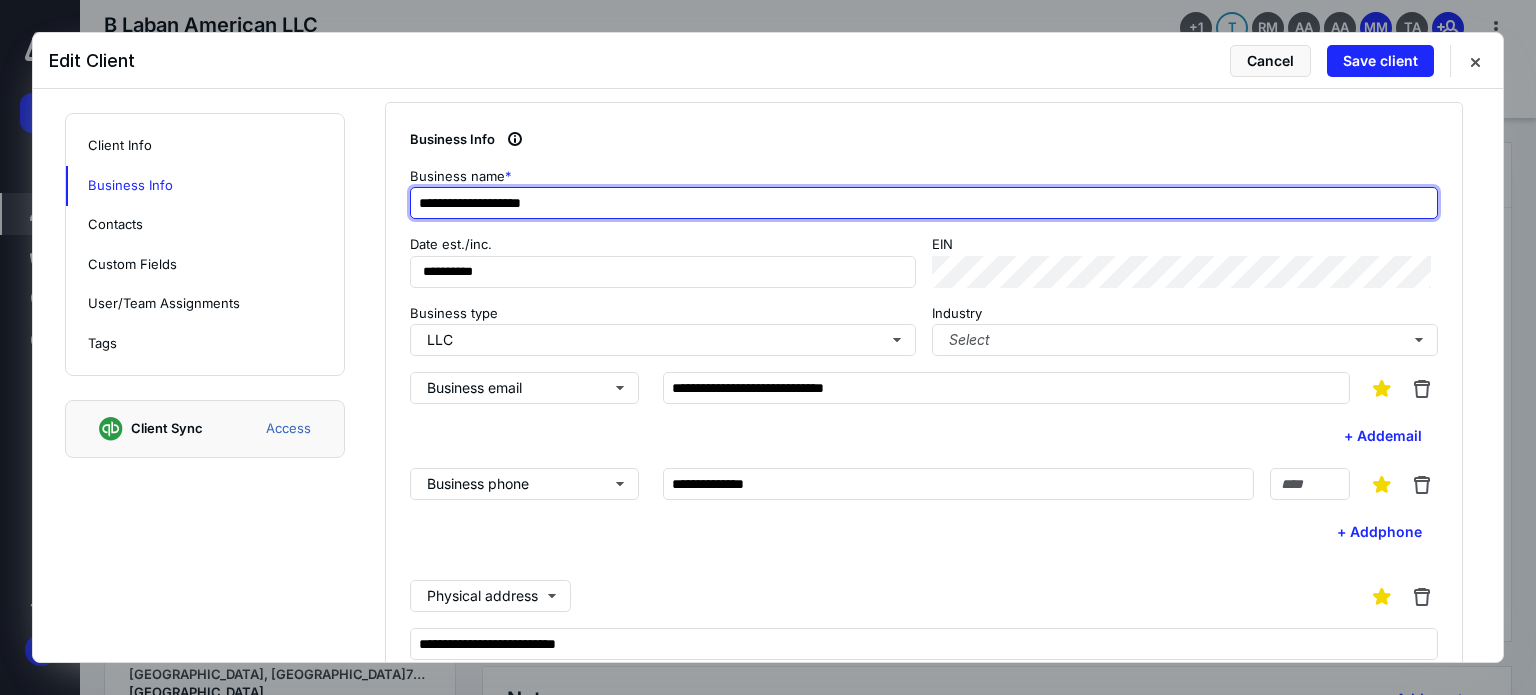 drag, startPoint x: 583, startPoint y: 202, endPoint x: 416, endPoint y: 203, distance: 167.00299 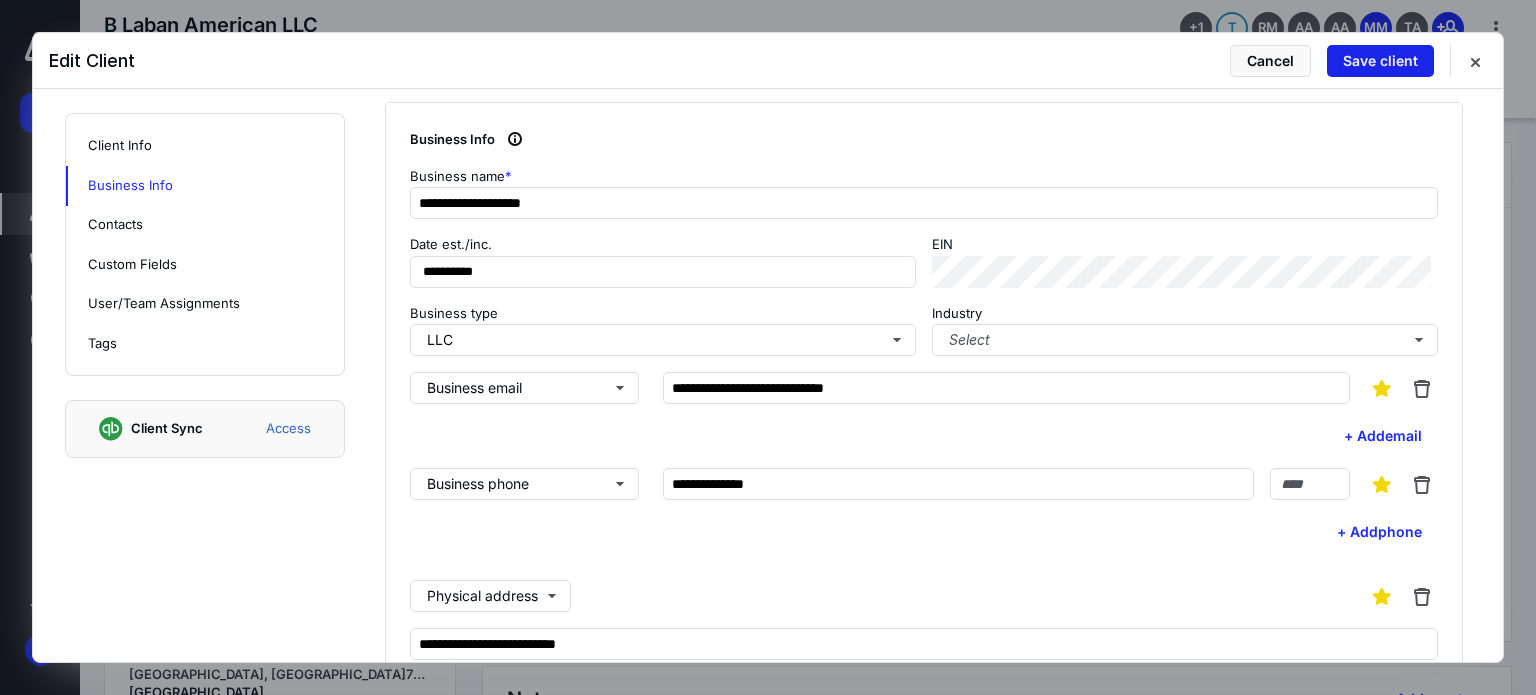 click on "Save client" at bounding box center (1380, 61) 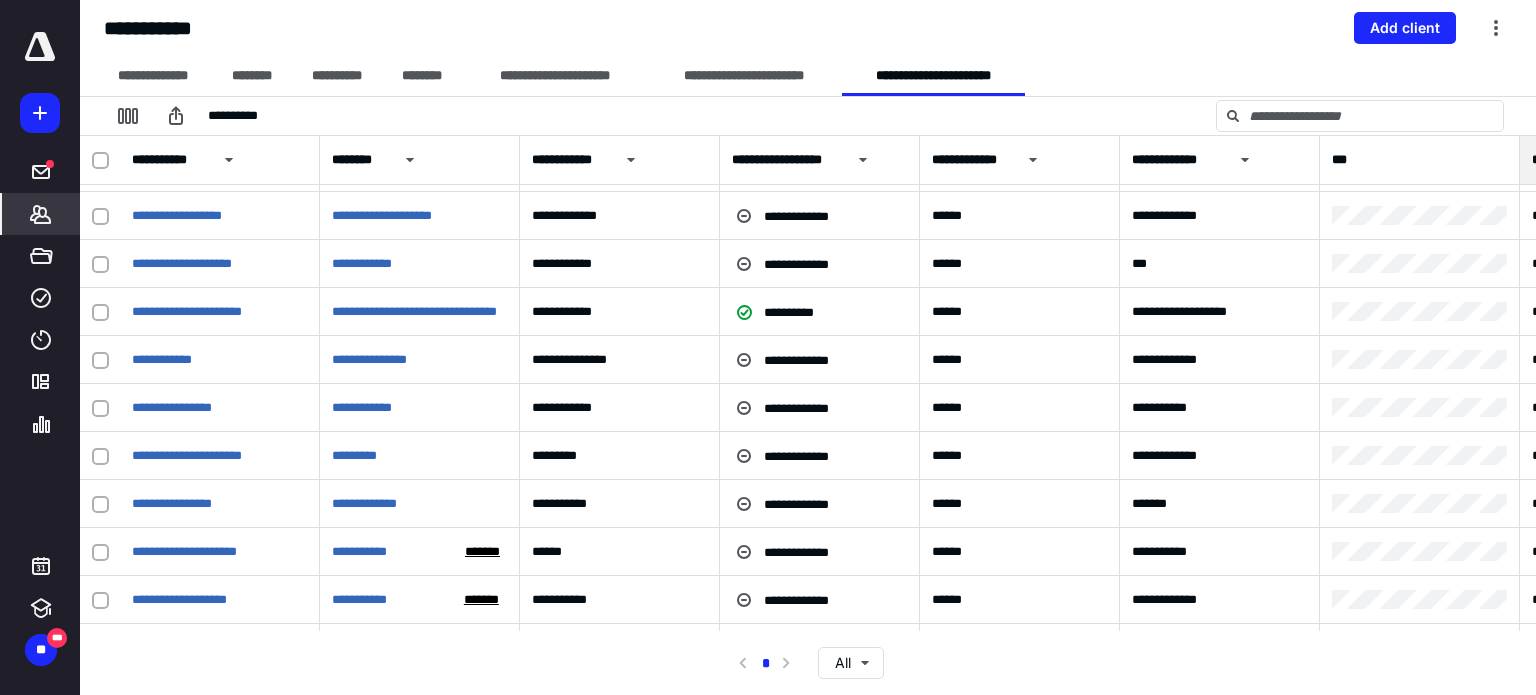 scroll, scrollTop: 400, scrollLeft: 0, axis: vertical 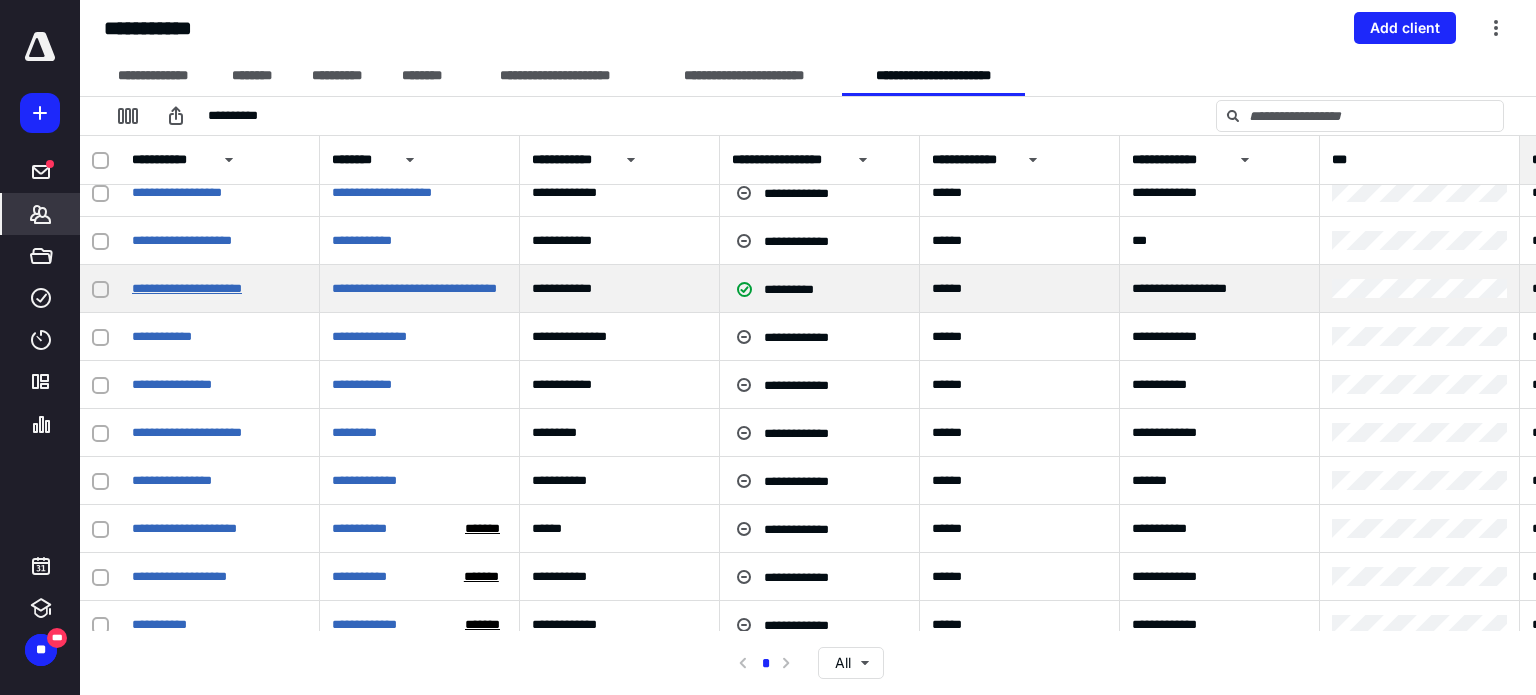 click on "**********" at bounding box center (187, 288) 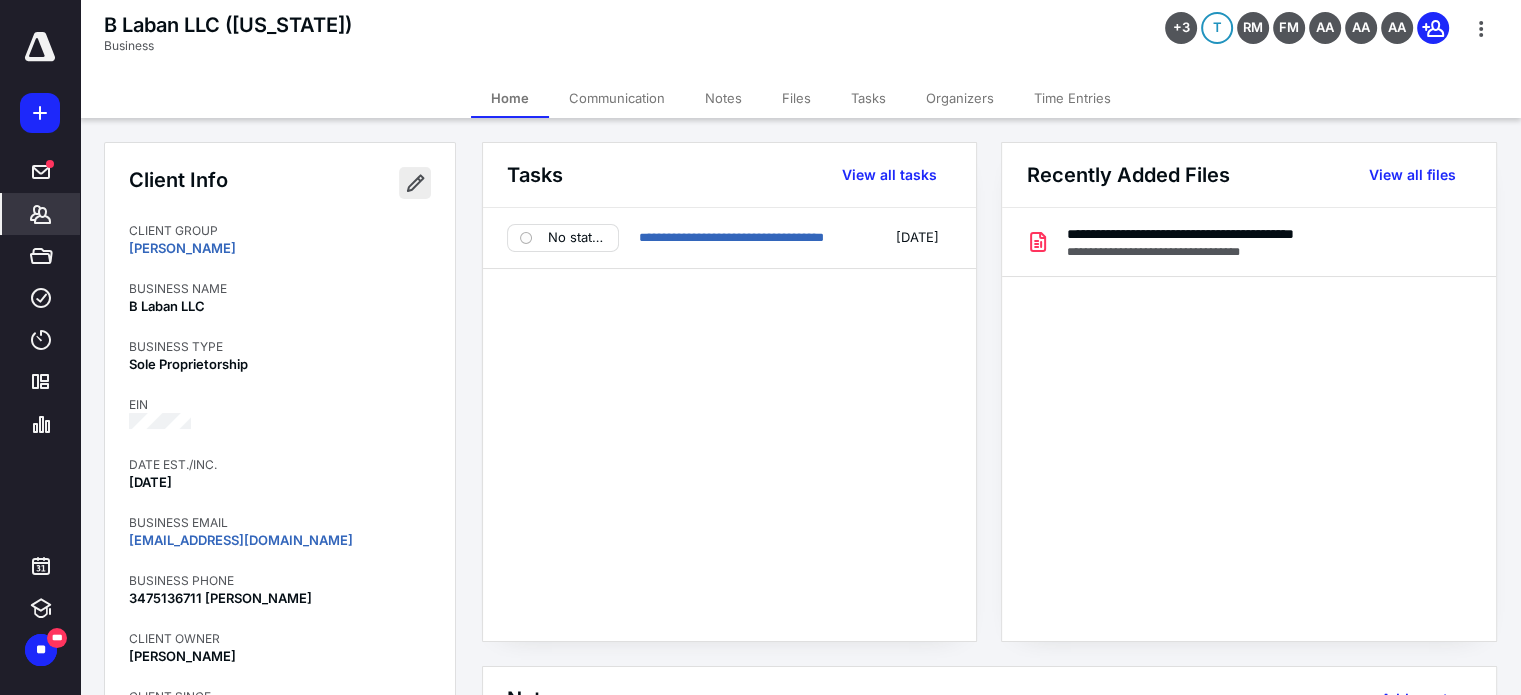 click at bounding box center (415, 183) 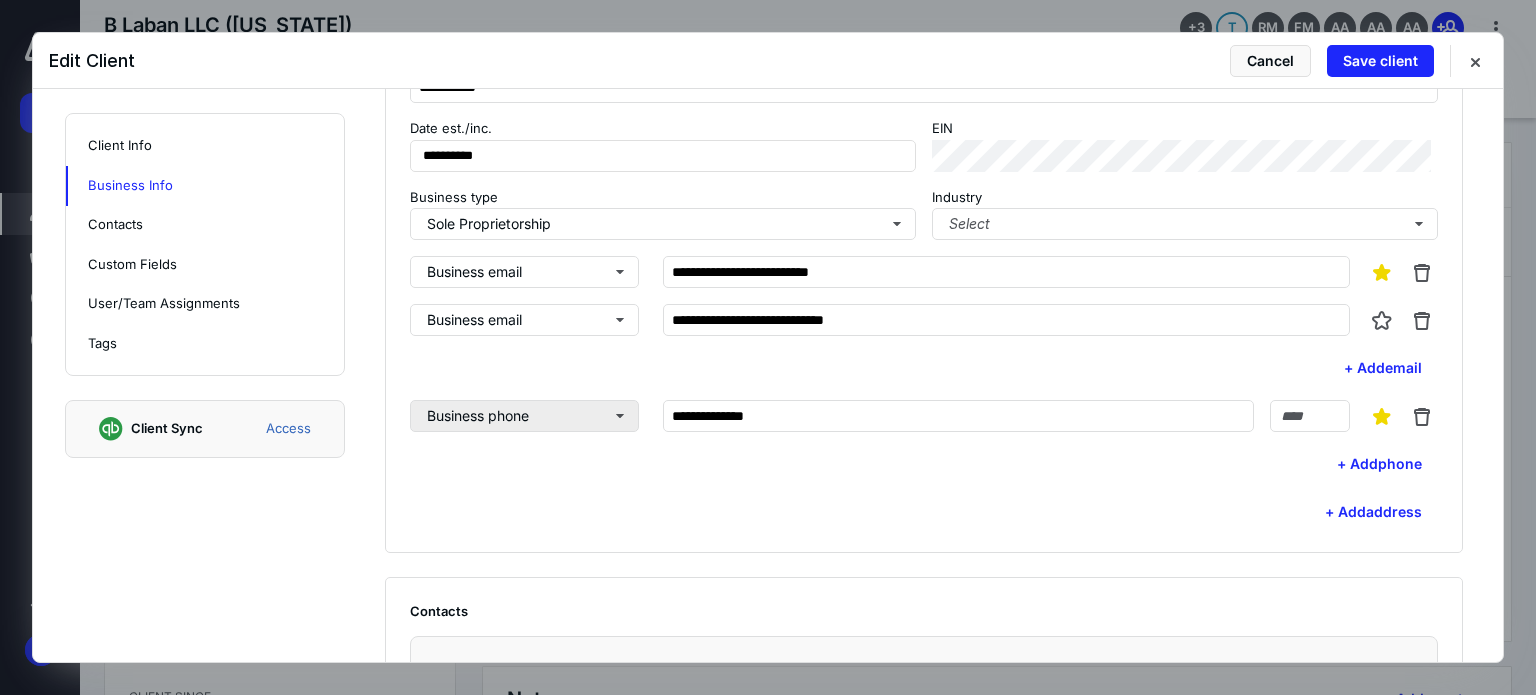 scroll, scrollTop: 700, scrollLeft: 0, axis: vertical 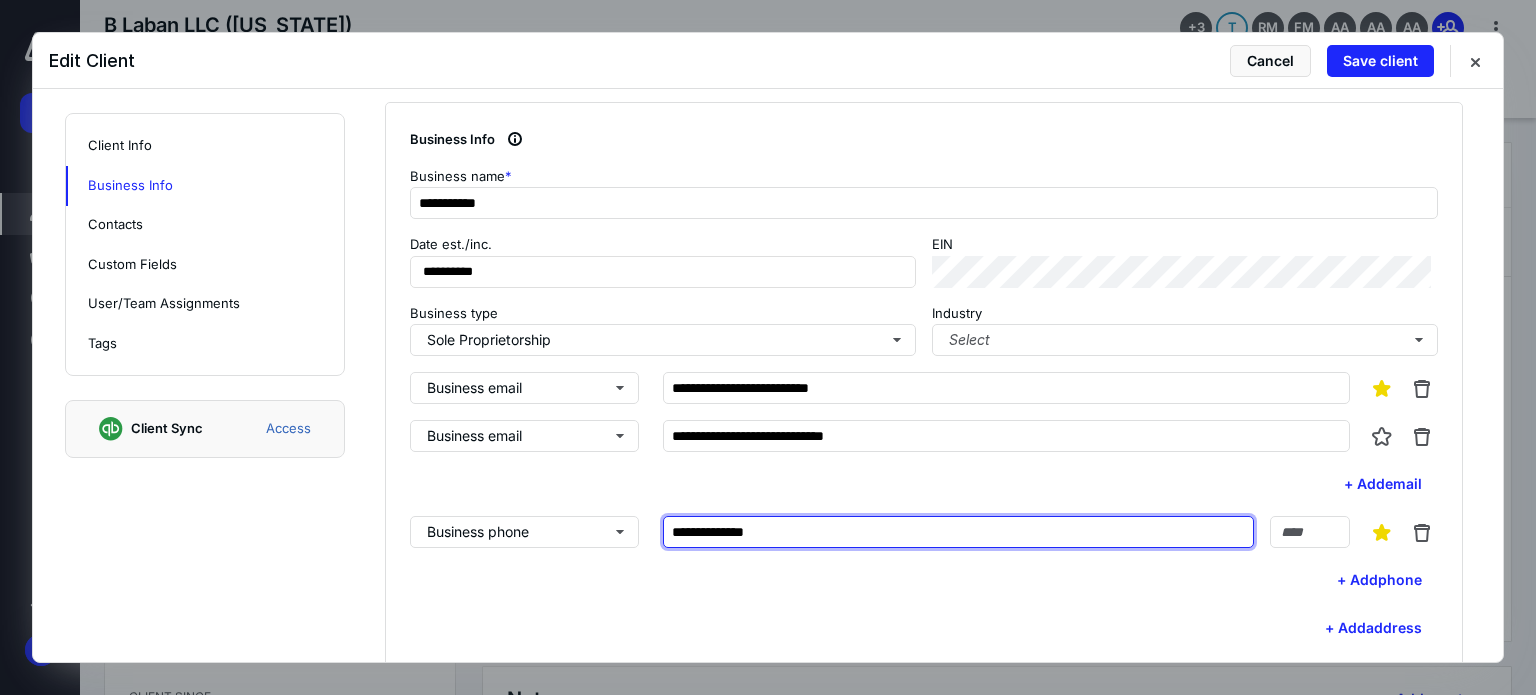 drag, startPoint x: 768, startPoint y: 529, endPoint x: 662, endPoint y: 532, distance: 106.04244 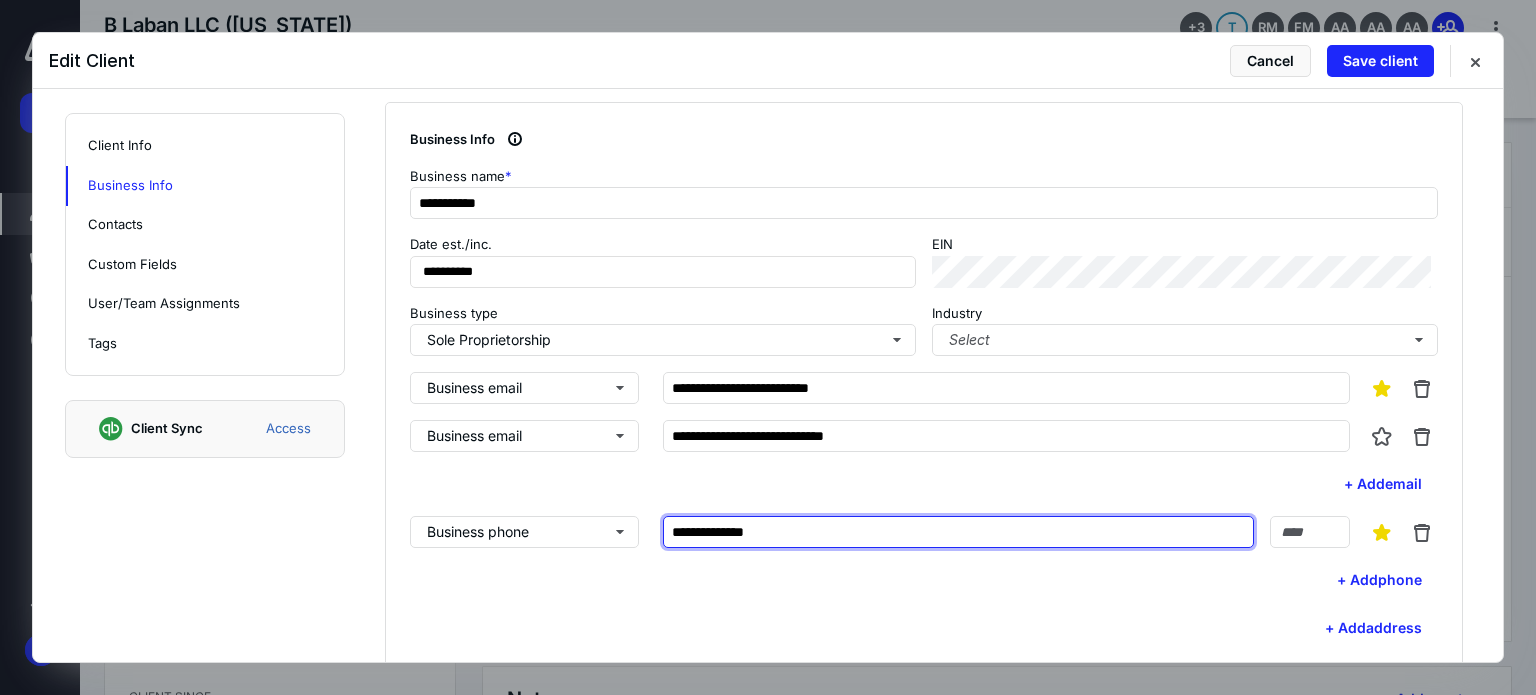click on "**********" at bounding box center [958, 532] 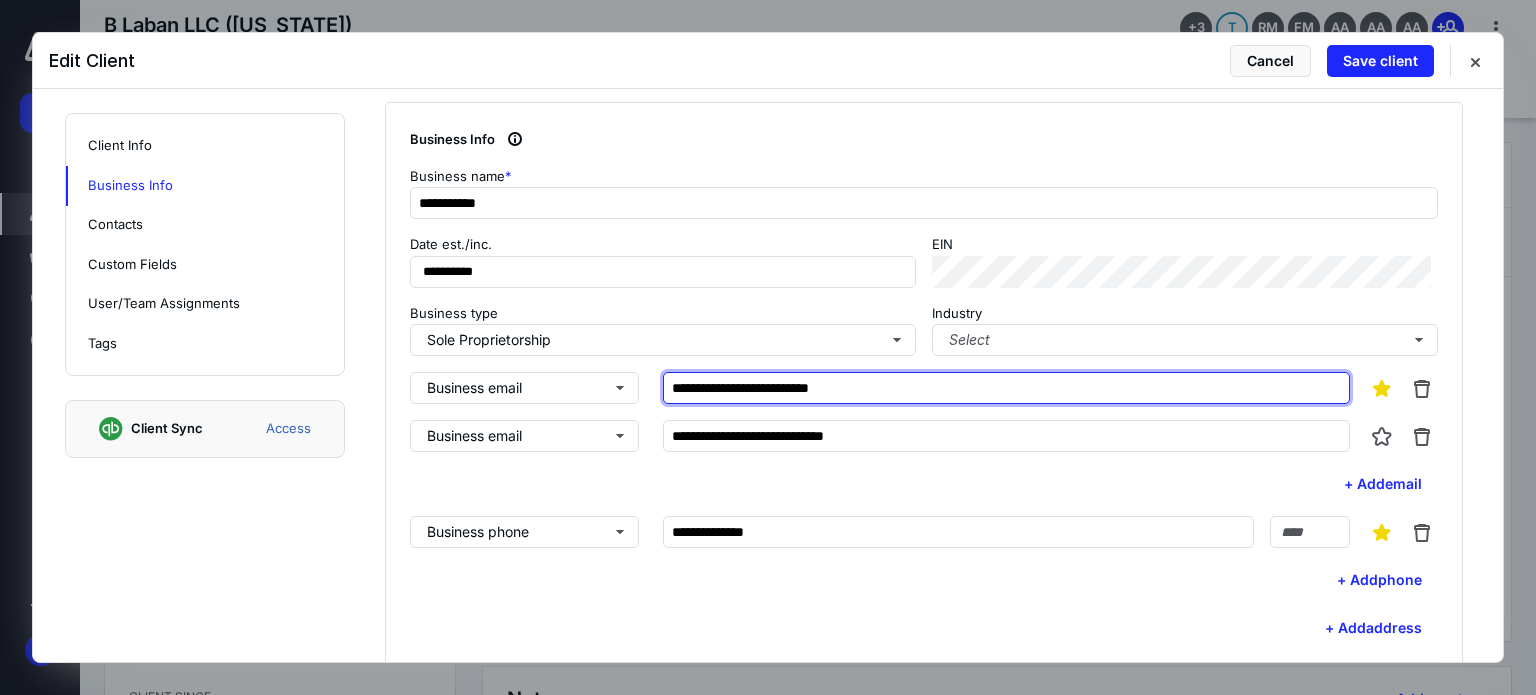 drag, startPoint x: 668, startPoint y: 383, endPoint x: 904, endPoint y: 387, distance: 236.03389 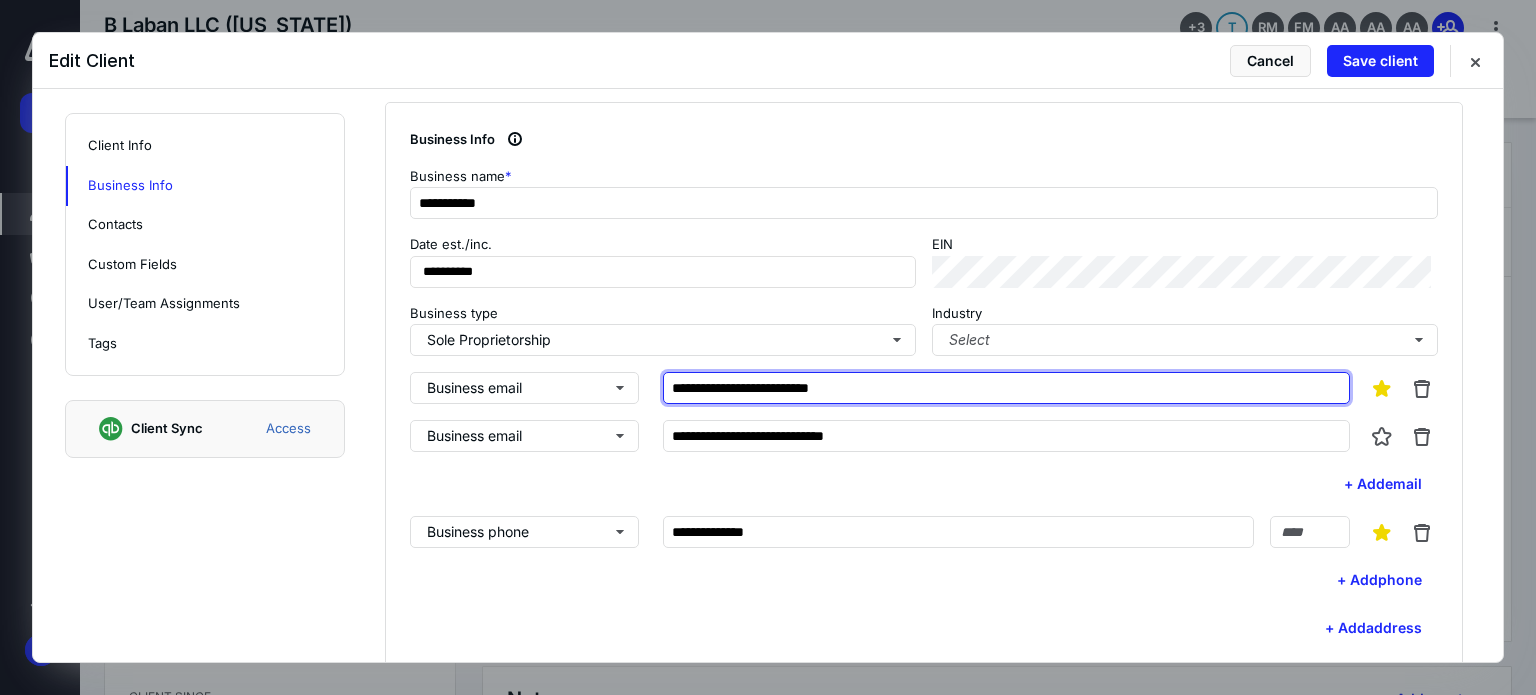 click on "**********" at bounding box center [1006, 388] 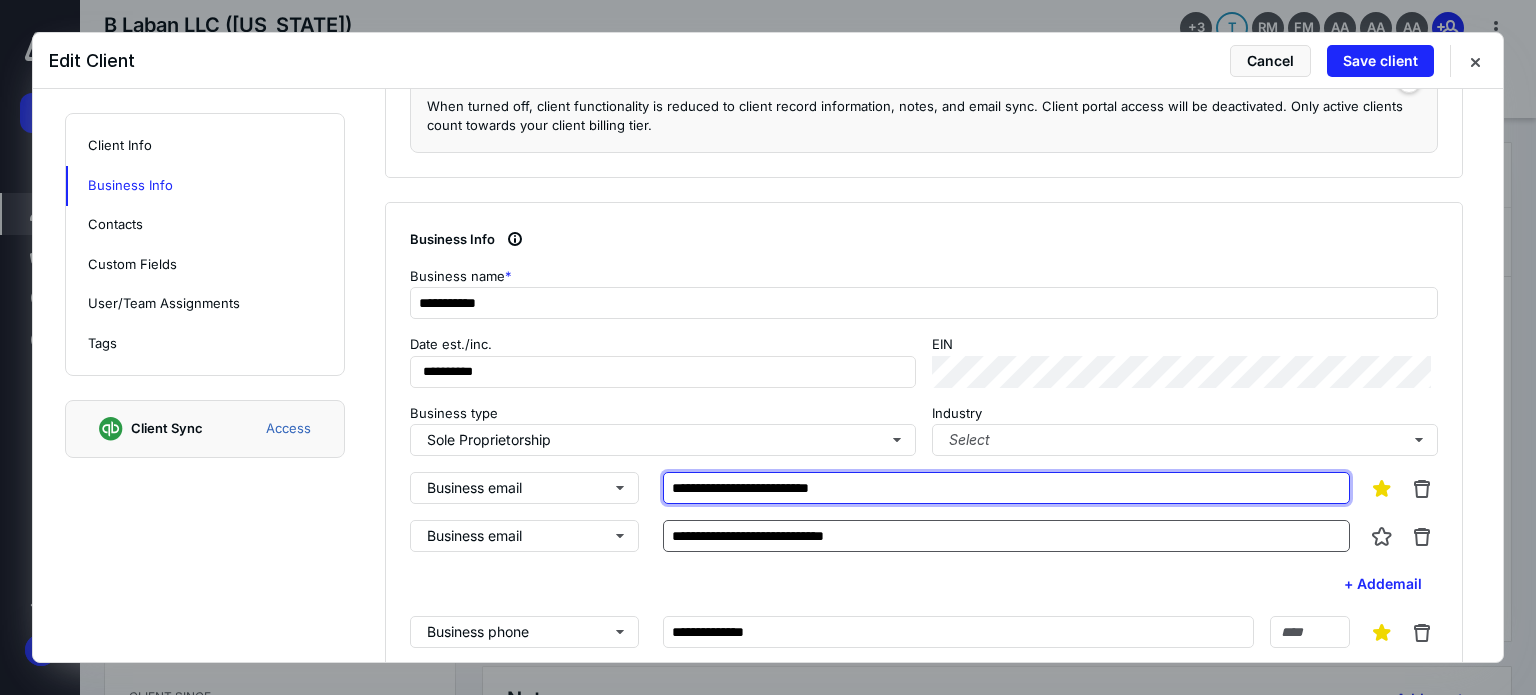 scroll, scrollTop: 600, scrollLeft: 0, axis: vertical 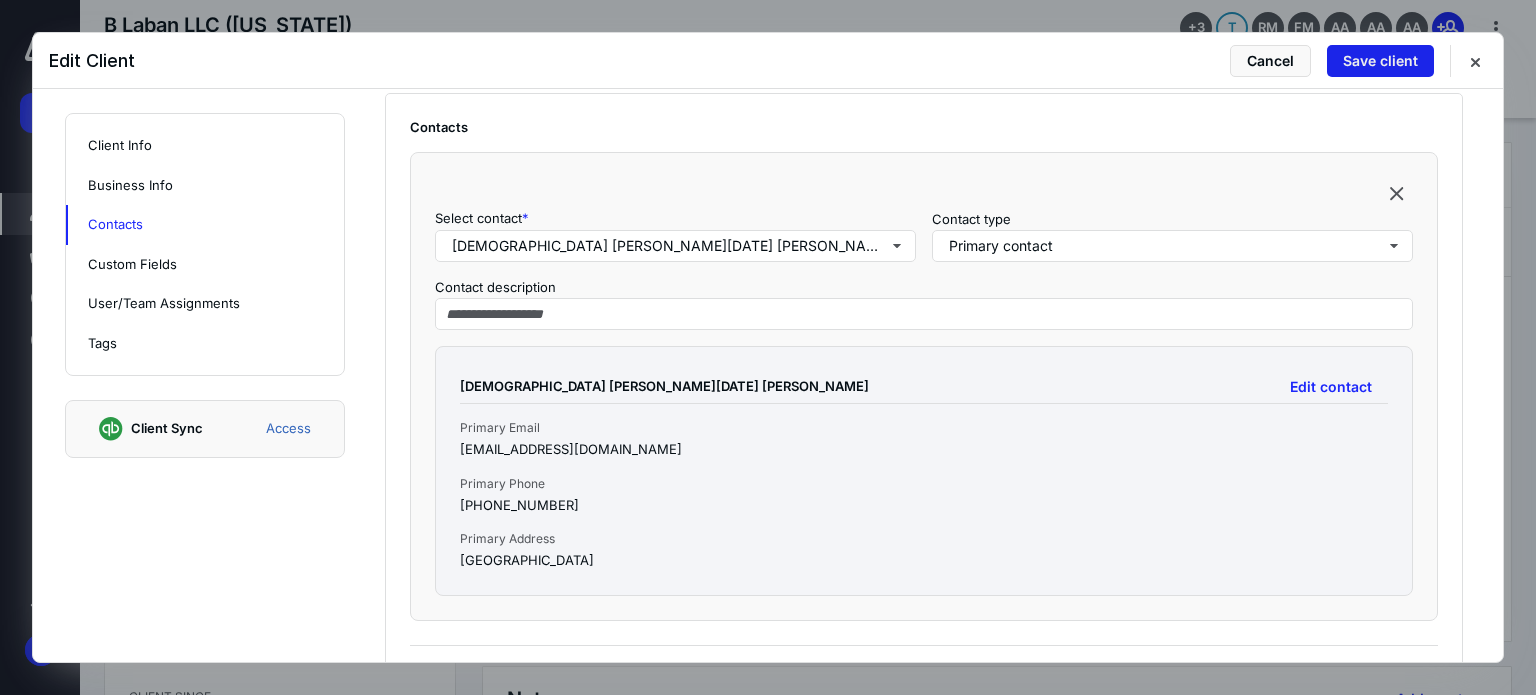 click on "Save client" at bounding box center (1380, 61) 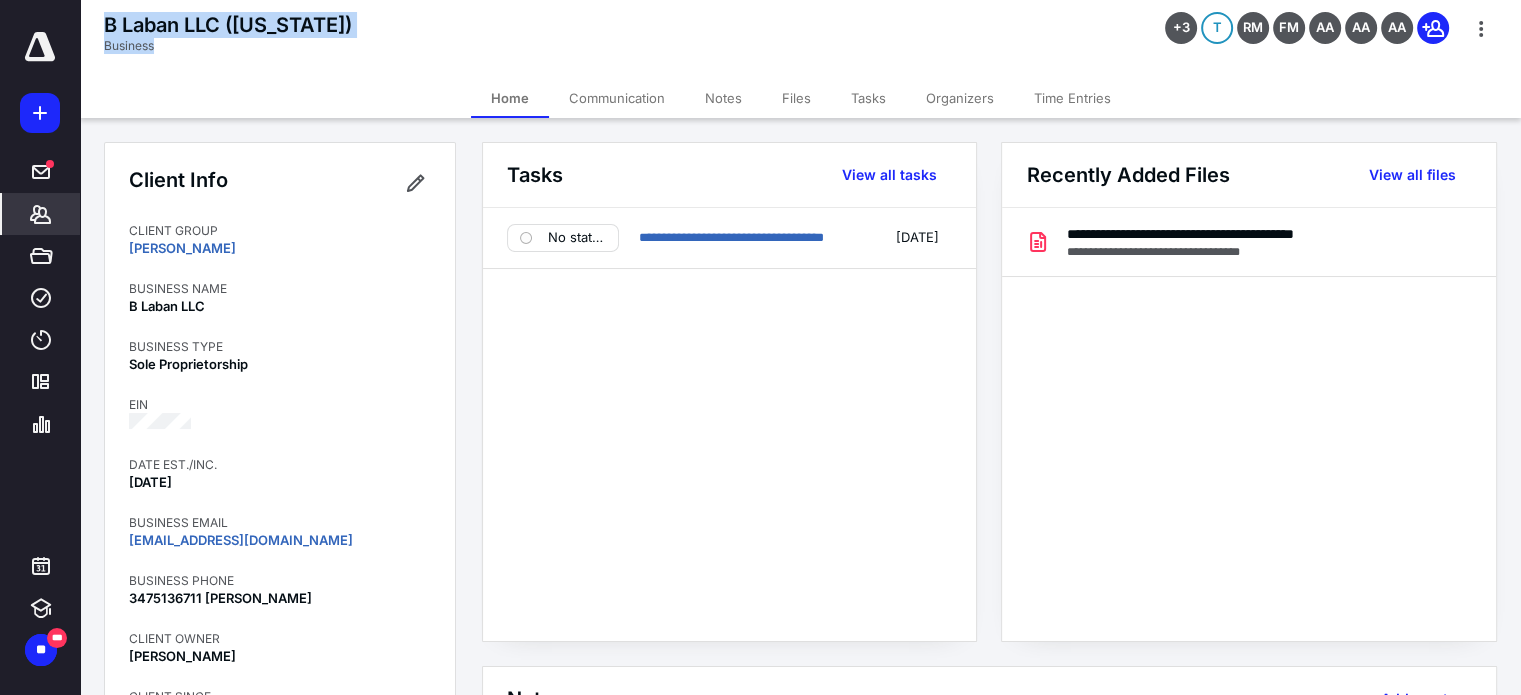 drag, startPoint x: 100, startPoint y: 23, endPoint x: 268, endPoint y: 44, distance: 169.30742 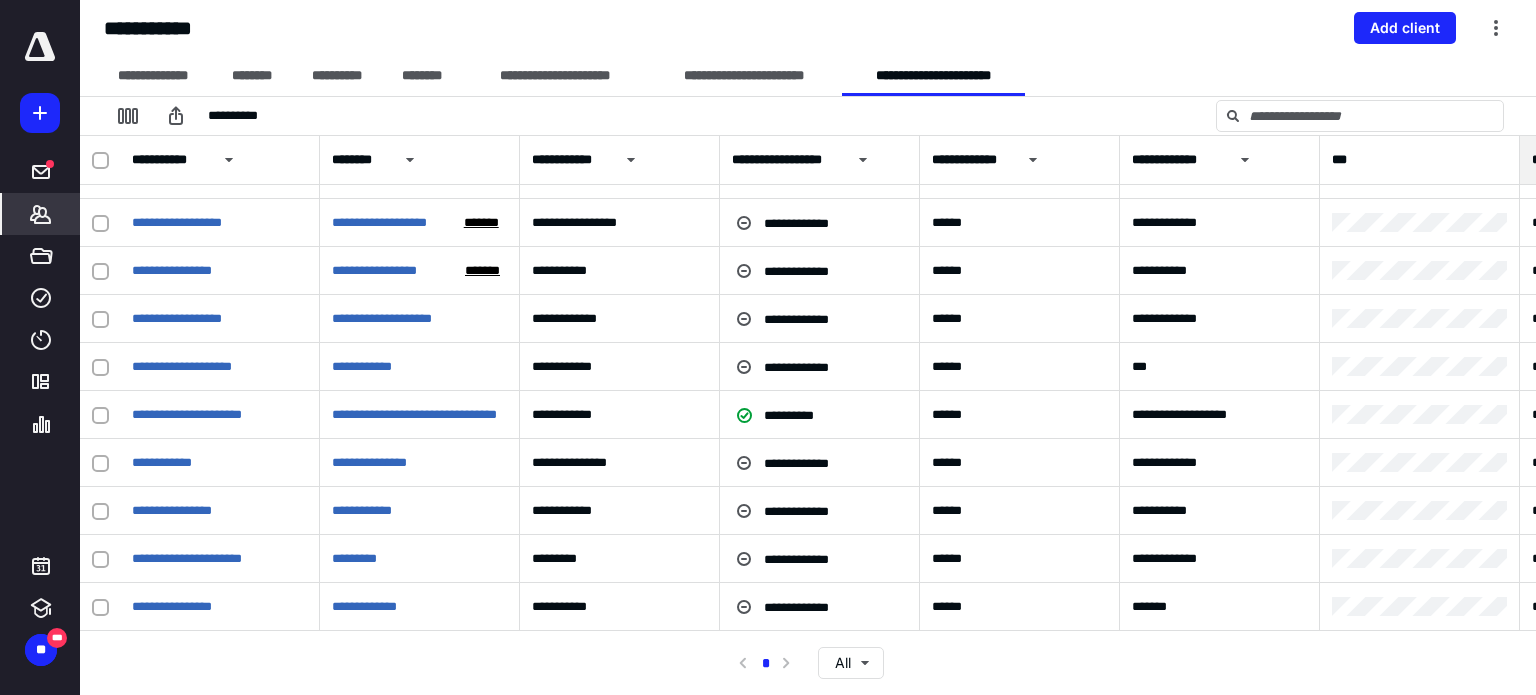 scroll, scrollTop: 300, scrollLeft: 0, axis: vertical 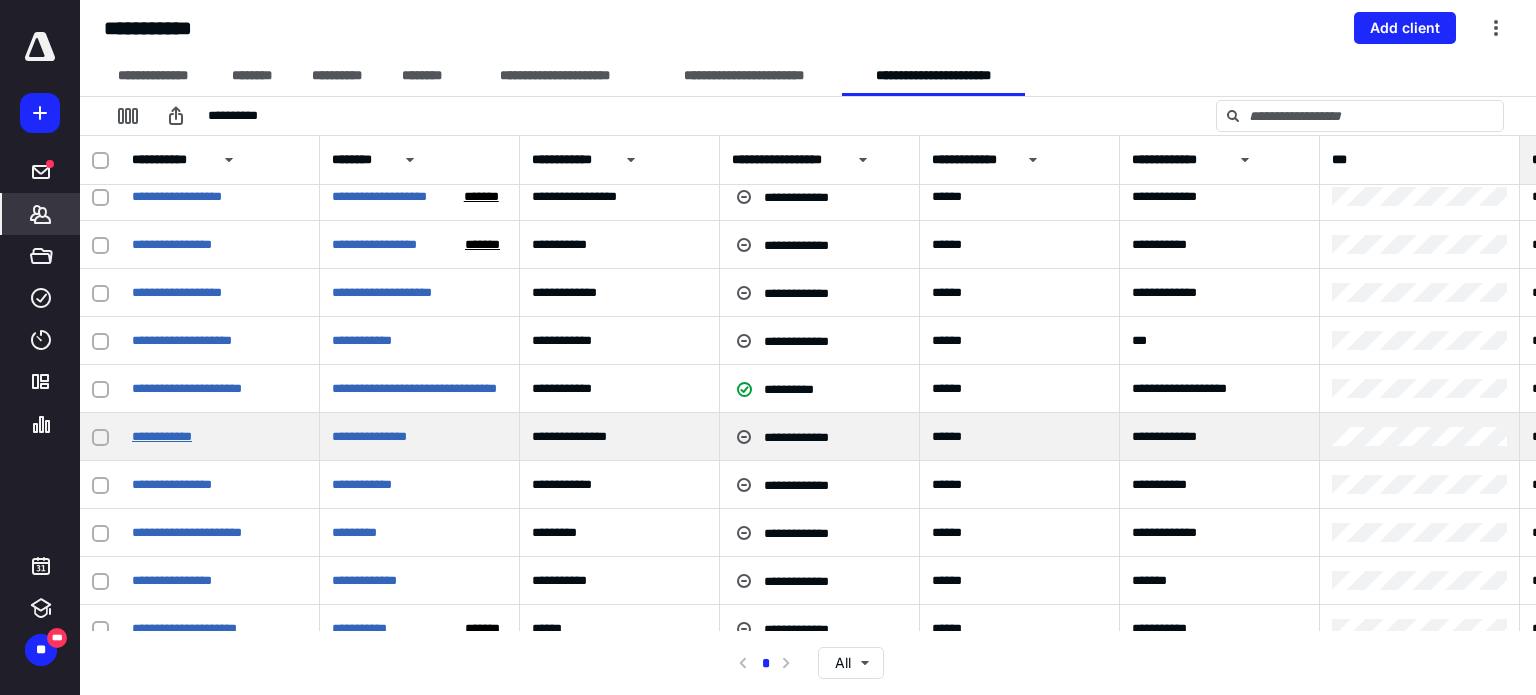 click on "**********" at bounding box center (162, 436) 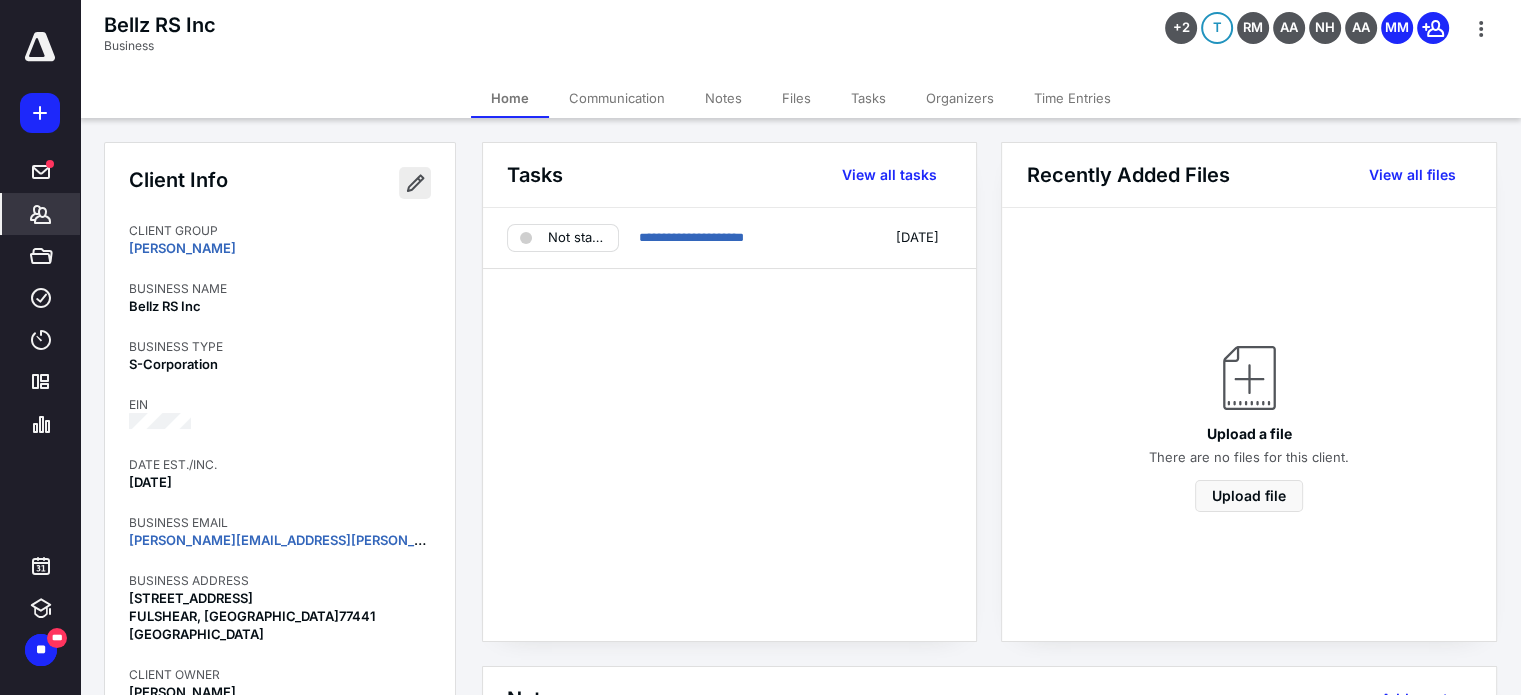 click at bounding box center [415, 183] 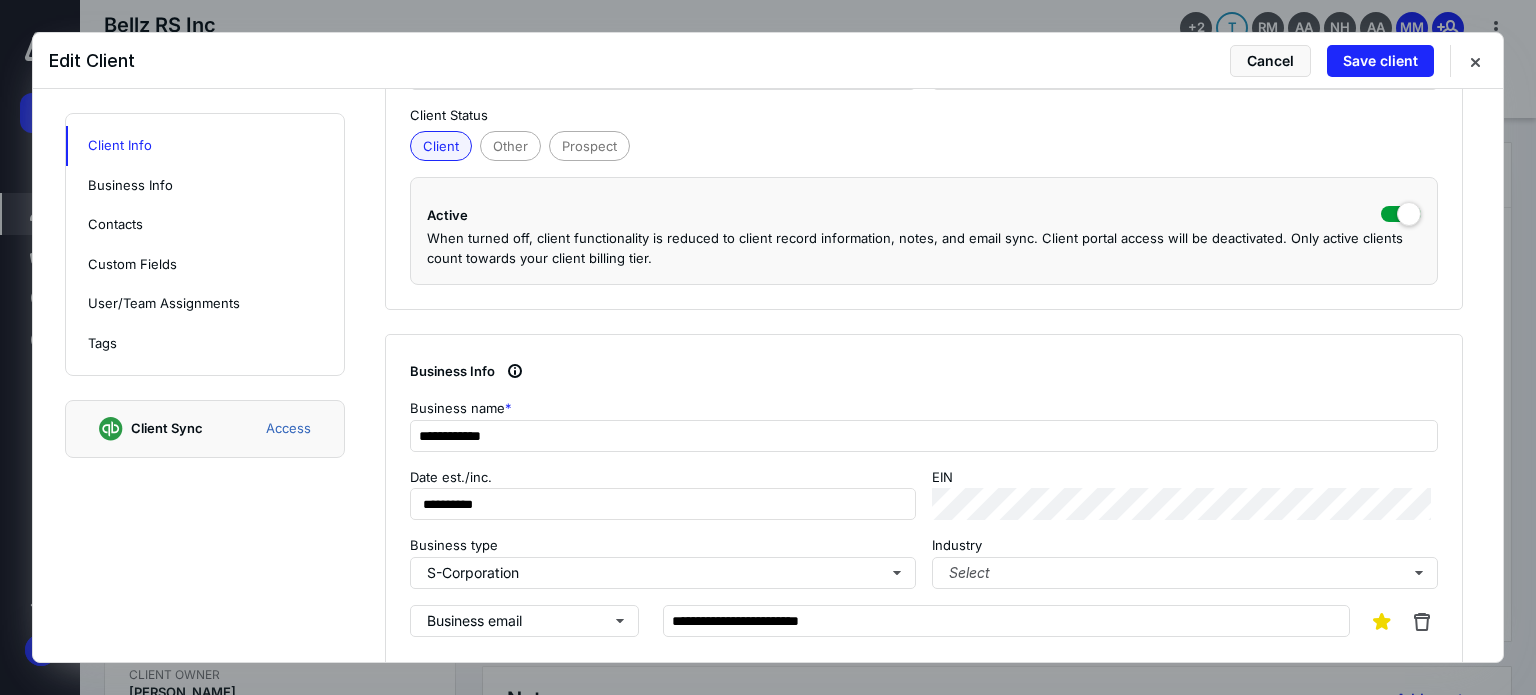 scroll, scrollTop: 500, scrollLeft: 0, axis: vertical 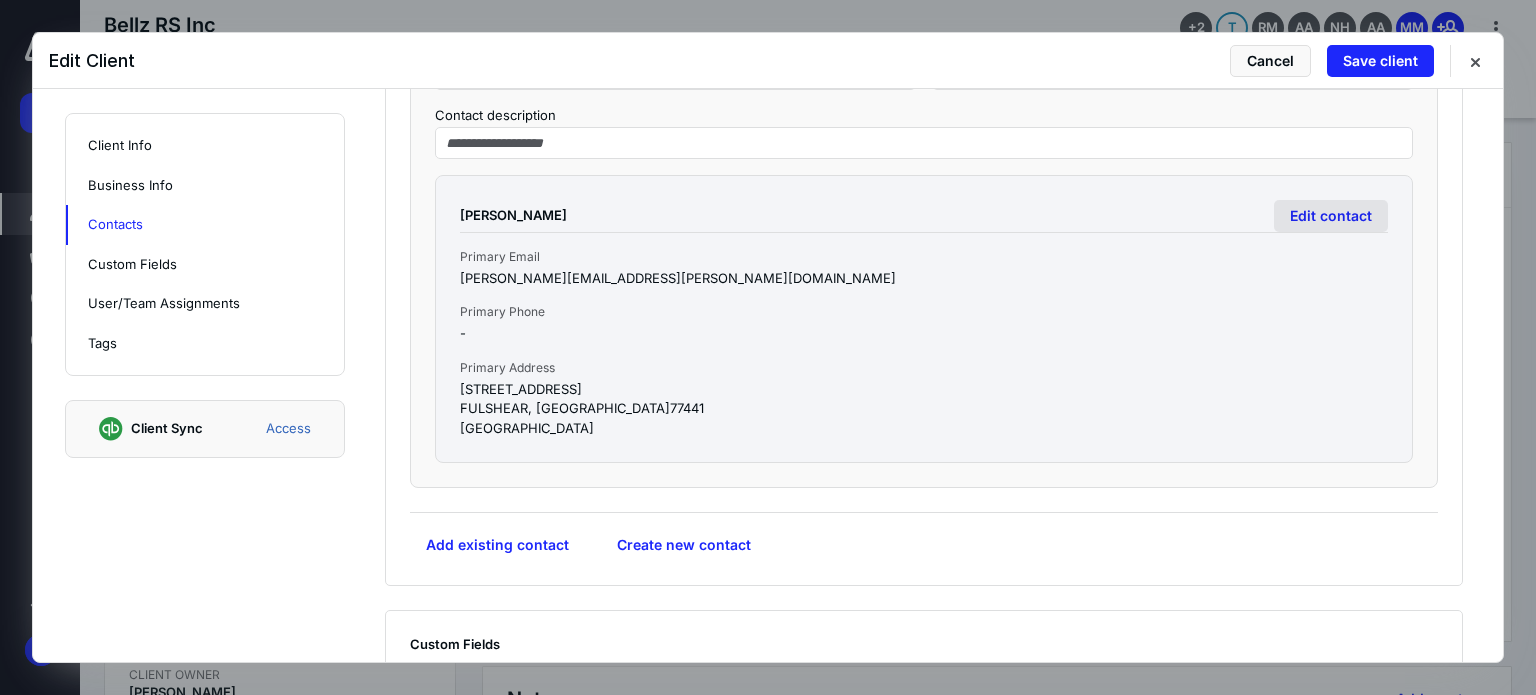 click on "Edit contact" at bounding box center [1331, 216] 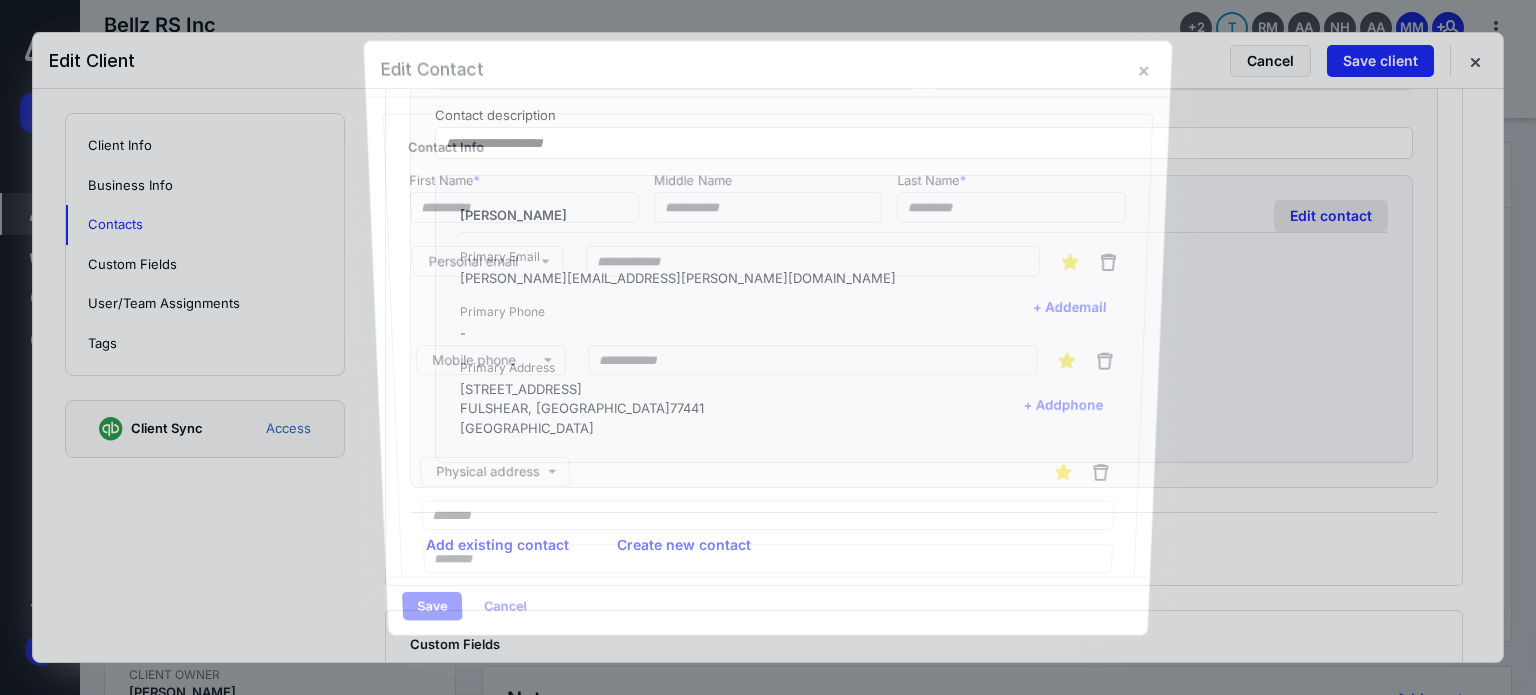 type on "******" 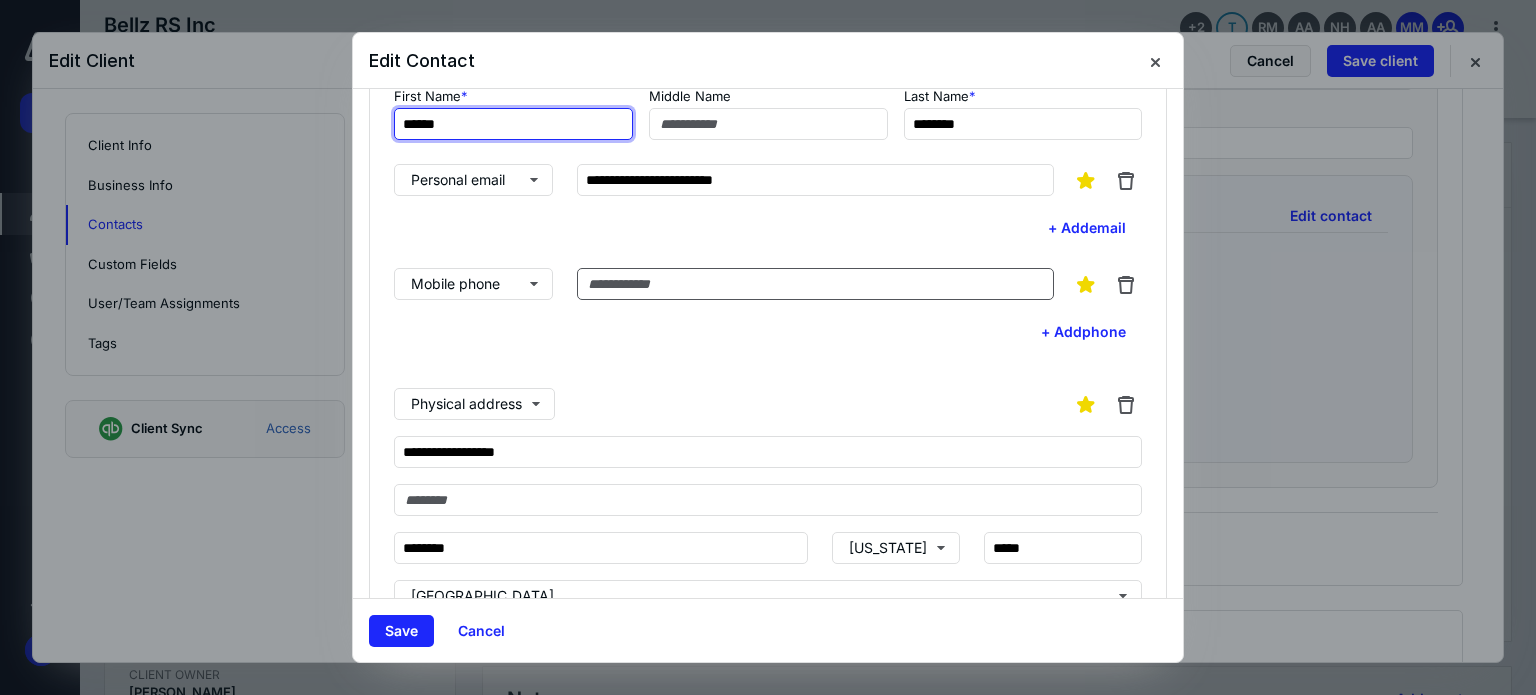 scroll, scrollTop: 32, scrollLeft: 0, axis: vertical 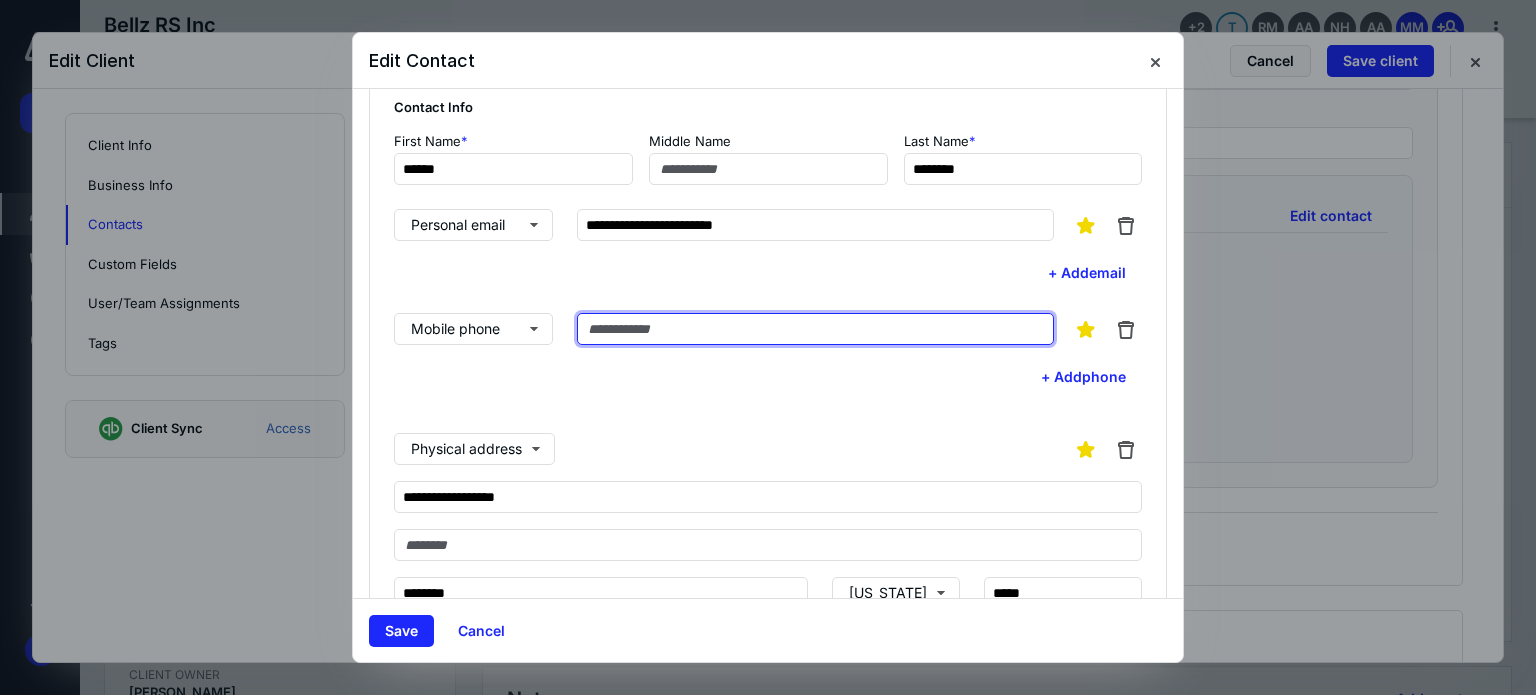 click at bounding box center (815, 329) 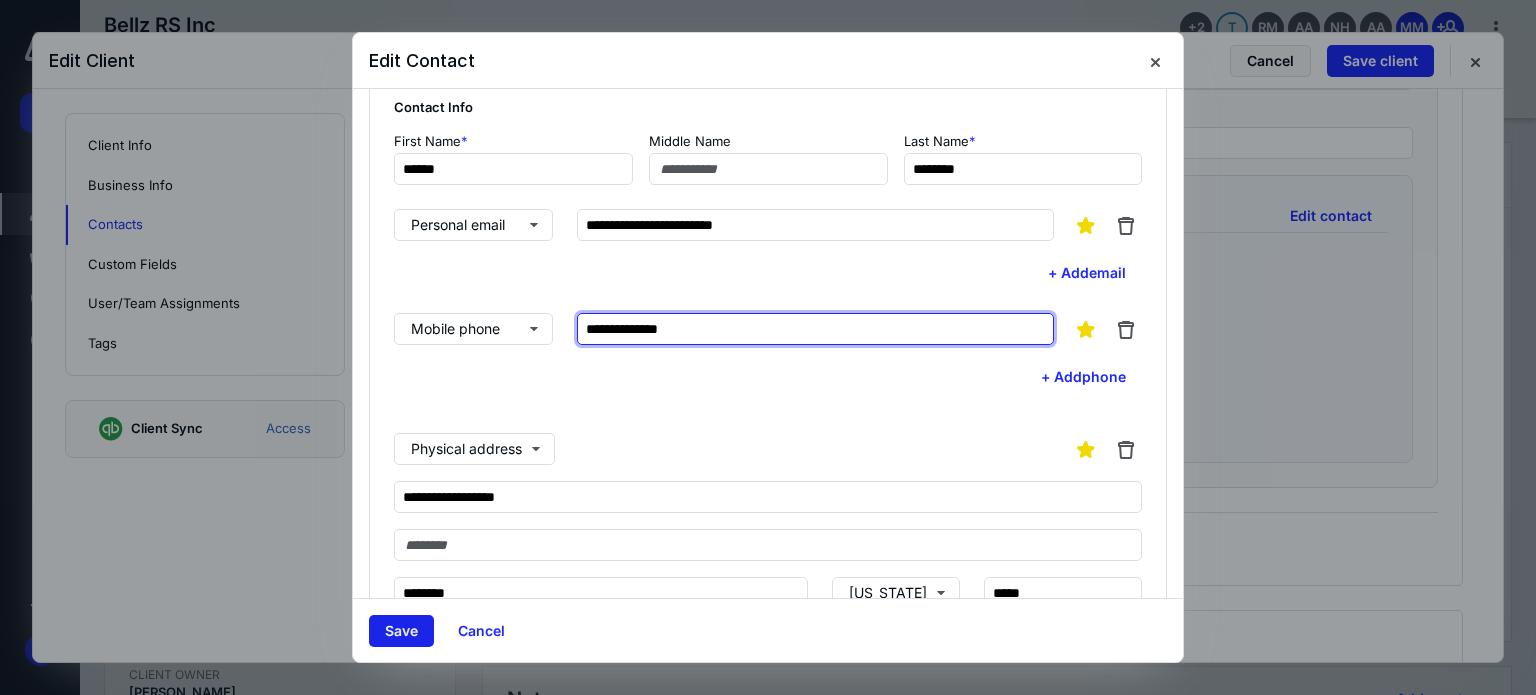 type on "**********" 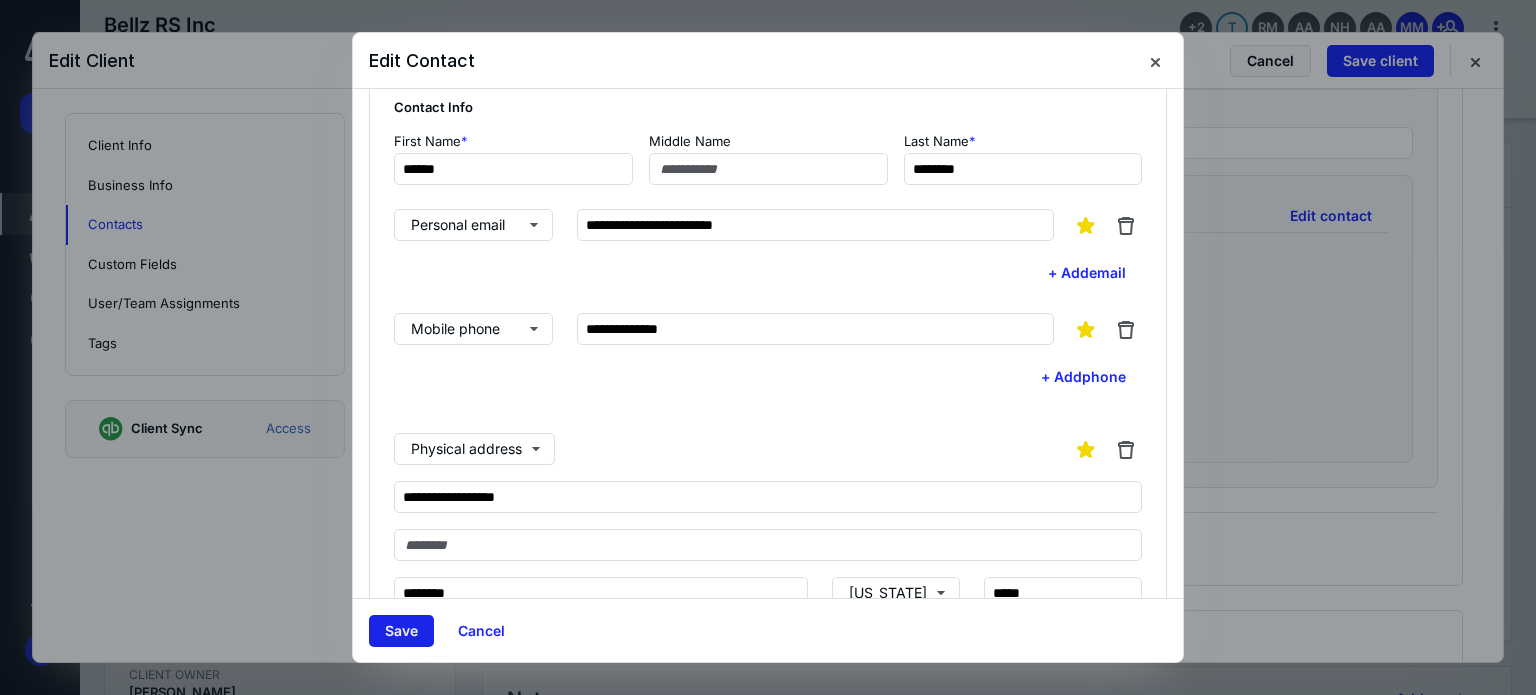 click on "Save" at bounding box center [401, 631] 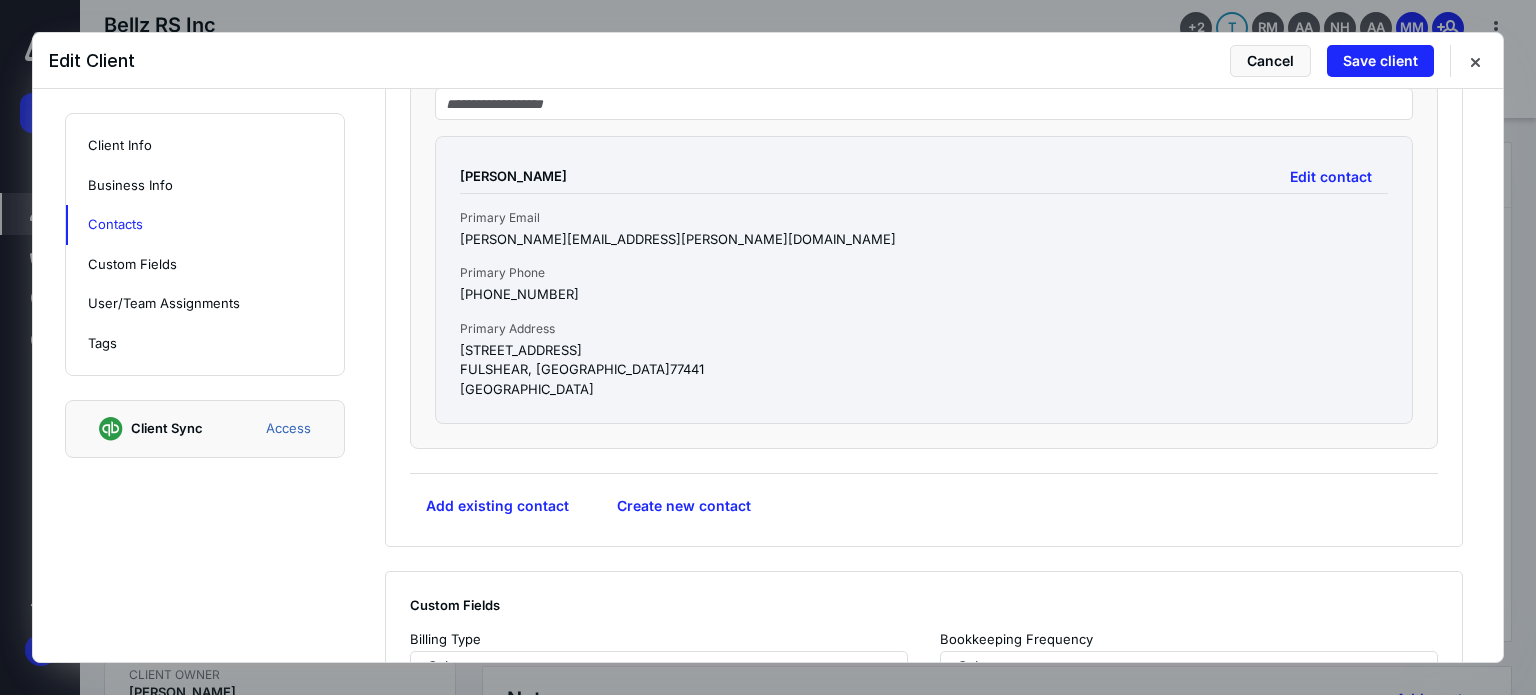 scroll, scrollTop: 1500, scrollLeft: 0, axis: vertical 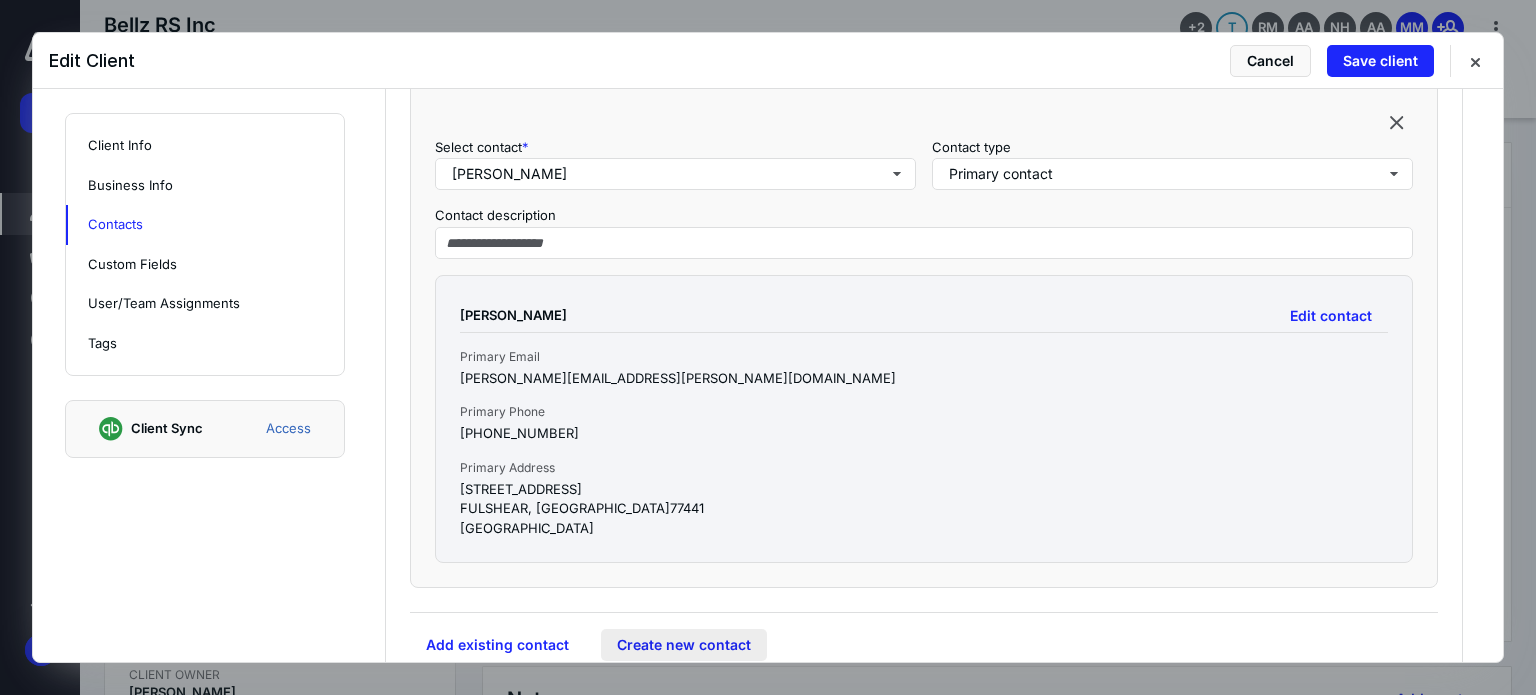 click on "Create new contact" at bounding box center (684, 645) 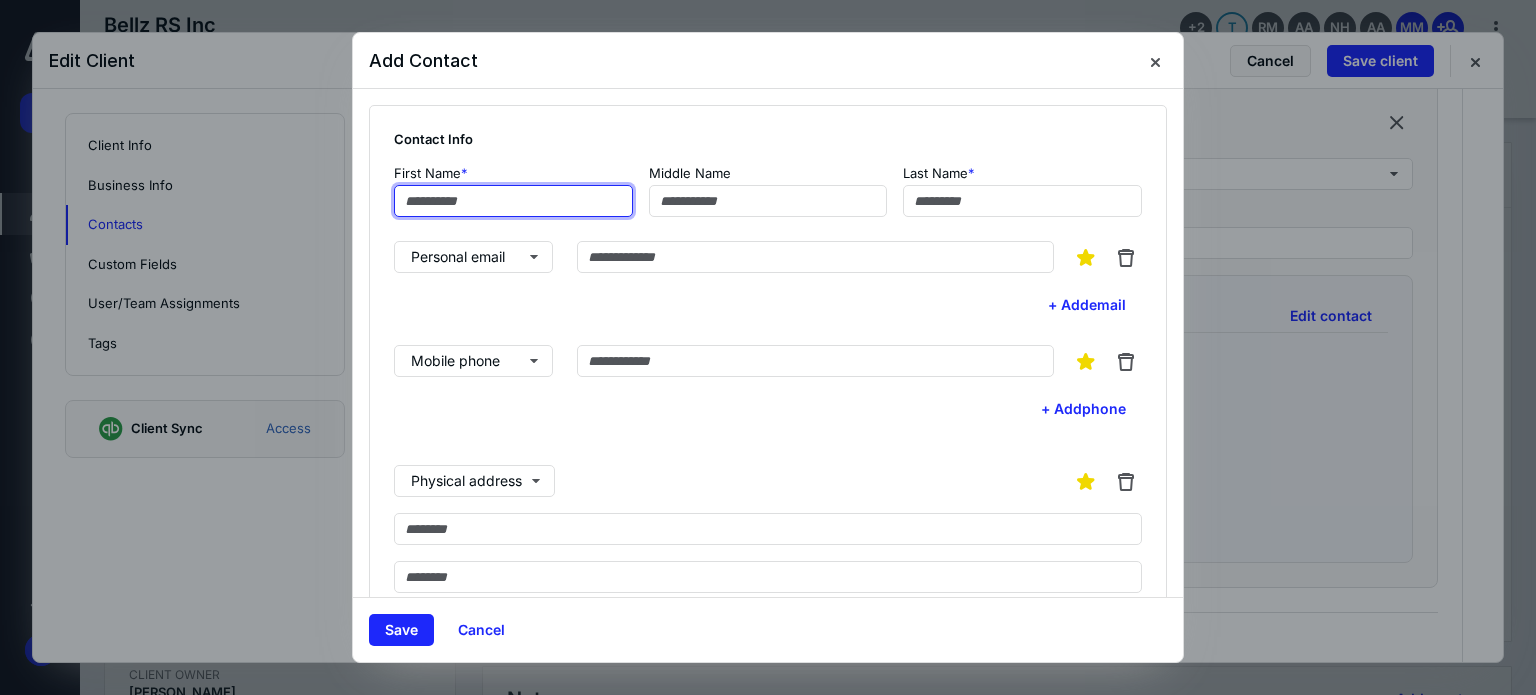 paste on "**********" 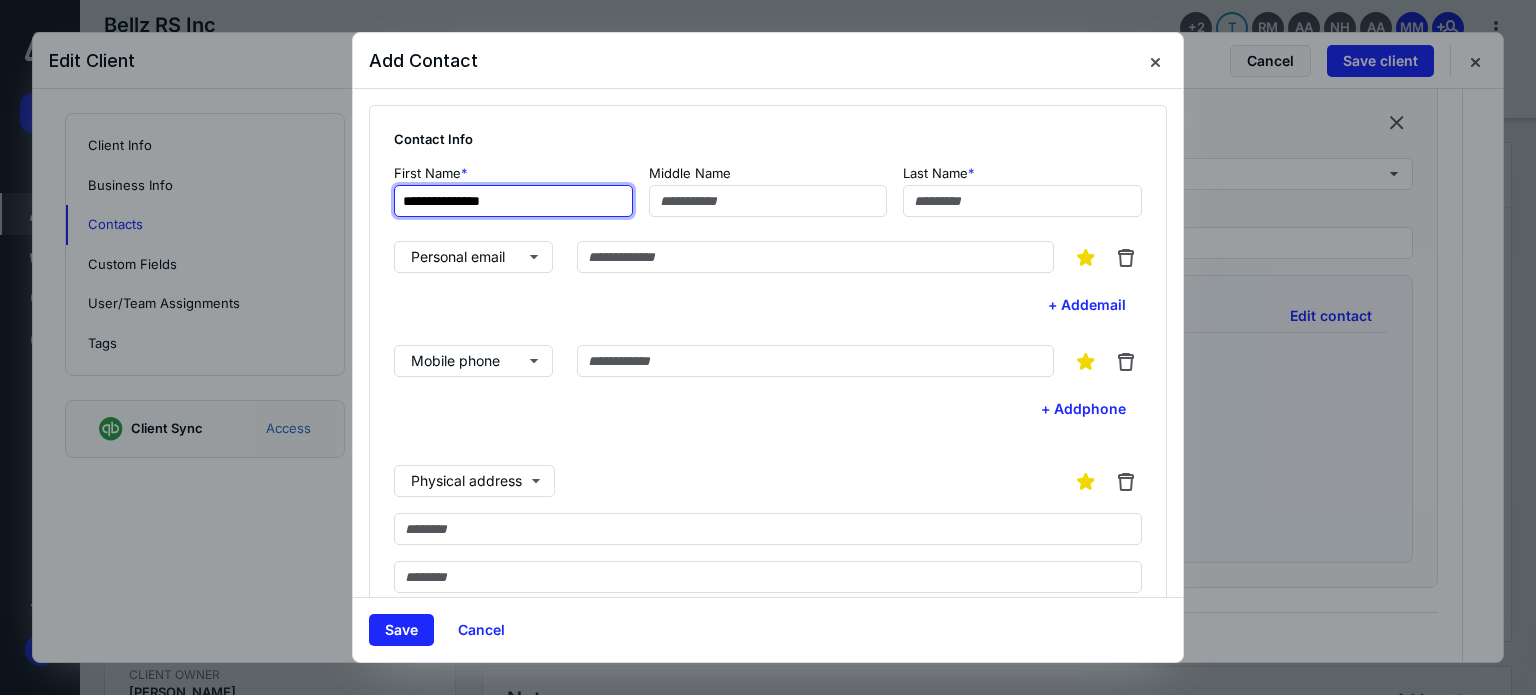drag, startPoint x: 530, startPoint y: 203, endPoint x: 481, endPoint y: 199, distance: 49.162994 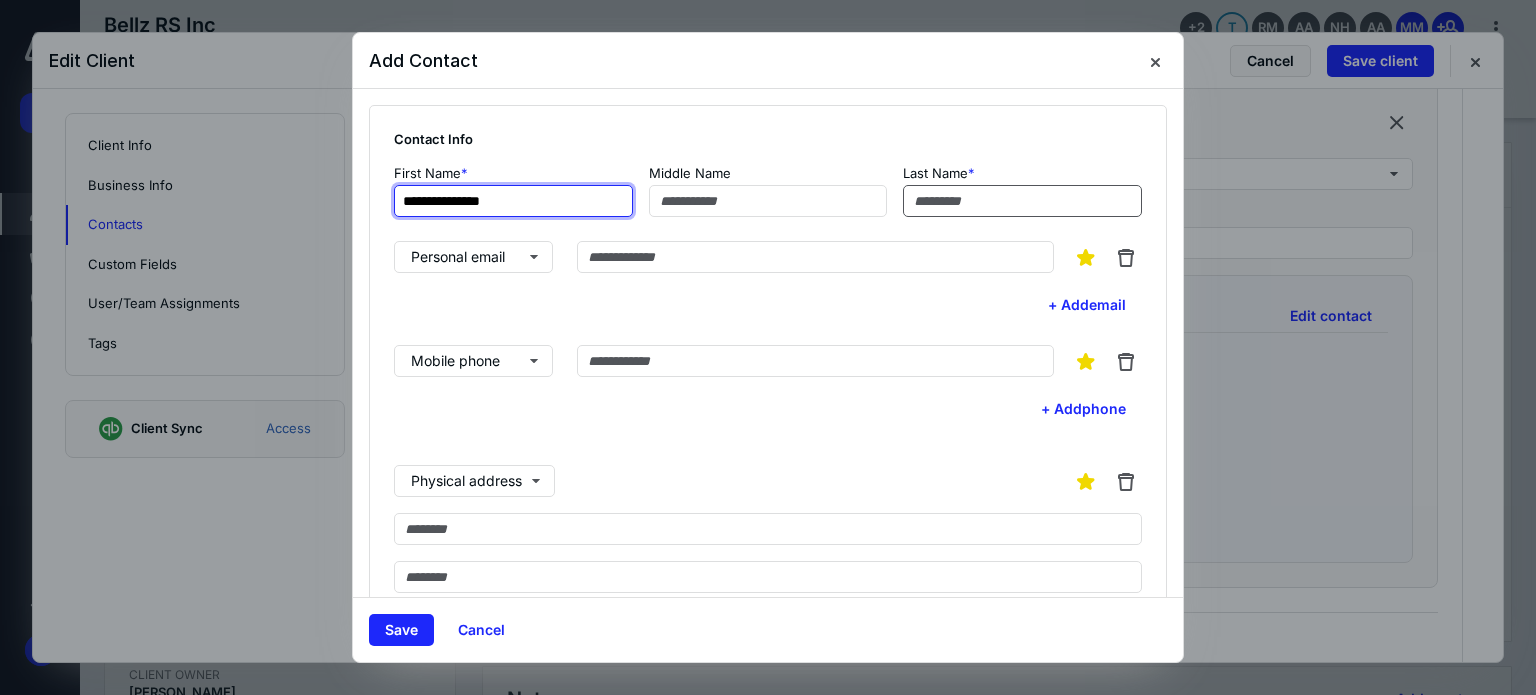 type on "**********" 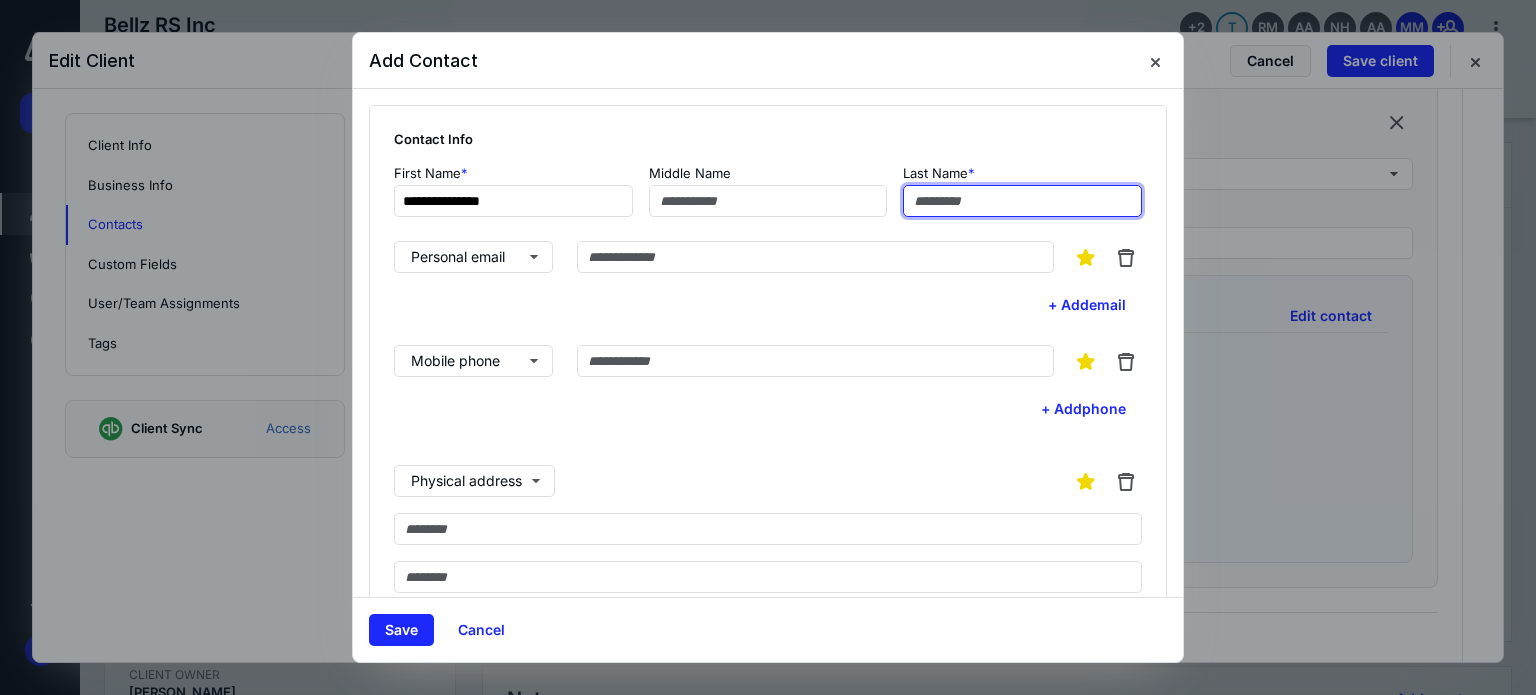 paste on "******" 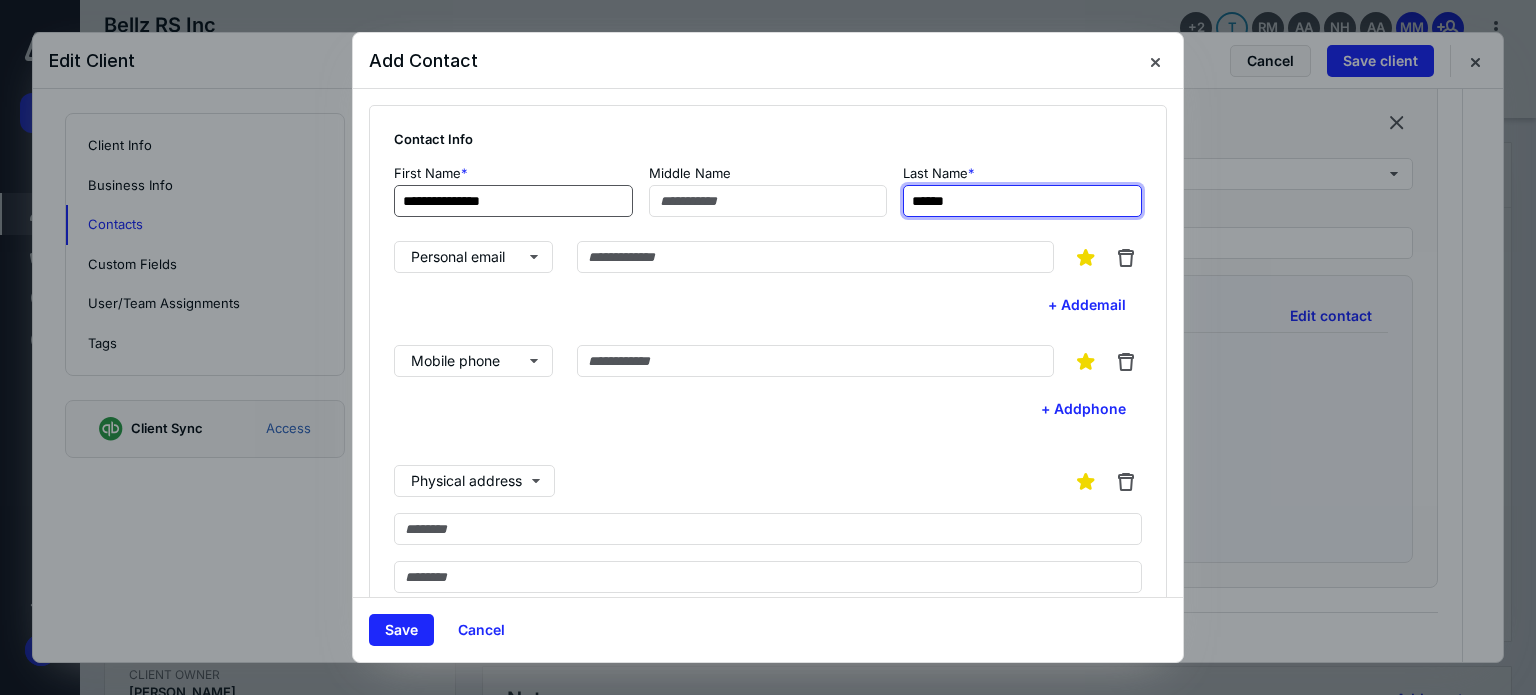 type on "******" 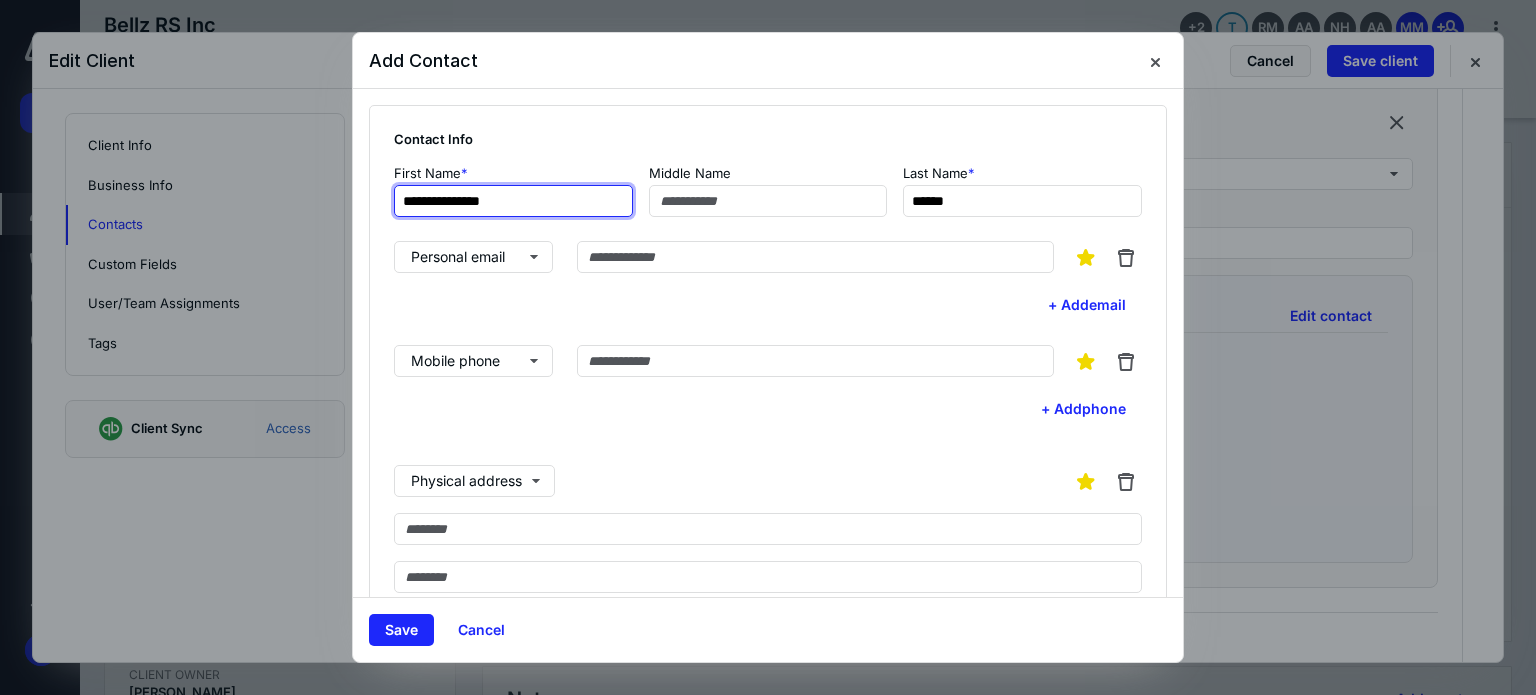 click on "**********" at bounding box center [513, 201] 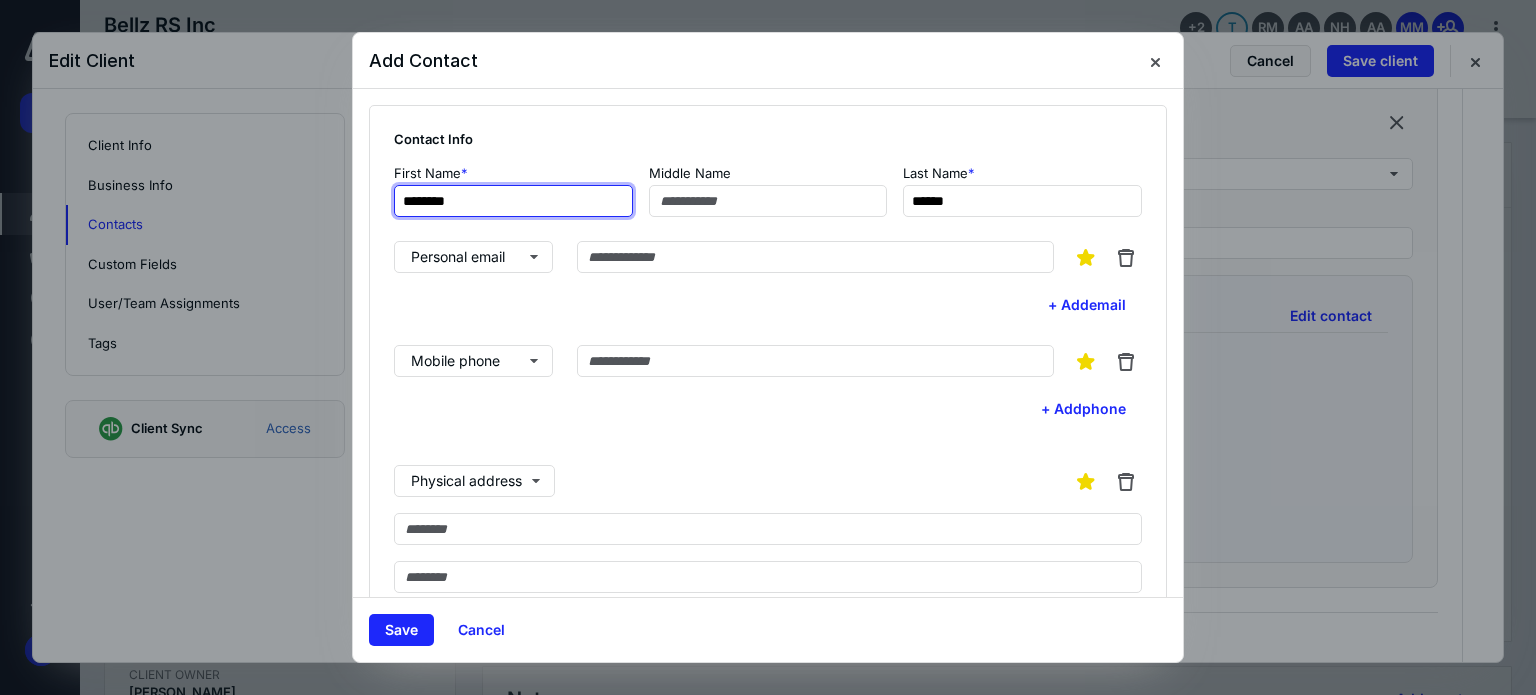 type on "********" 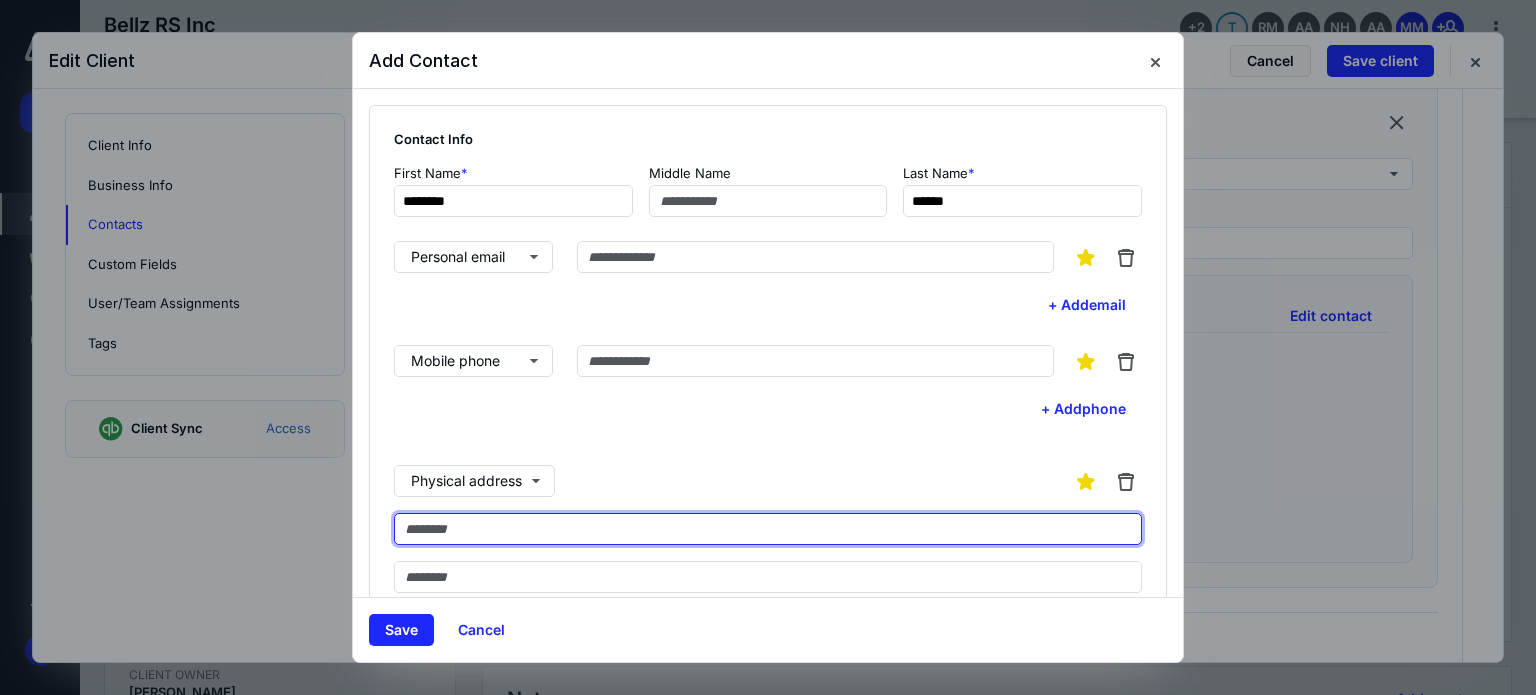 drag, startPoint x: 476, startPoint y: 526, endPoint x: 417, endPoint y: 522, distance: 59.135437 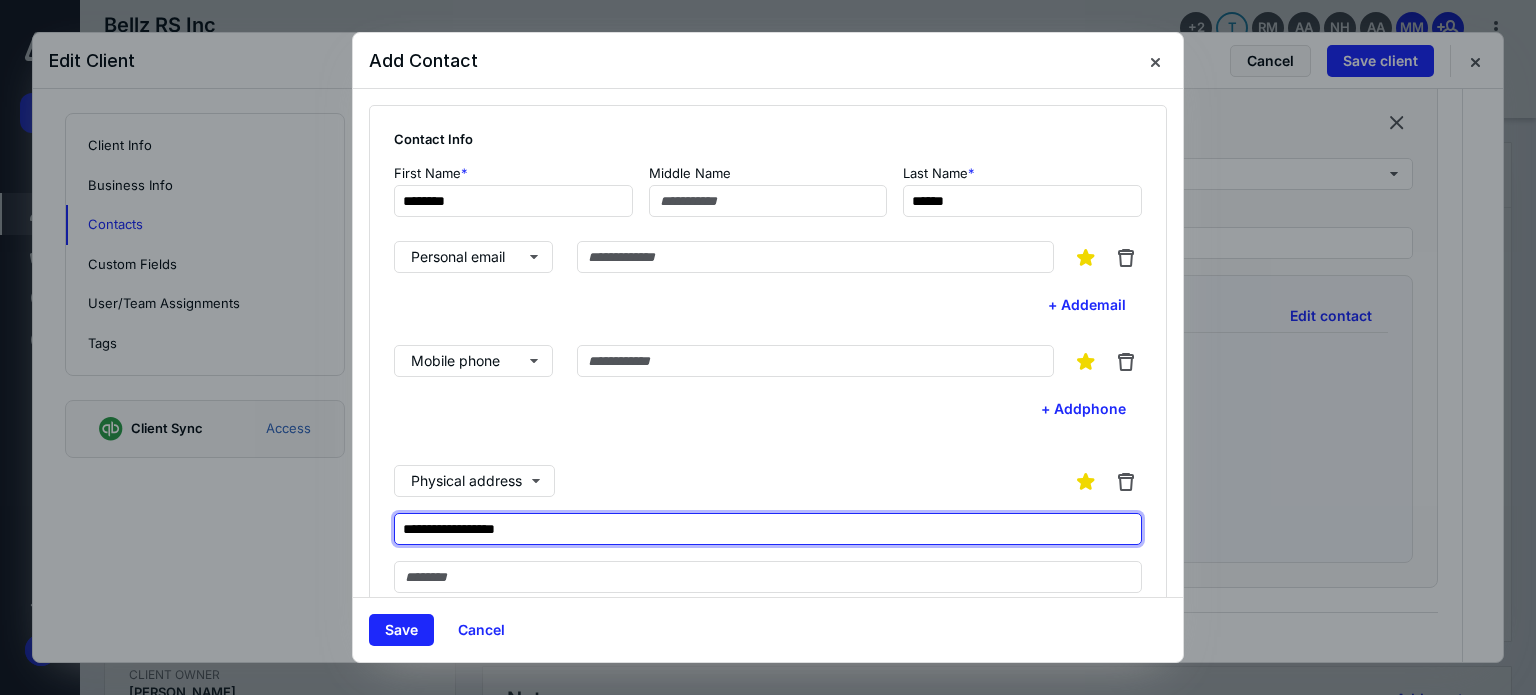 type on "**********" 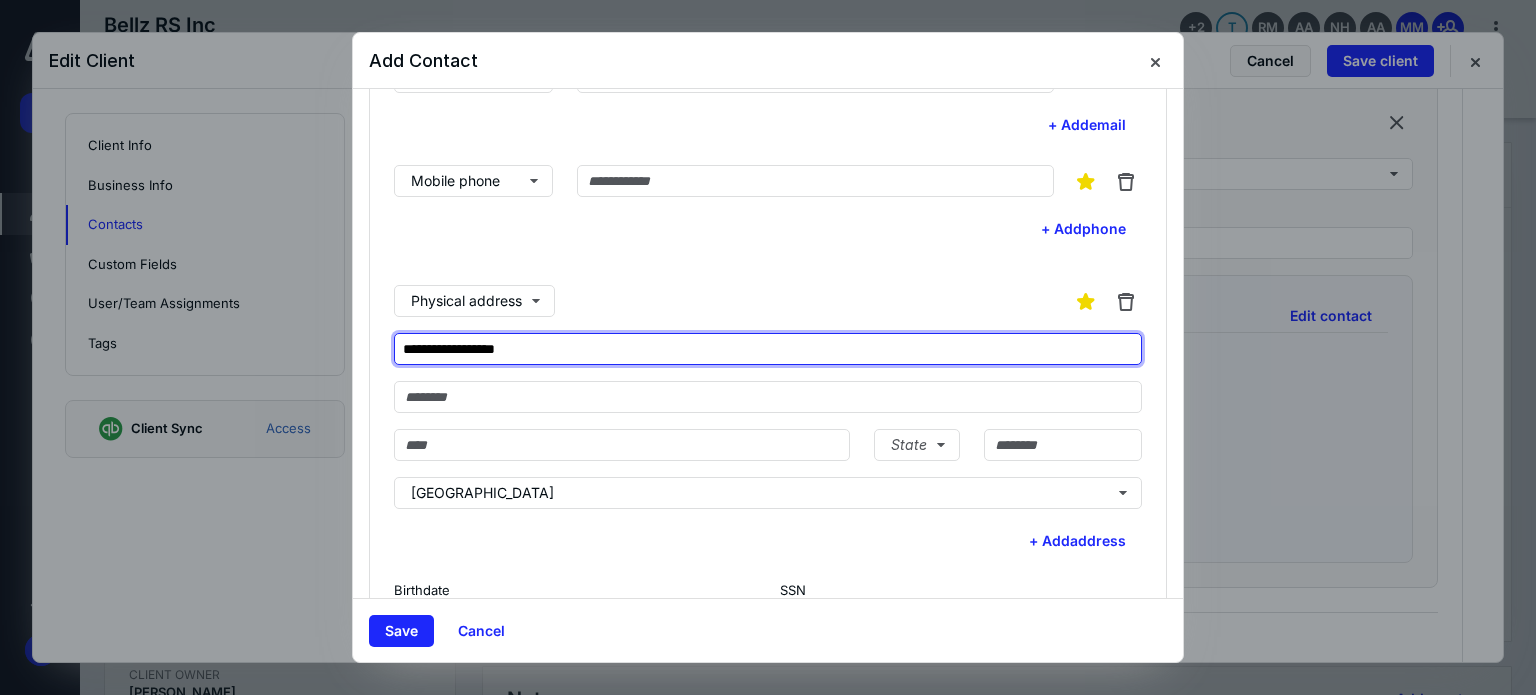 scroll, scrollTop: 200, scrollLeft: 0, axis: vertical 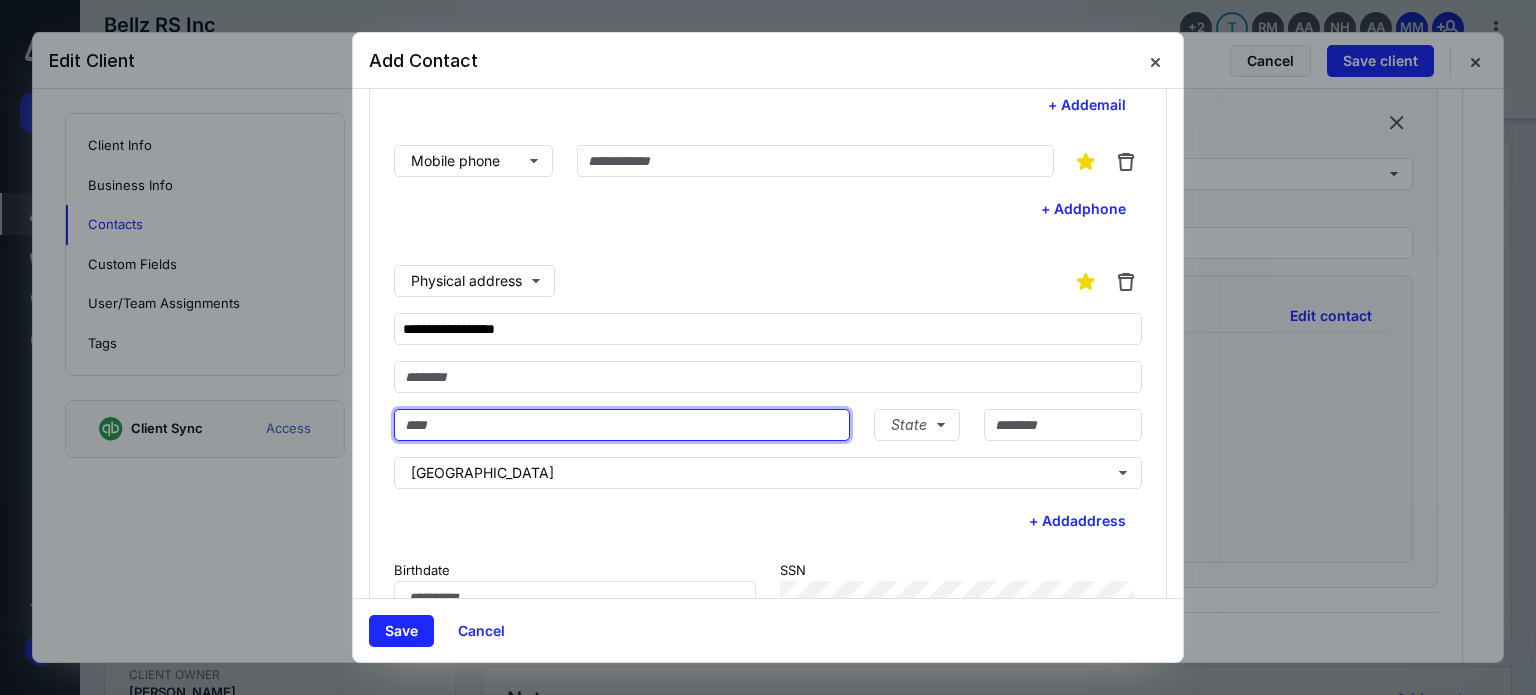 drag, startPoint x: 465, startPoint y: 419, endPoint x: 425, endPoint y: 419, distance: 40 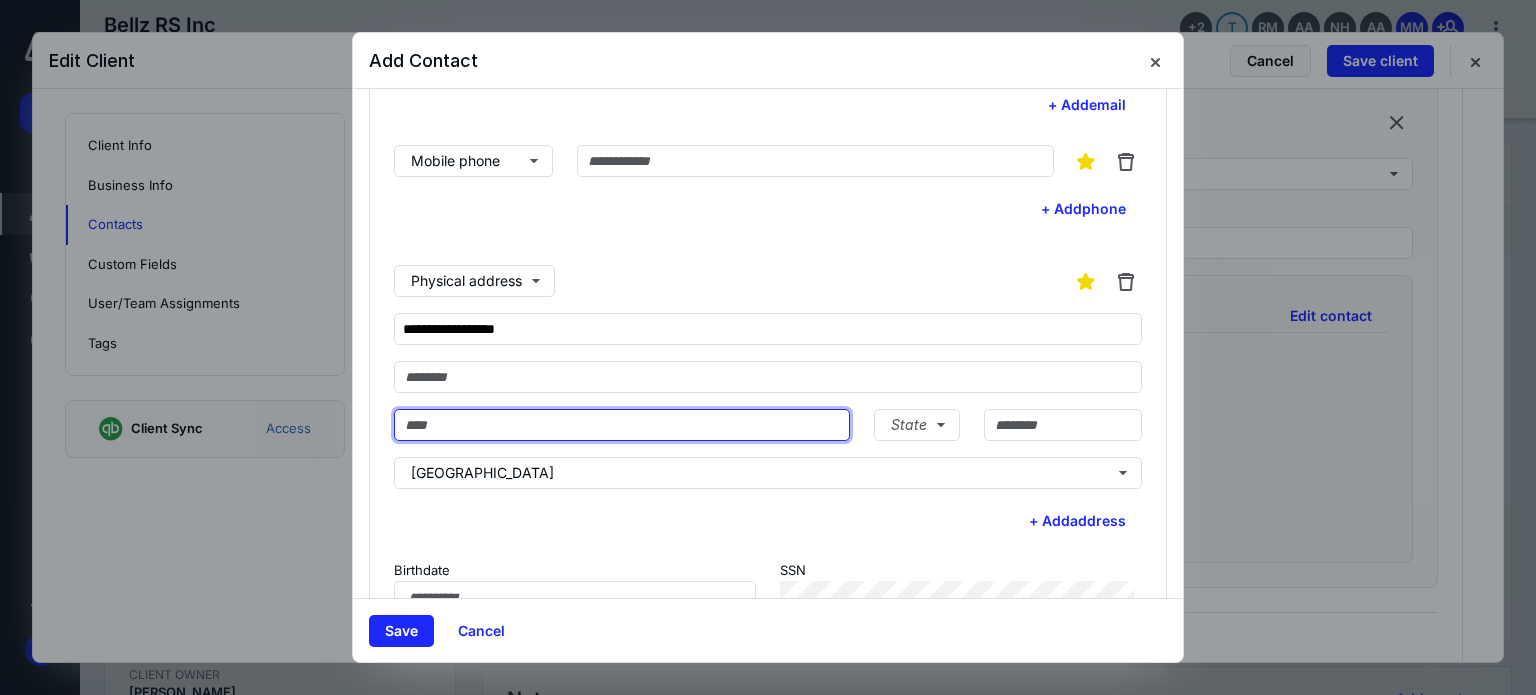 paste on "********" 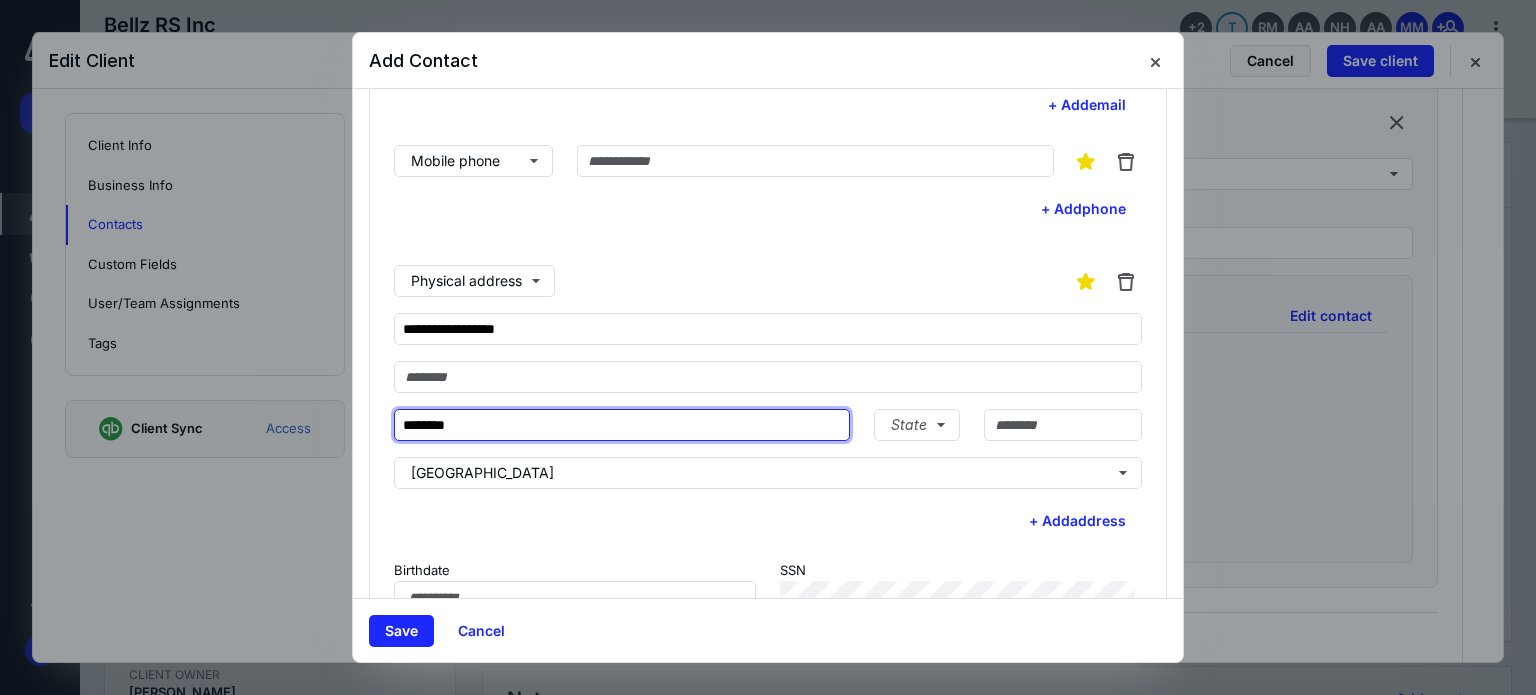 type on "********" 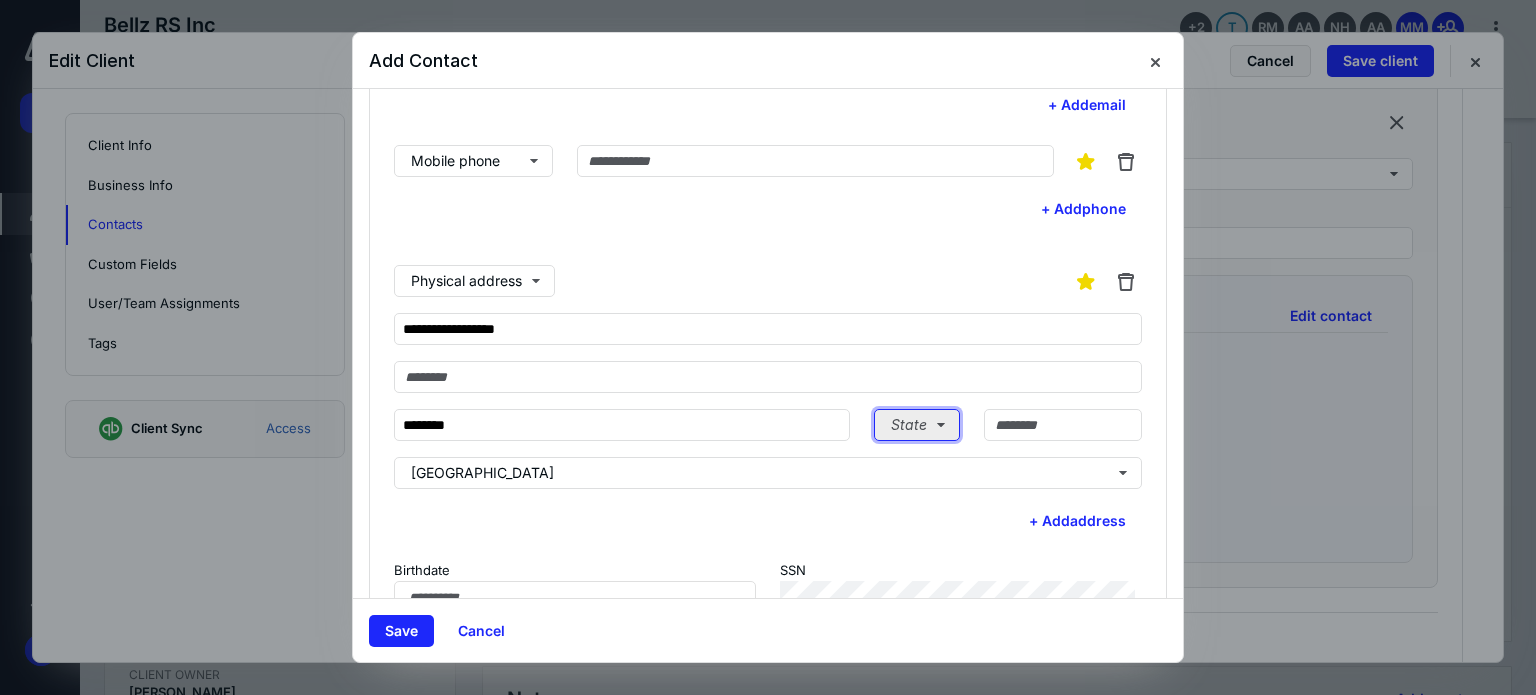 click on "State" at bounding box center [917, 425] 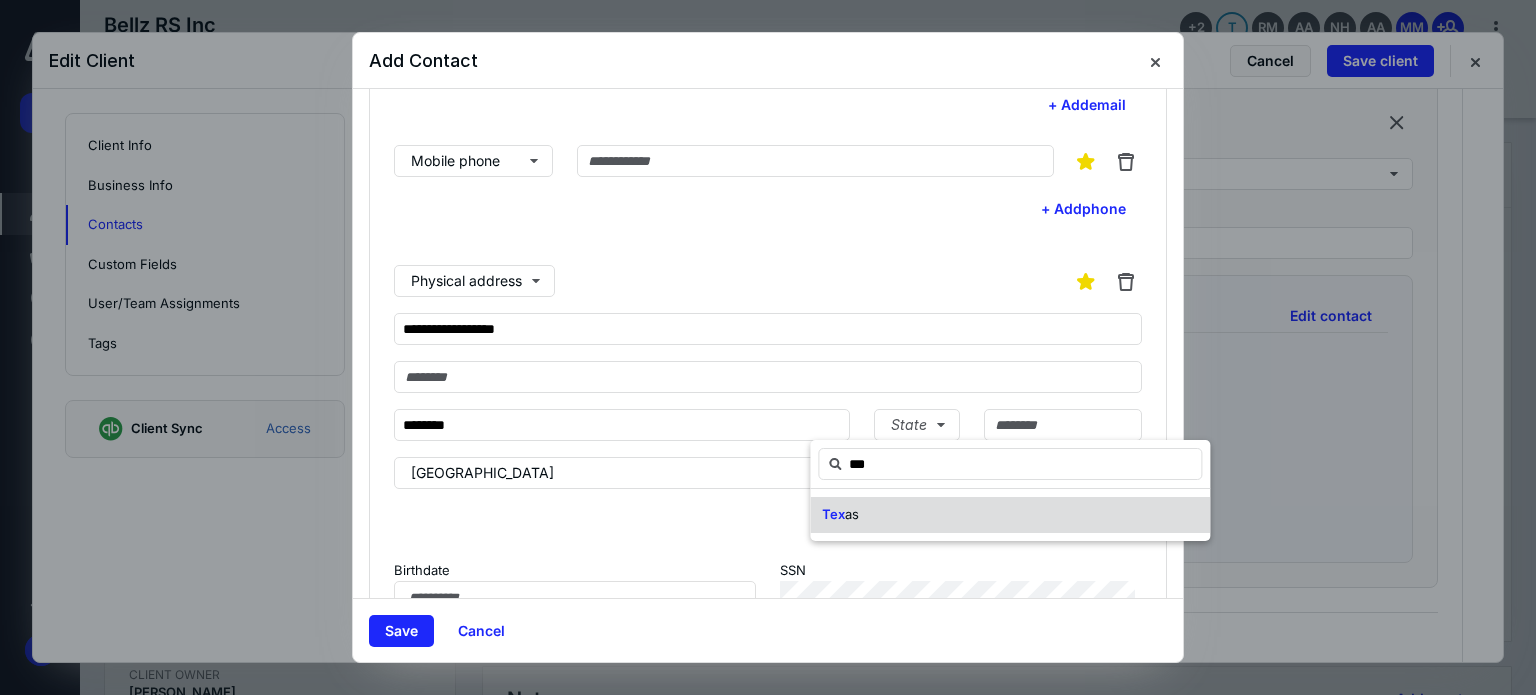 click on "Tex as" at bounding box center [1010, 515] 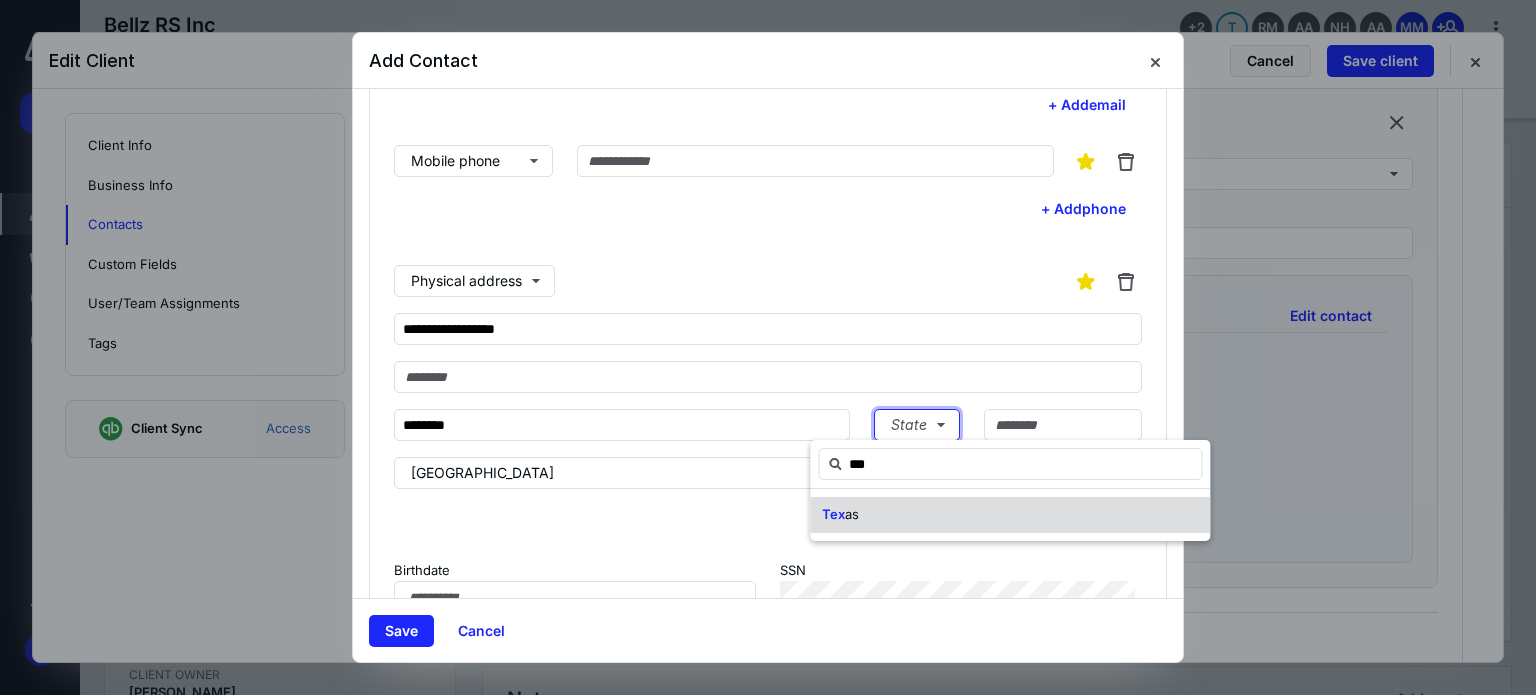 type 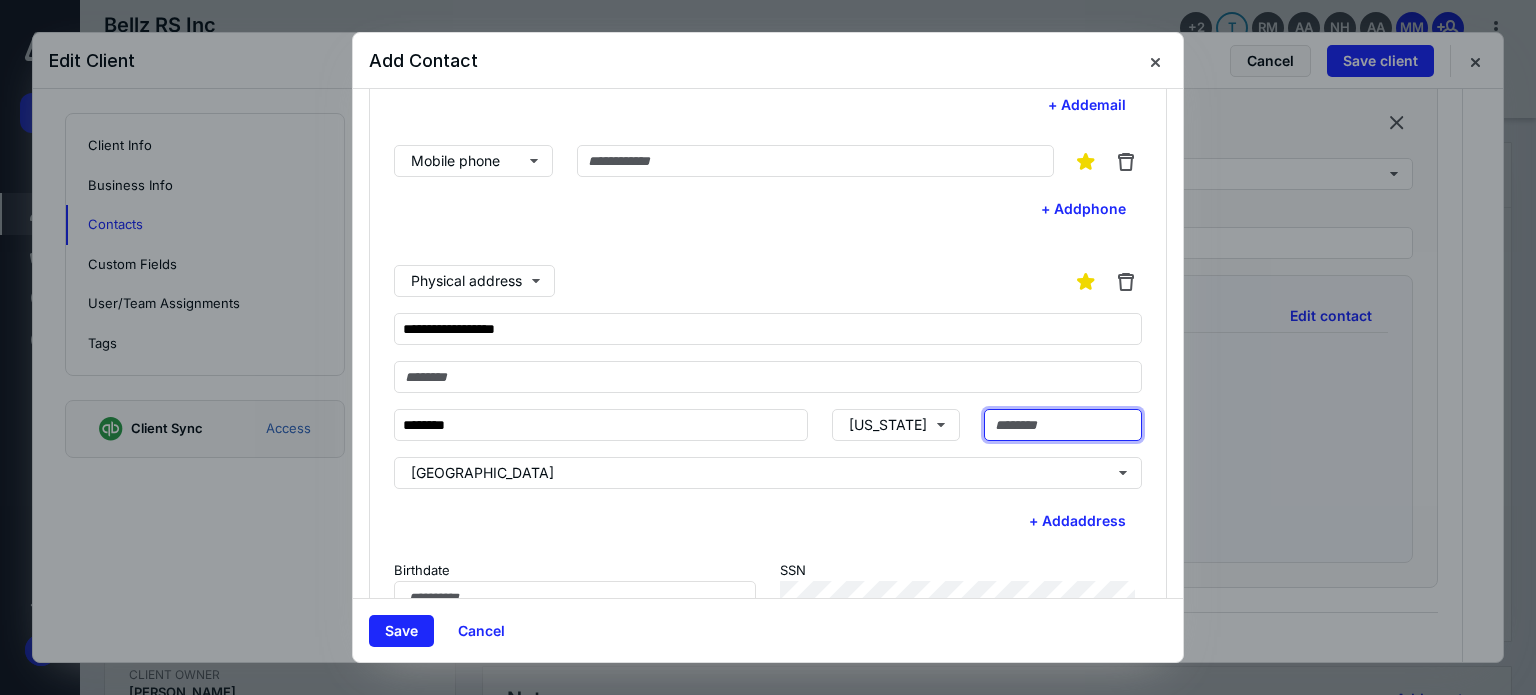 paste on "*****" 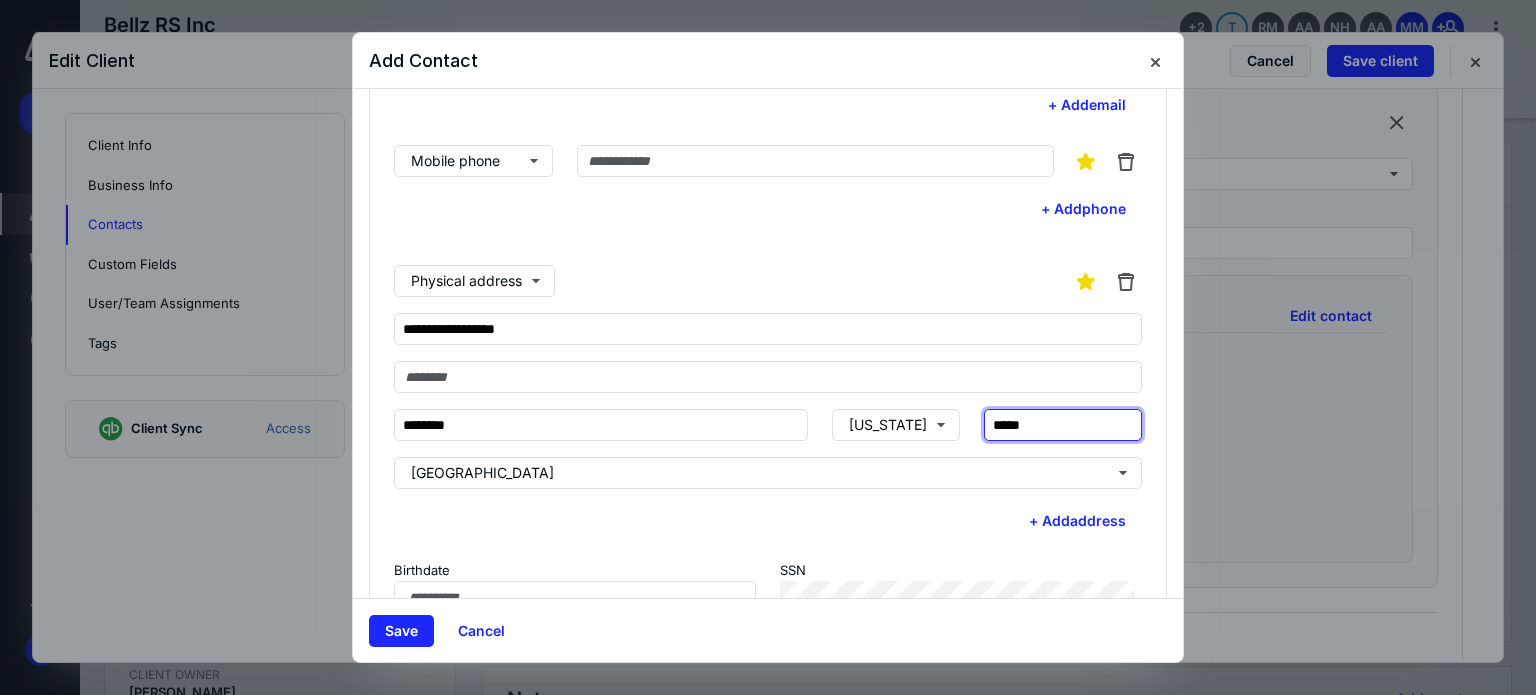 type on "*****" 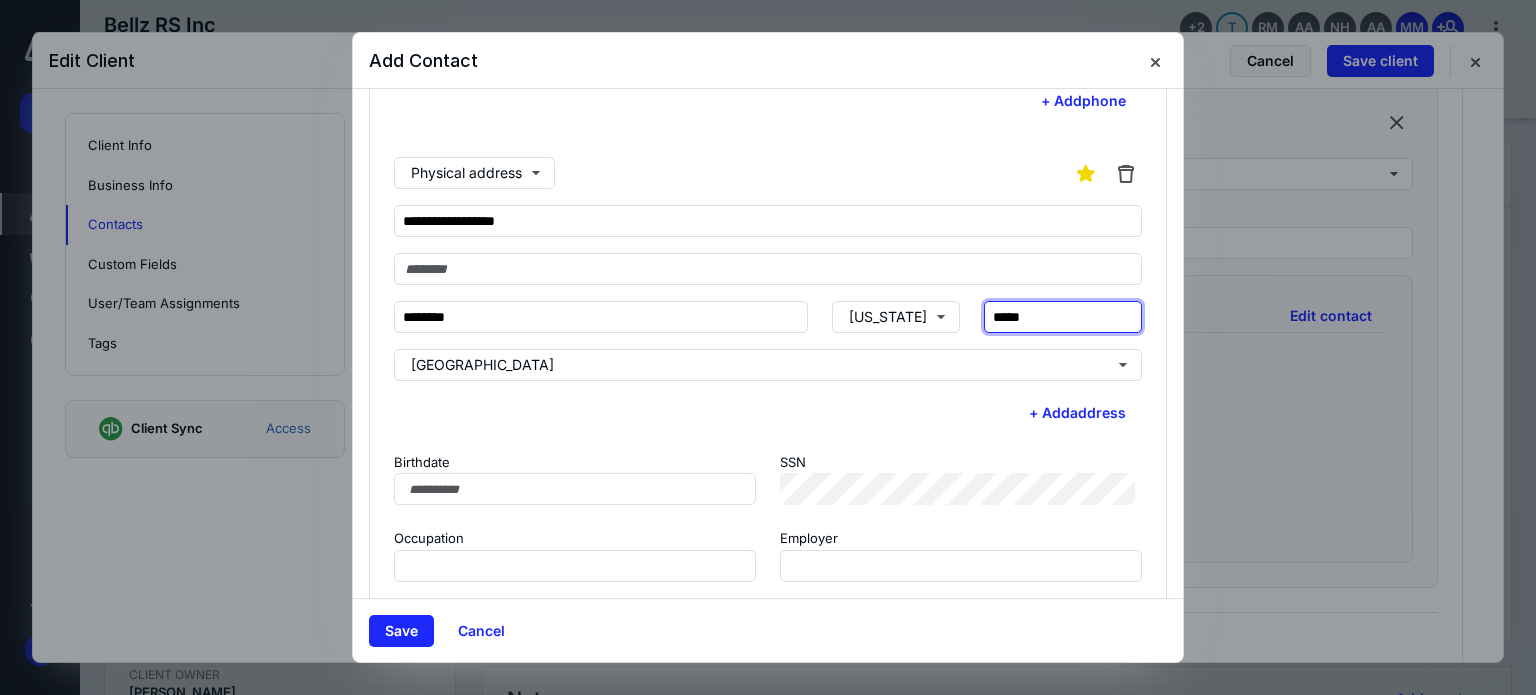 scroll, scrollTop: 332, scrollLeft: 0, axis: vertical 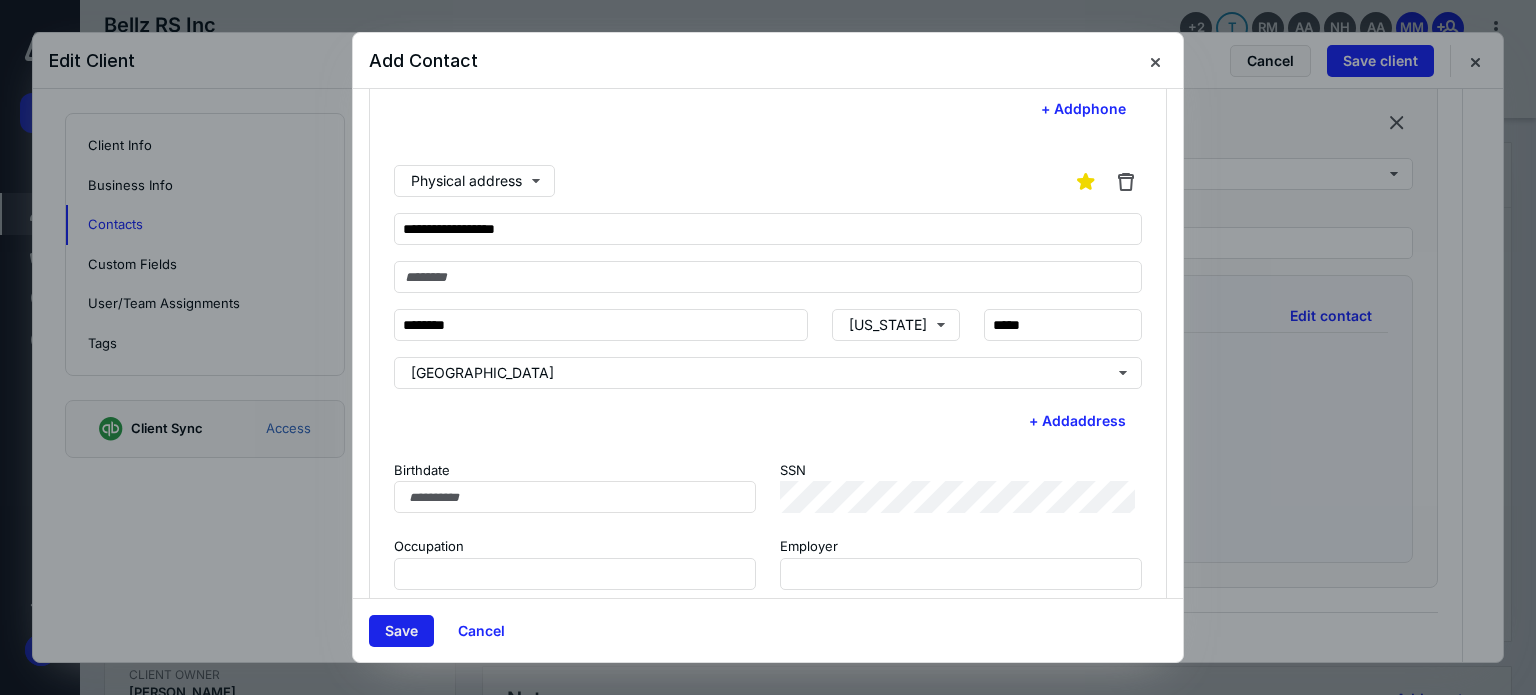 click on "Save" at bounding box center (401, 631) 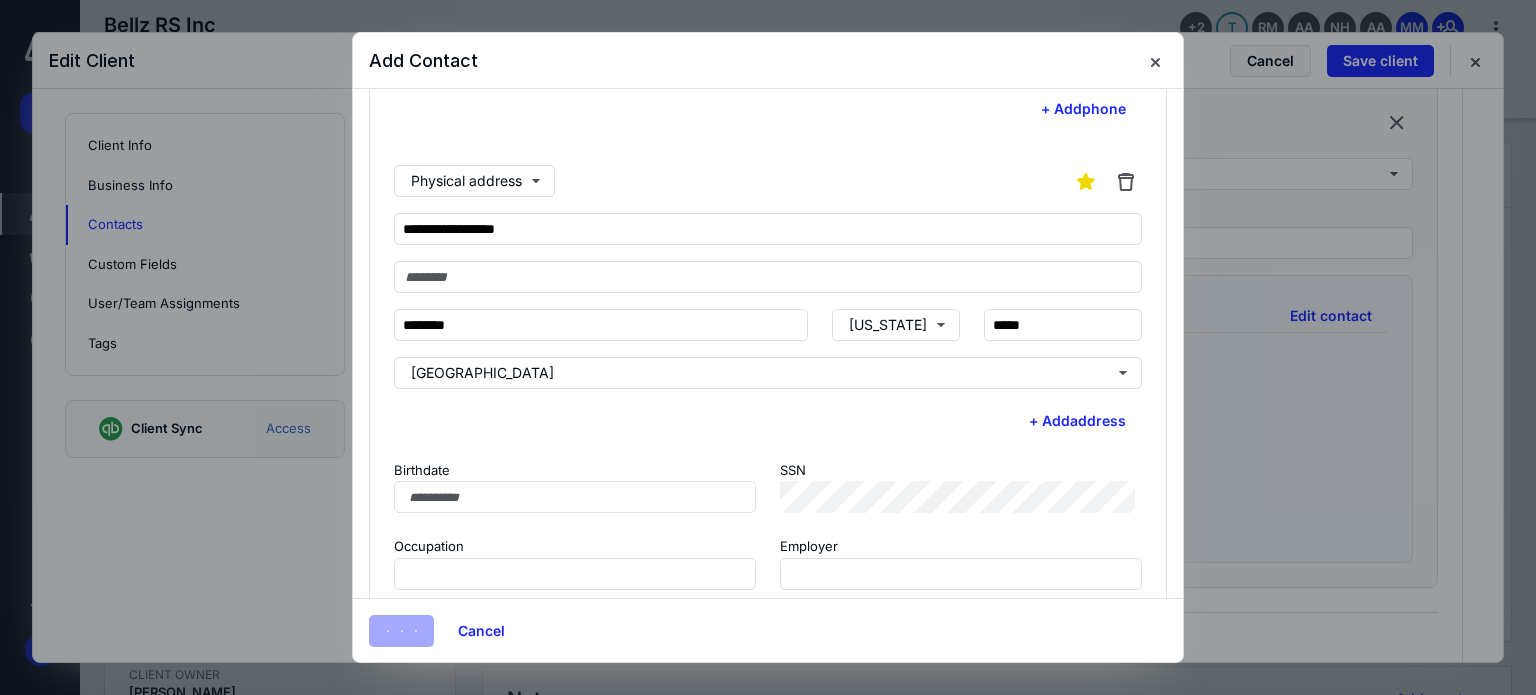 scroll, scrollTop: 1818, scrollLeft: 0, axis: vertical 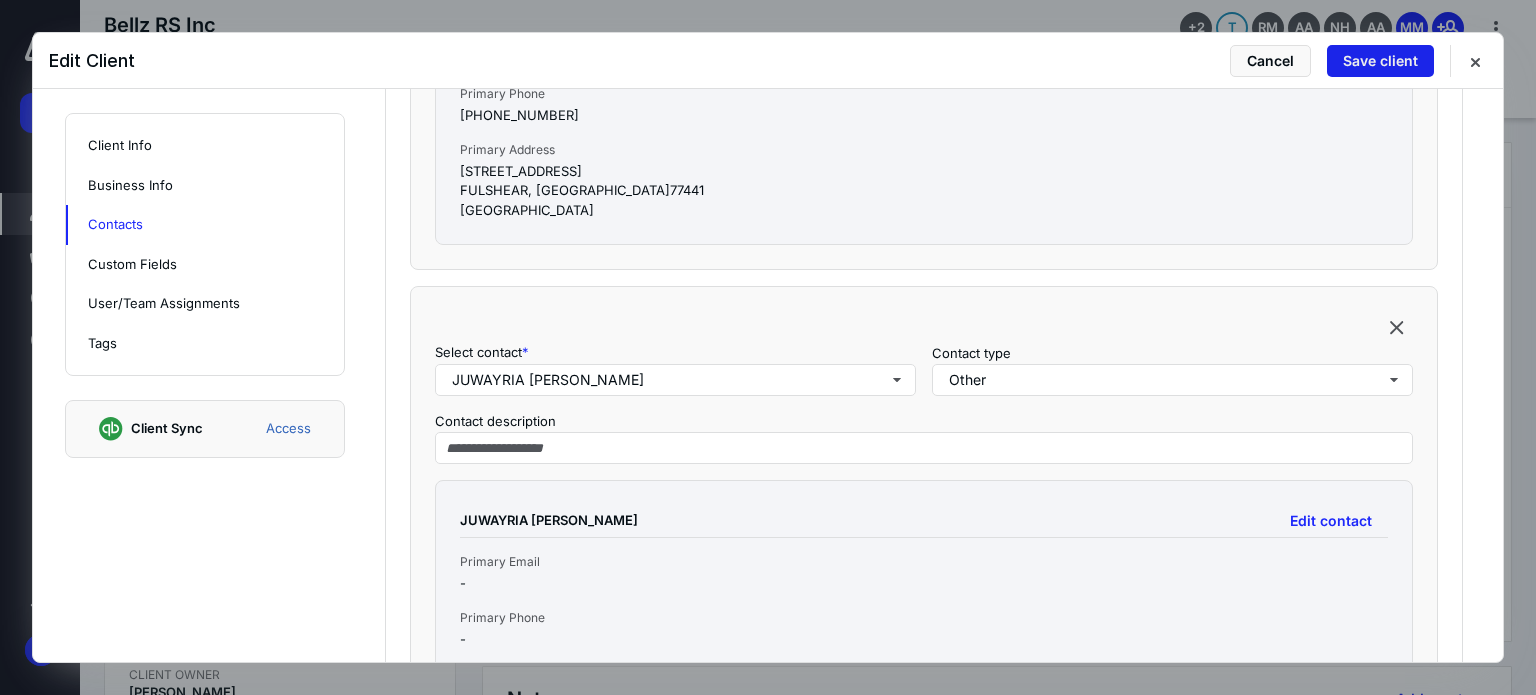 click on "Save client" at bounding box center (1380, 61) 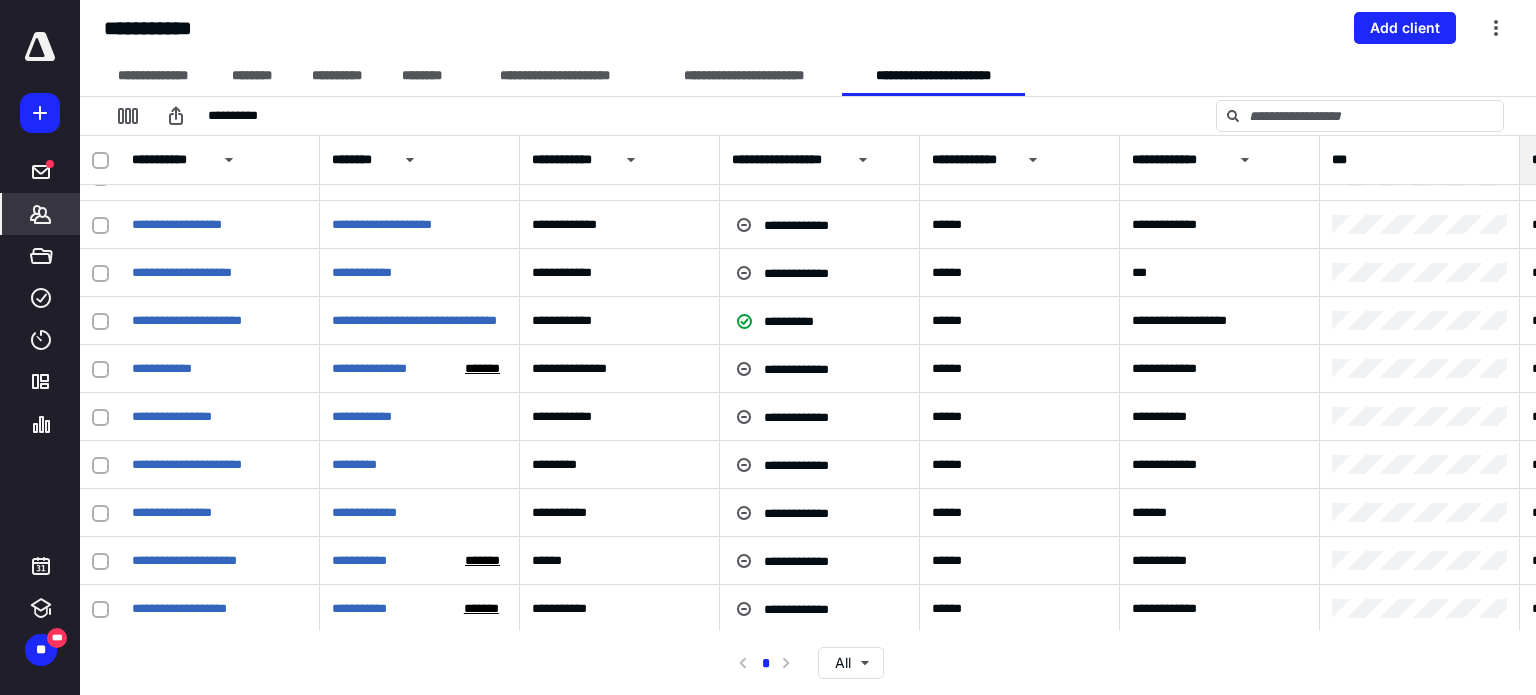 scroll, scrollTop: 400, scrollLeft: 0, axis: vertical 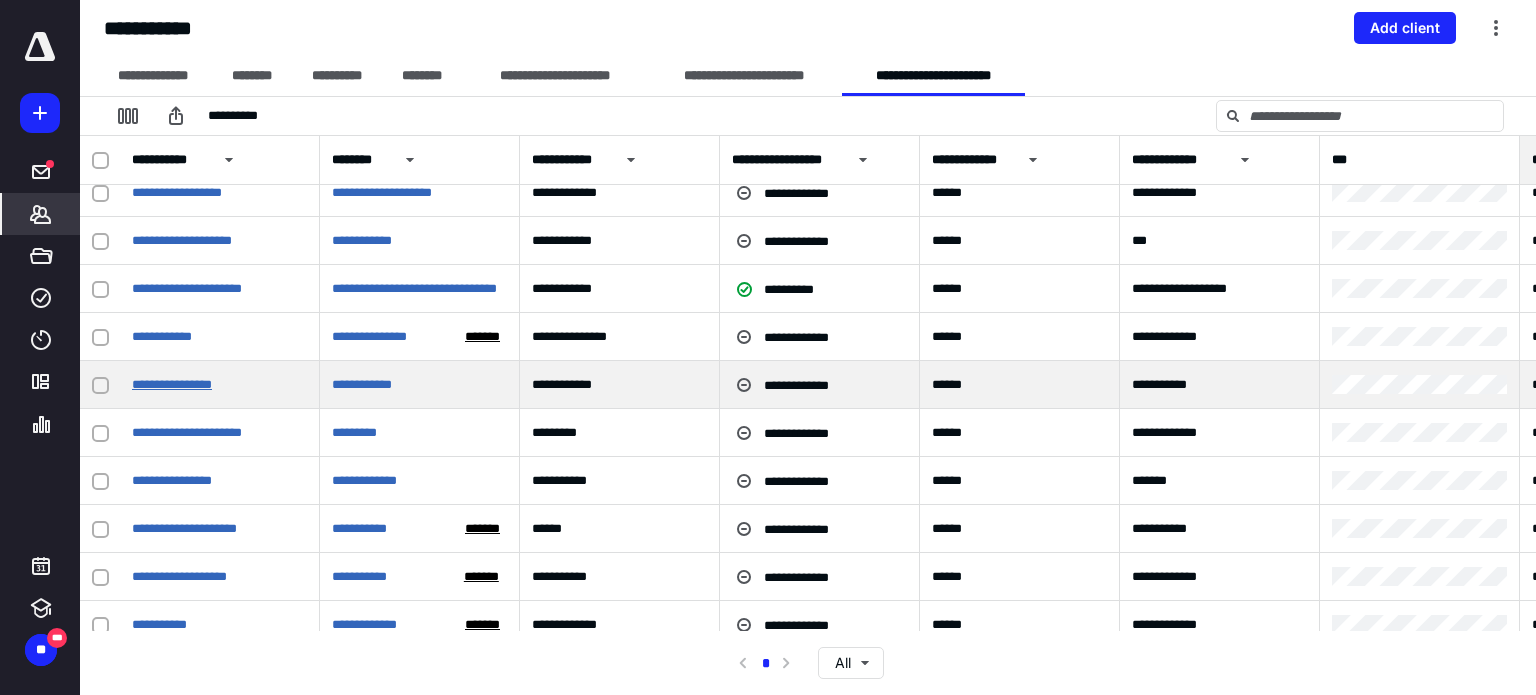 click on "**********" at bounding box center (172, 384) 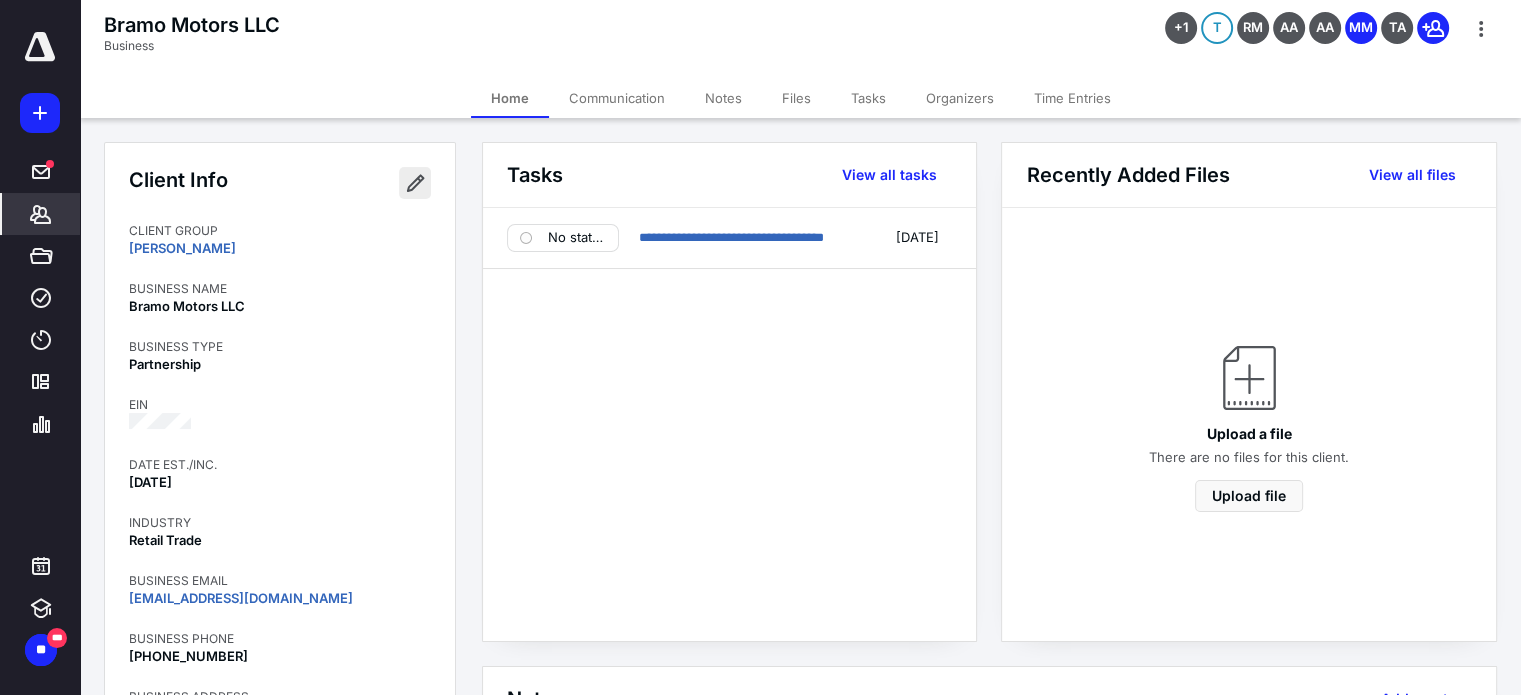 click at bounding box center [415, 183] 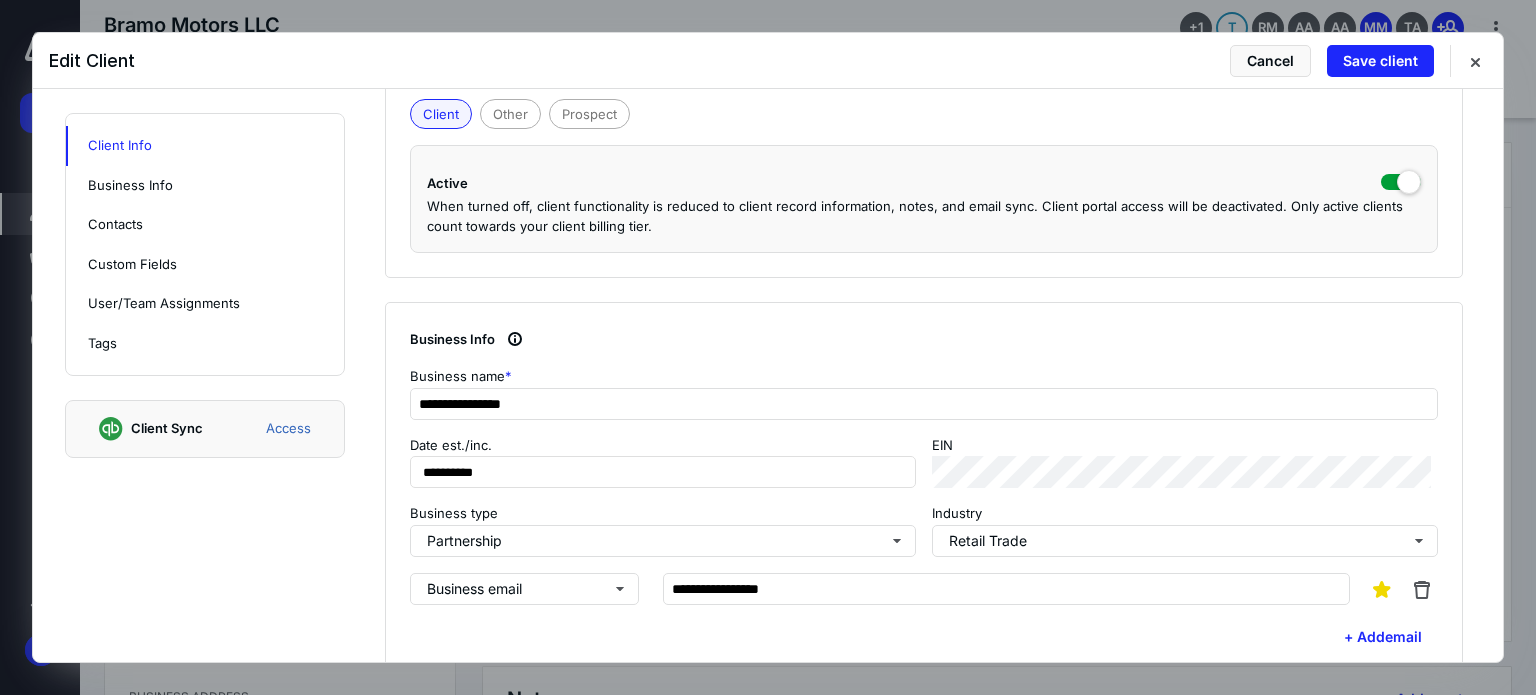 scroll, scrollTop: 500, scrollLeft: 0, axis: vertical 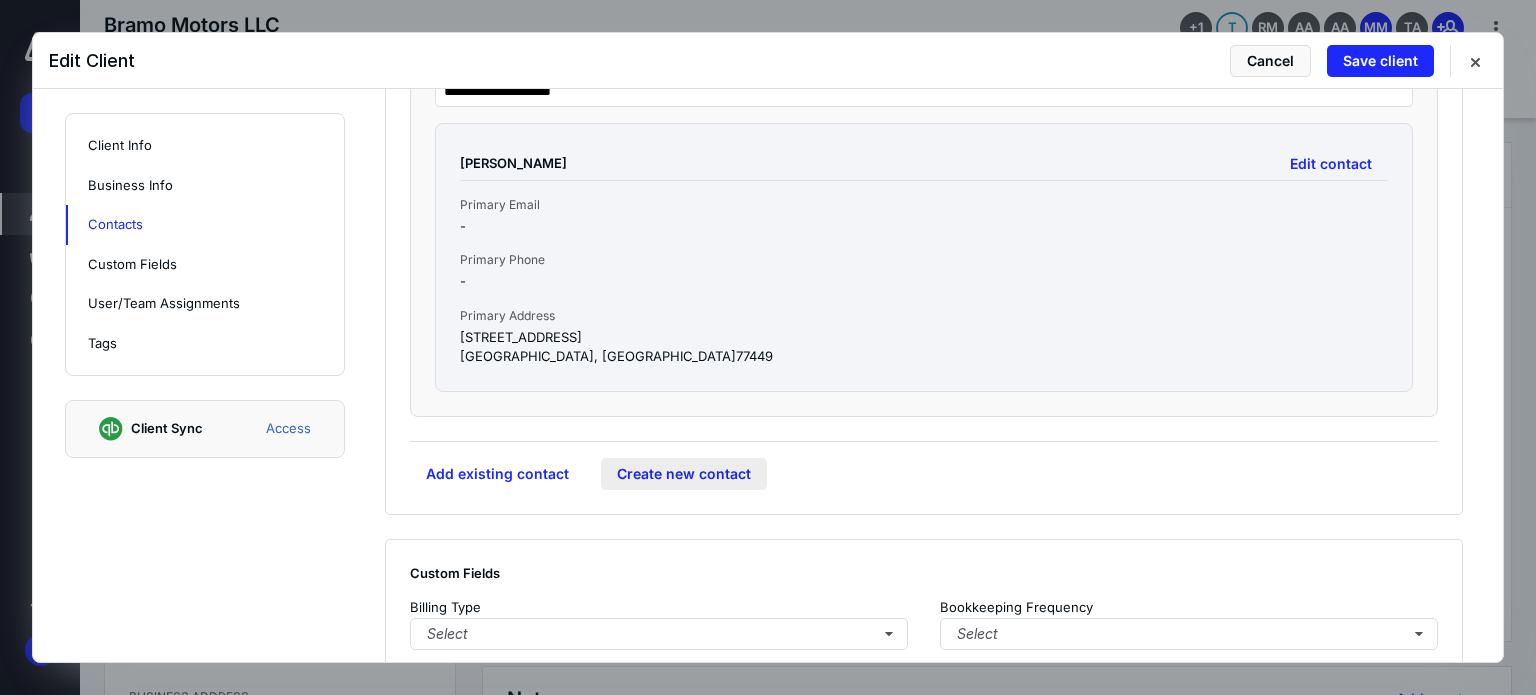 click on "Create new contact" at bounding box center (684, 474) 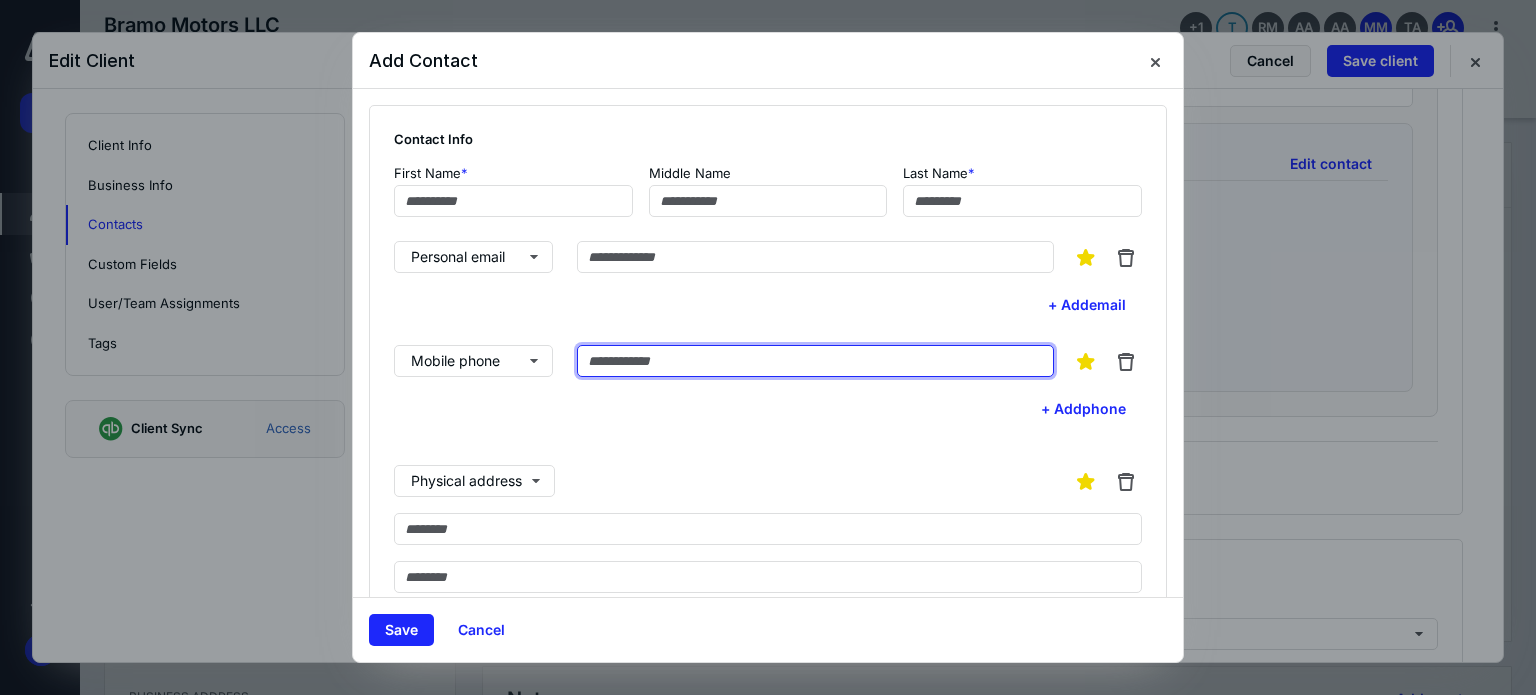 click at bounding box center (815, 361) 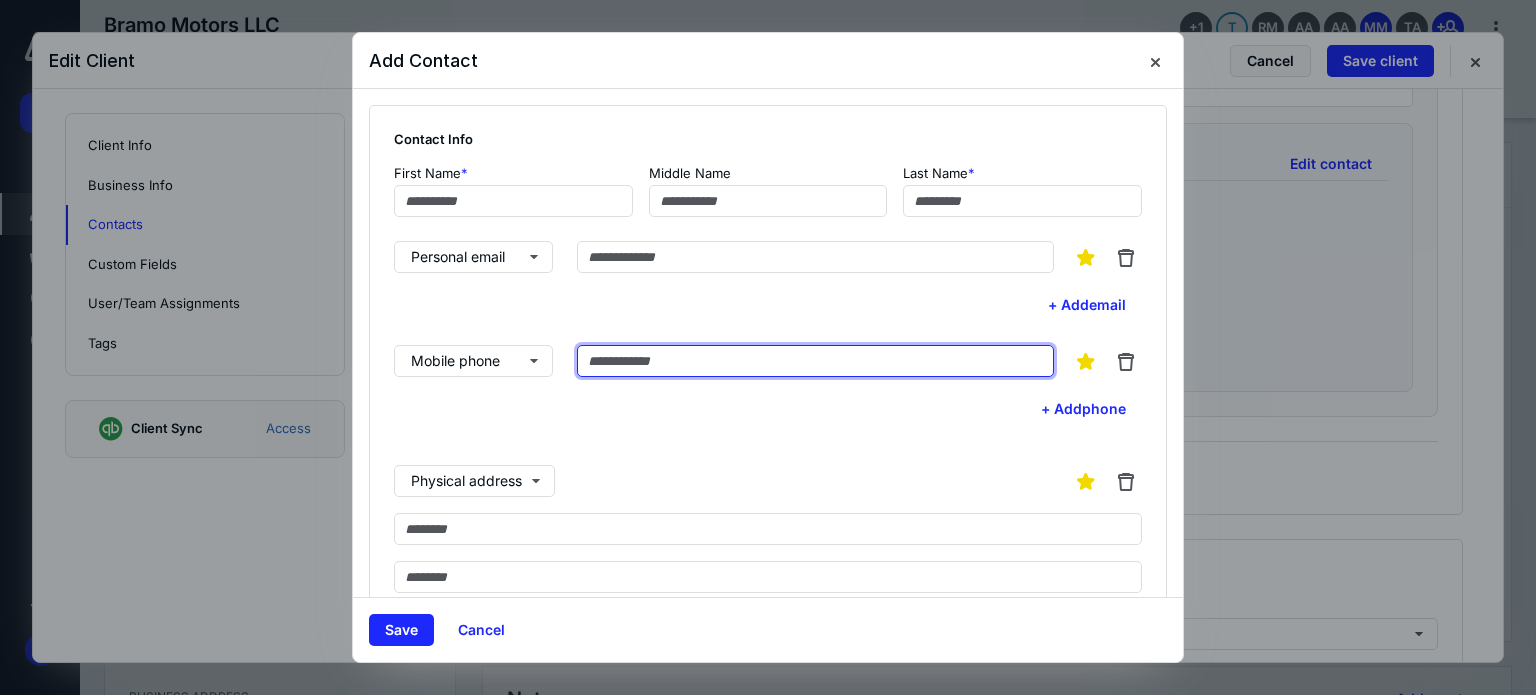 paste on "**********" 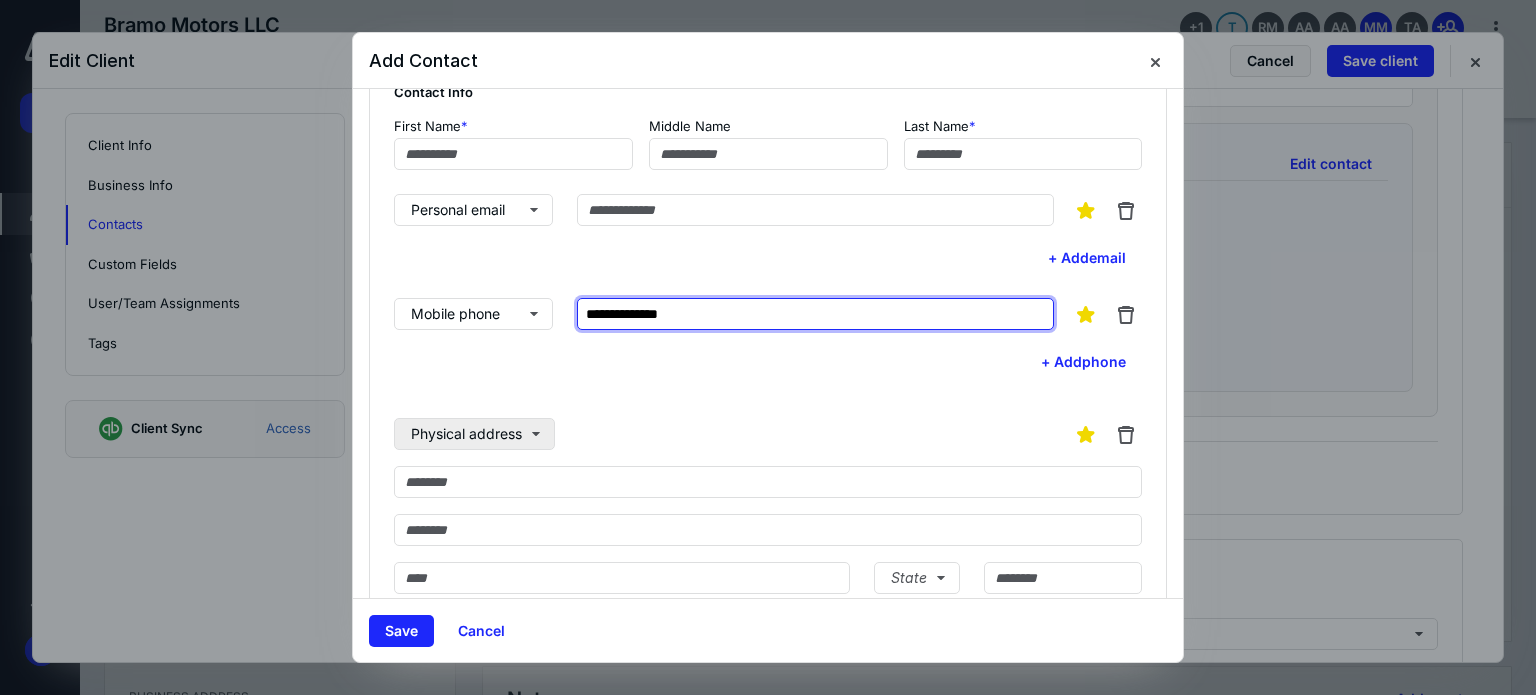 scroll, scrollTop: 0, scrollLeft: 0, axis: both 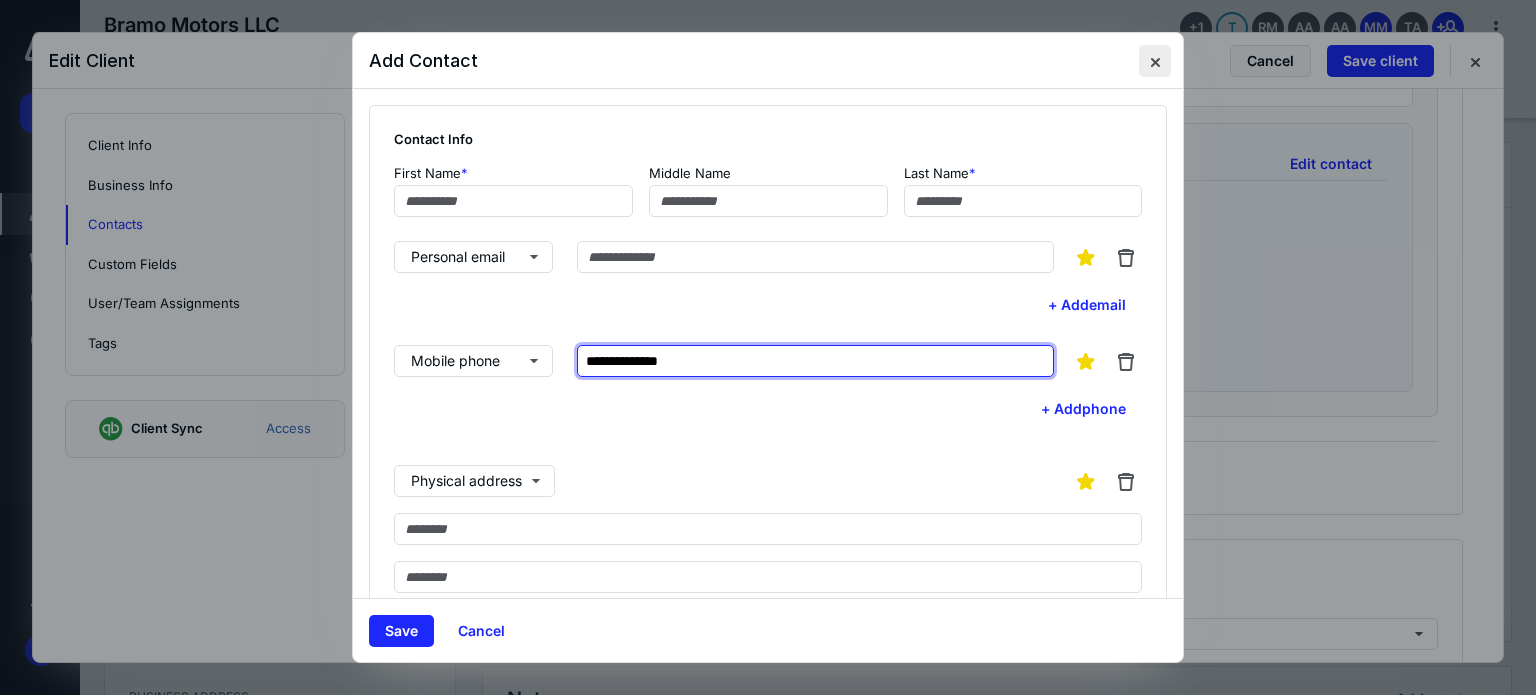 type on "**********" 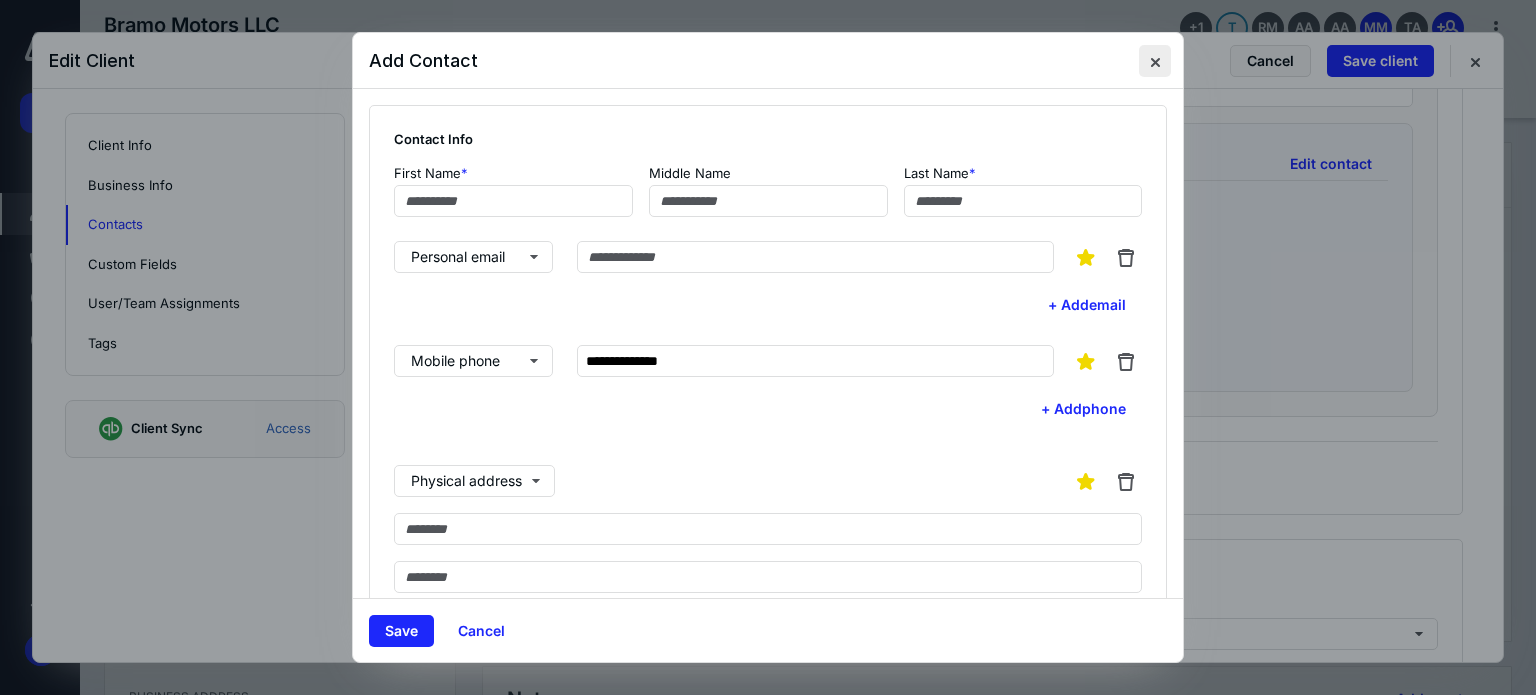 click at bounding box center [1155, 61] 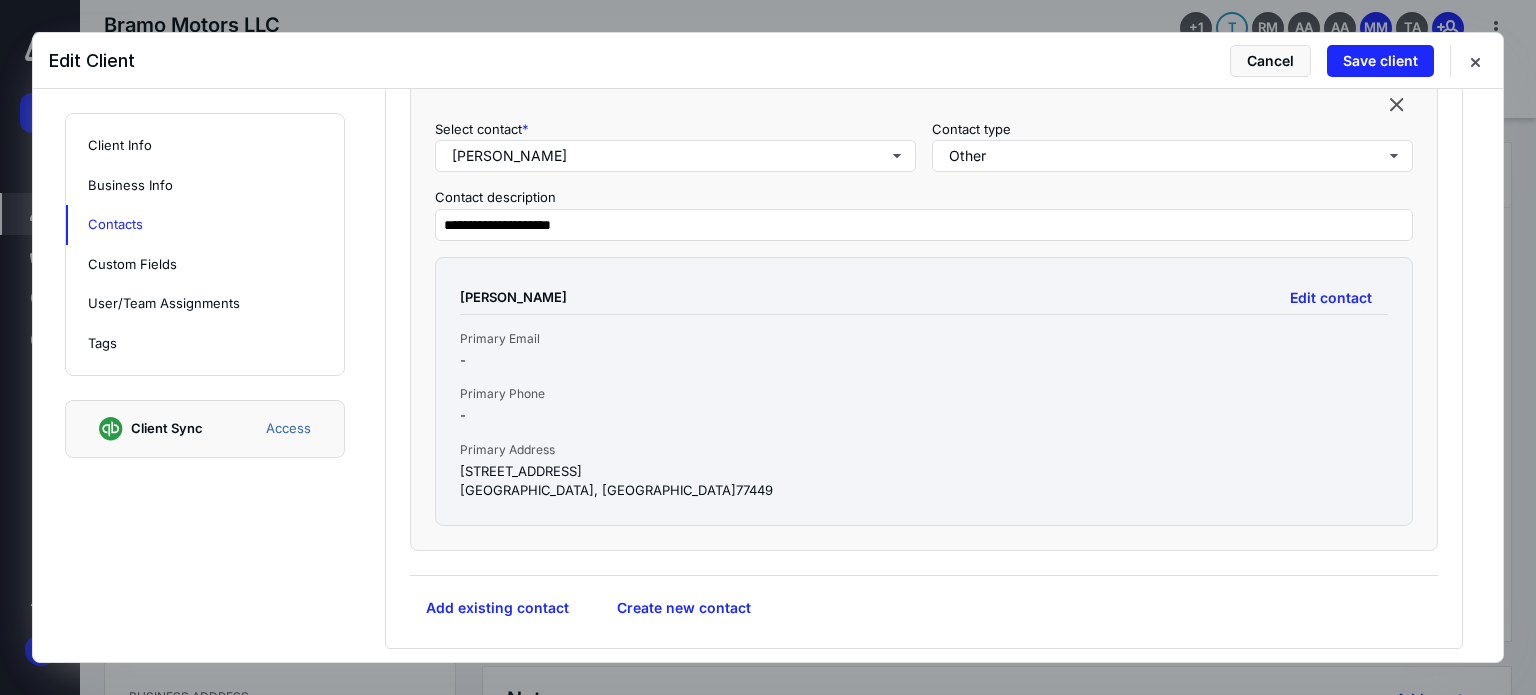 scroll, scrollTop: 1500, scrollLeft: 0, axis: vertical 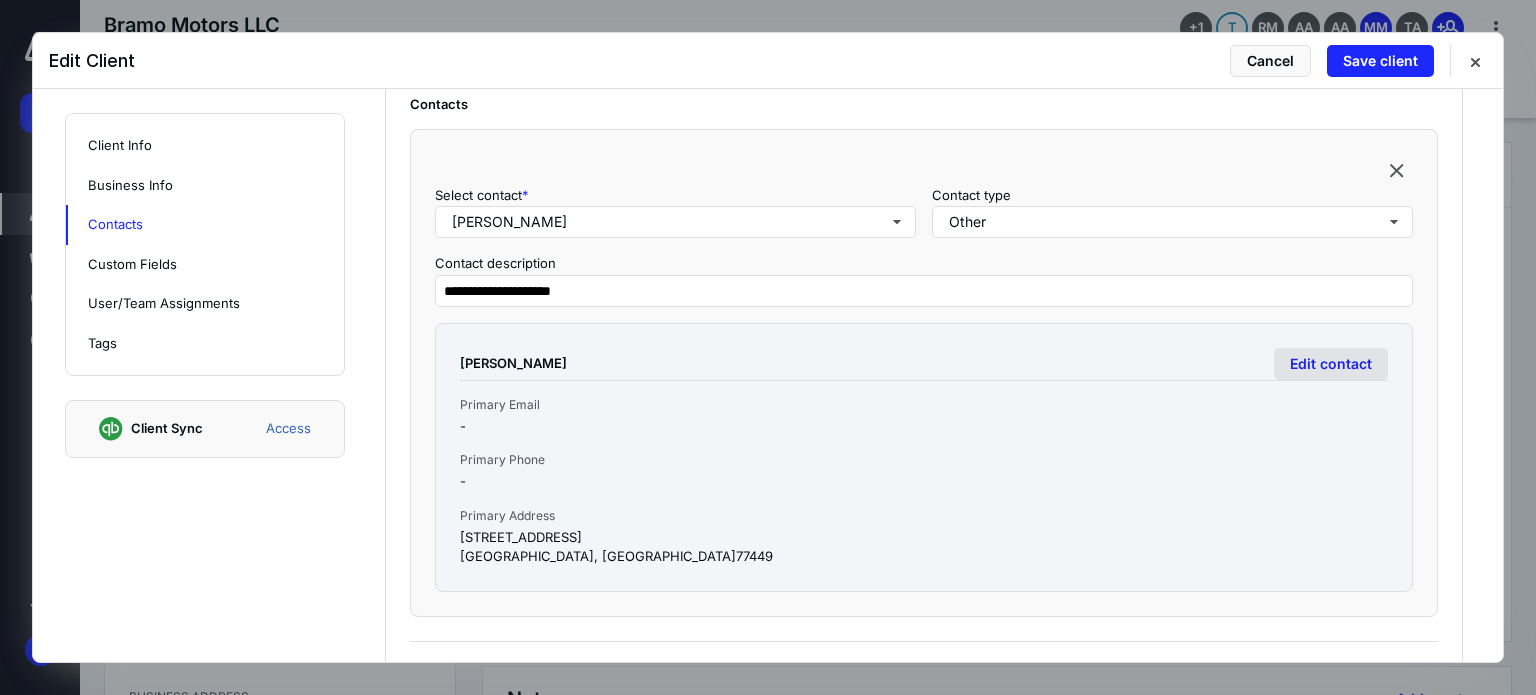 click on "Edit contact" at bounding box center [1331, 364] 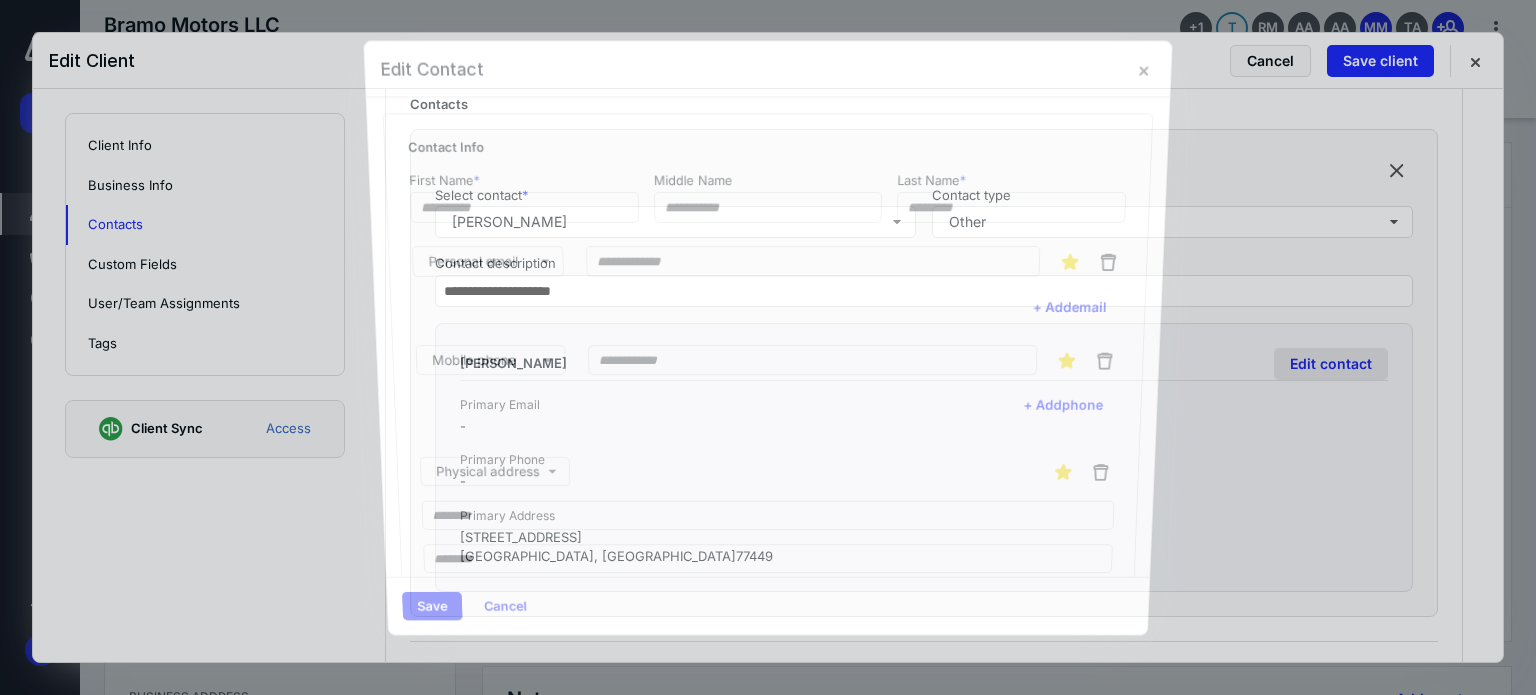 type on "******" 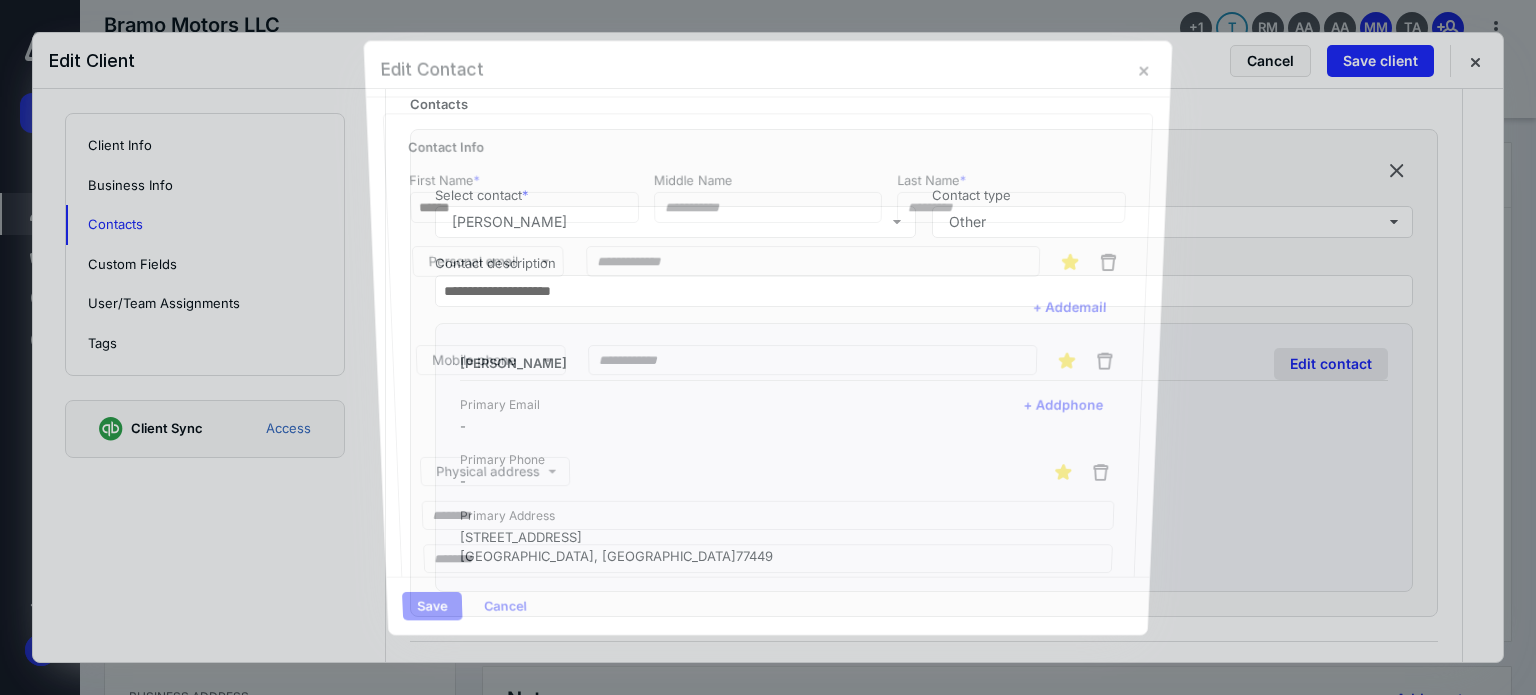 type on "*****" 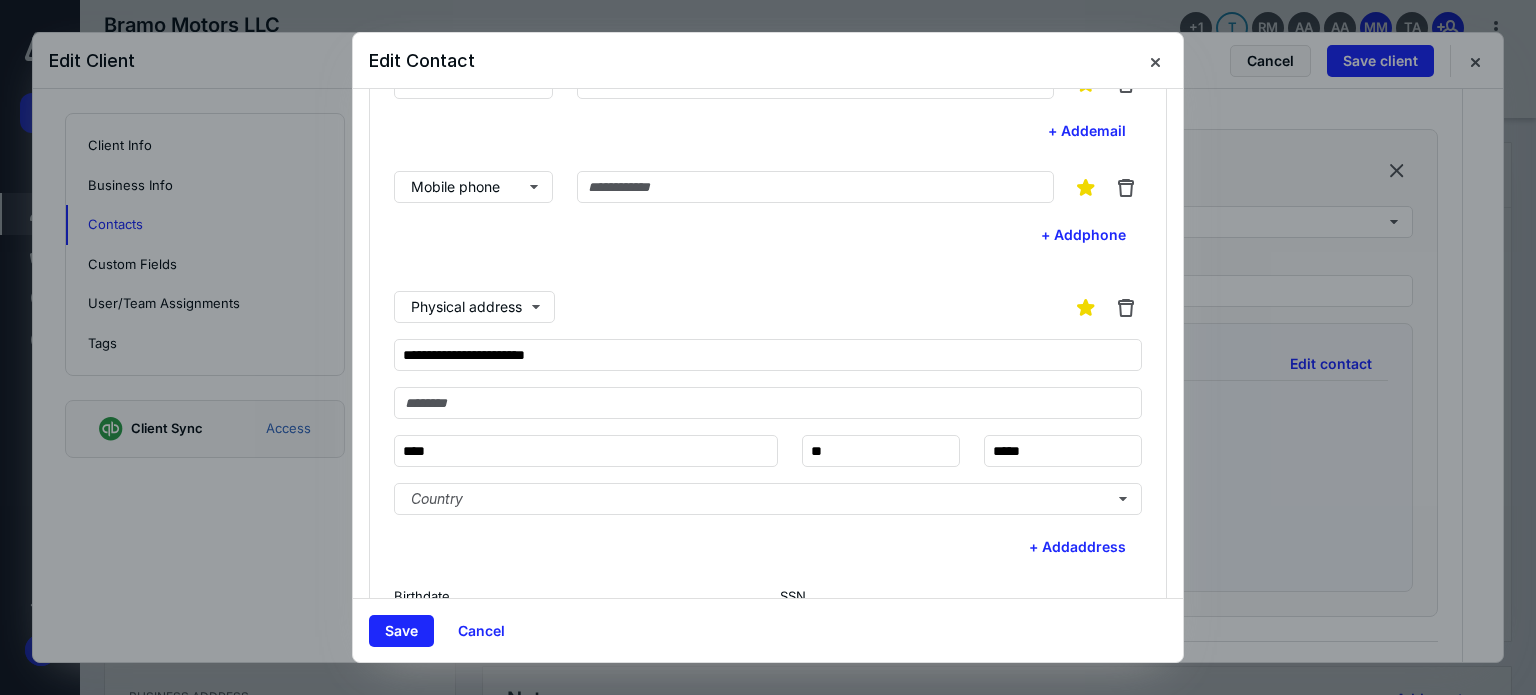 scroll, scrollTop: 200, scrollLeft: 0, axis: vertical 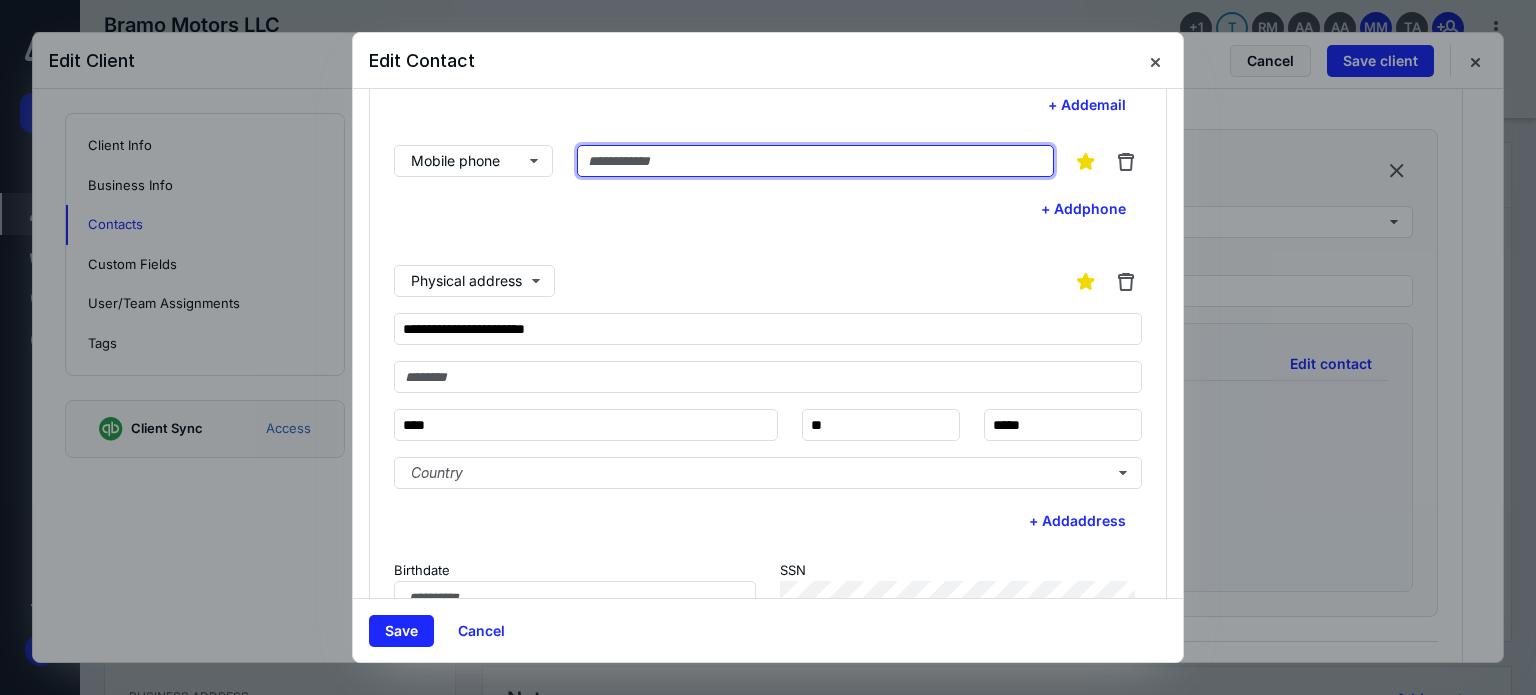 paste on "**********" 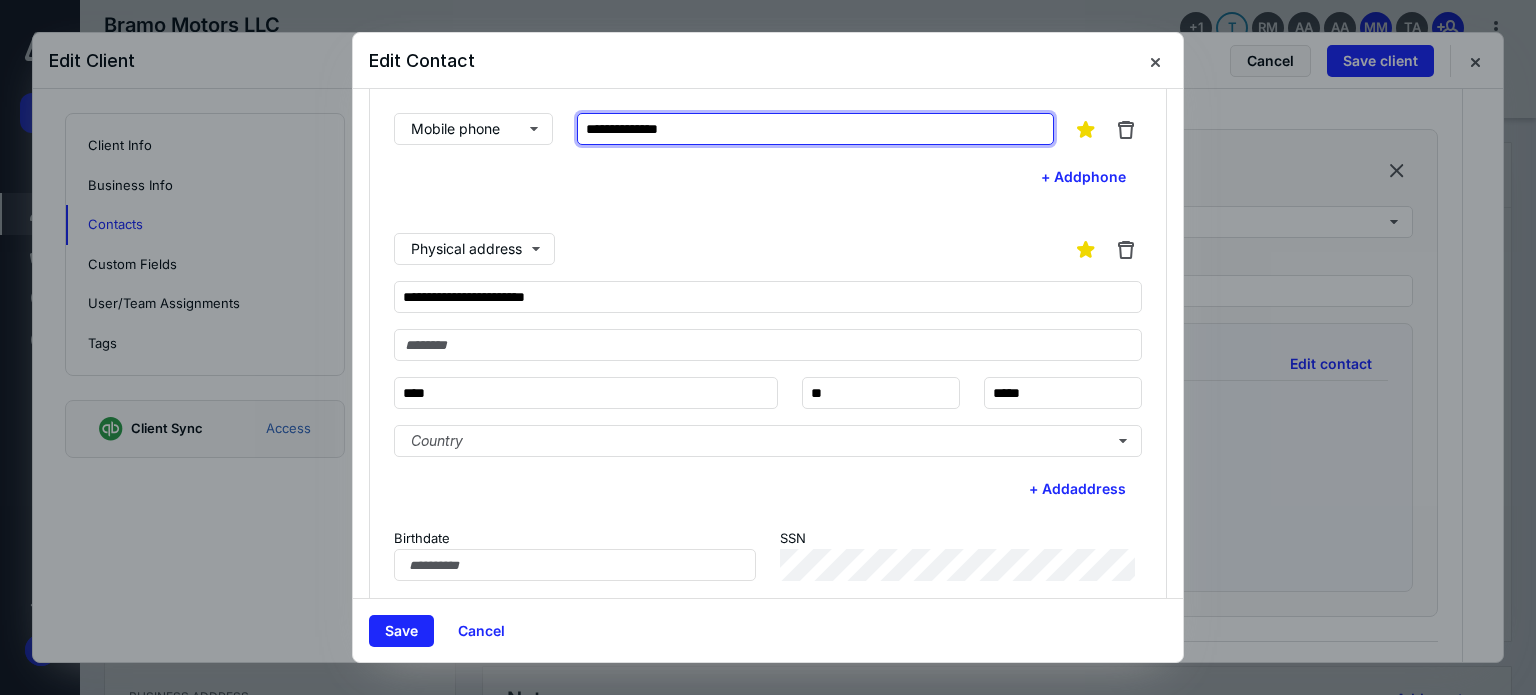 scroll, scrollTop: 332, scrollLeft: 0, axis: vertical 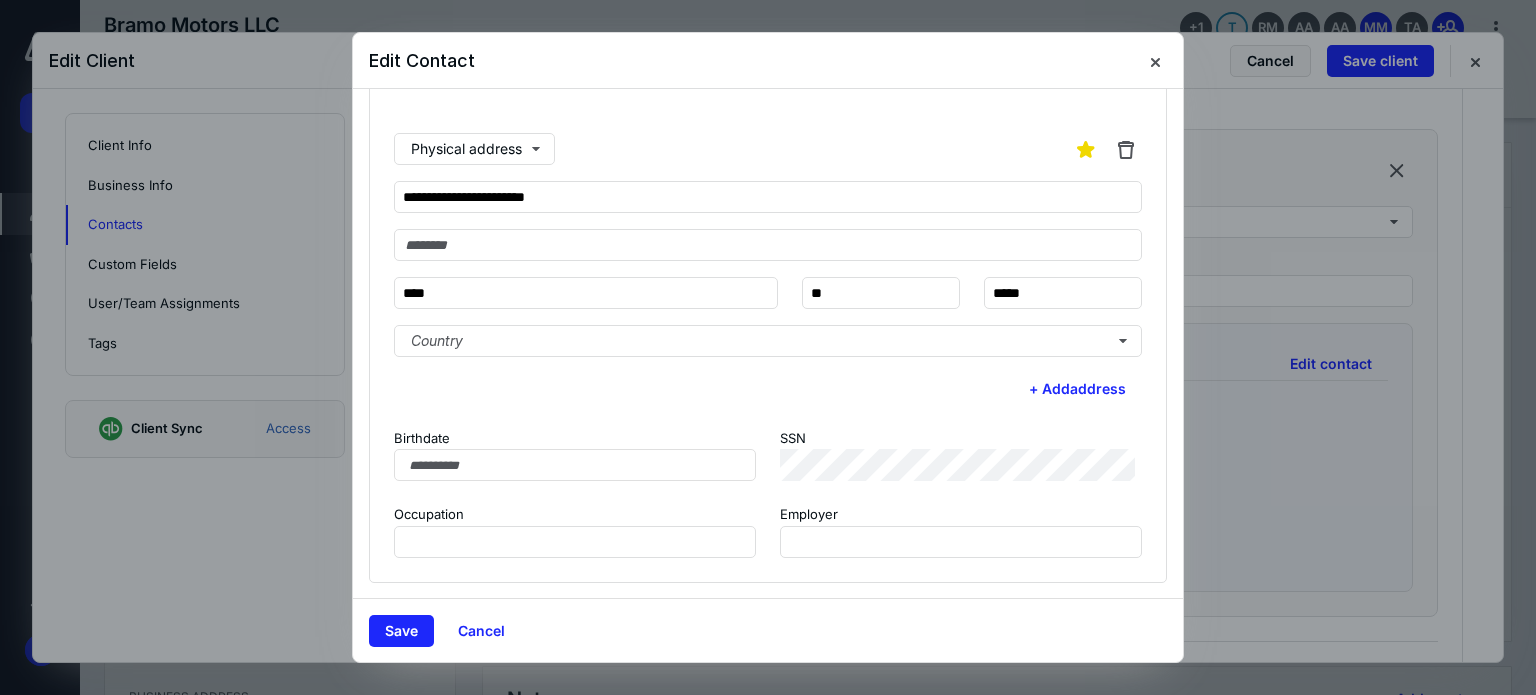 type on "**********" 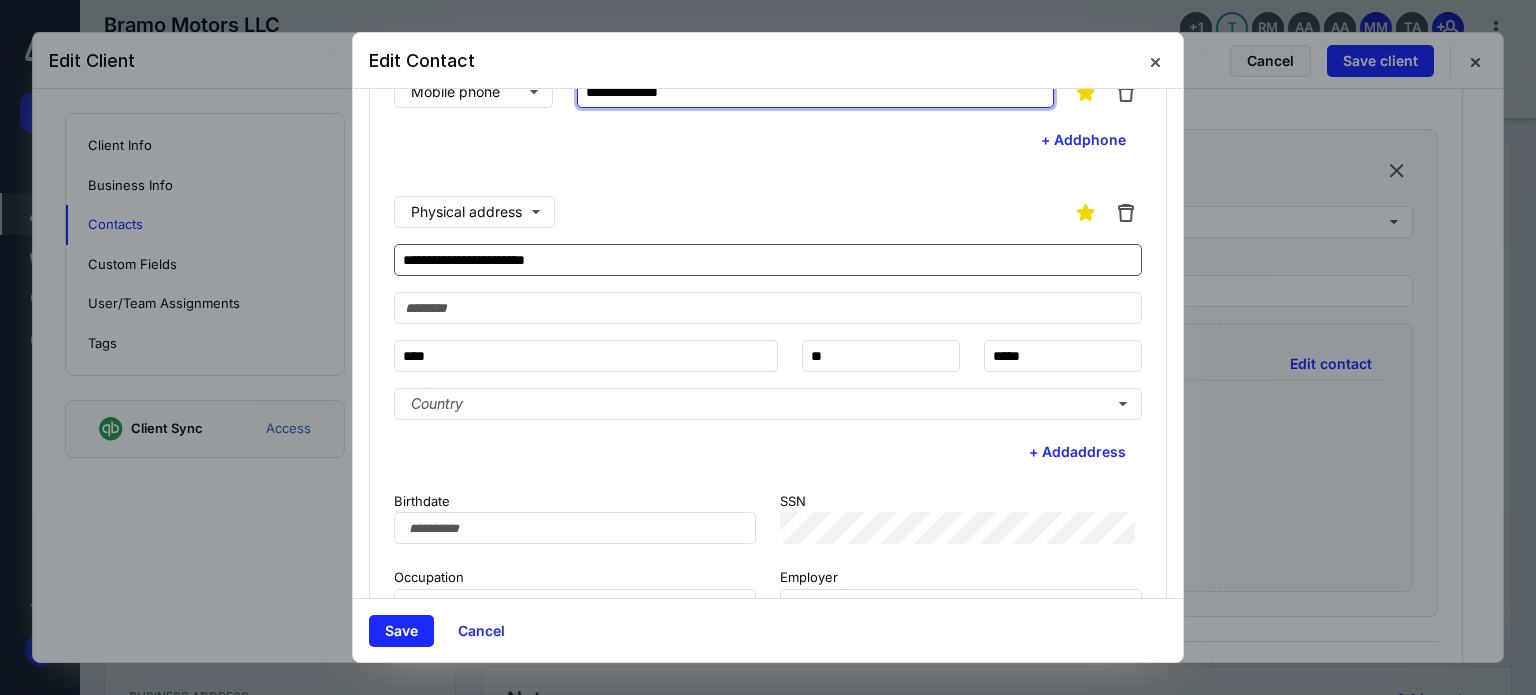 scroll, scrollTop: 300, scrollLeft: 0, axis: vertical 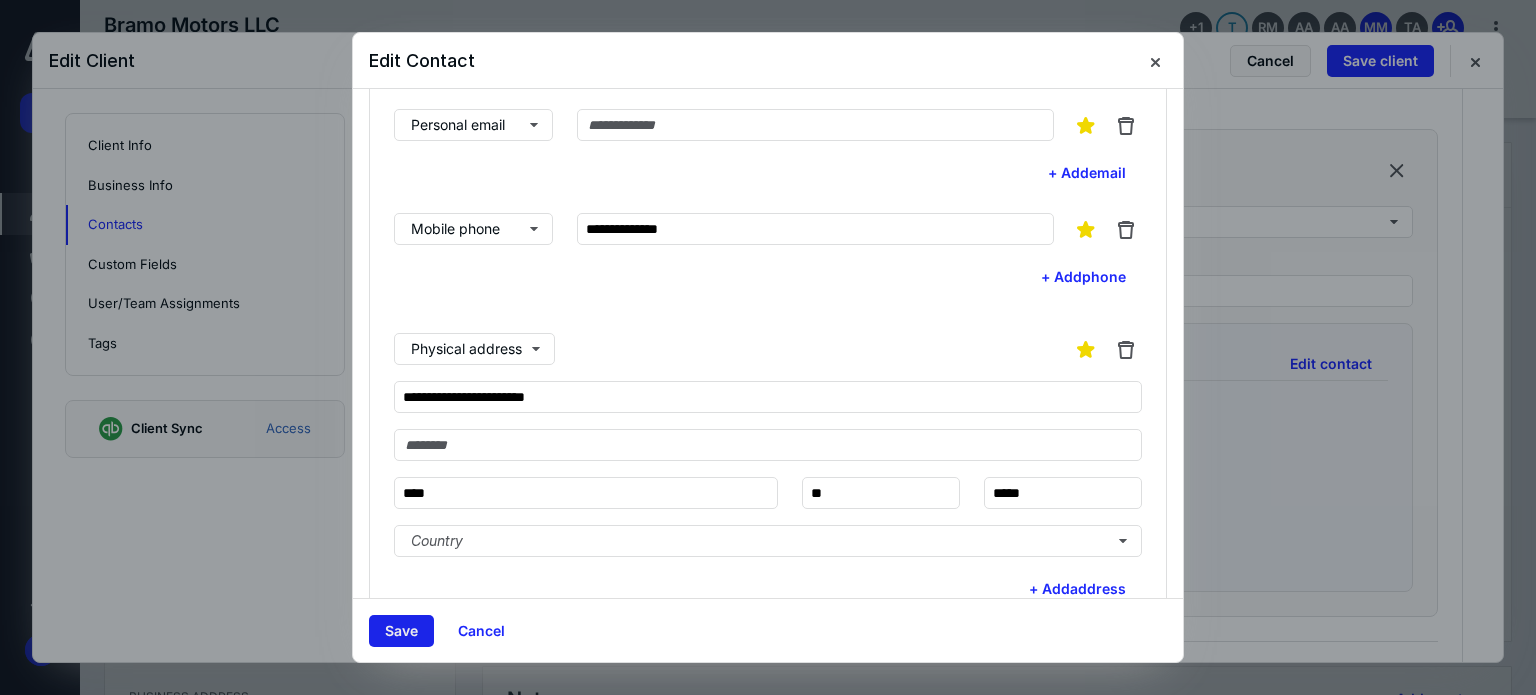 click on "Save" at bounding box center (401, 631) 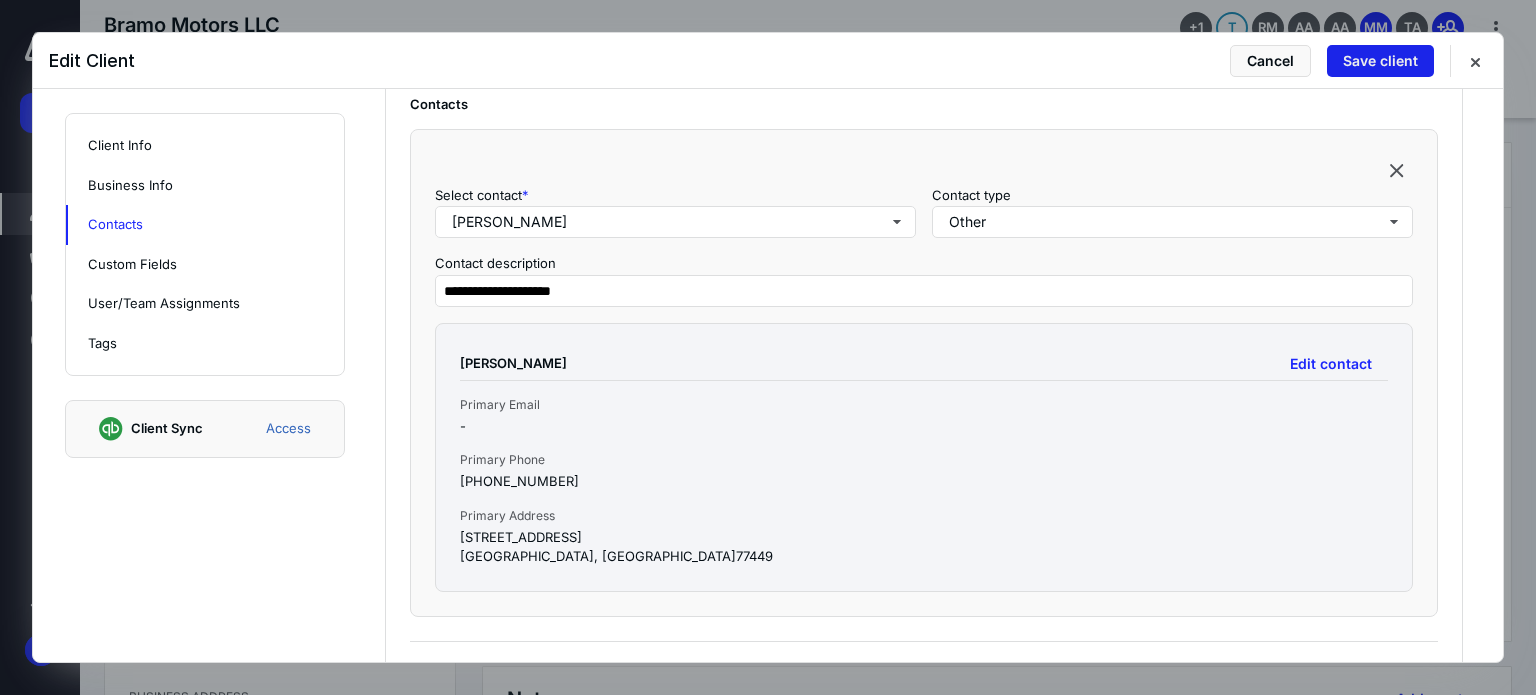 click on "Save client" at bounding box center [1380, 61] 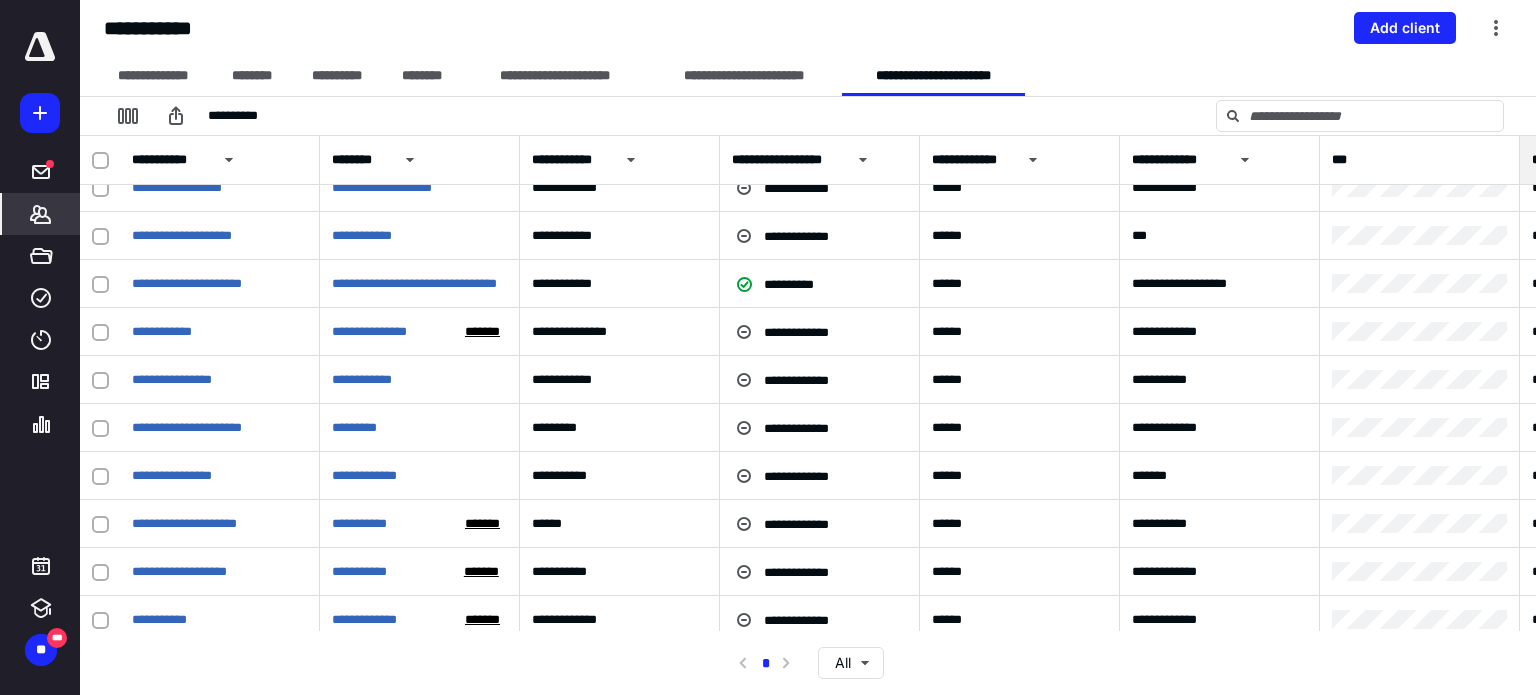 scroll, scrollTop: 500, scrollLeft: 0, axis: vertical 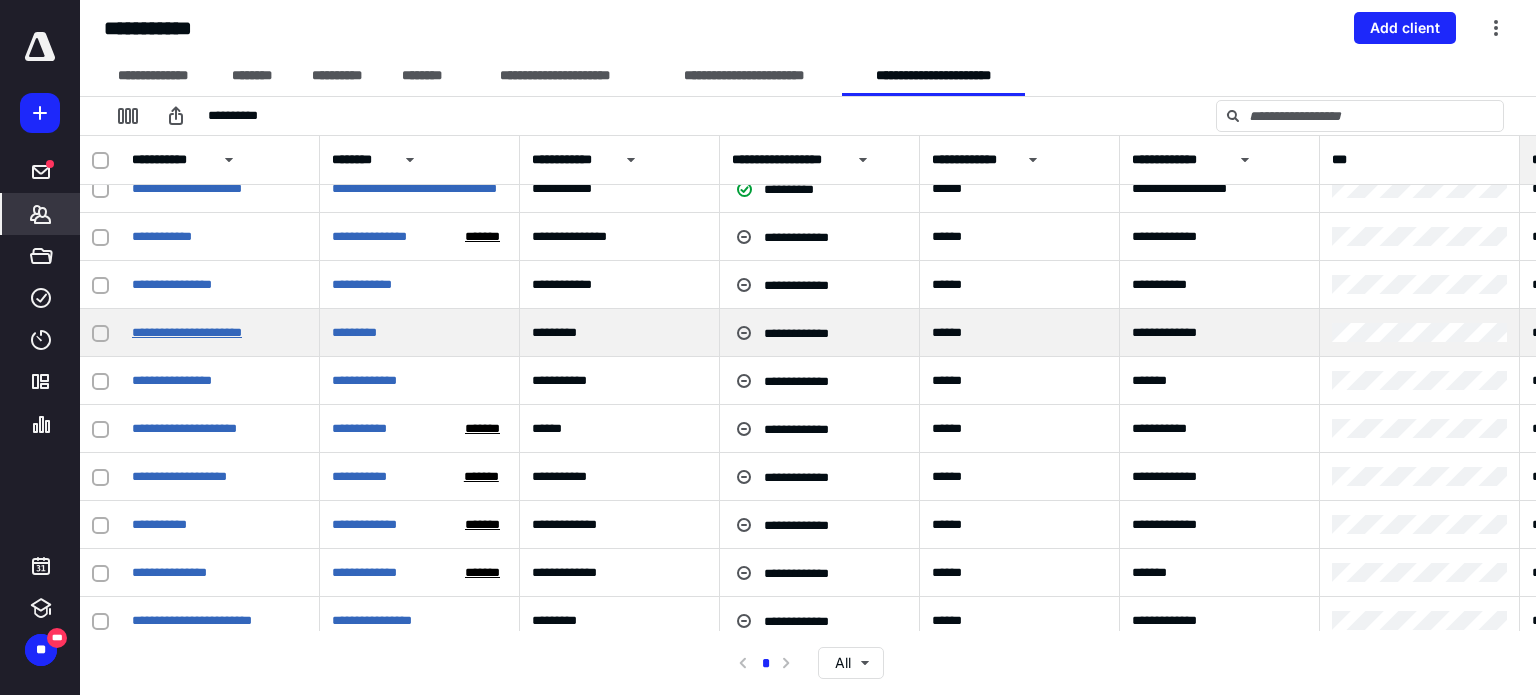 click on "**********" at bounding box center [187, 332] 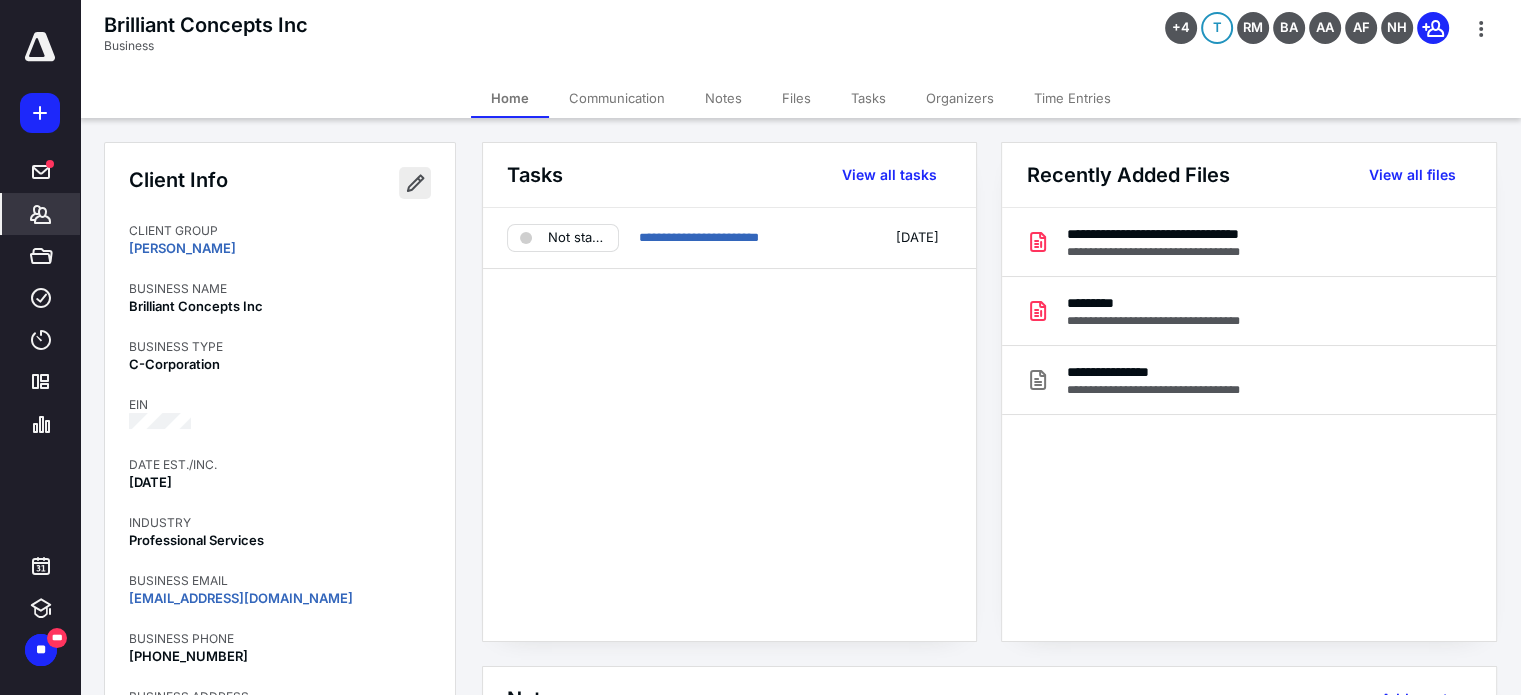 click at bounding box center [415, 183] 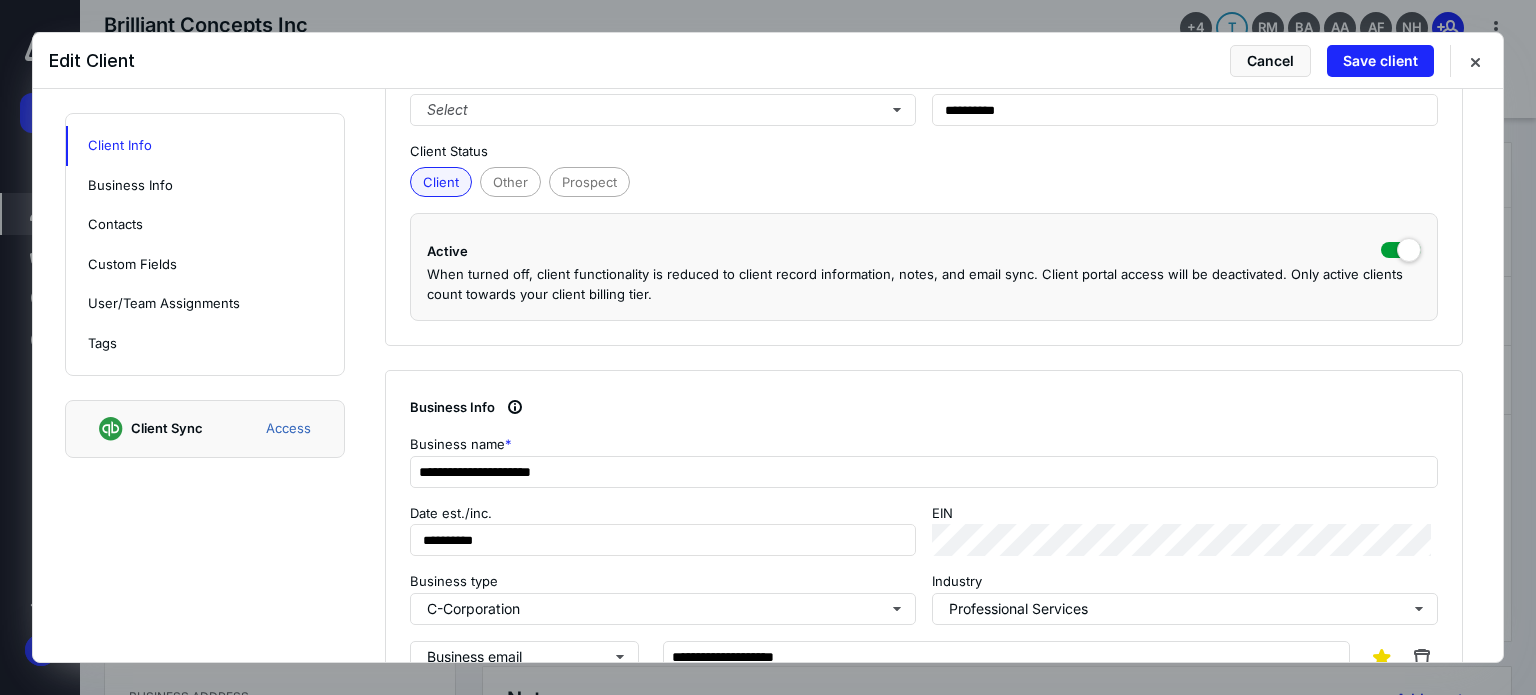 scroll, scrollTop: 500, scrollLeft: 0, axis: vertical 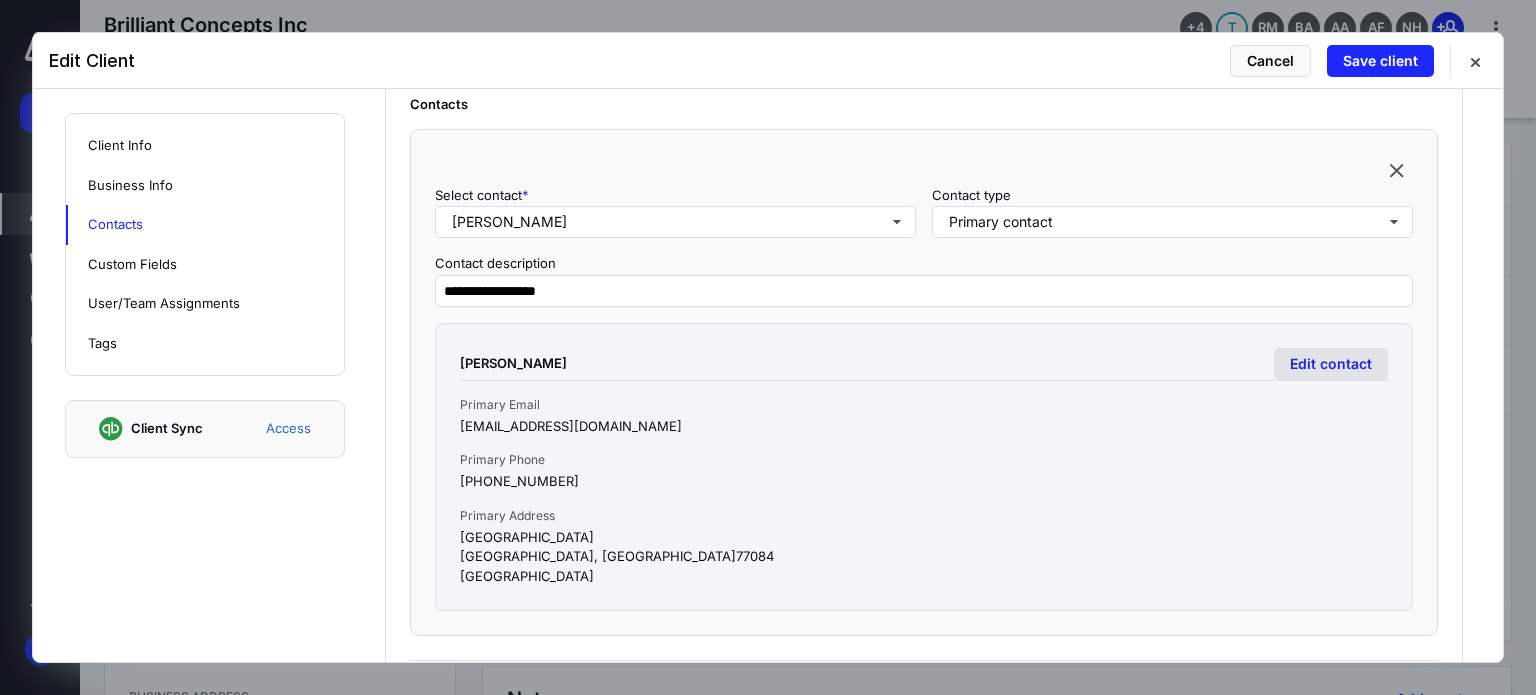 click on "Edit contact" at bounding box center [1331, 364] 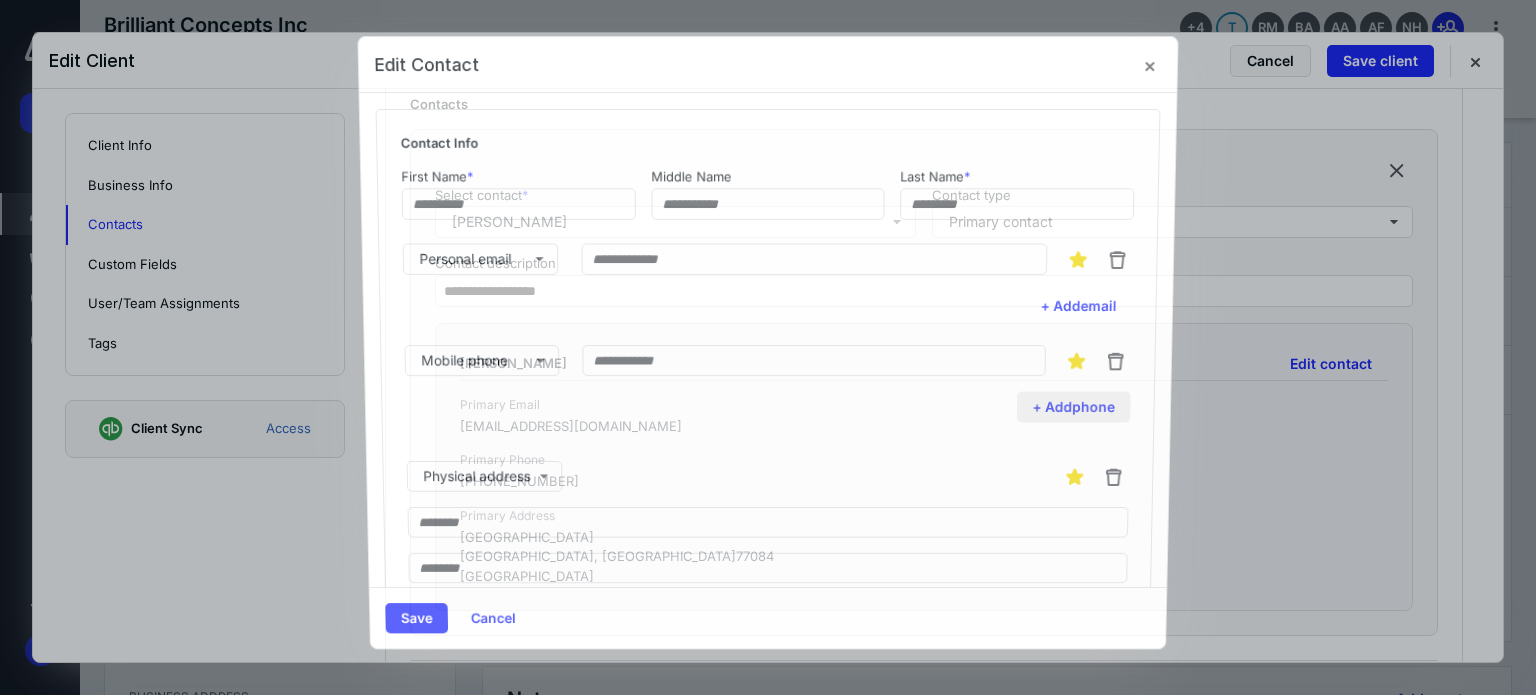 type on "*****" 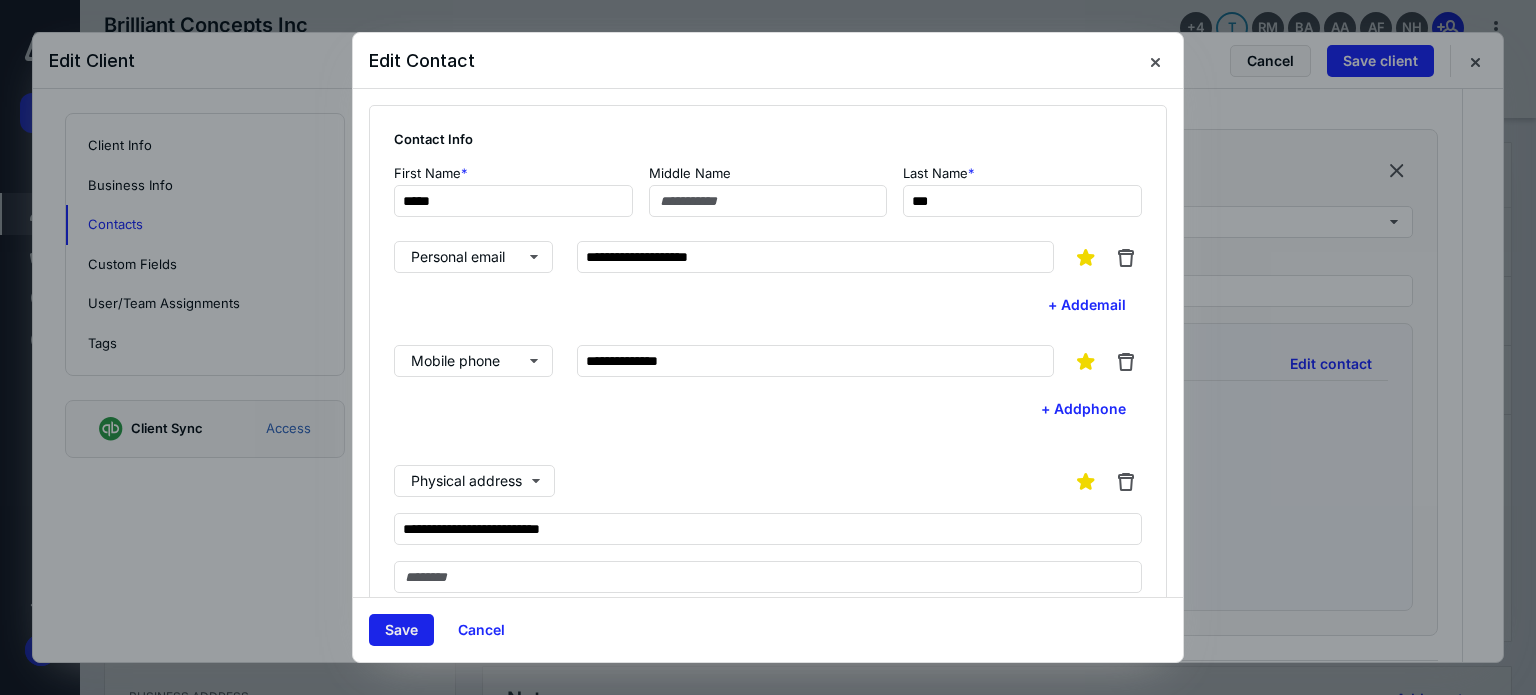 click on "Save" at bounding box center [401, 630] 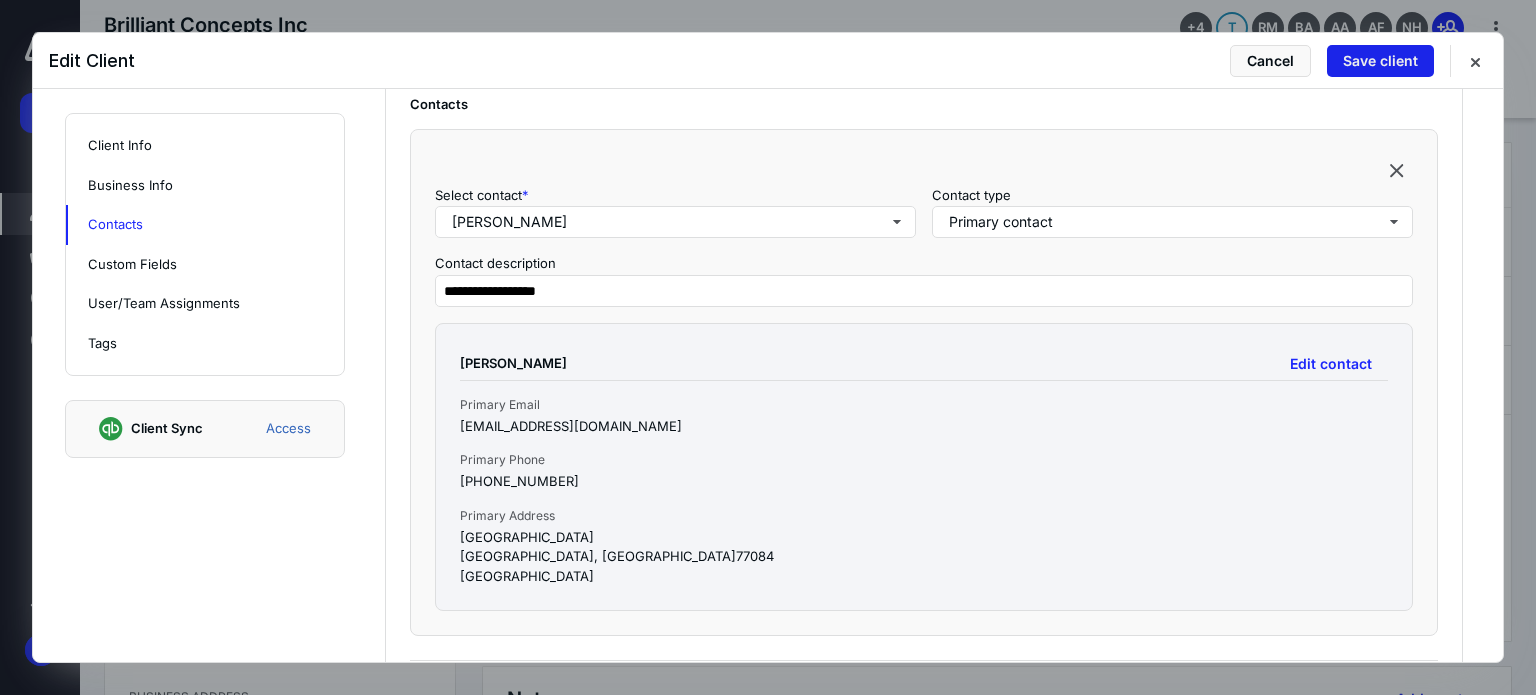 click on "Save client" at bounding box center [1380, 61] 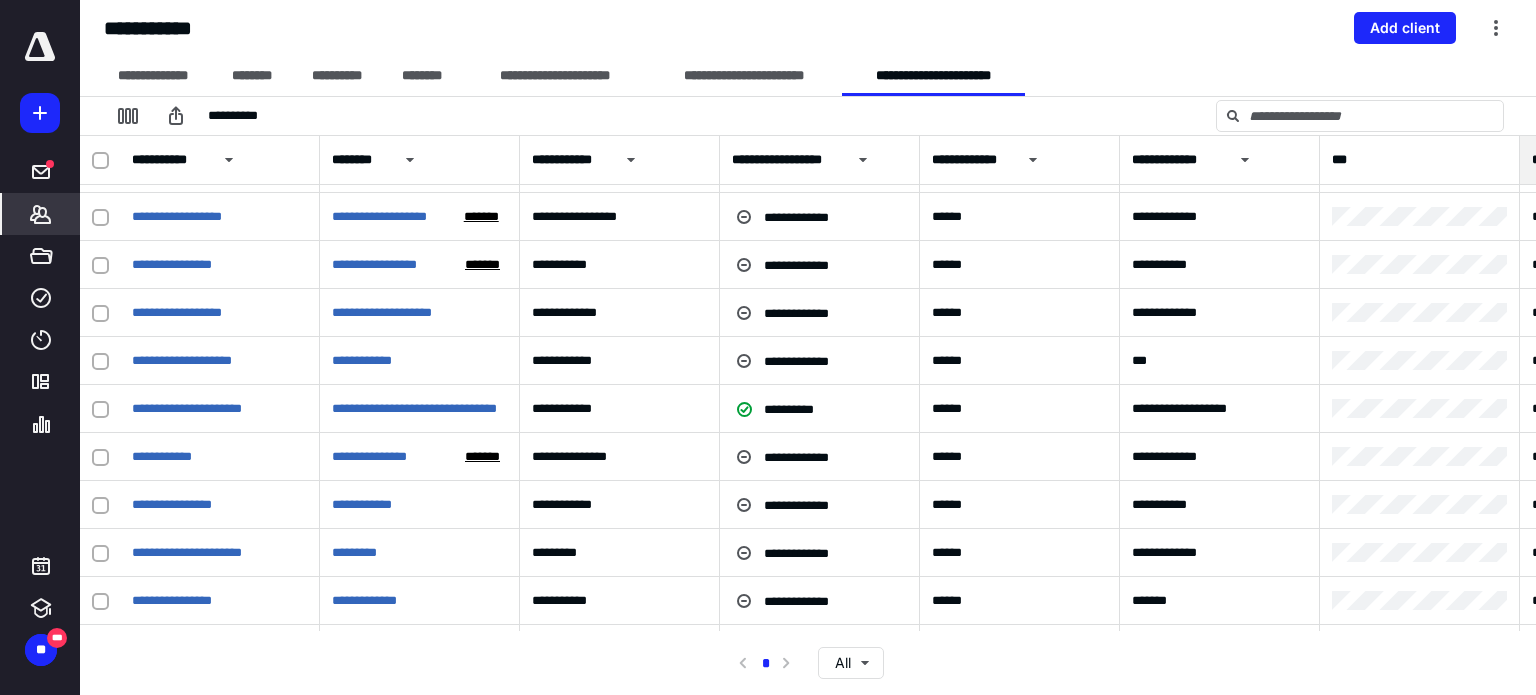 scroll, scrollTop: 300, scrollLeft: 0, axis: vertical 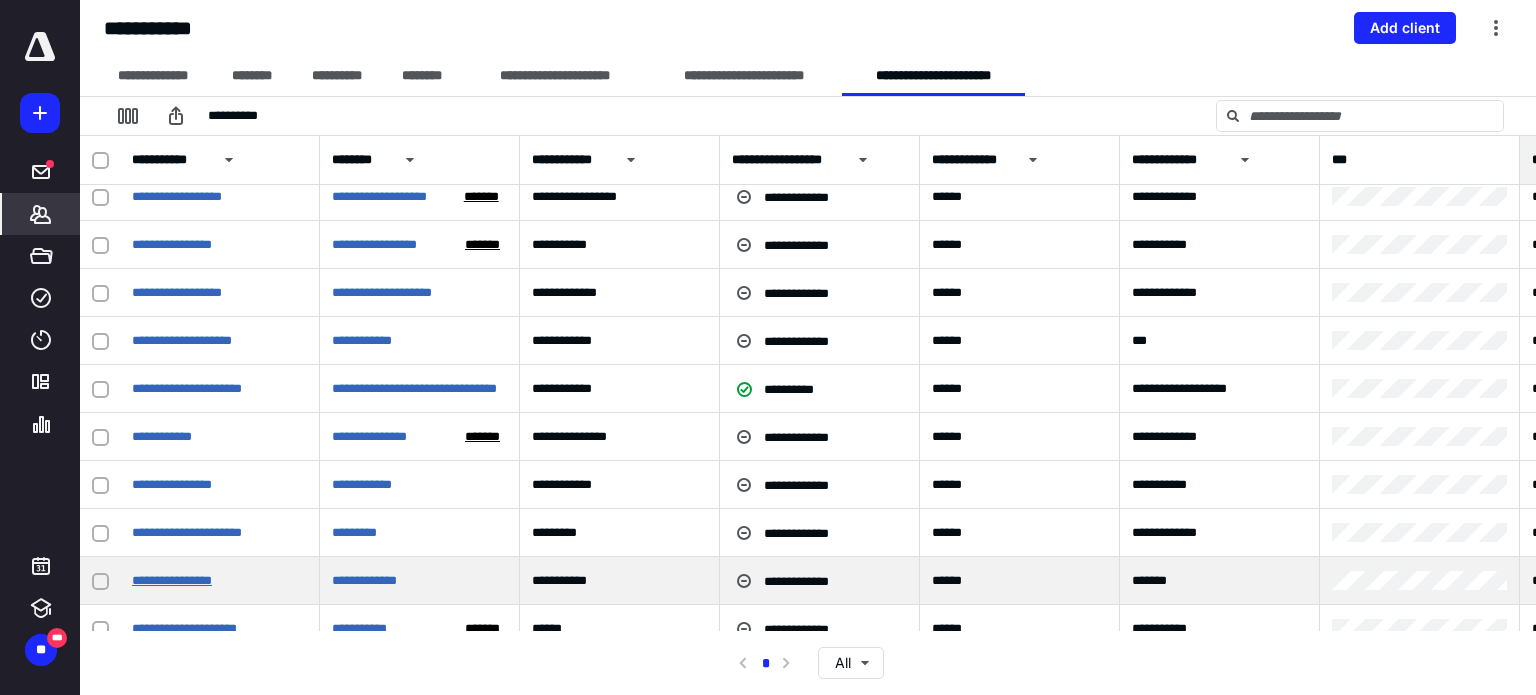 click on "**********" at bounding box center (172, 580) 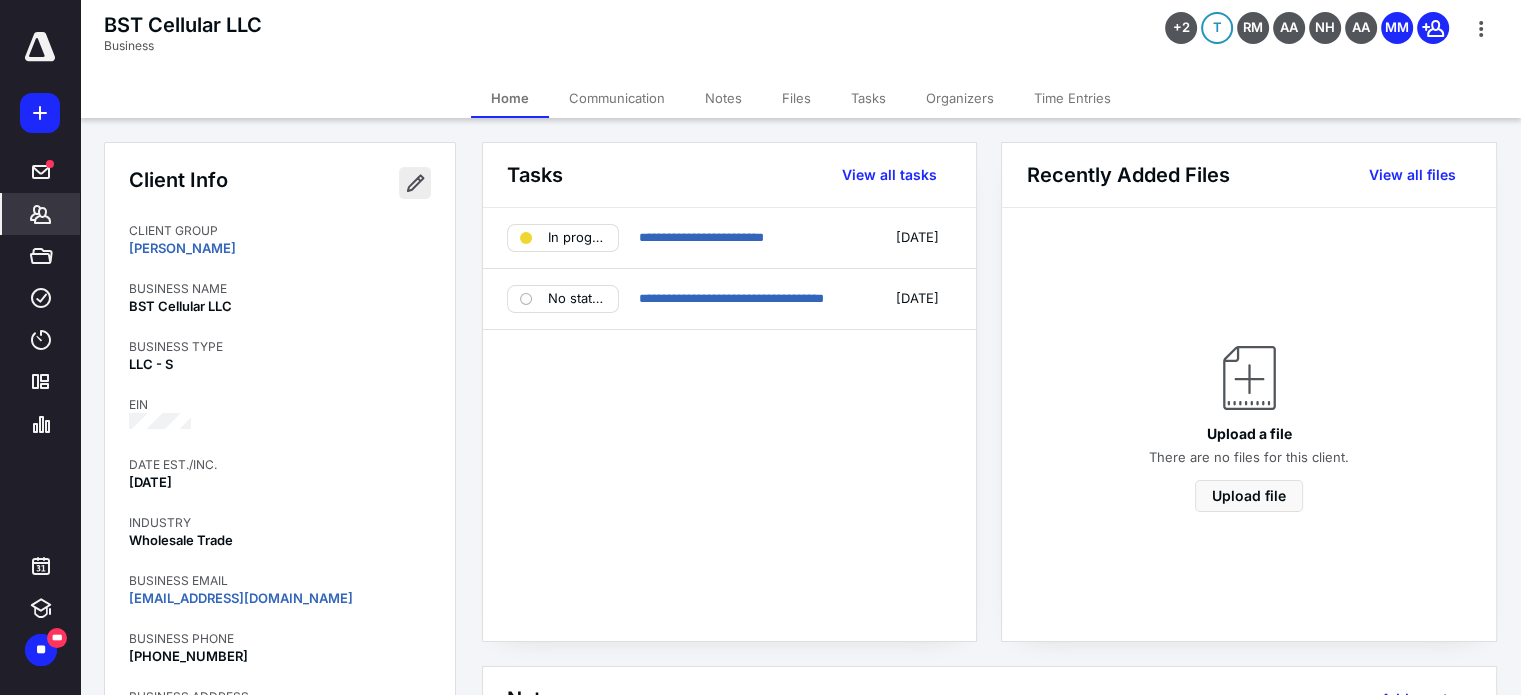 click at bounding box center [415, 183] 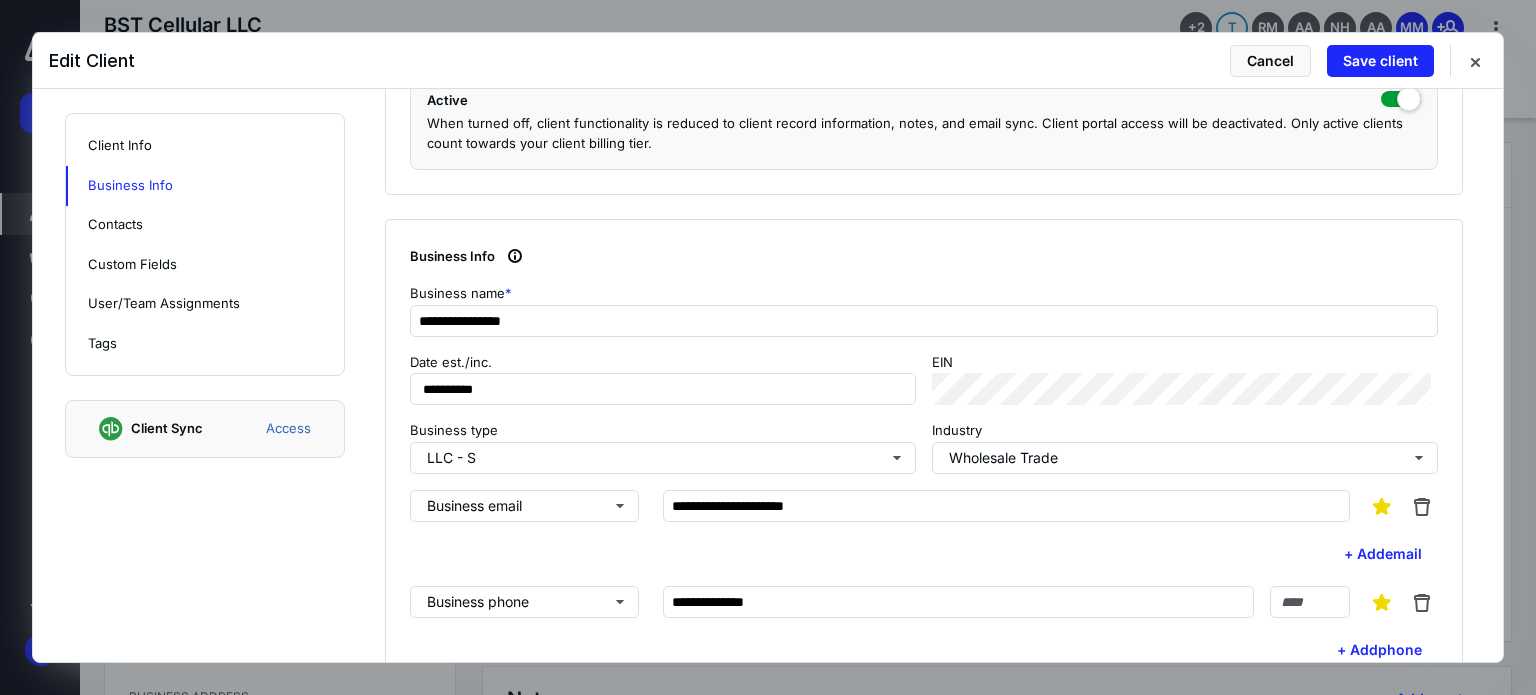 scroll, scrollTop: 600, scrollLeft: 0, axis: vertical 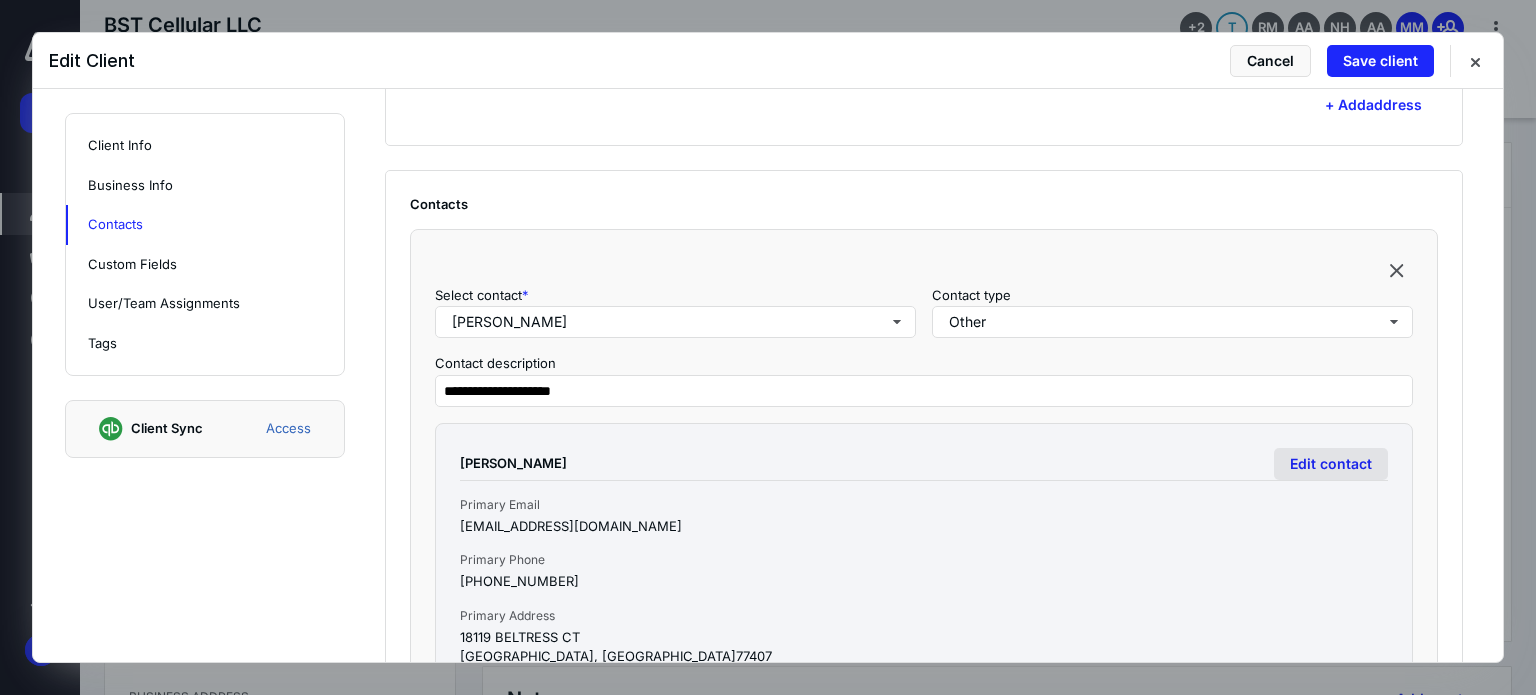 click on "Edit contact" at bounding box center (1331, 464) 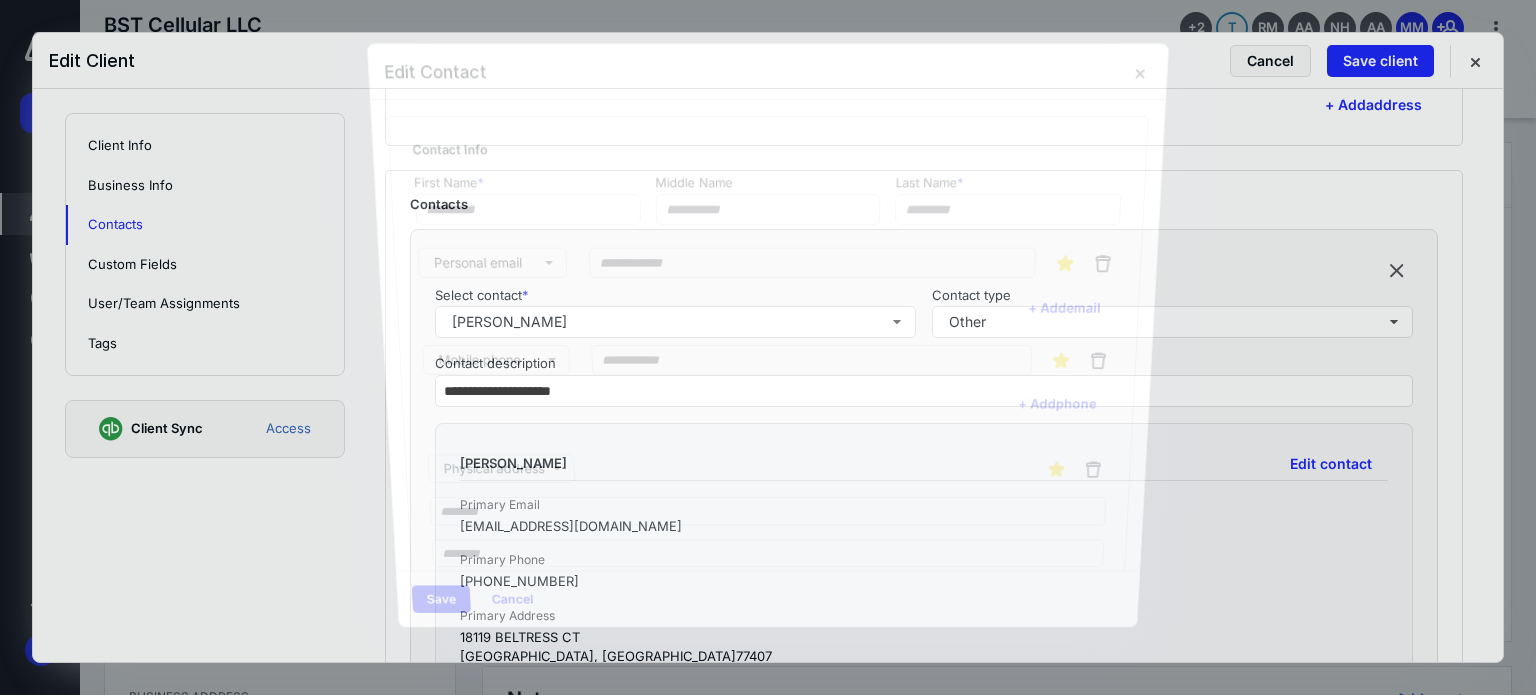 type on "******" 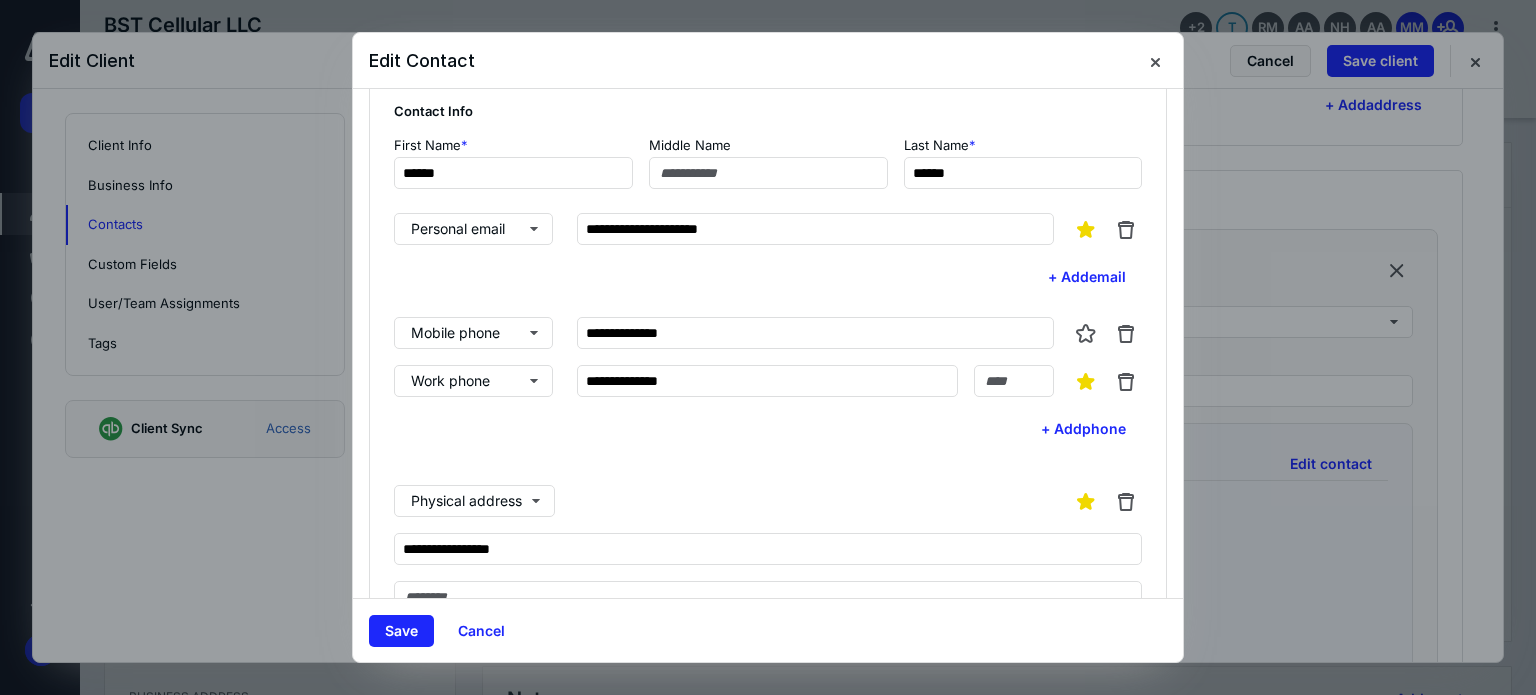 scroll, scrollTop: 0, scrollLeft: 0, axis: both 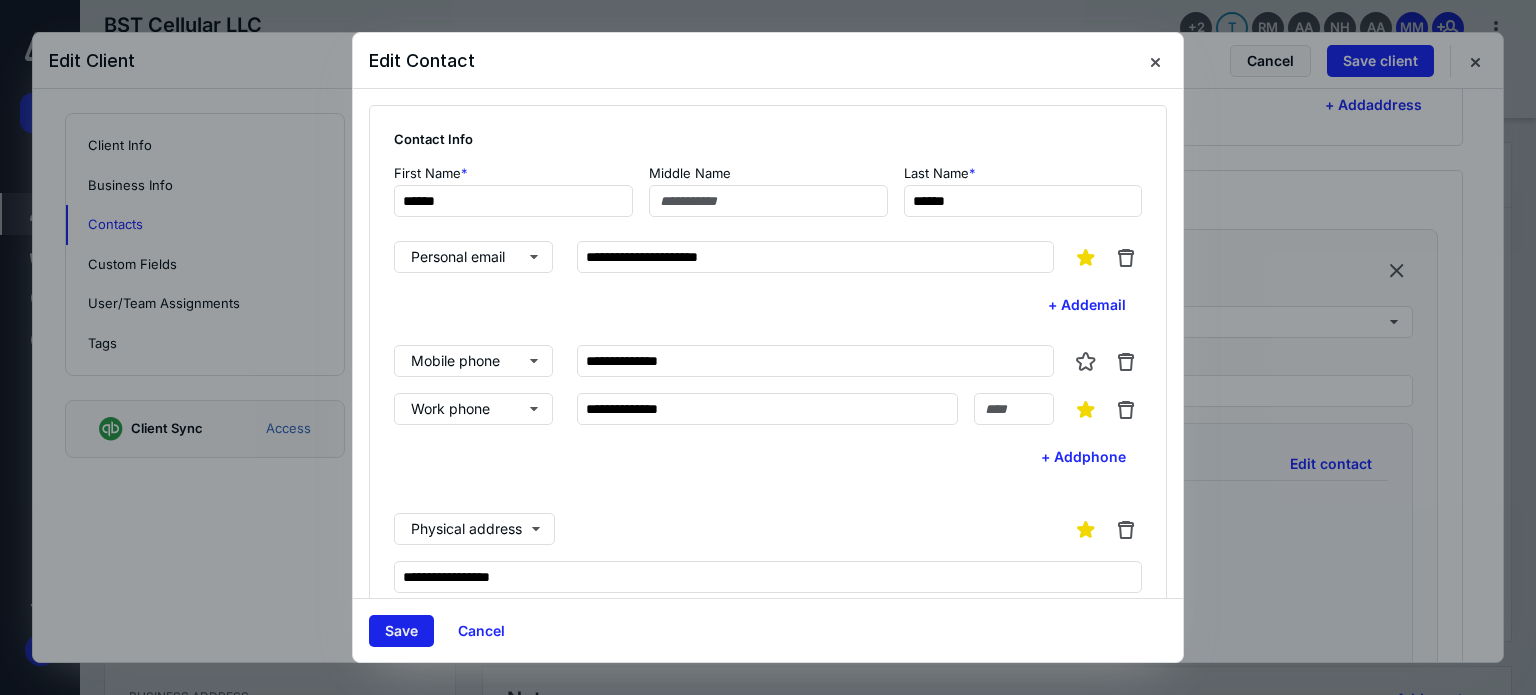 click on "Save" at bounding box center [401, 631] 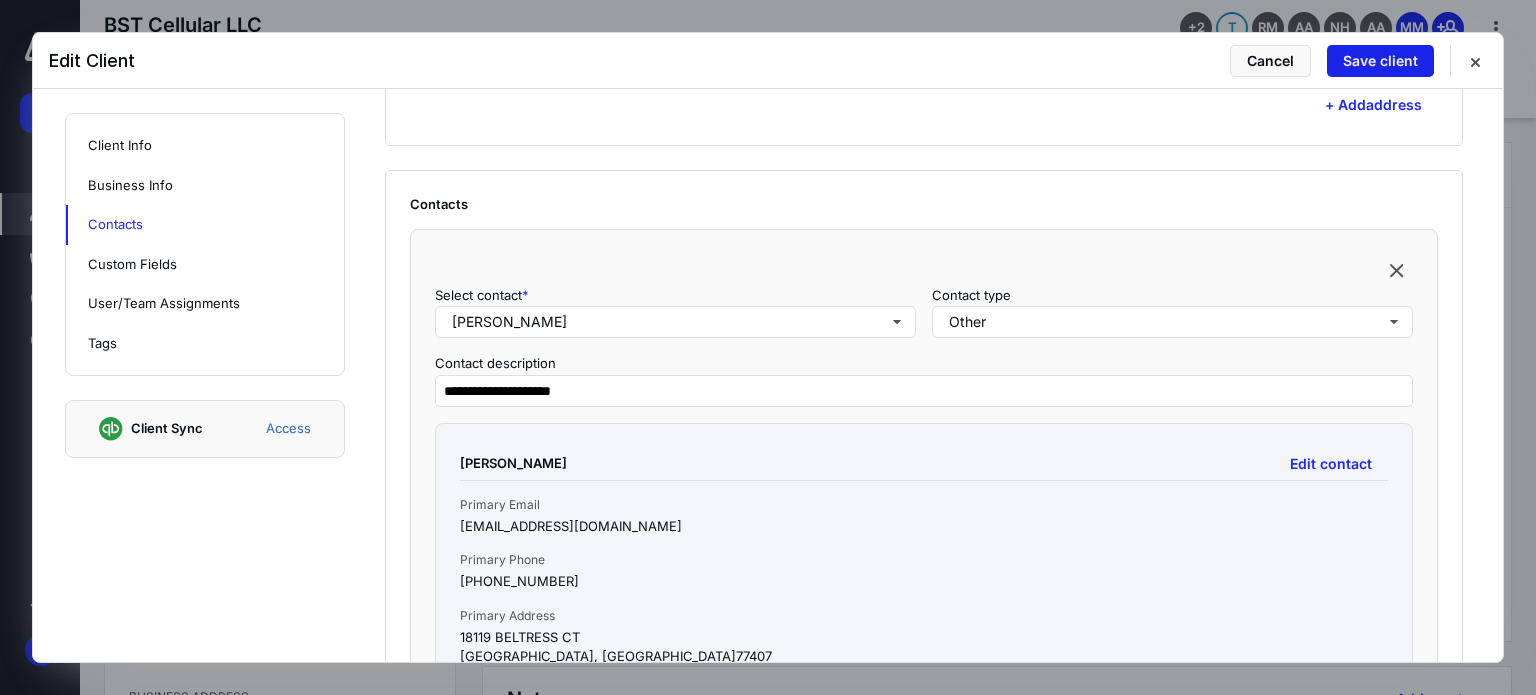 click on "Save client" at bounding box center [1380, 61] 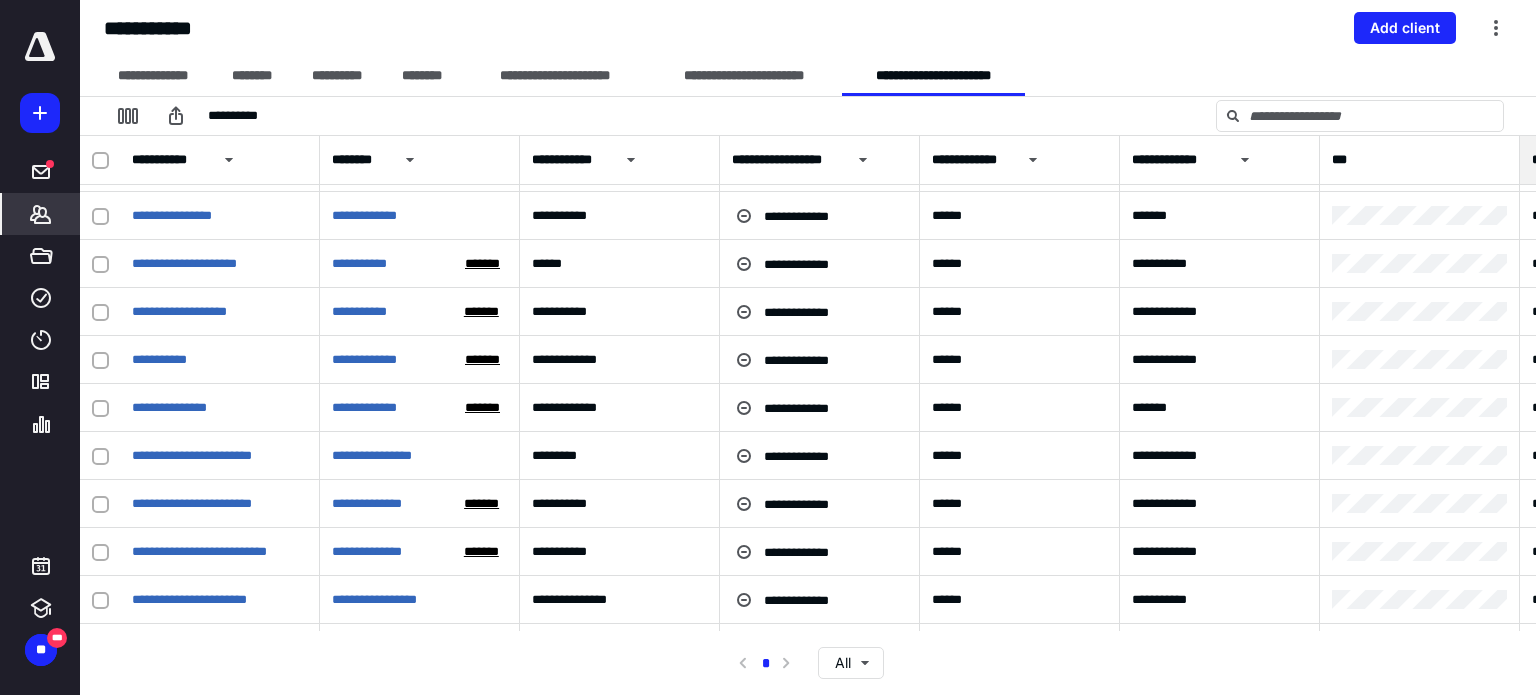 scroll, scrollTop: 700, scrollLeft: 0, axis: vertical 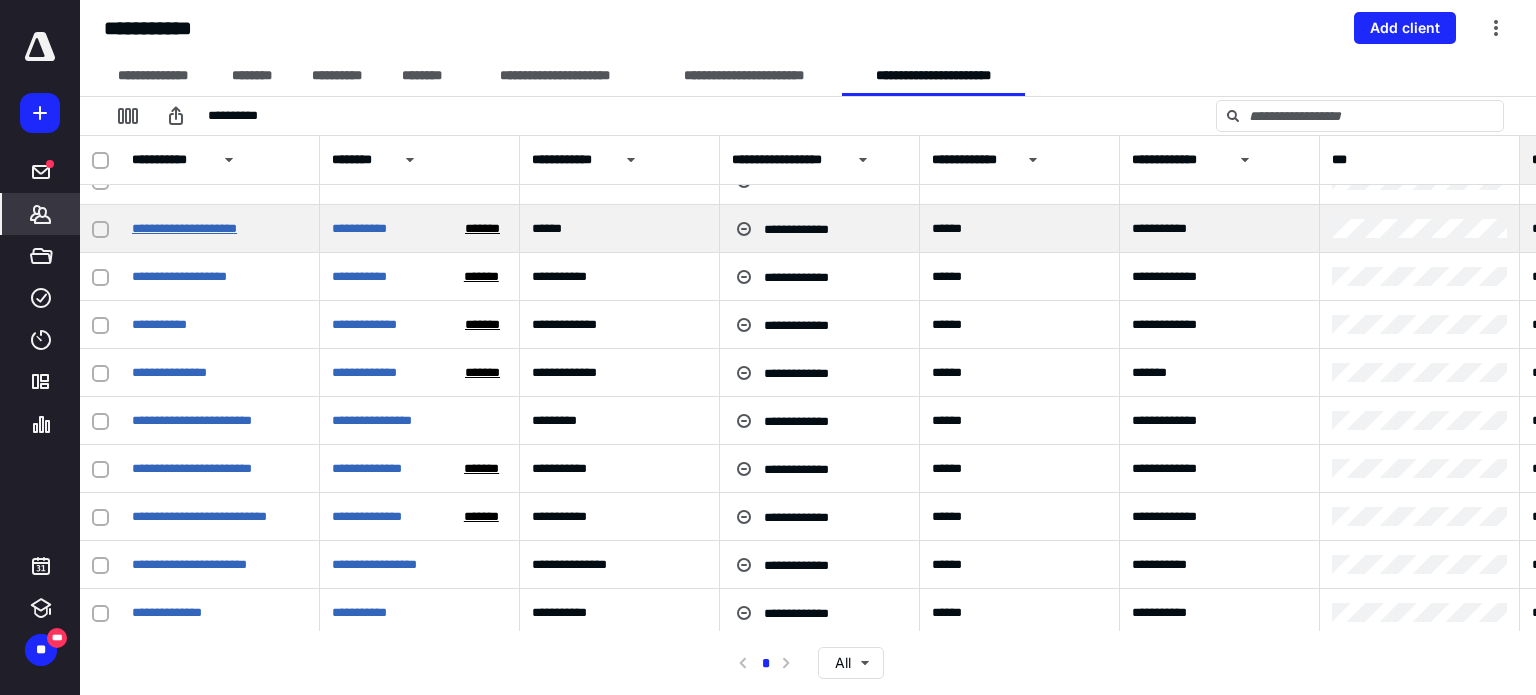 click on "**********" at bounding box center (184, 228) 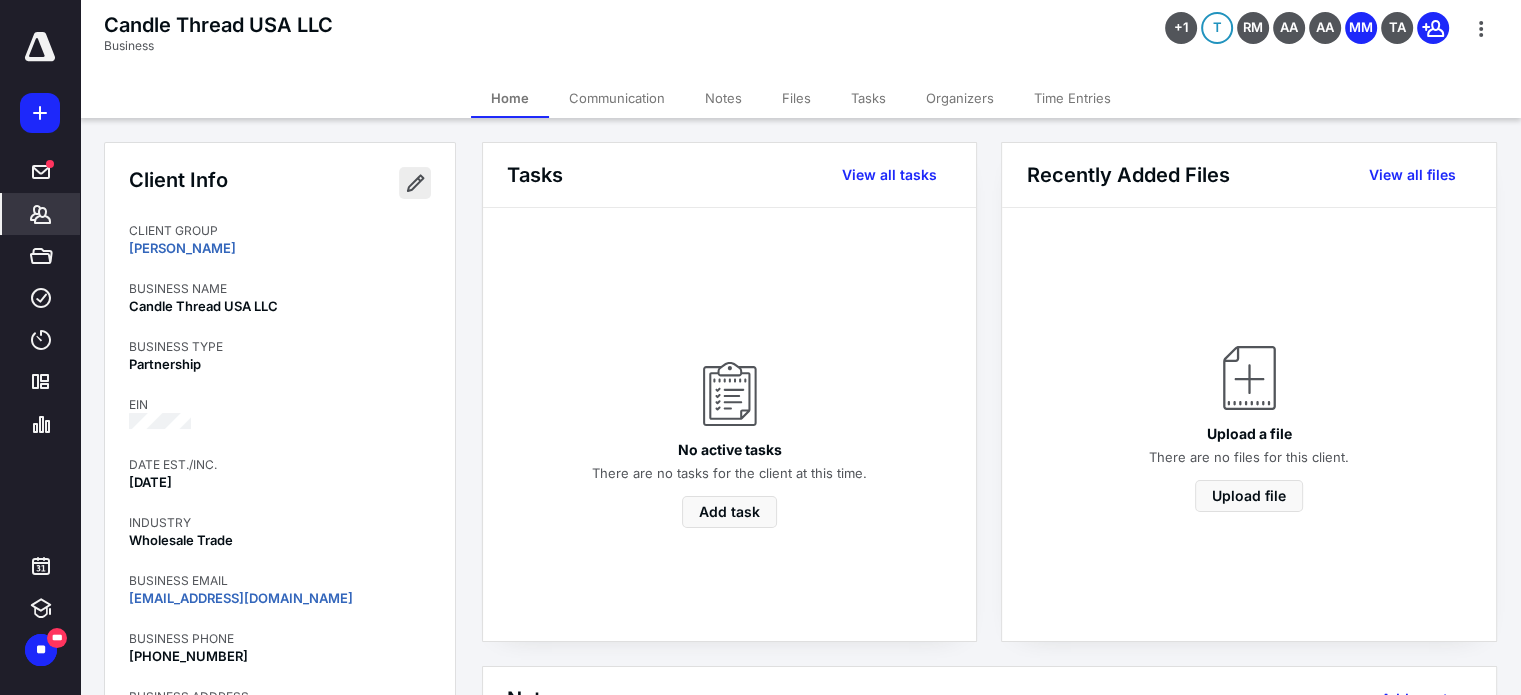 click at bounding box center (415, 183) 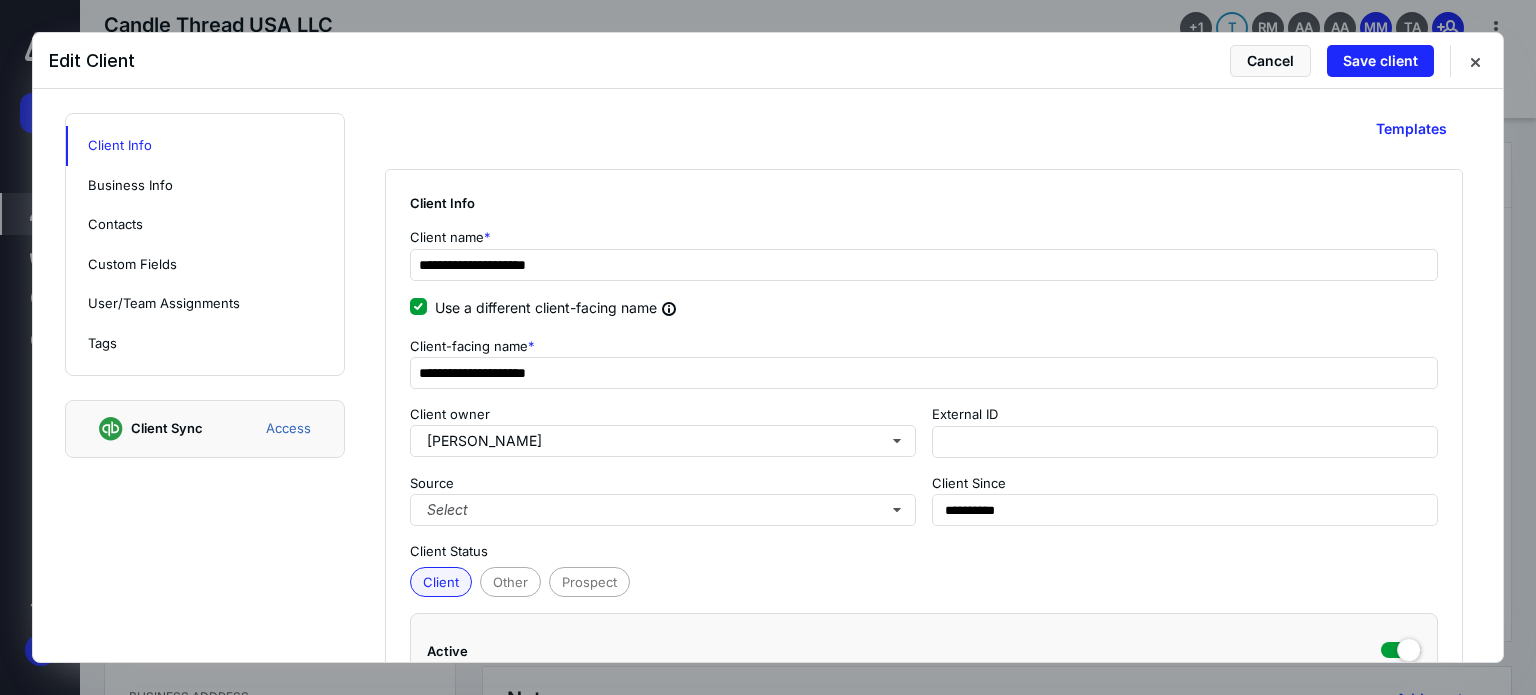 click at bounding box center (768, 347) 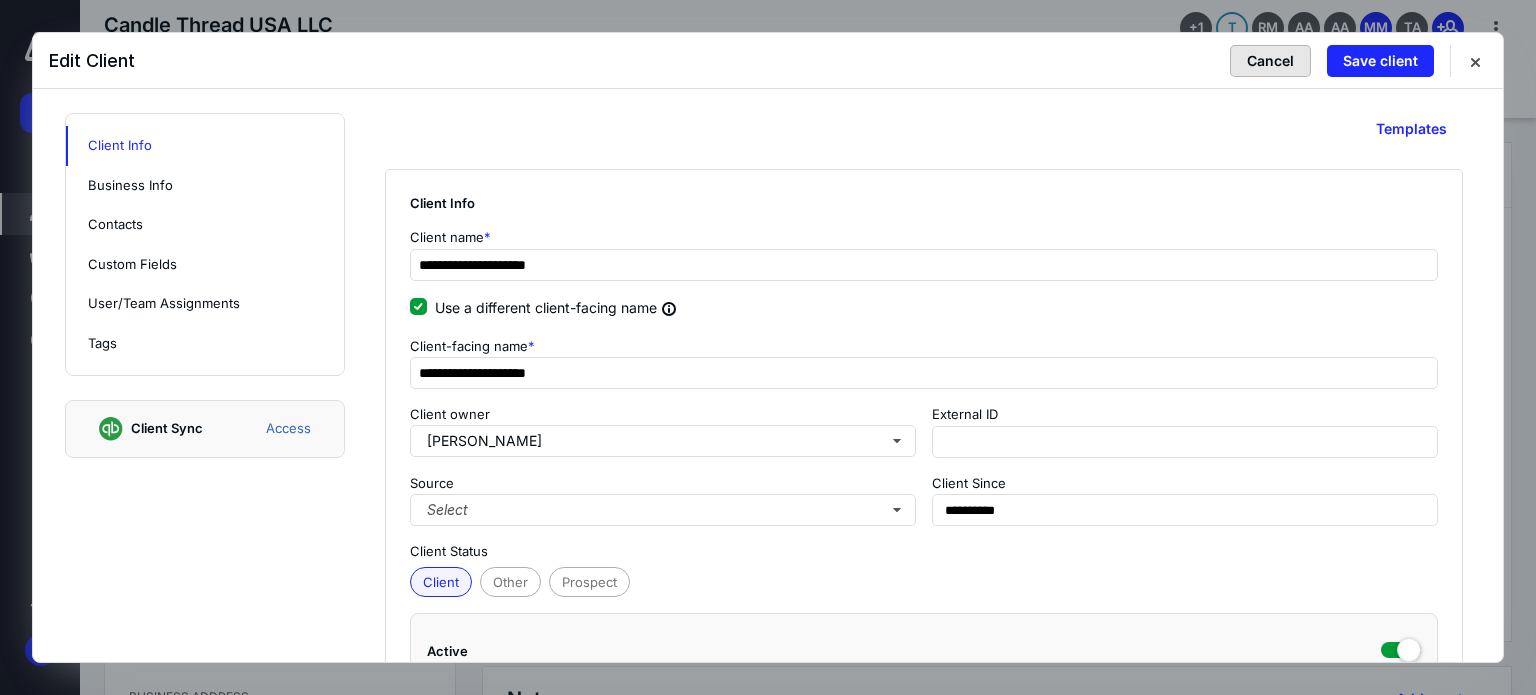 drag, startPoint x: 1280, startPoint y: 59, endPoint x: 1250, endPoint y: 58, distance: 30.016663 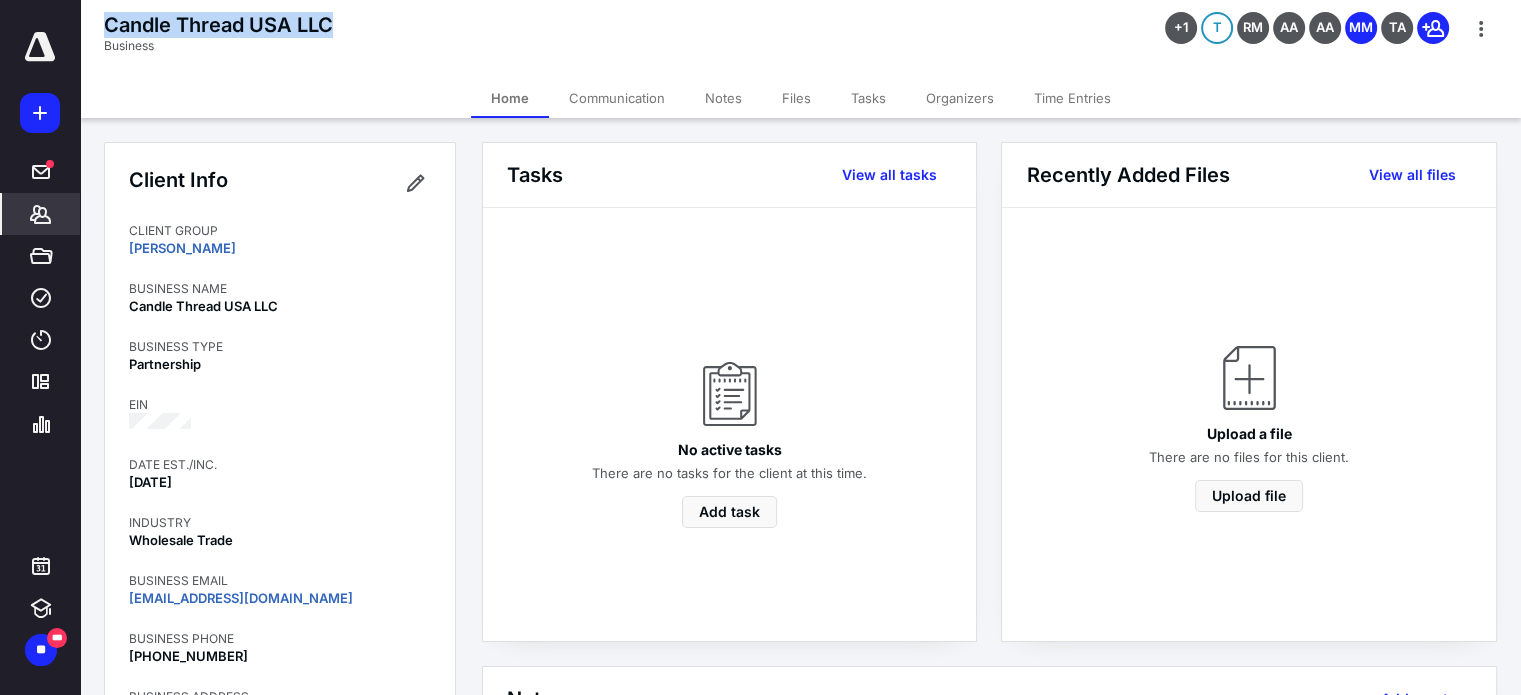 drag, startPoint x: 340, startPoint y: 22, endPoint x: 103, endPoint y: 26, distance: 237.03375 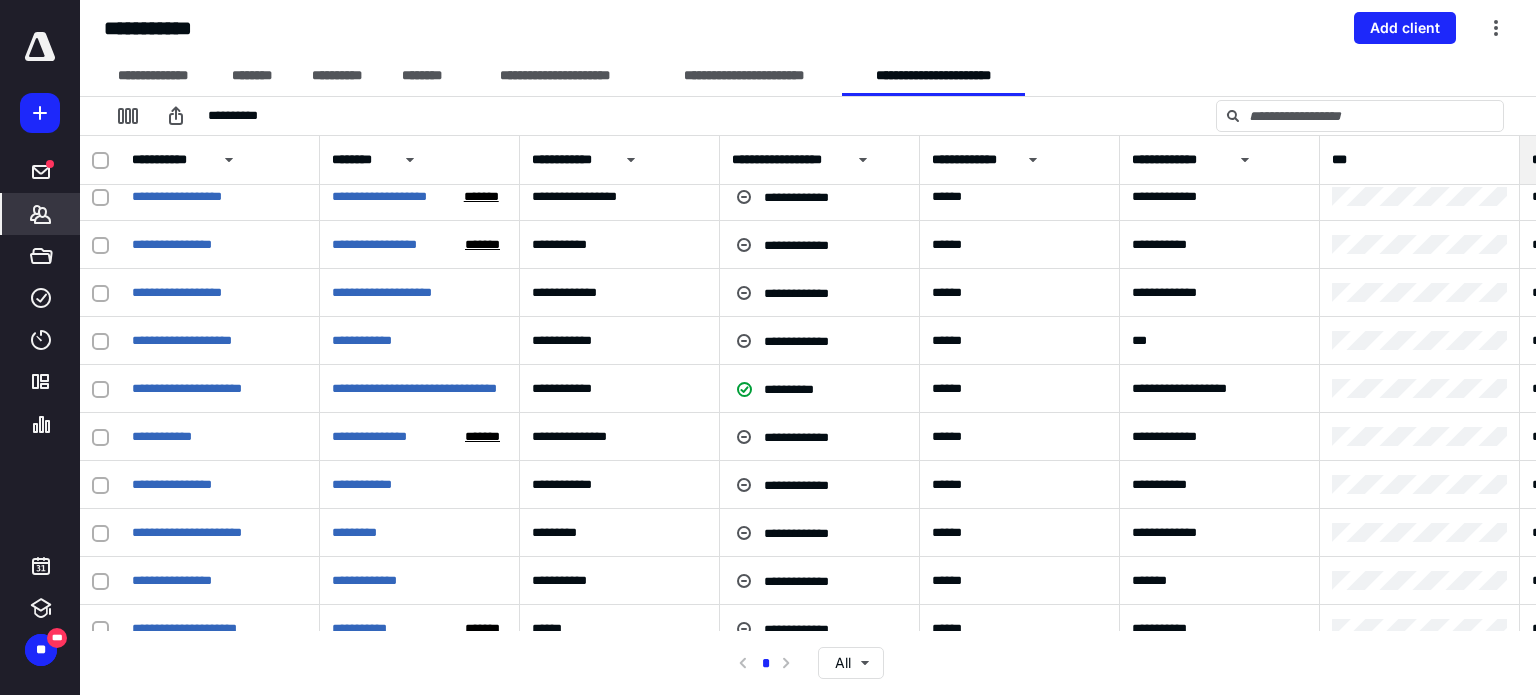 scroll, scrollTop: 500, scrollLeft: 0, axis: vertical 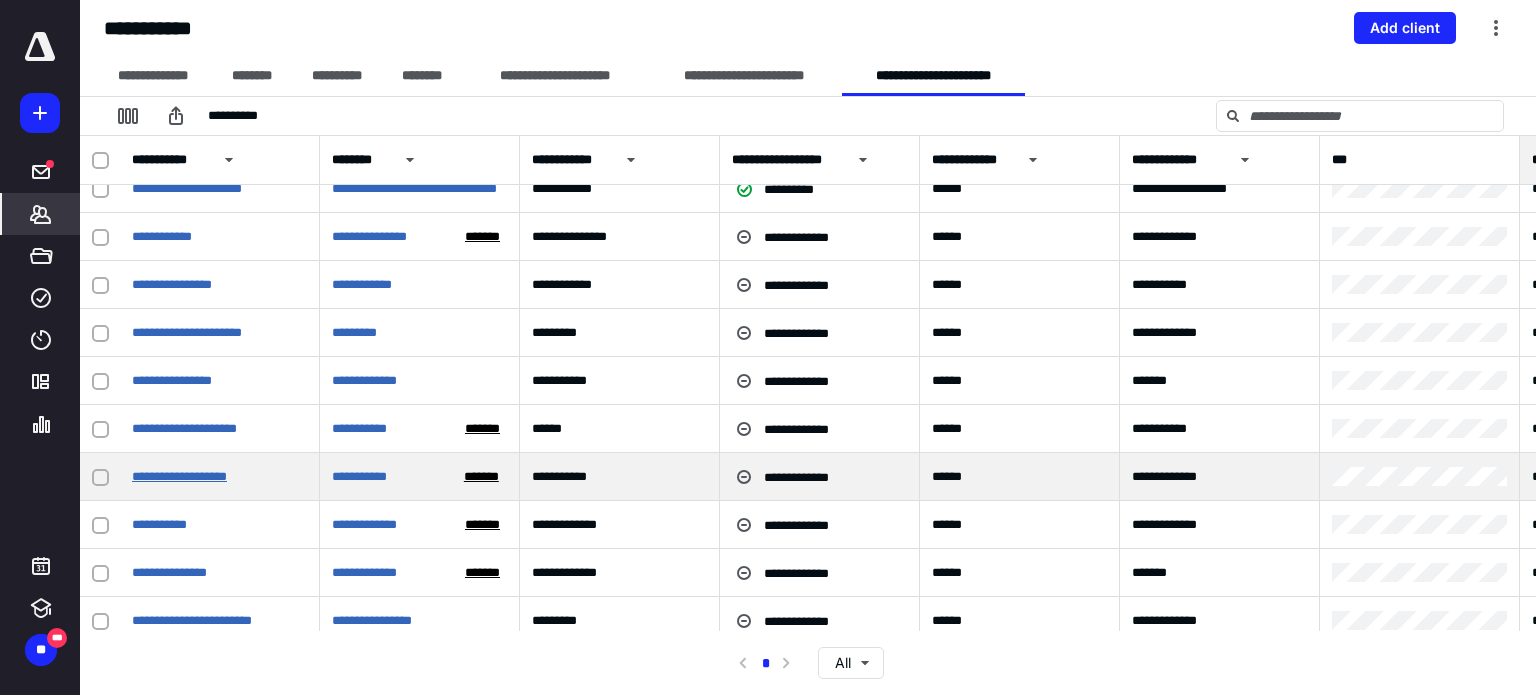 click on "**********" at bounding box center (179, 476) 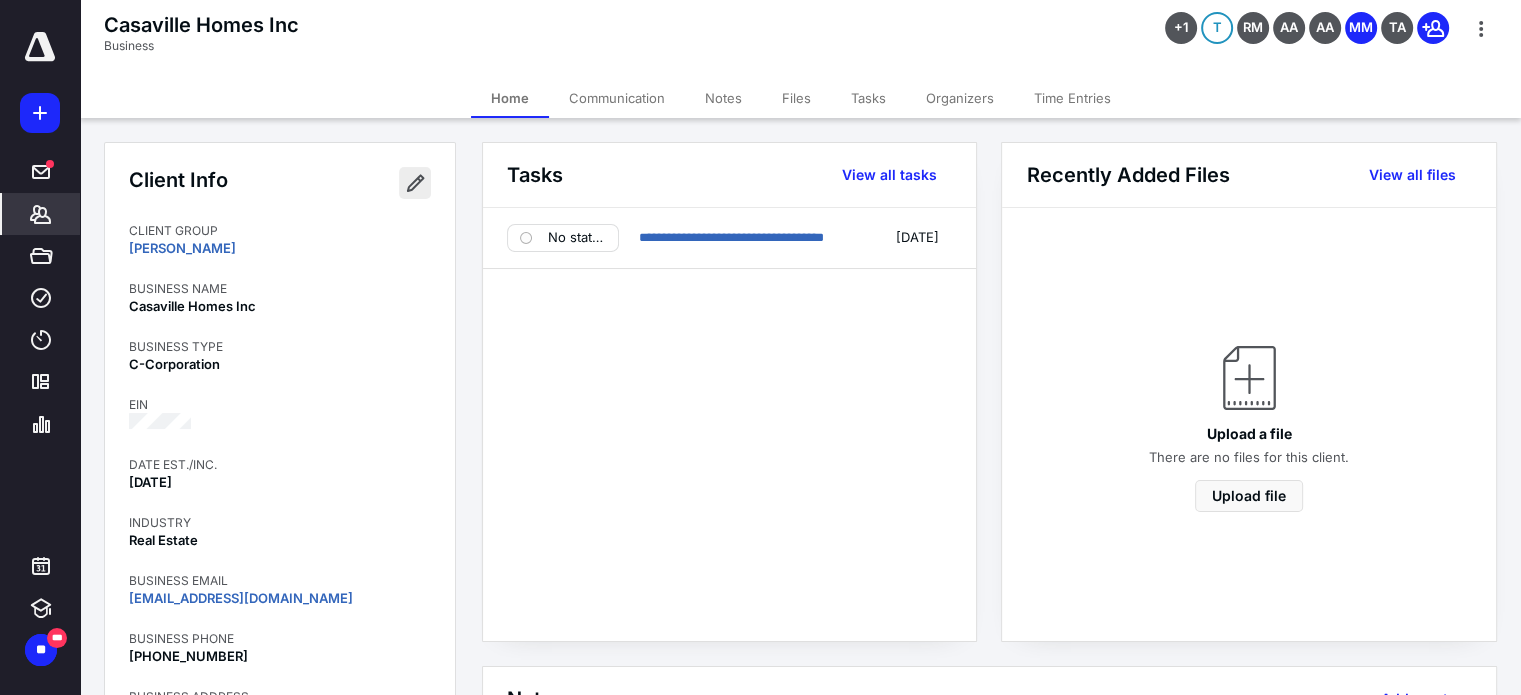 click at bounding box center [415, 183] 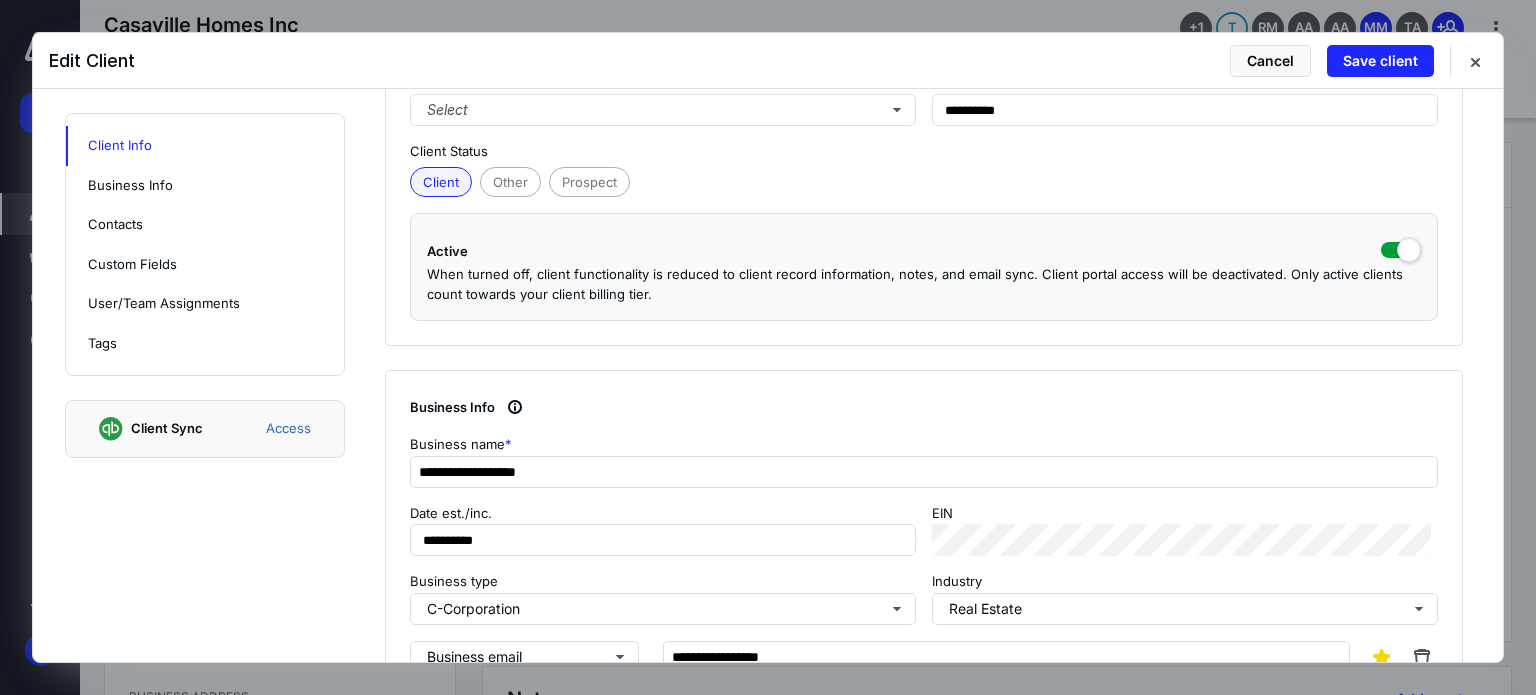 scroll, scrollTop: 500, scrollLeft: 0, axis: vertical 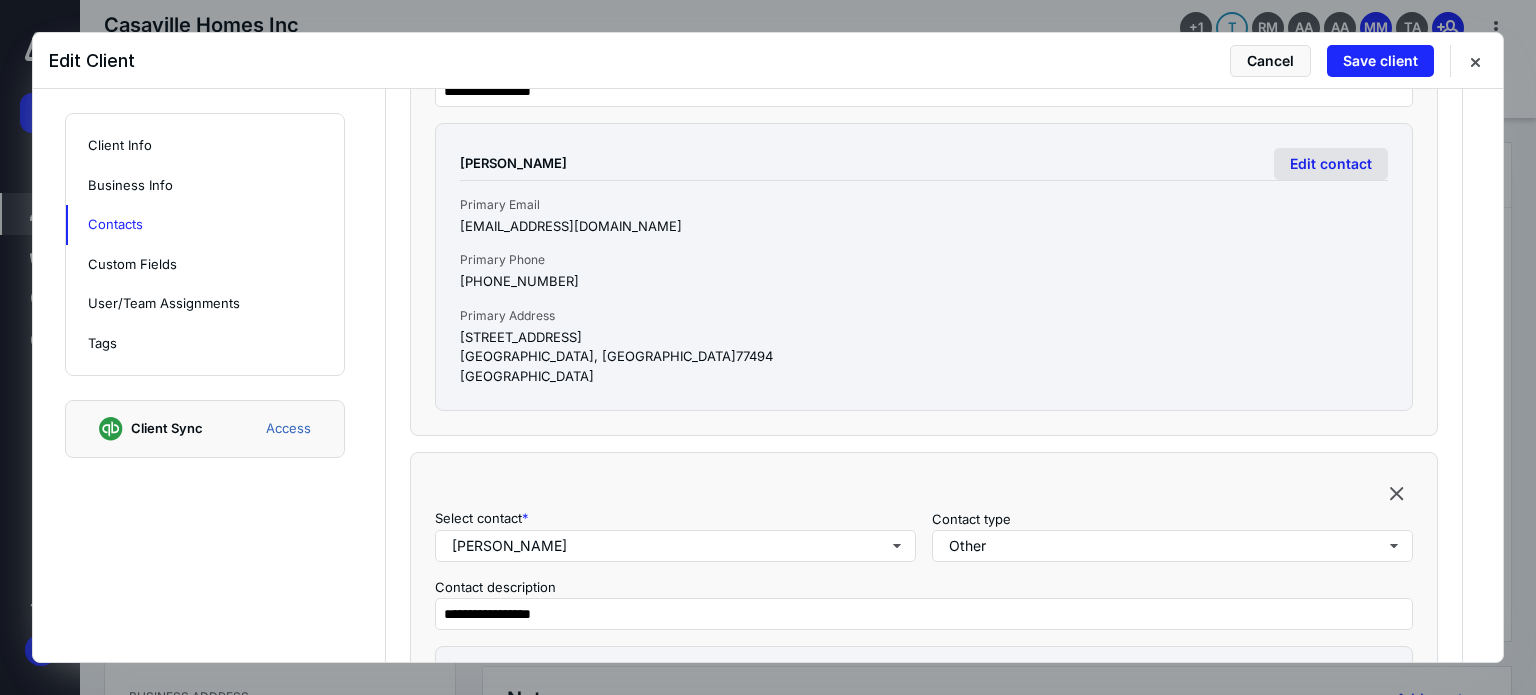 click on "Edit contact" at bounding box center (1331, 164) 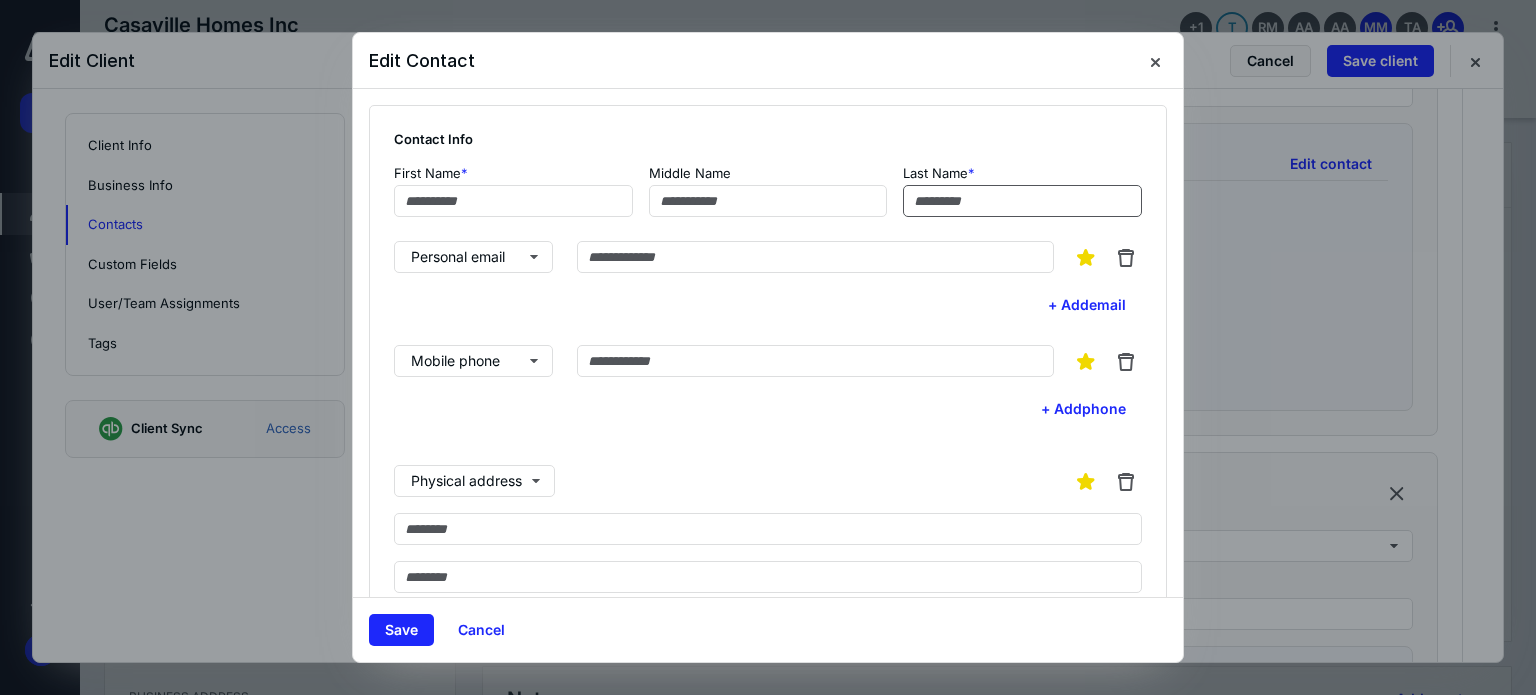 type on "******" 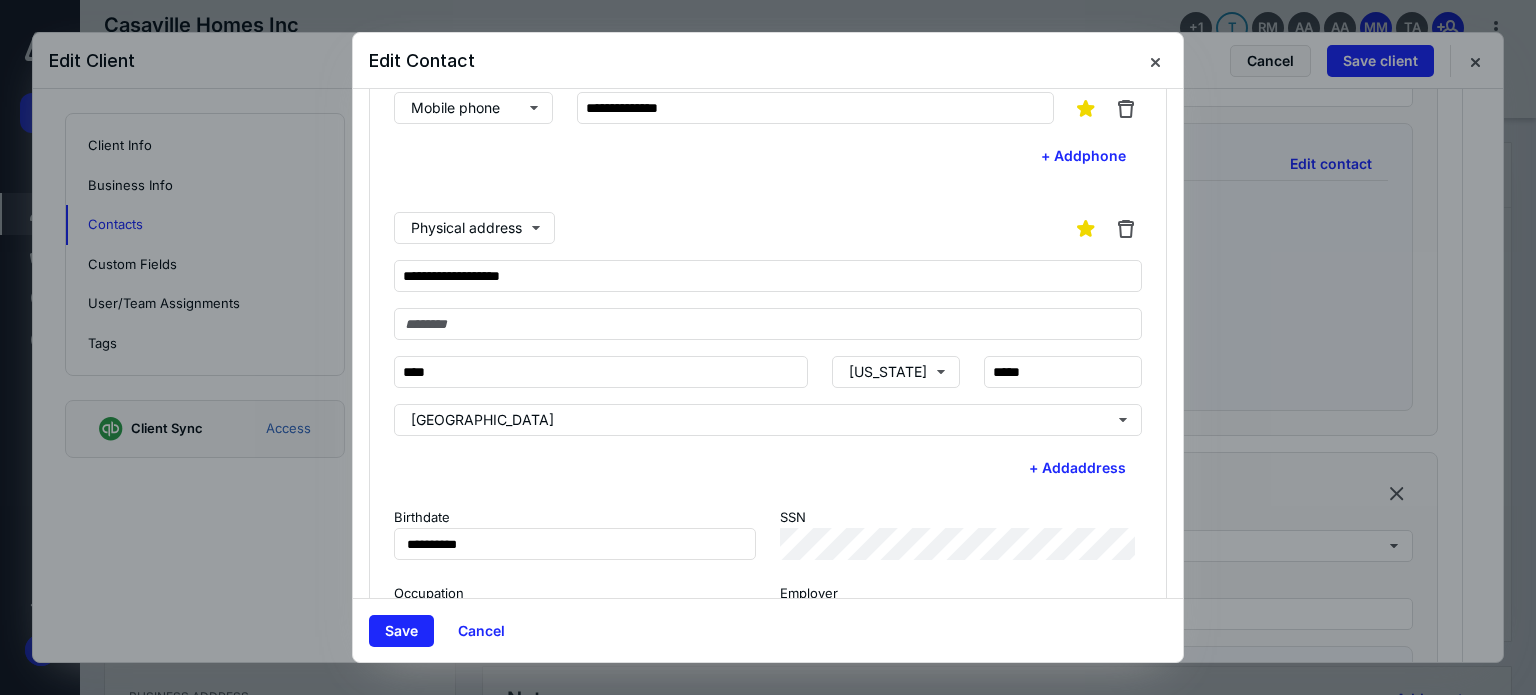 scroll, scrollTop: 300, scrollLeft: 0, axis: vertical 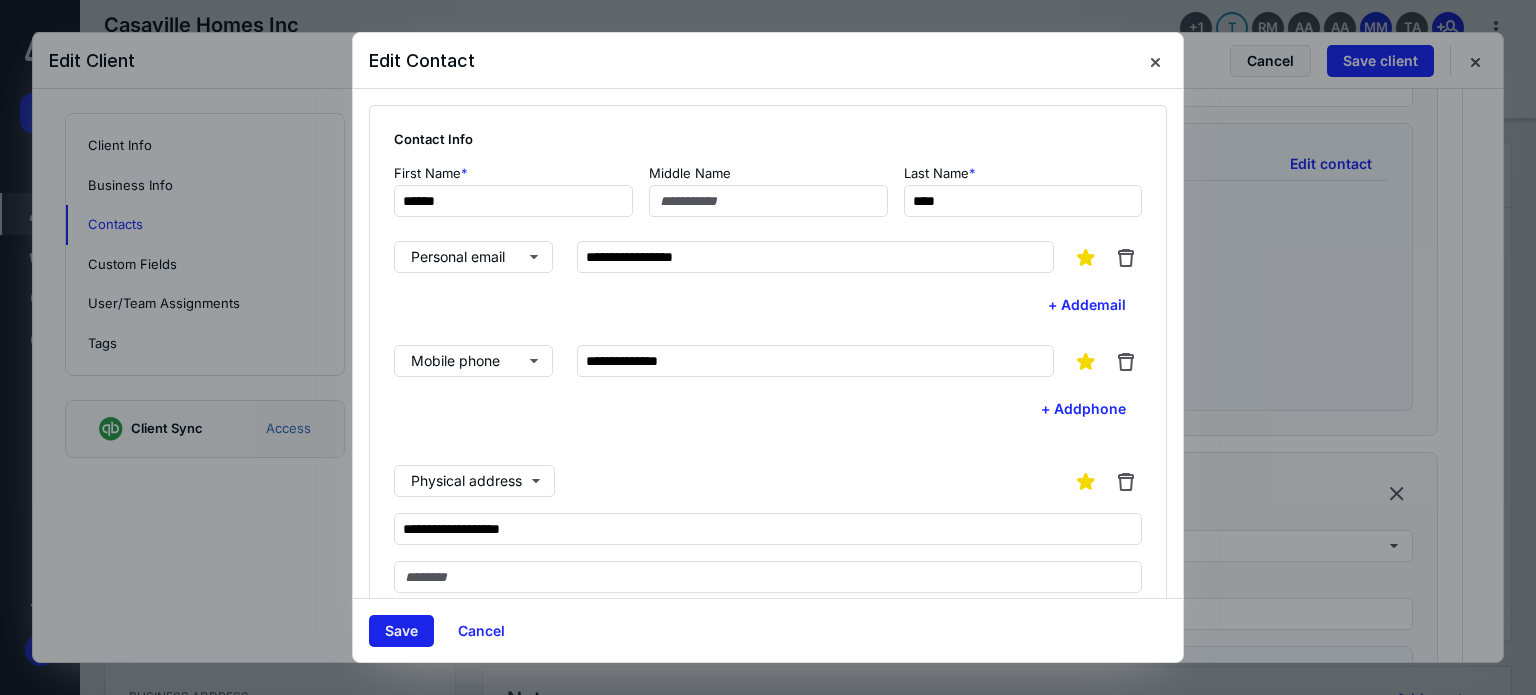 click on "Save" at bounding box center (401, 631) 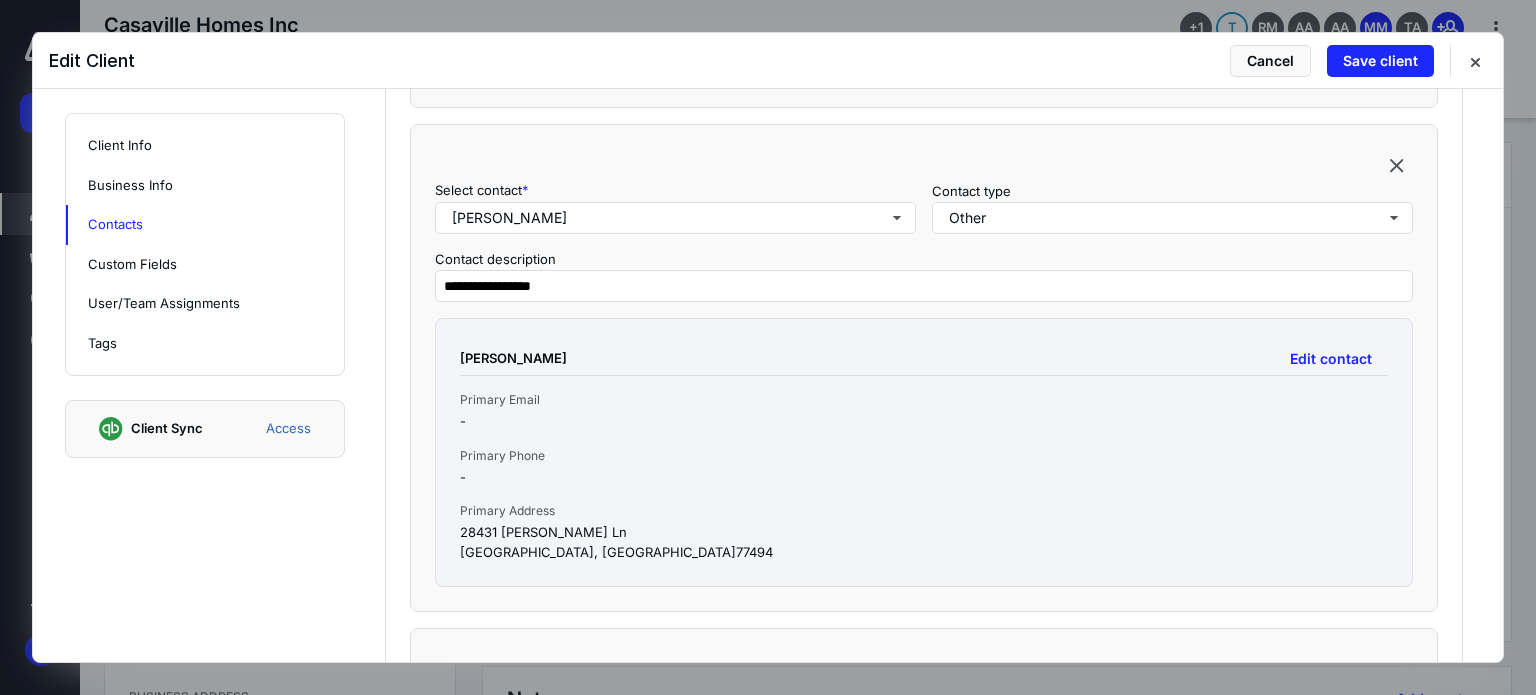 scroll, scrollTop: 2073, scrollLeft: 0, axis: vertical 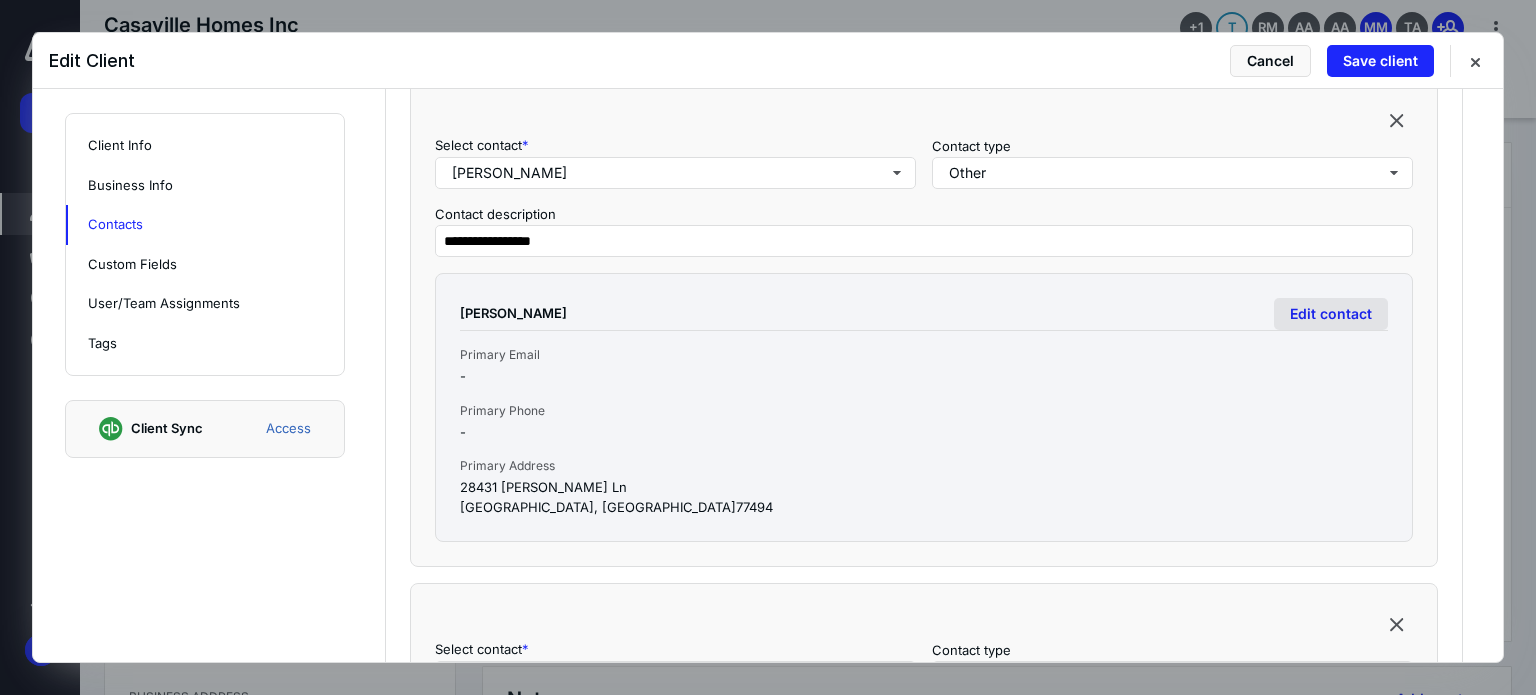 click on "Edit contact" at bounding box center [1331, 314] 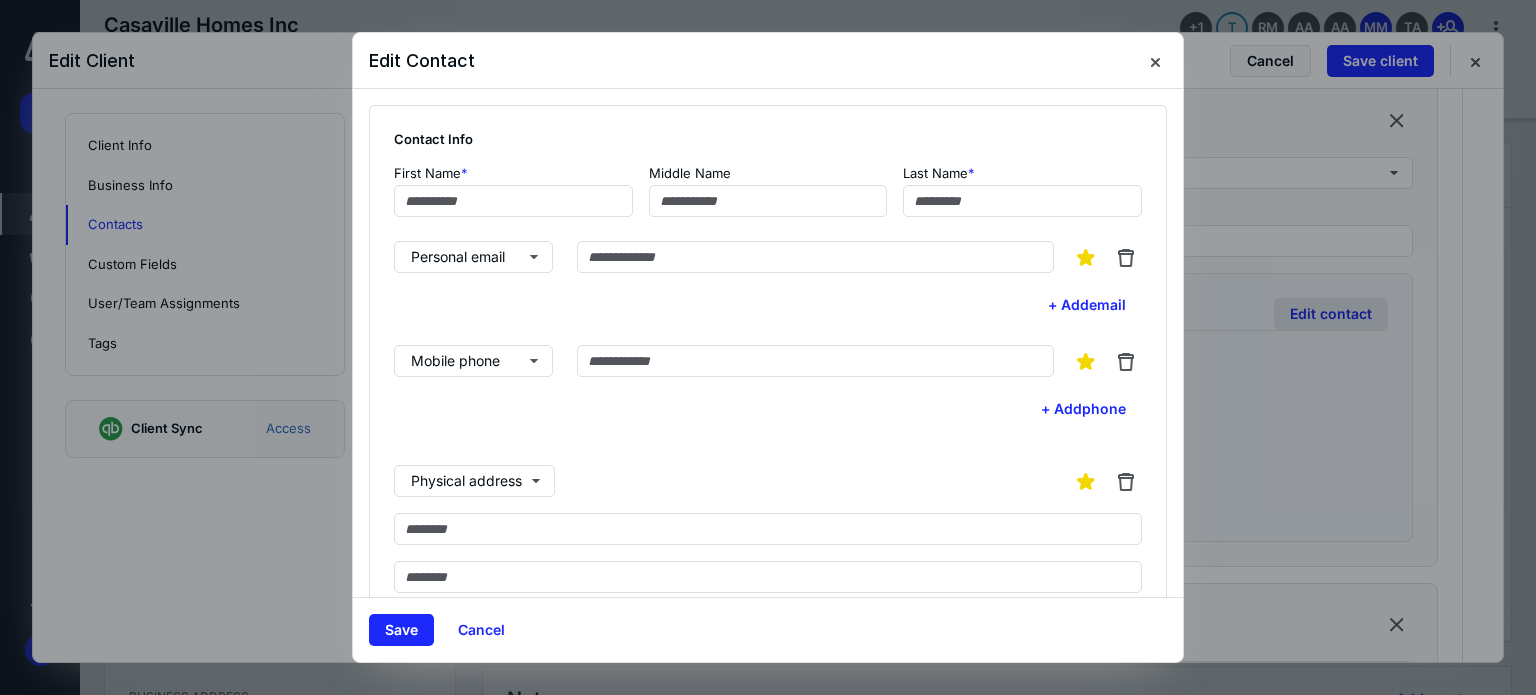 type on "****" 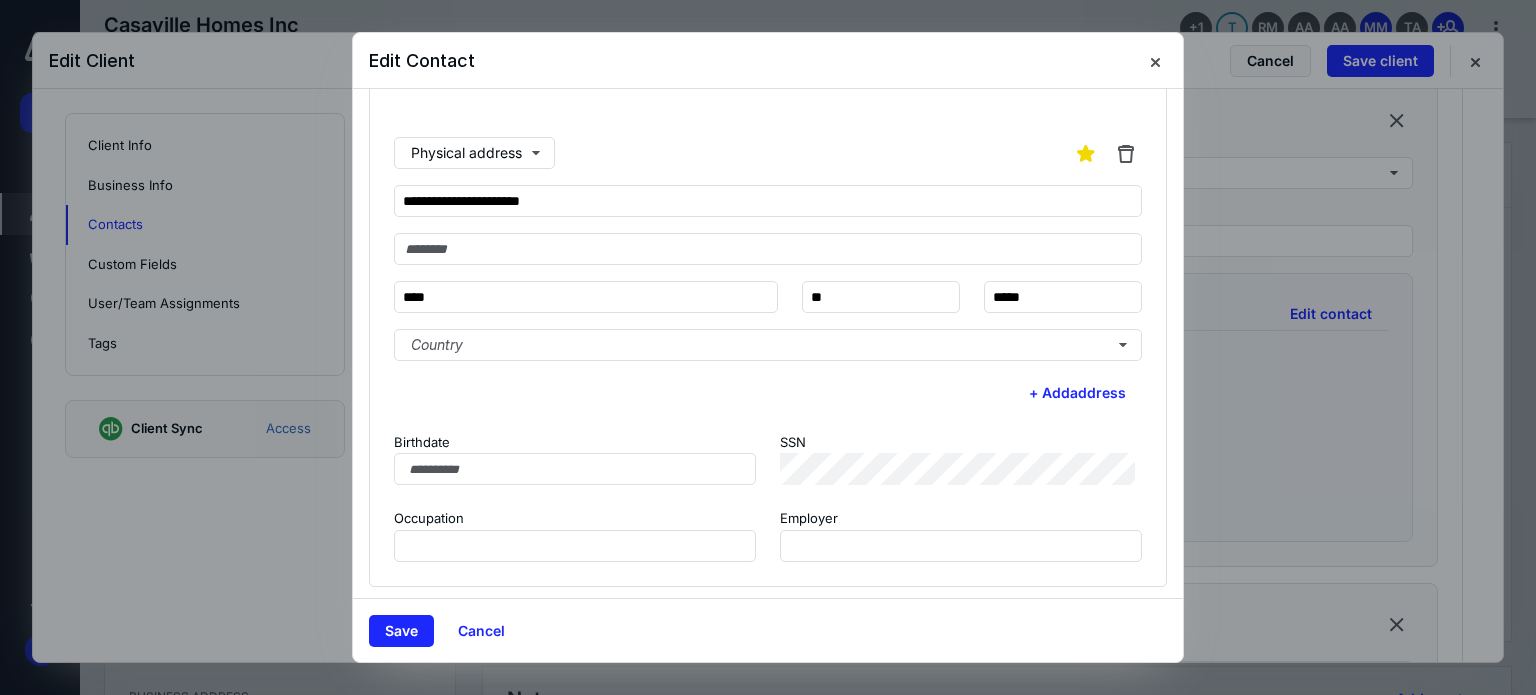 scroll, scrollTop: 332, scrollLeft: 0, axis: vertical 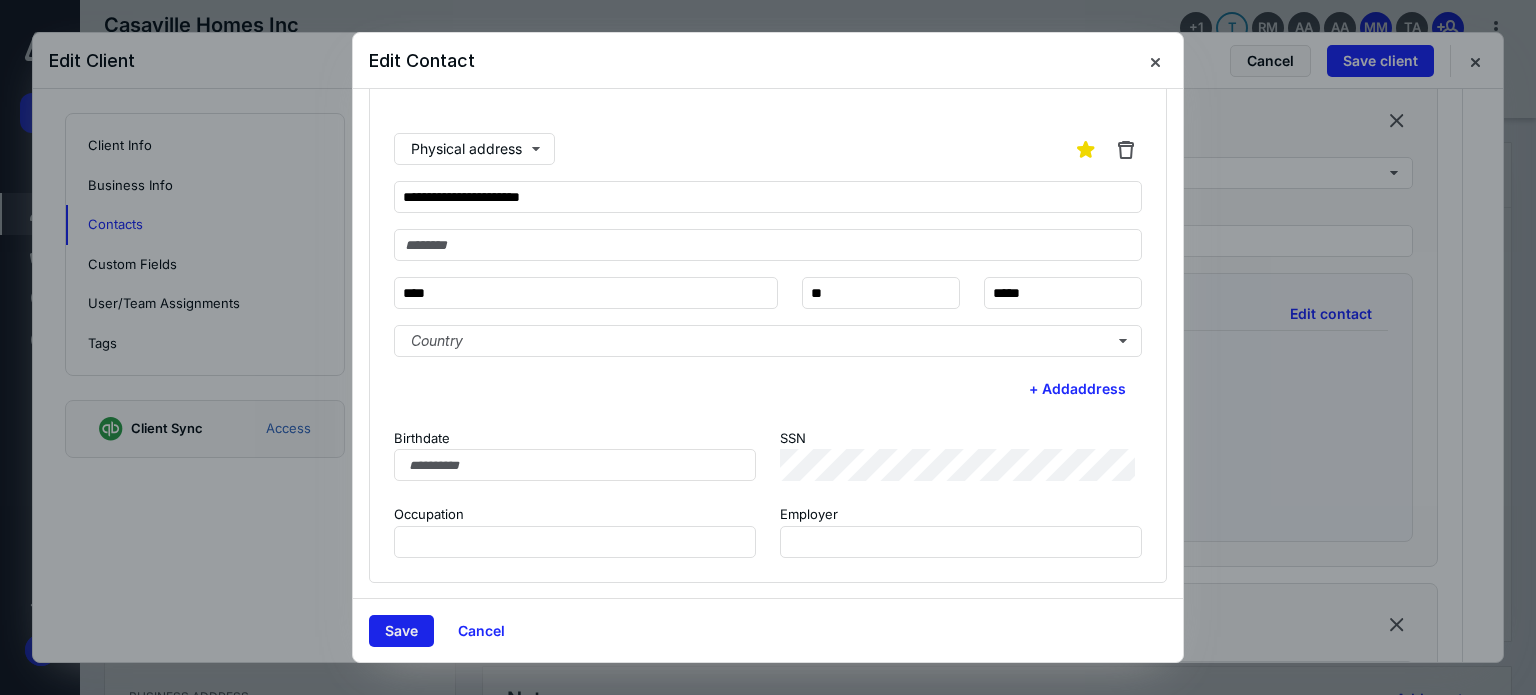 click on "Save" at bounding box center (401, 631) 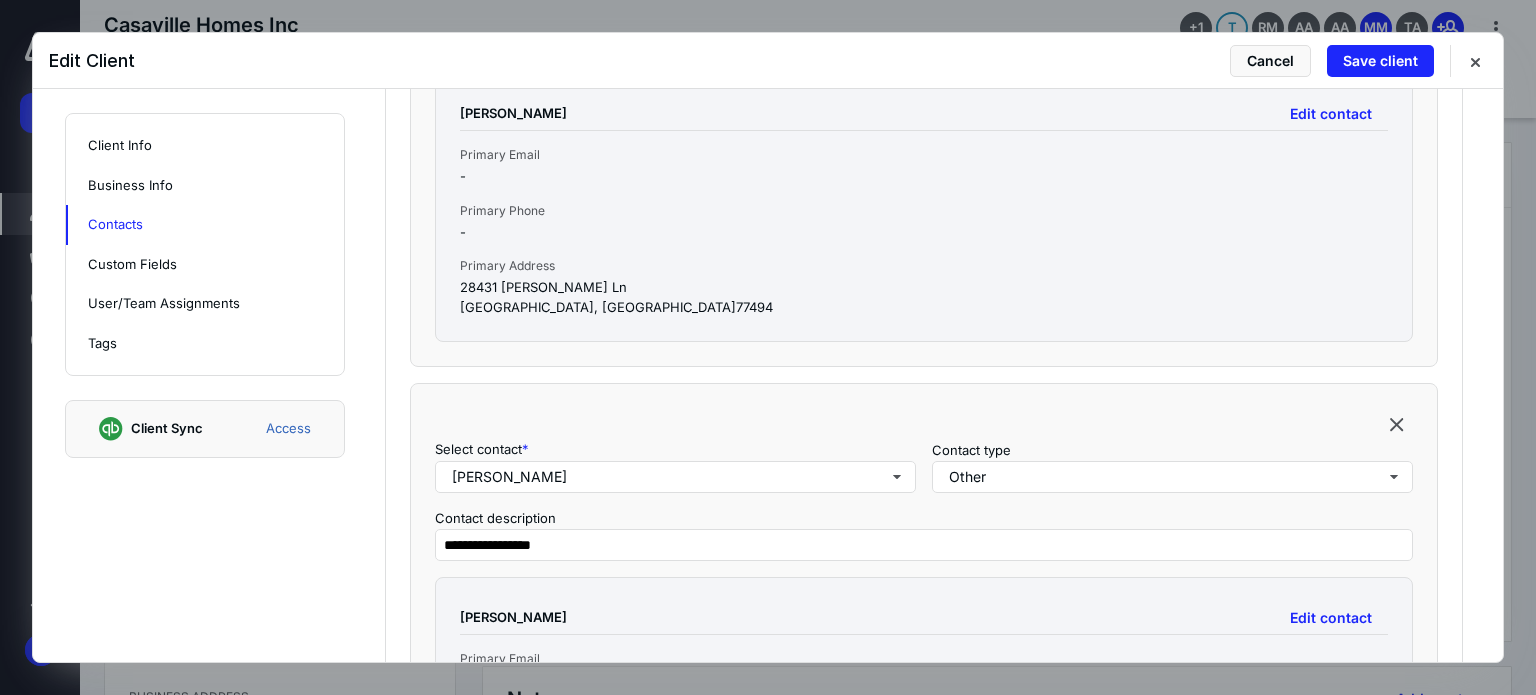 scroll, scrollTop: 2373, scrollLeft: 0, axis: vertical 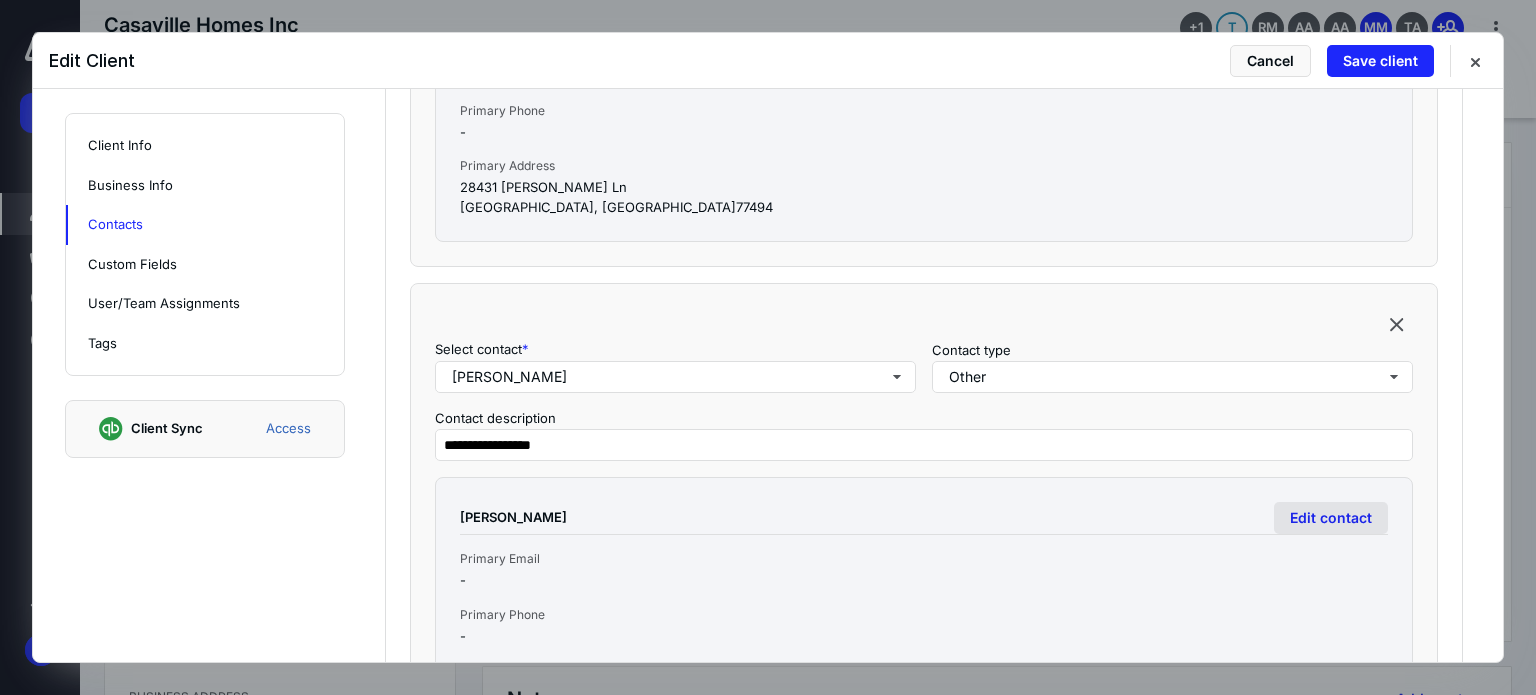 click on "Edit contact" at bounding box center (1331, 518) 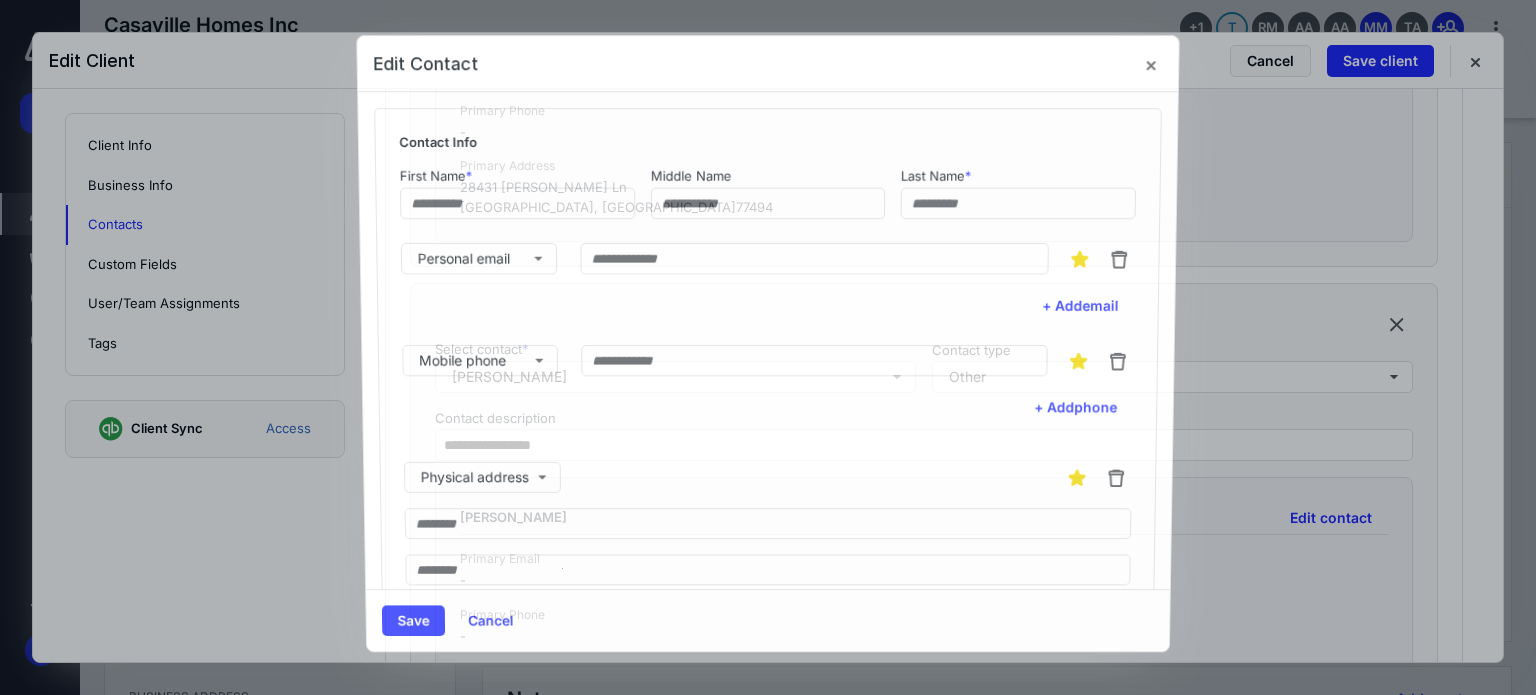 type on "**********" 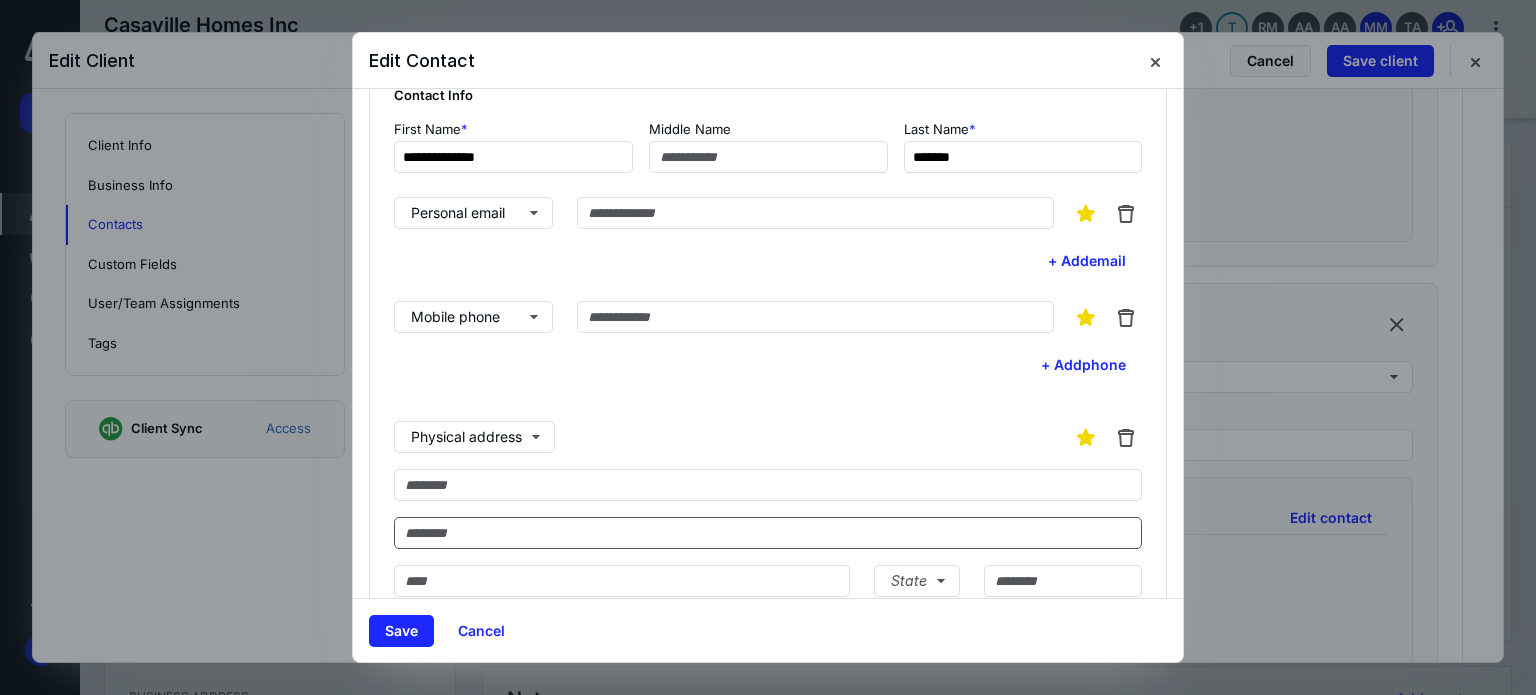 scroll, scrollTop: 0, scrollLeft: 0, axis: both 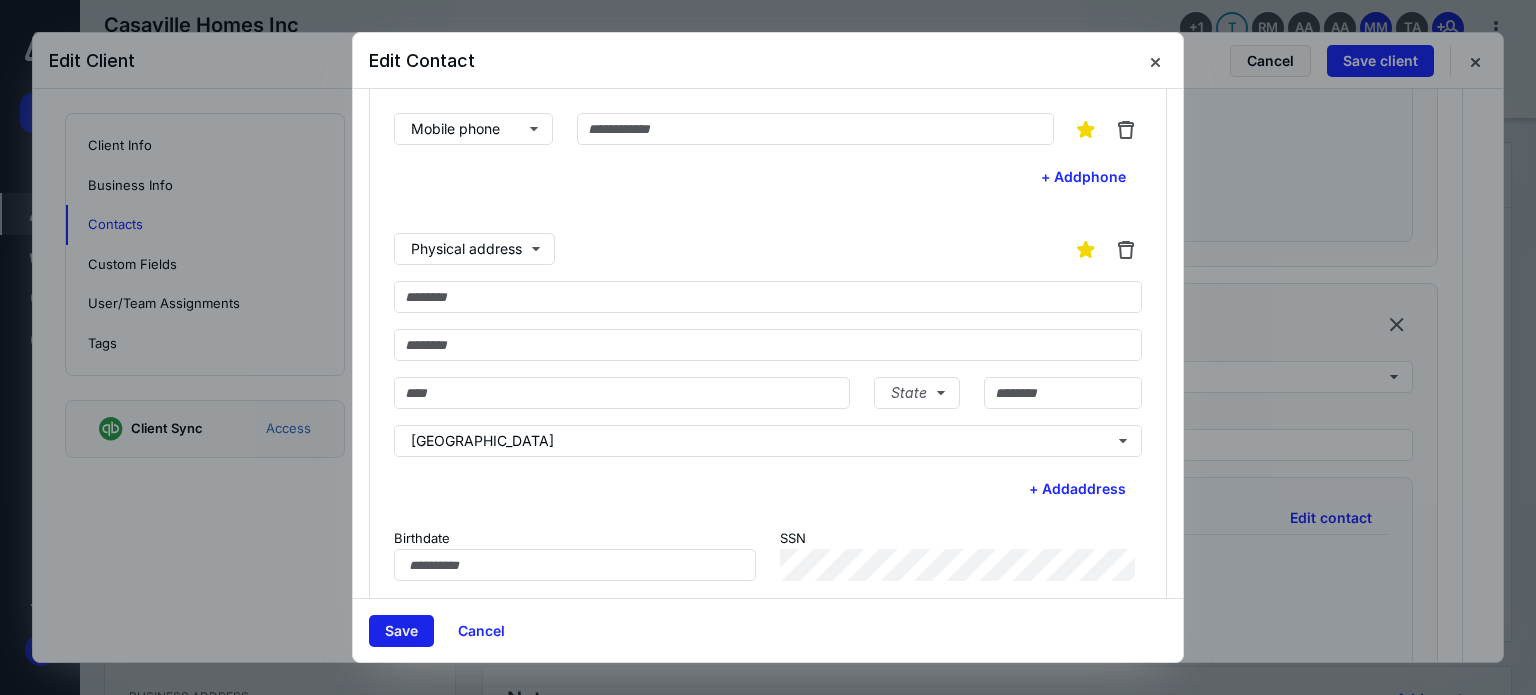 click on "Save" at bounding box center (401, 631) 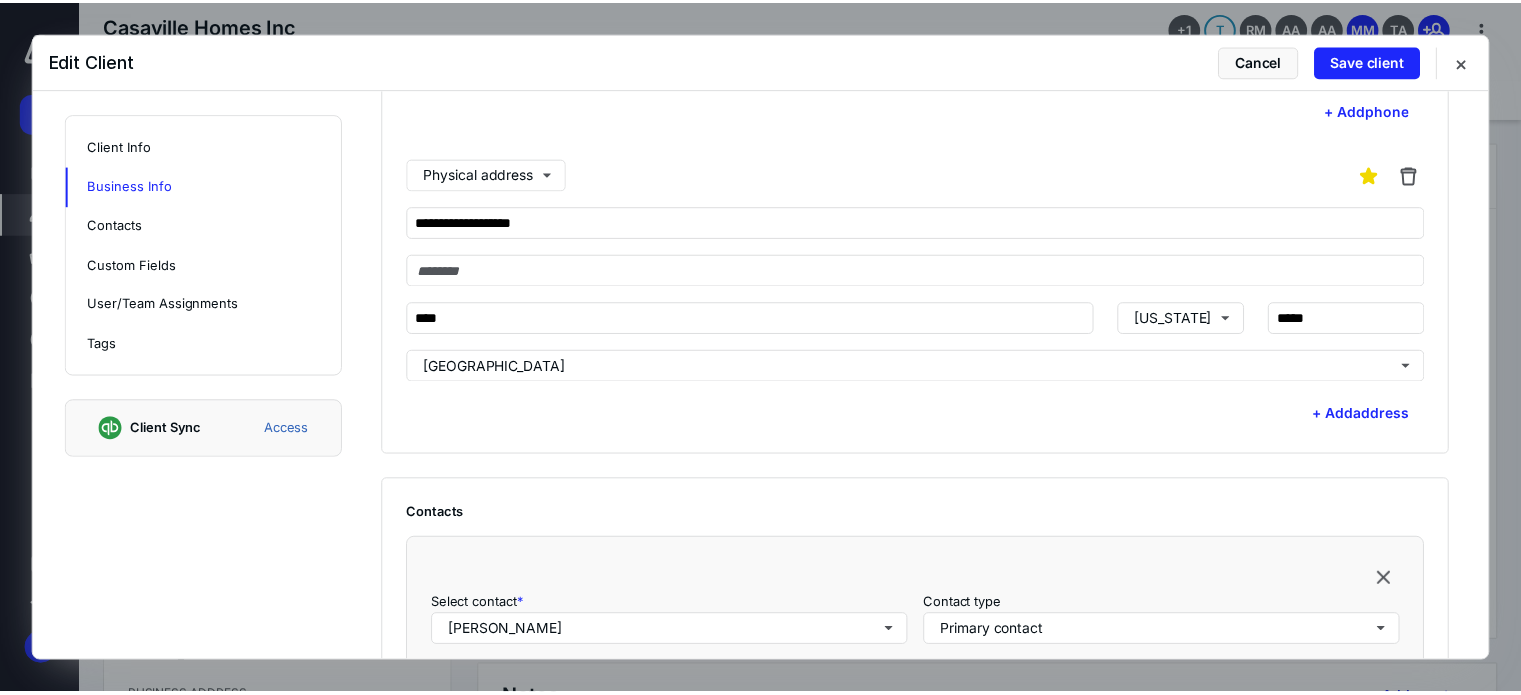 scroll, scrollTop: 673, scrollLeft: 0, axis: vertical 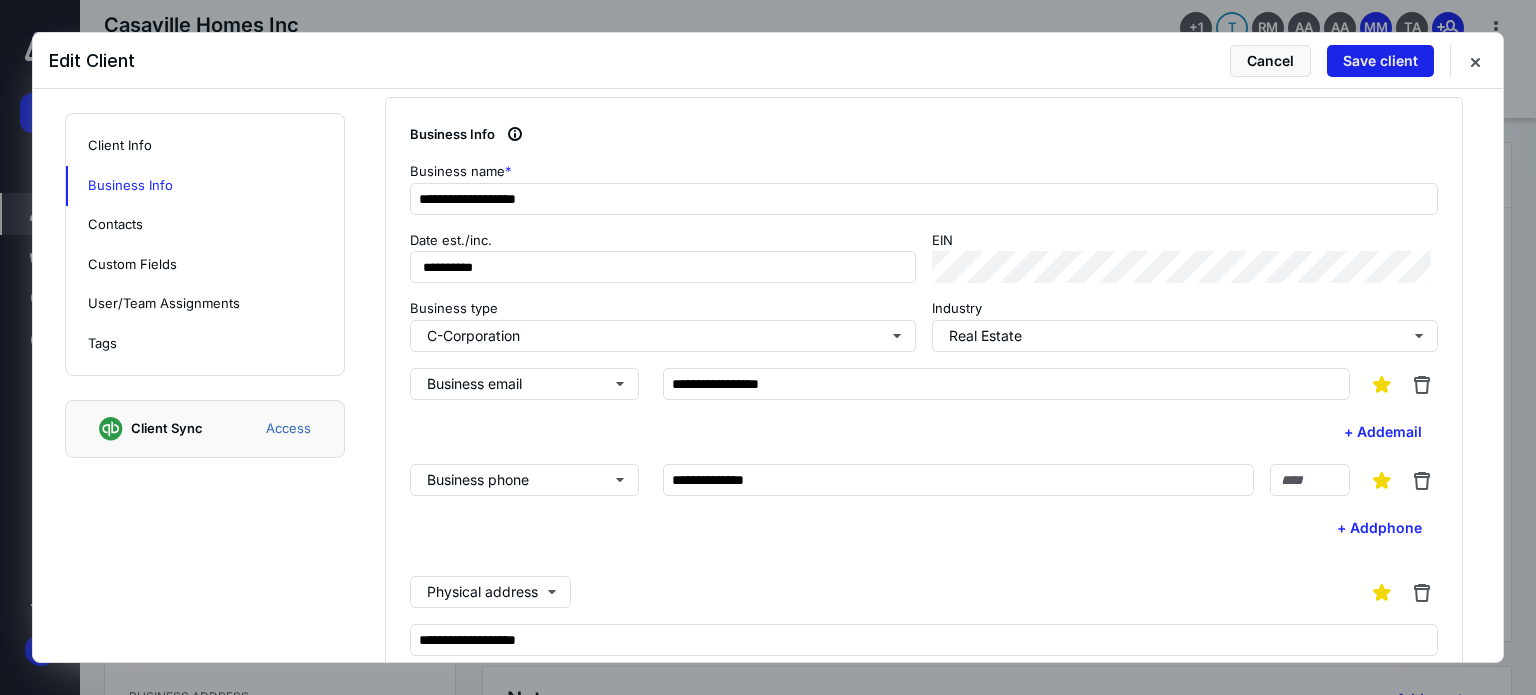 click on "Save client" at bounding box center (1380, 61) 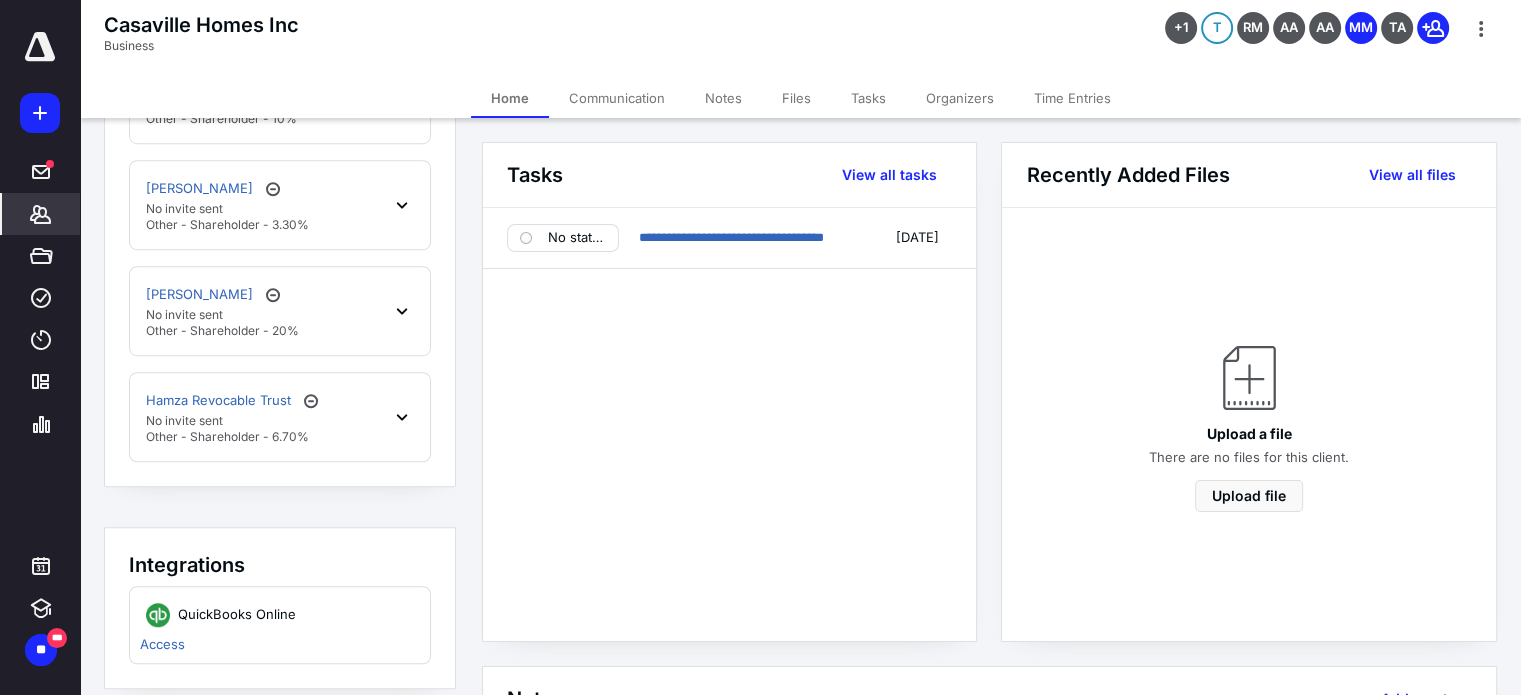 scroll, scrollTop: 1100, scrollLeft: 0, axis: vertical 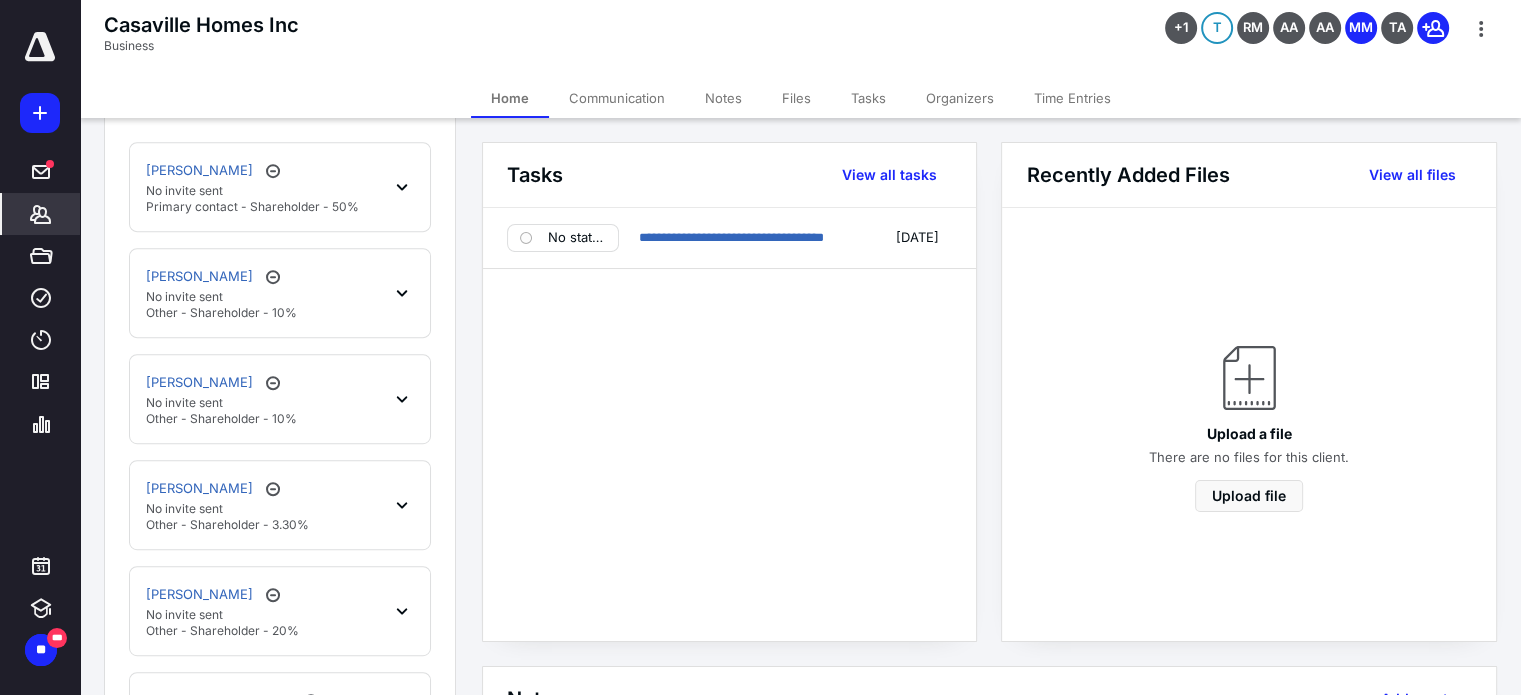 click 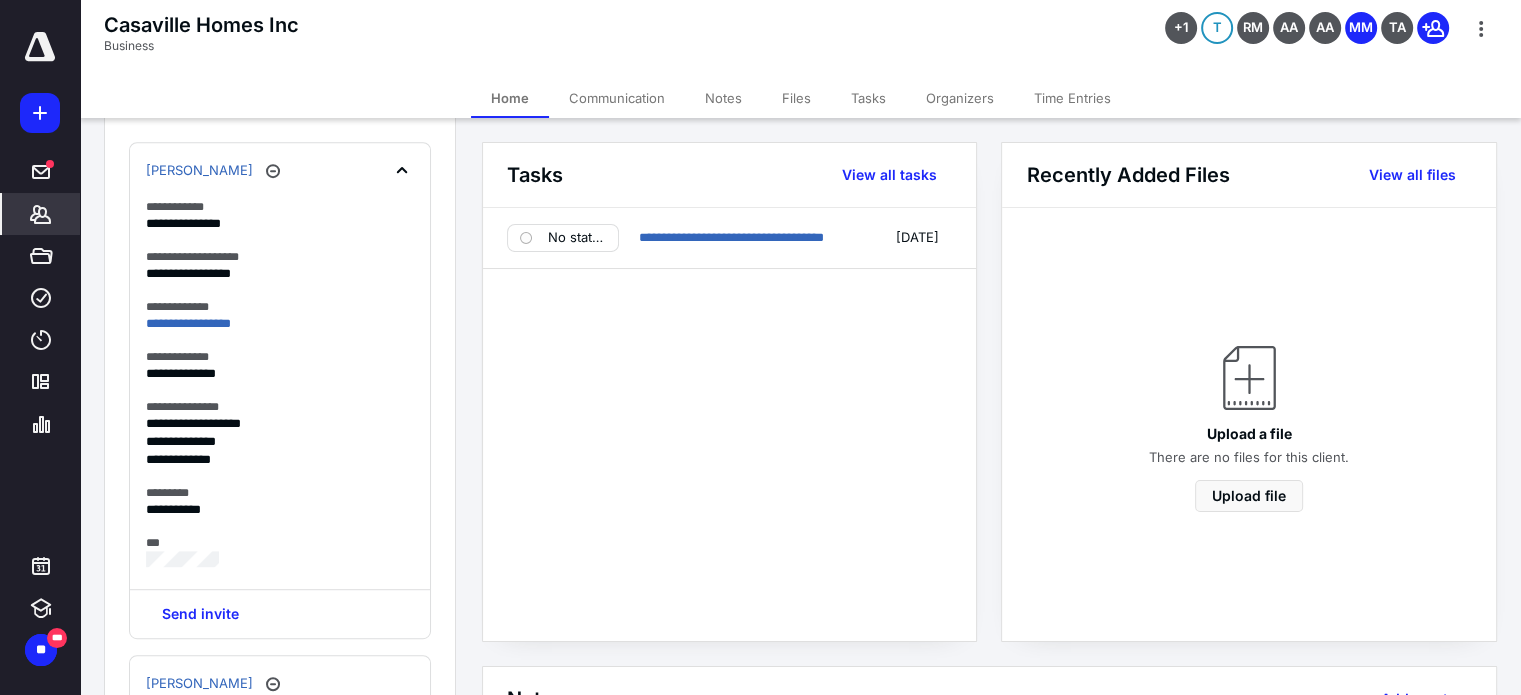 click on "[PERSON_NAME]" at bounding box center (280, 171) 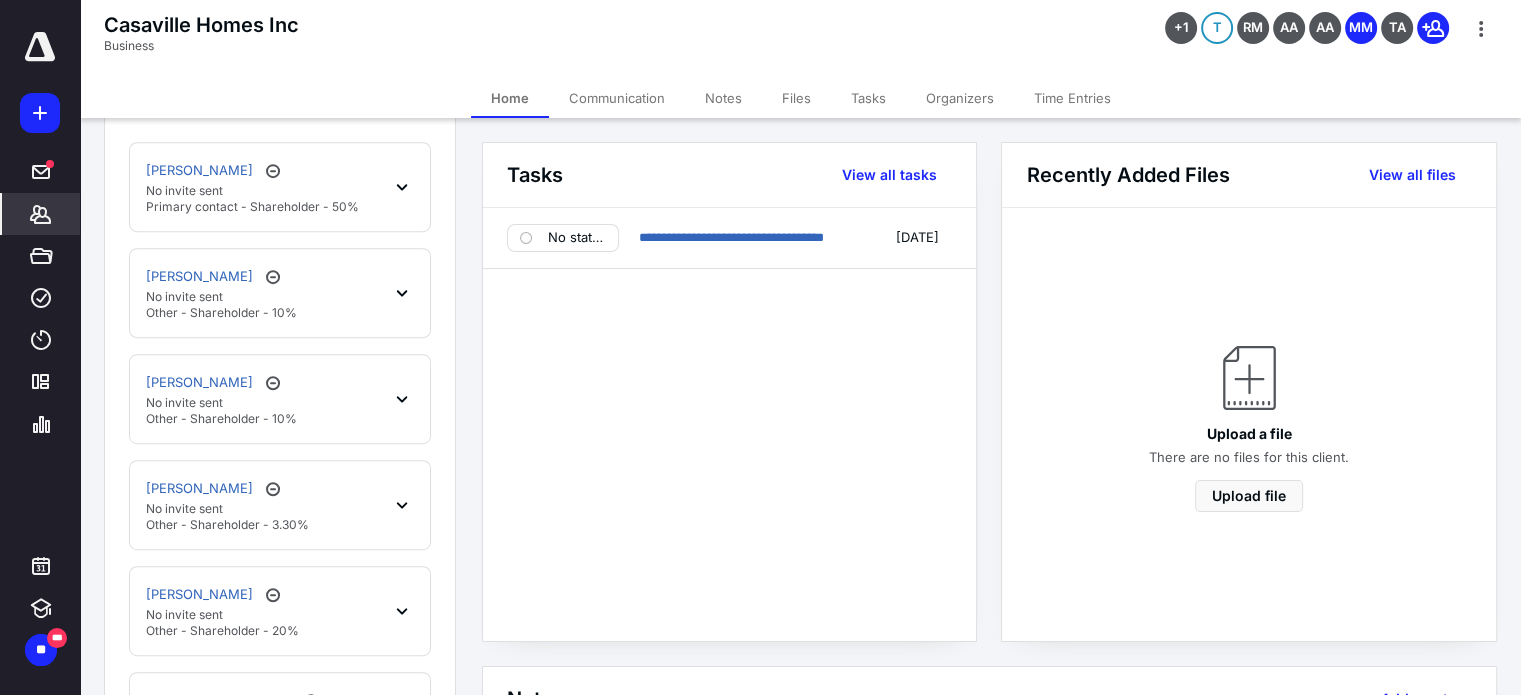 click 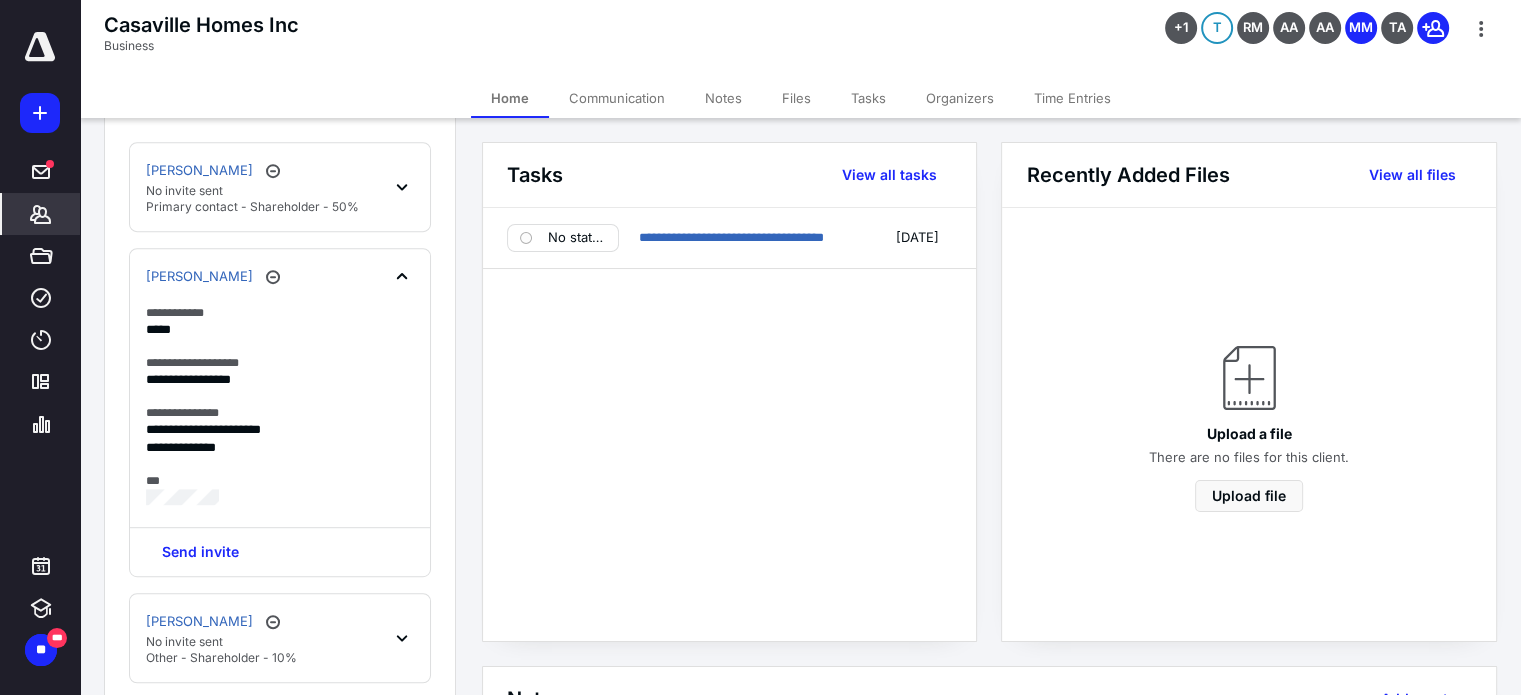 click on "[PERSON_NAME]" at bounding box center [280, 277] 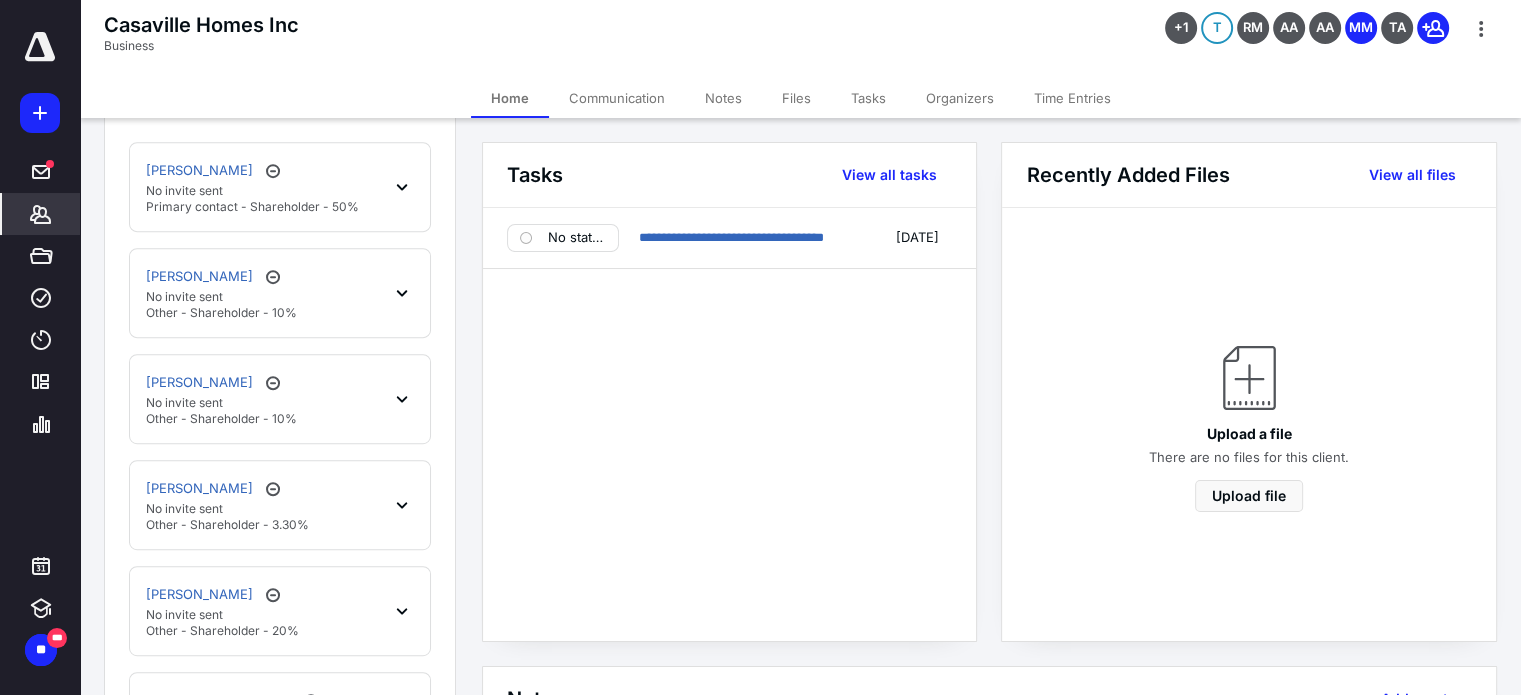 click 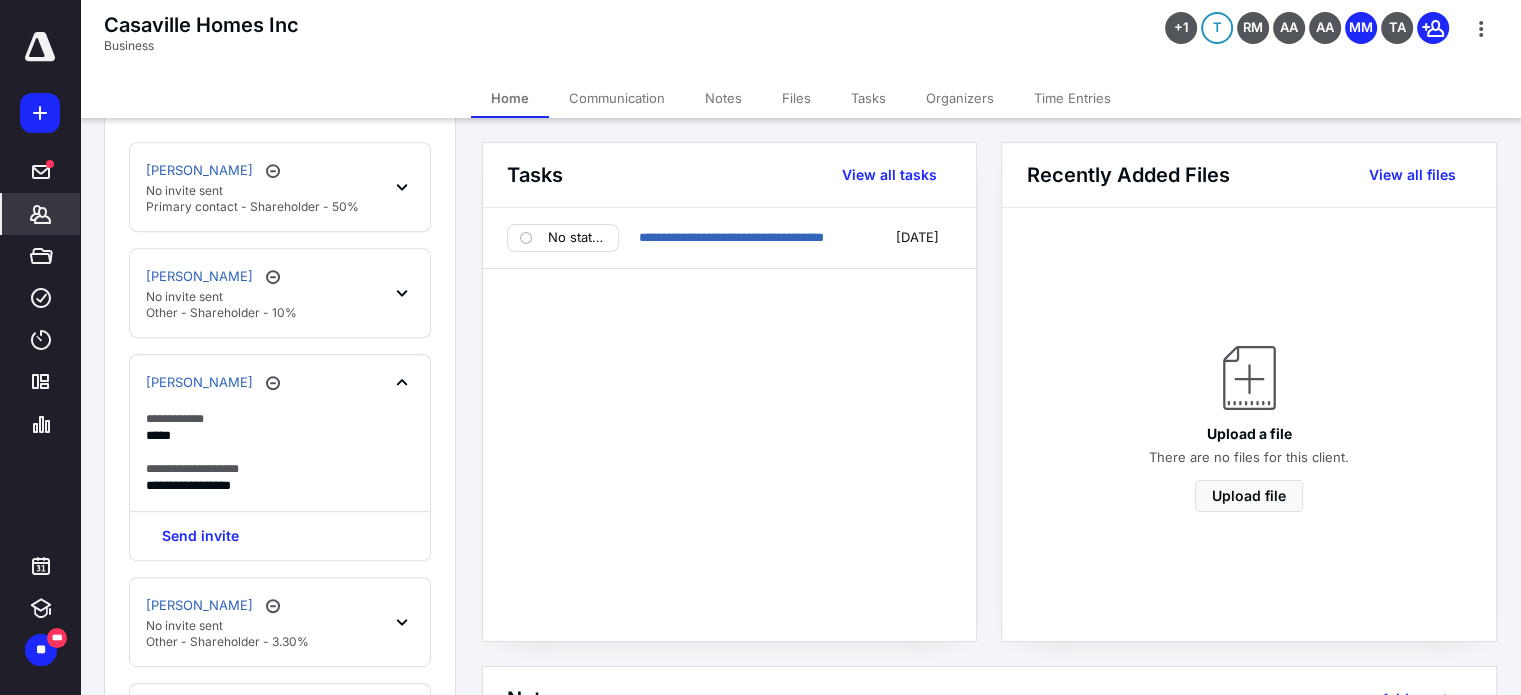 click on "[PERSON_NAME]" at bounding box center [280, 383] 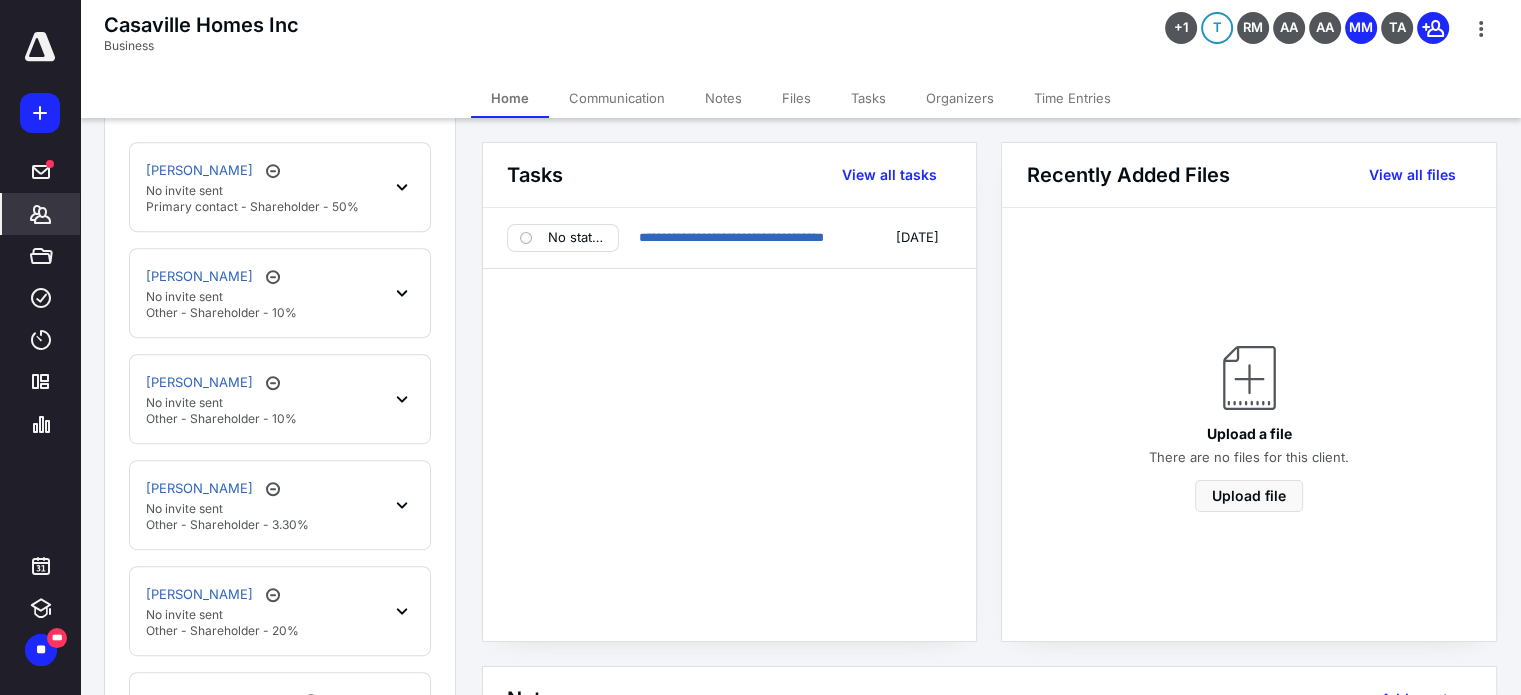 click on "[PERSON_NAME] No invite sent Other - Shareholder - 10%" at bounding box center (280, 293) 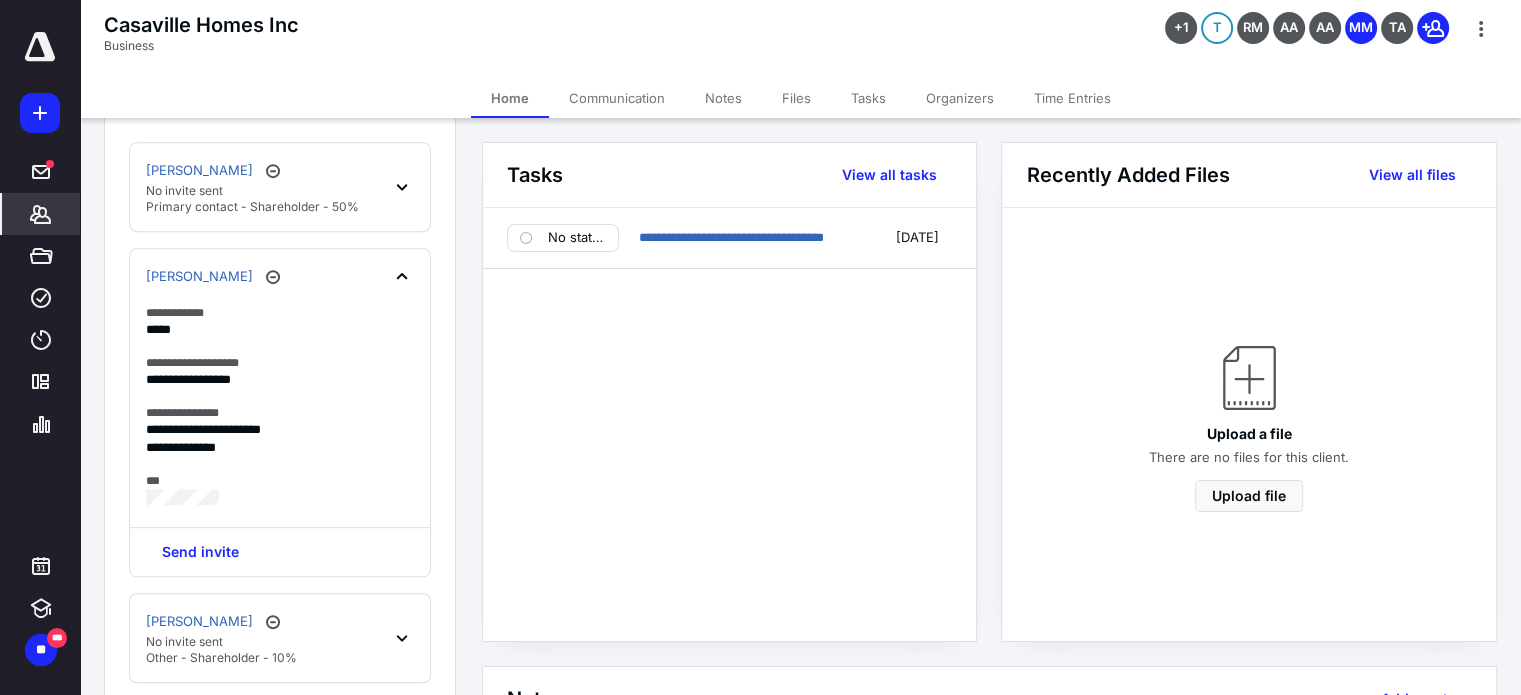 click 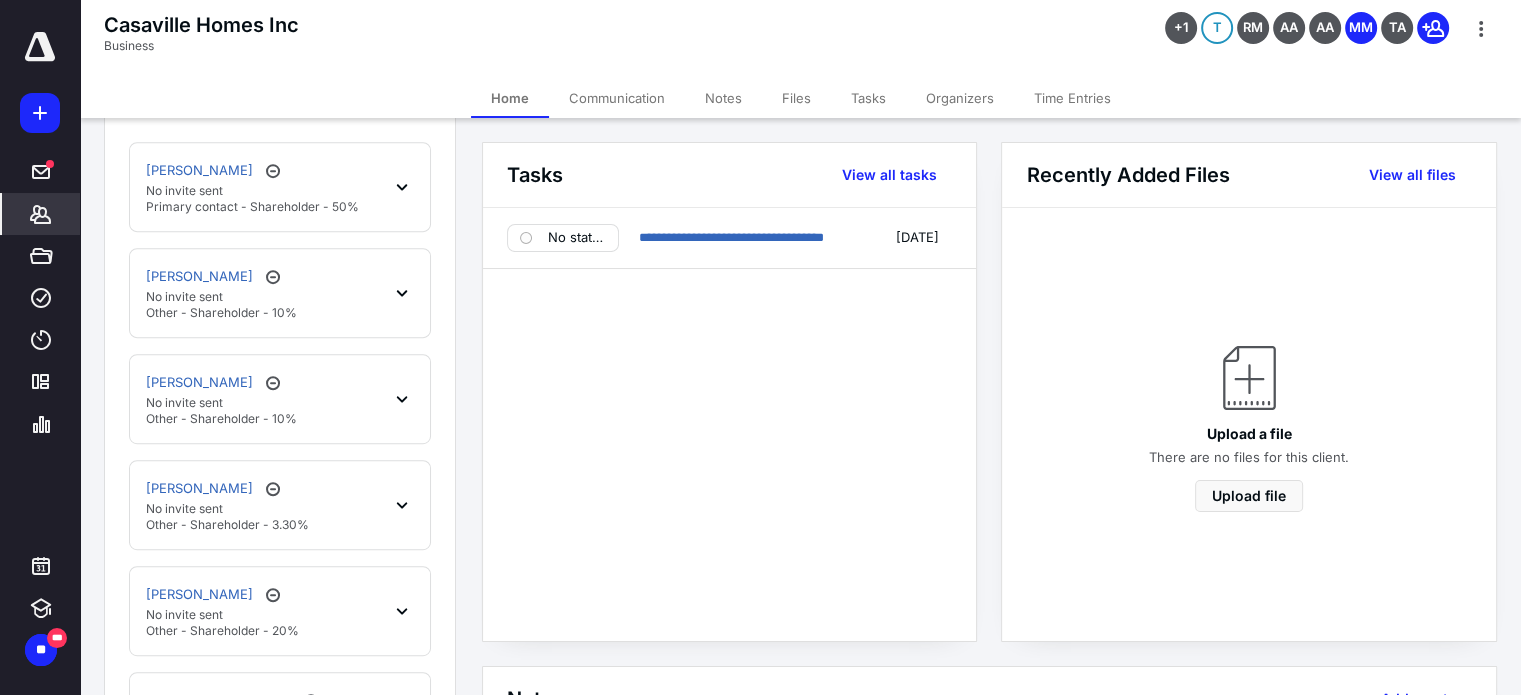 click 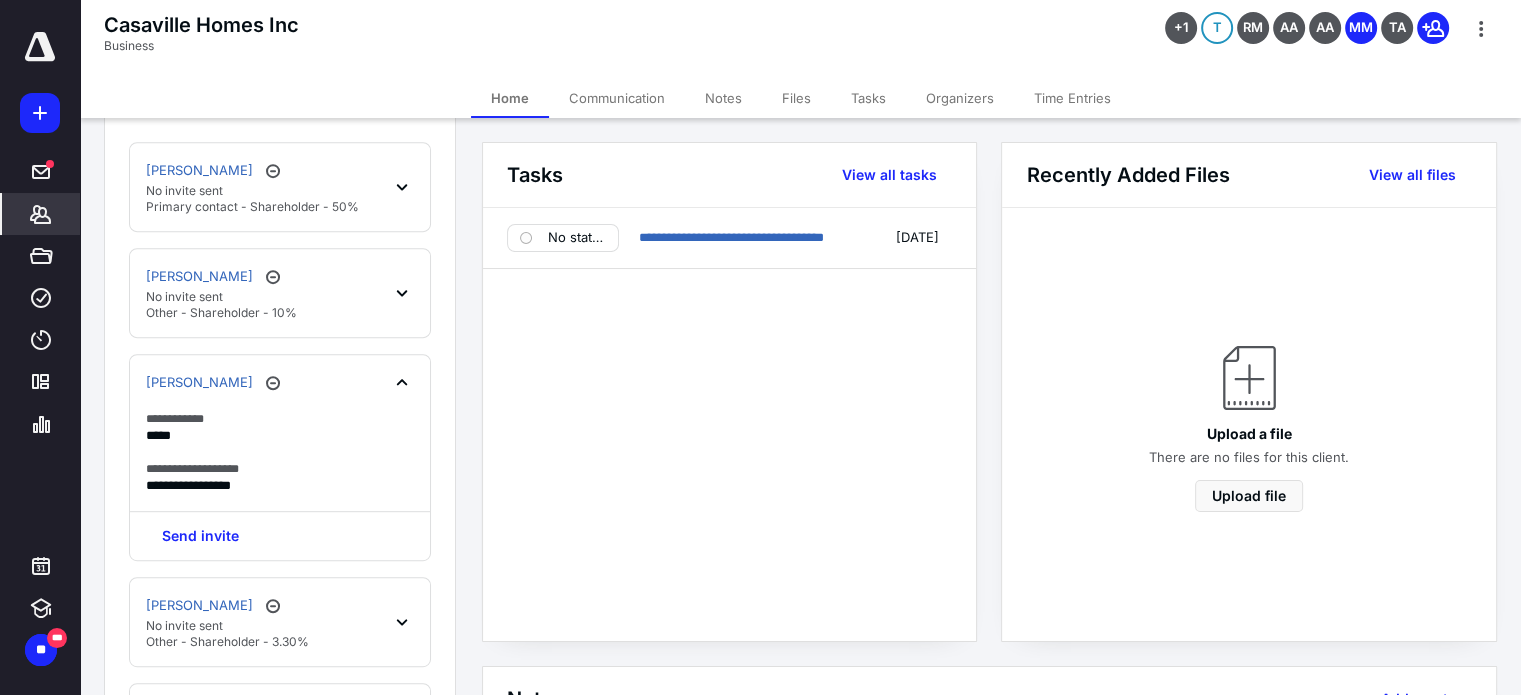 click 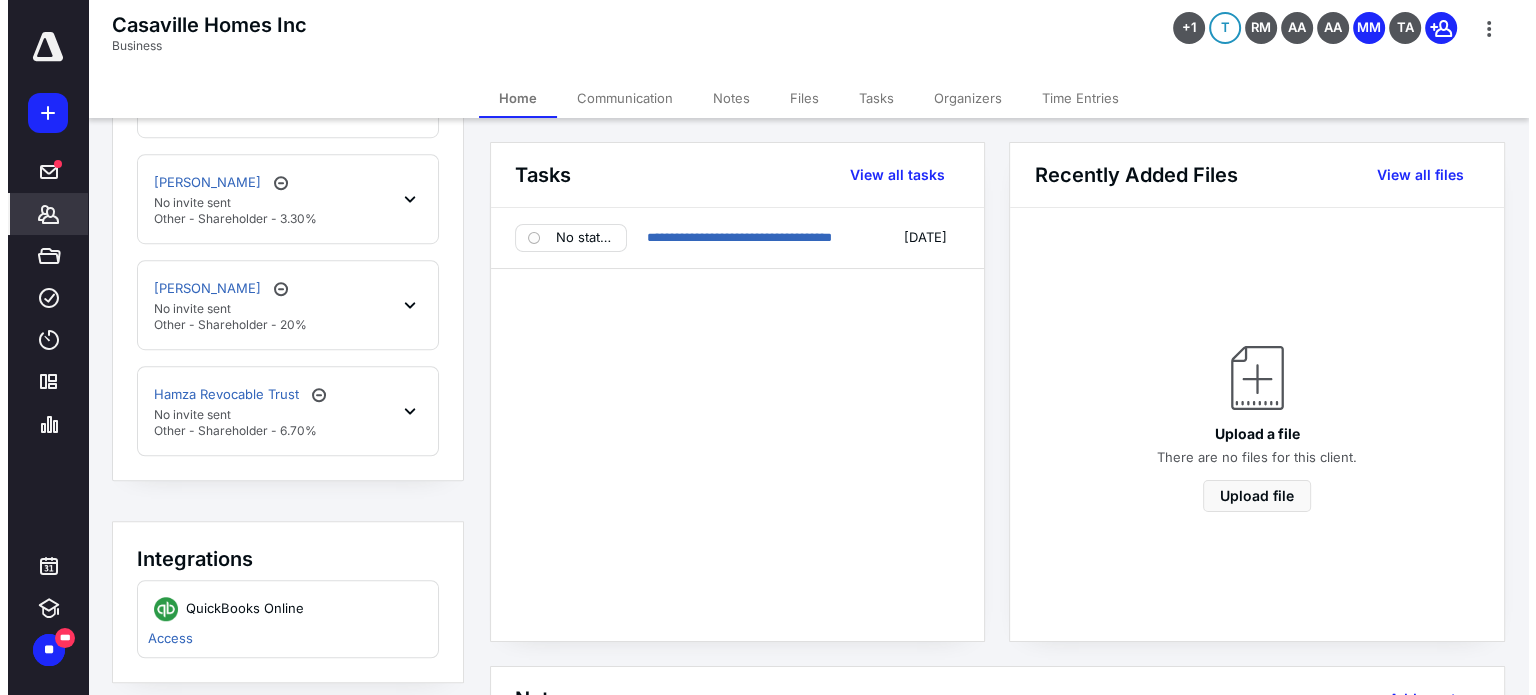 scroll, scrollTop: 1489, scrollLeft: 0, axis: vertical 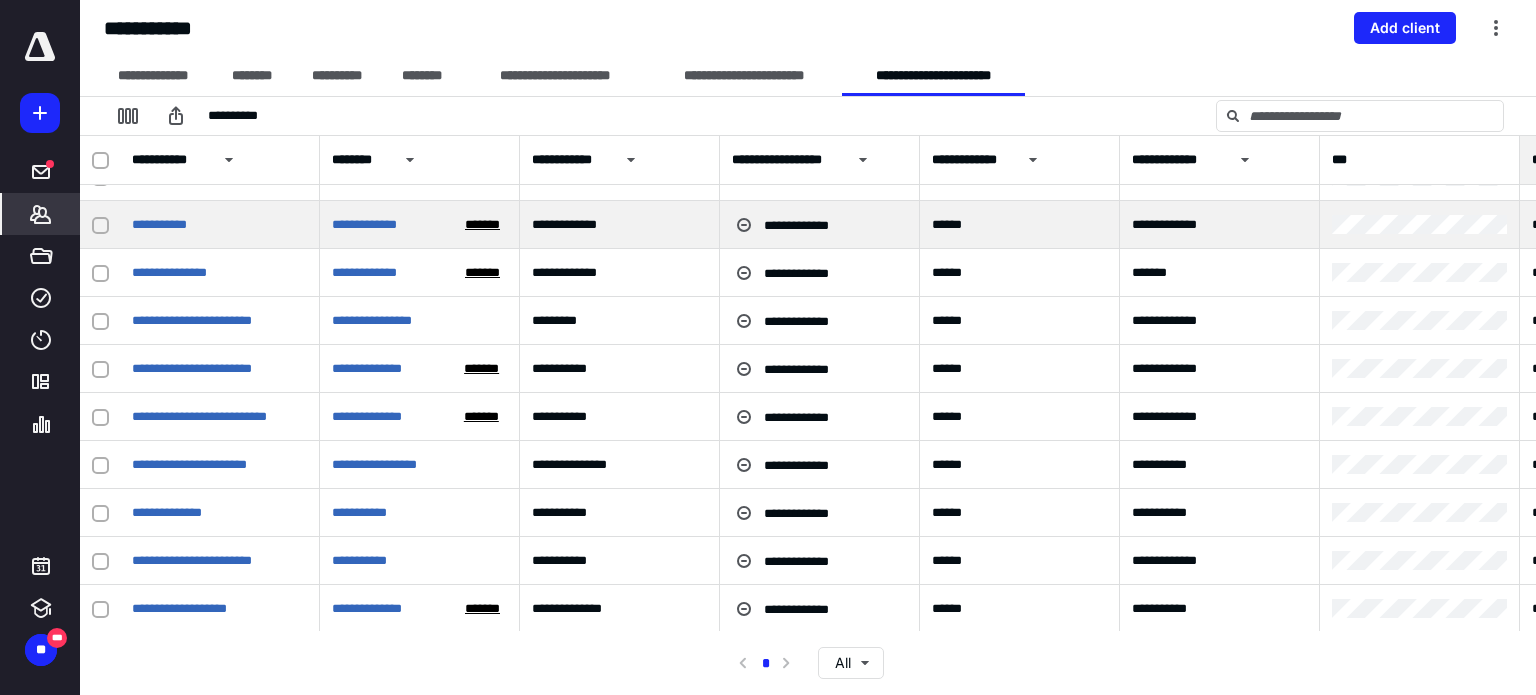 click at bounding box center [100, 225] 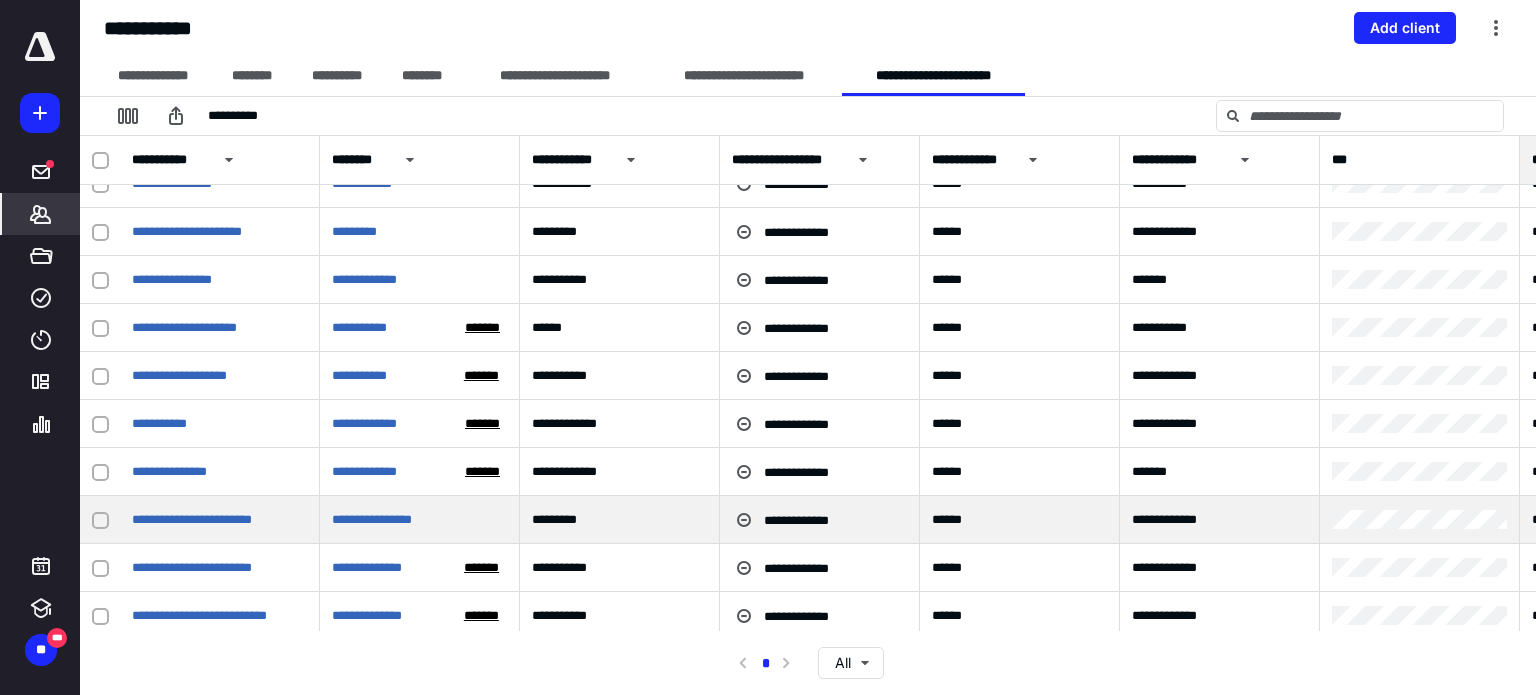 scroll, scrollTop: 700, scrollLeft: 0, axis: vertical 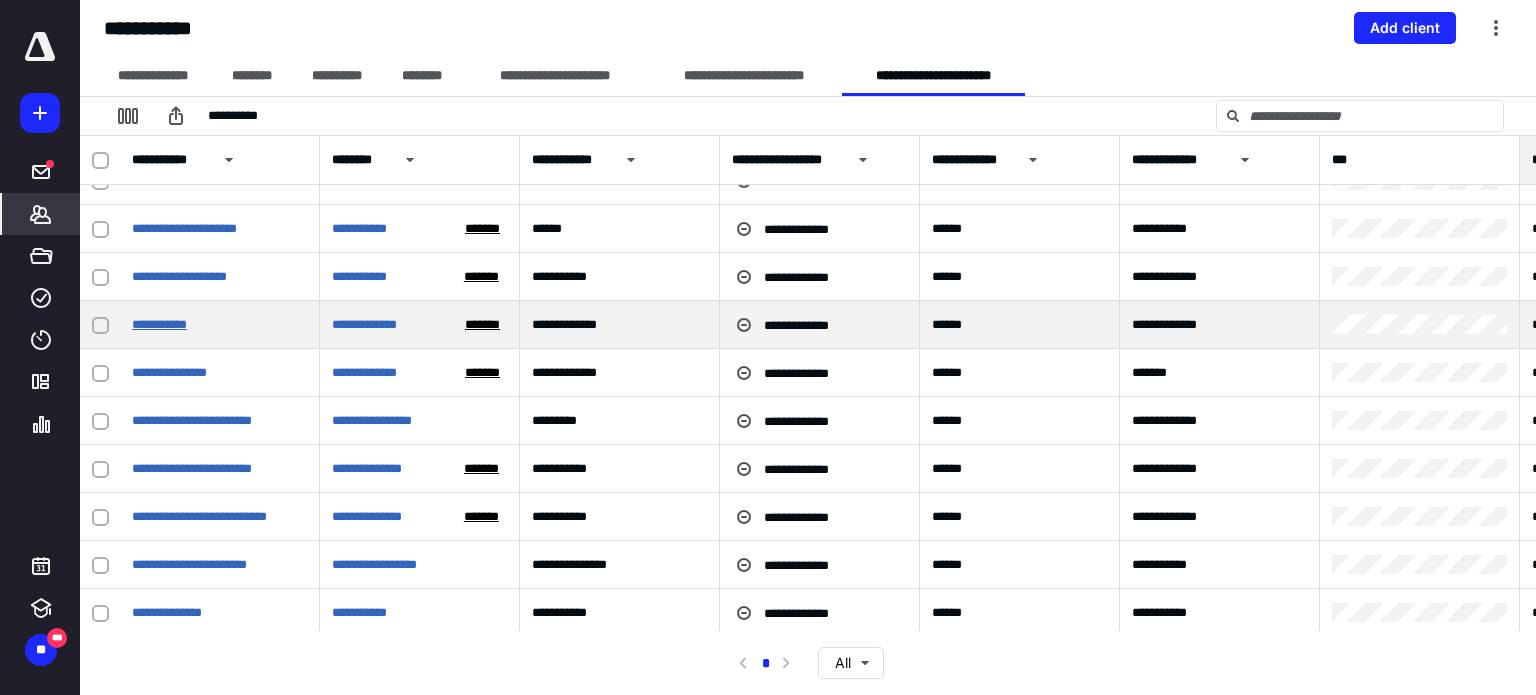 click on "**********" at bounding box center (159, 324) 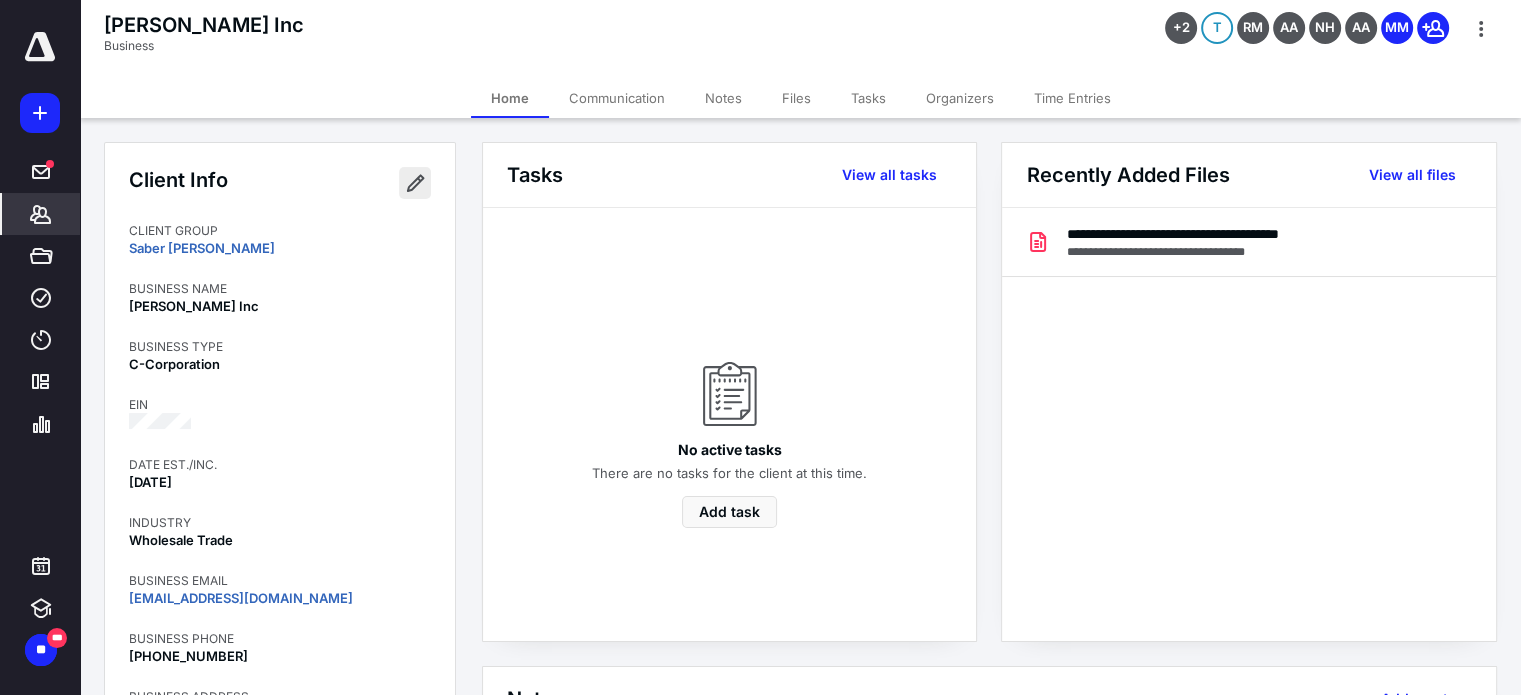 click at bounding box center [415, 183] 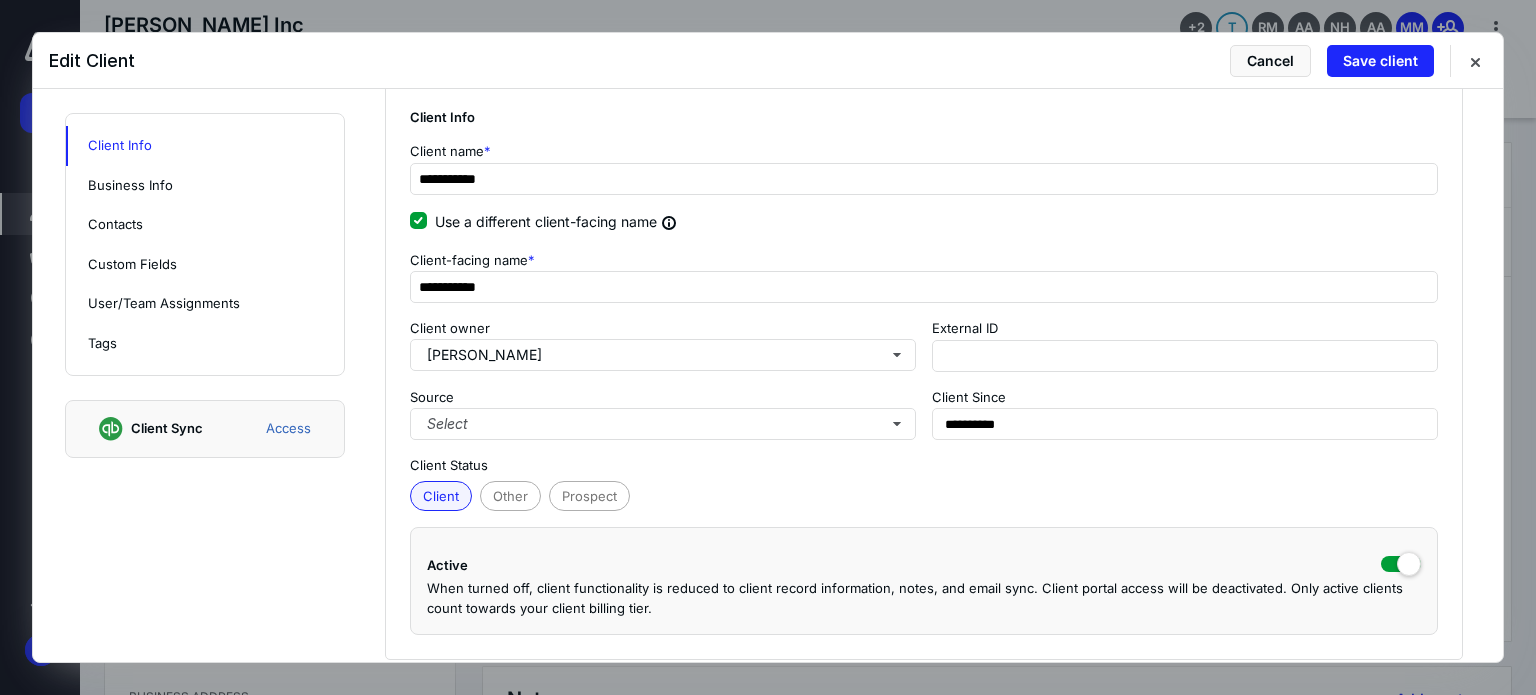 scroll, scrollTop: 200, scrollLeft: 0, axis: vertical 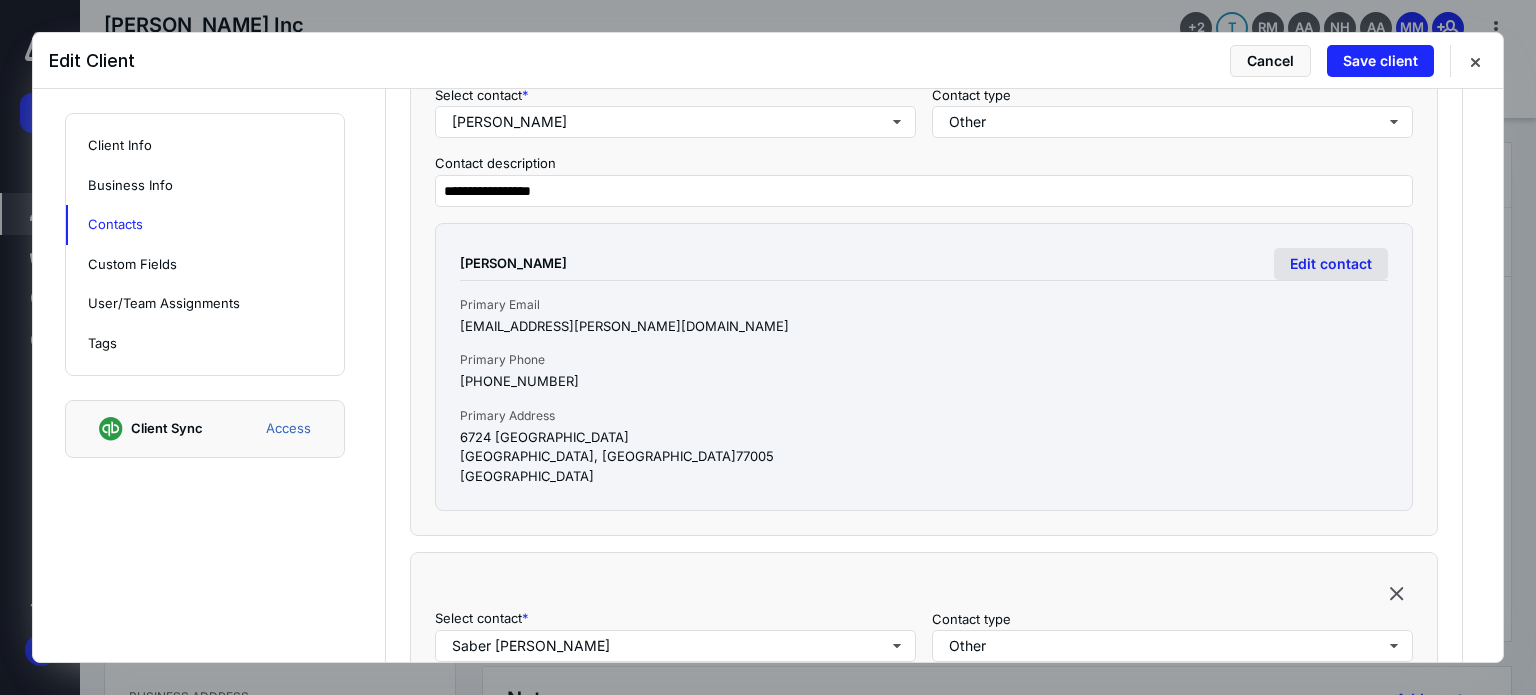 click on "Edit contact" at bounding box center (1331, 264) 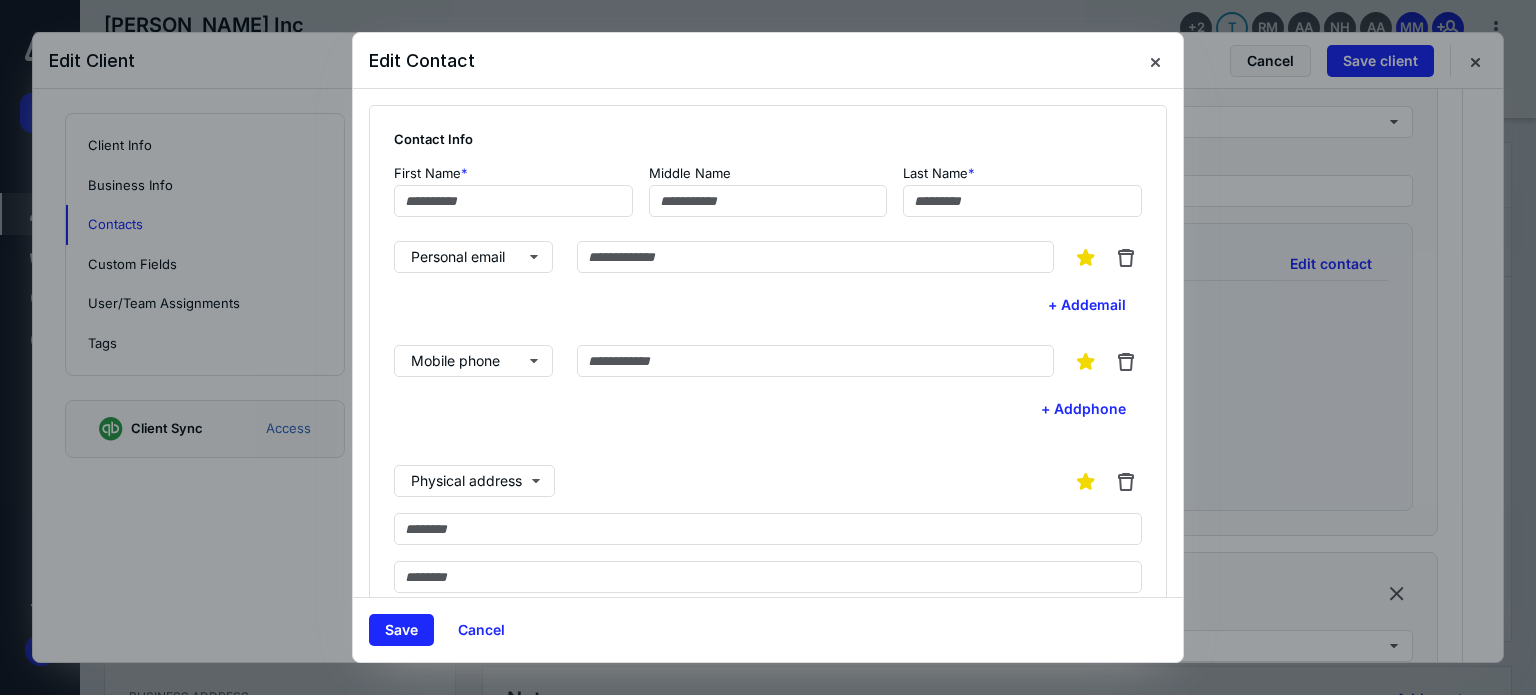 type on "*****" 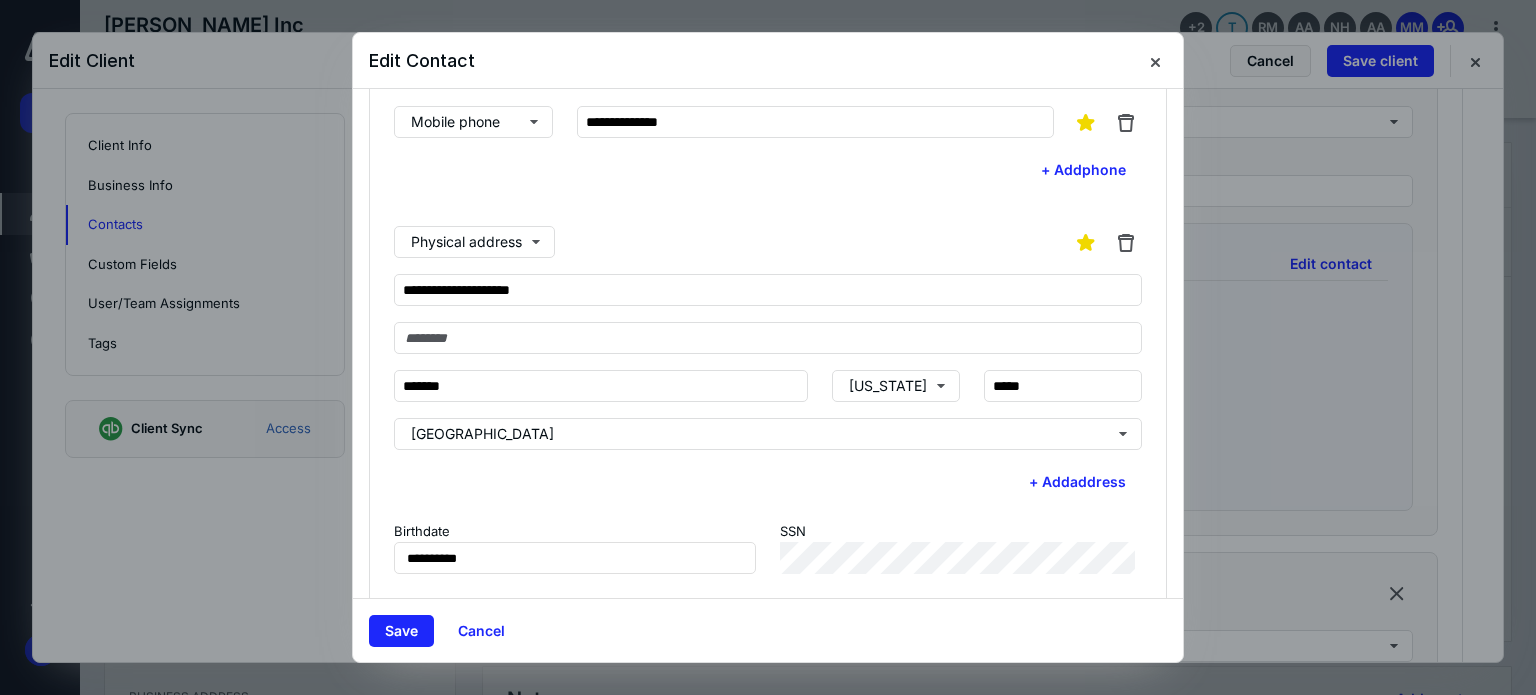 scroll, scrollTop: 32, scrollLeft: 0, axis: vertical 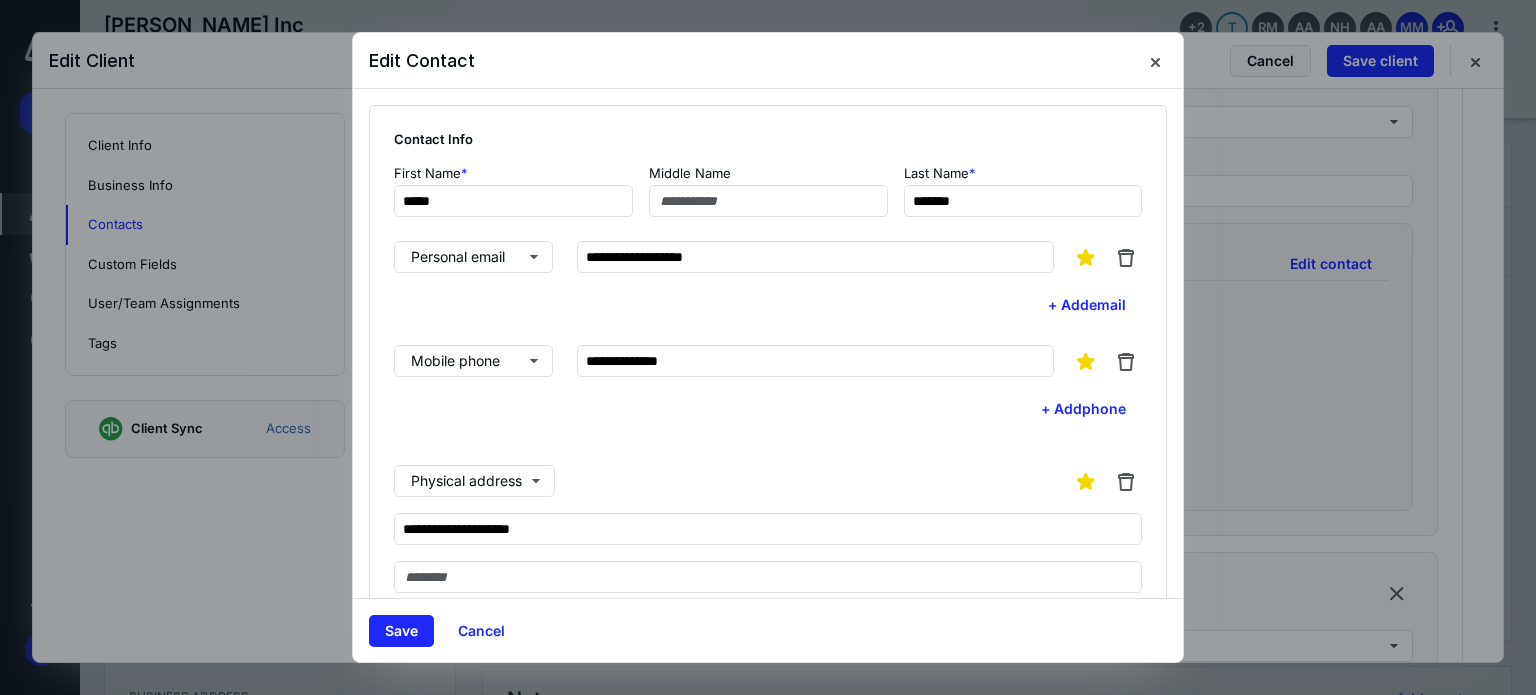 click at bounding box center (768, 347) 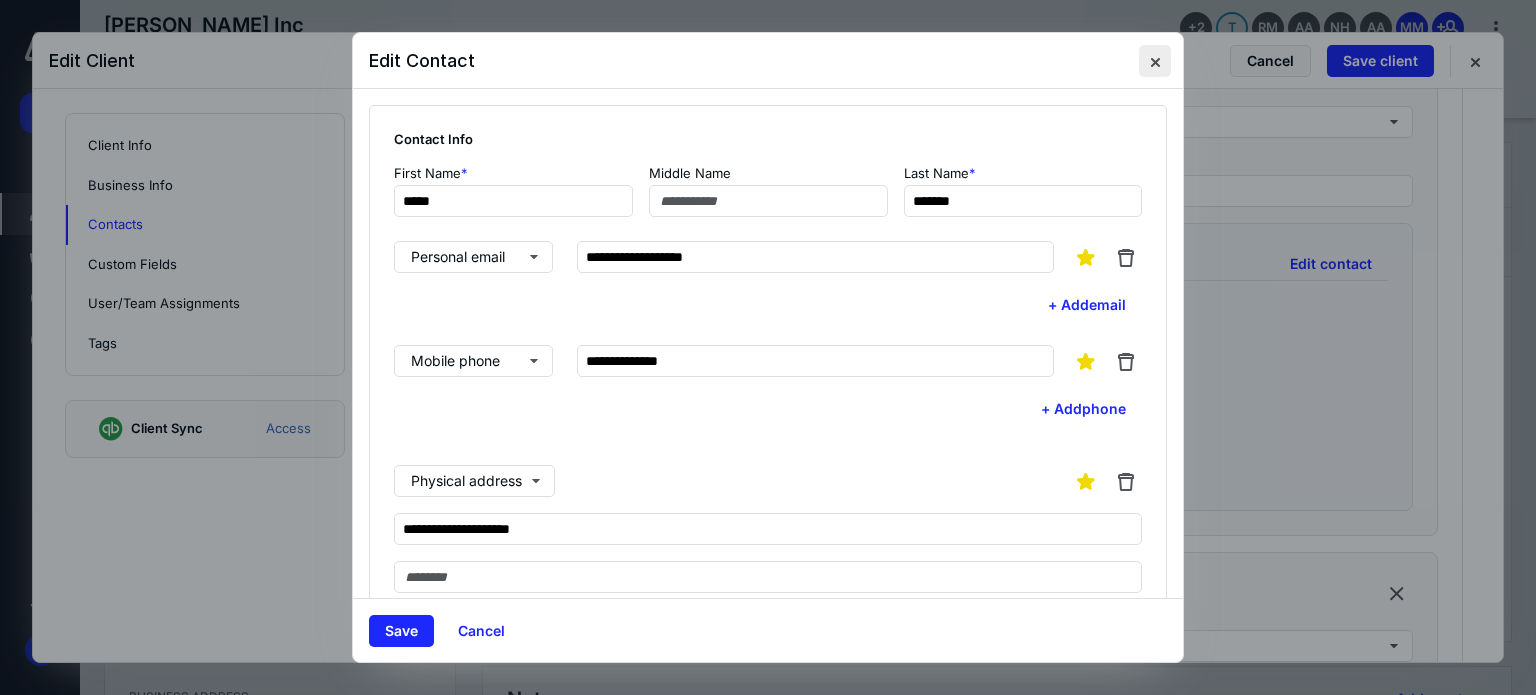click at bounding box center [1155, 61] 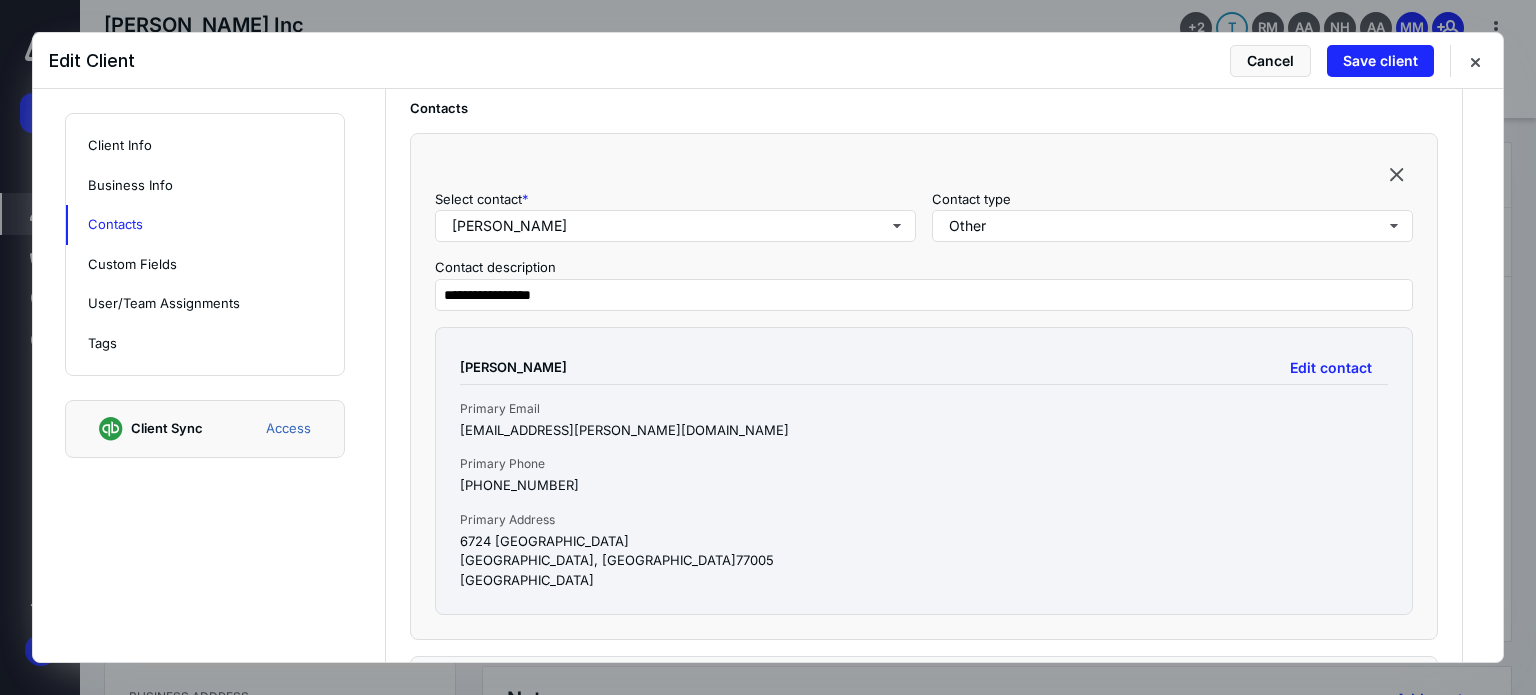 scroll, scrollTop: 1500, scrollLeft: 0, axis: vertical 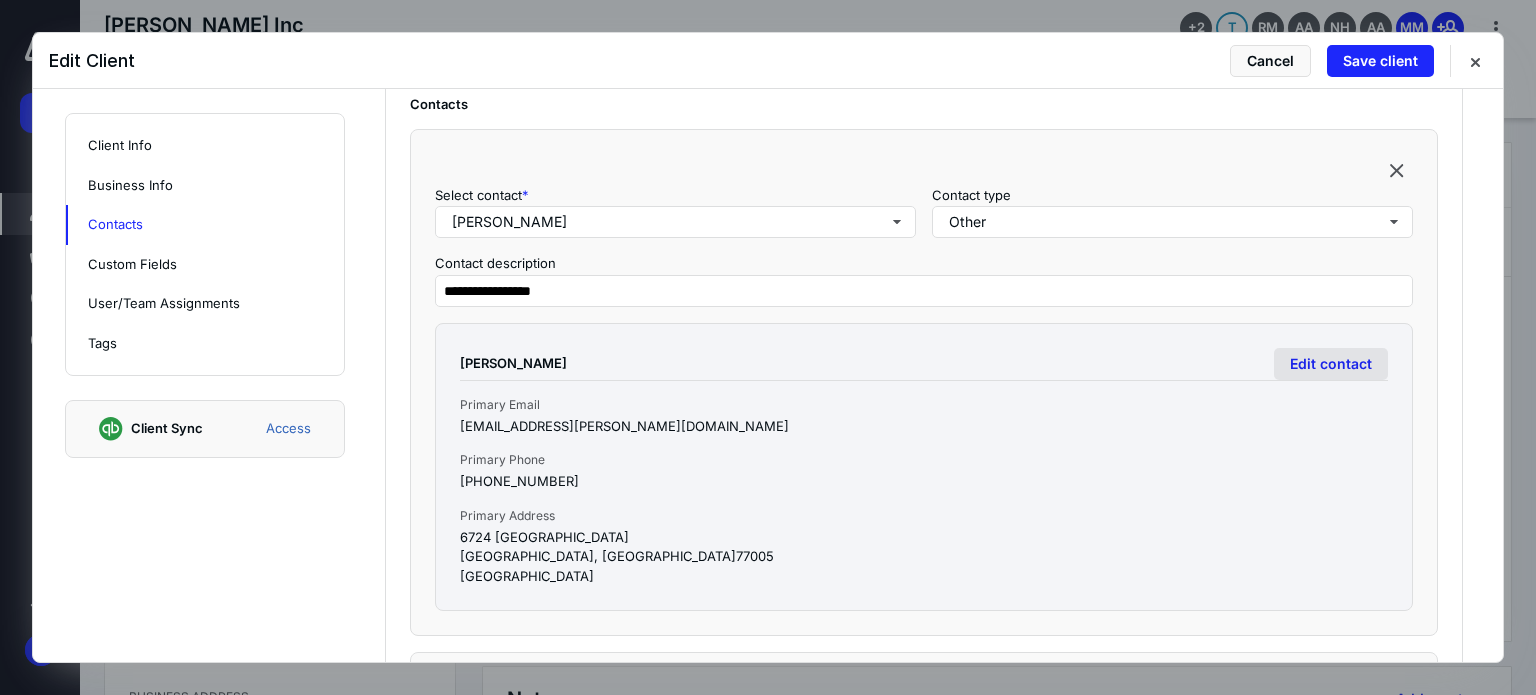 click on "Edit contact" at bounding box center [1331, 364] 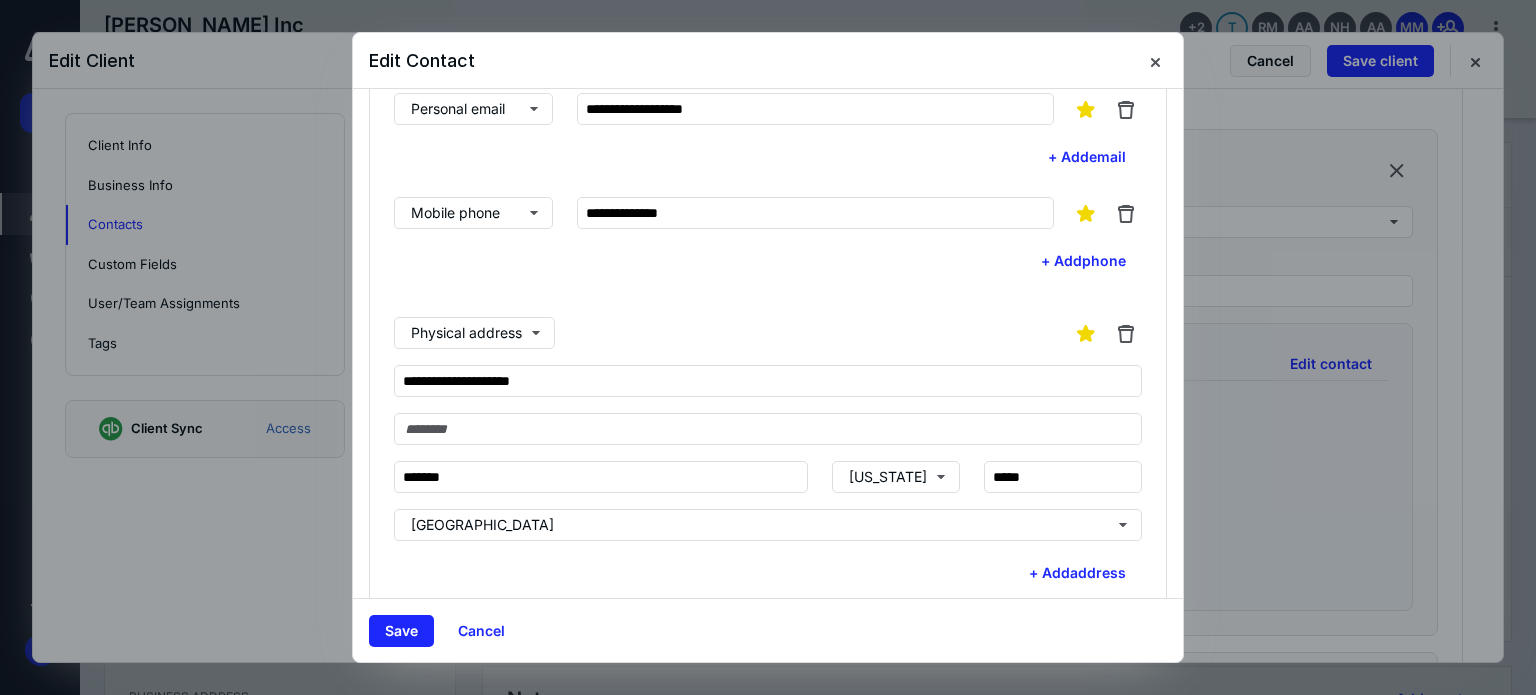 scroll, scrollTop: 200, scrollLeft: 0, axis: vertical 